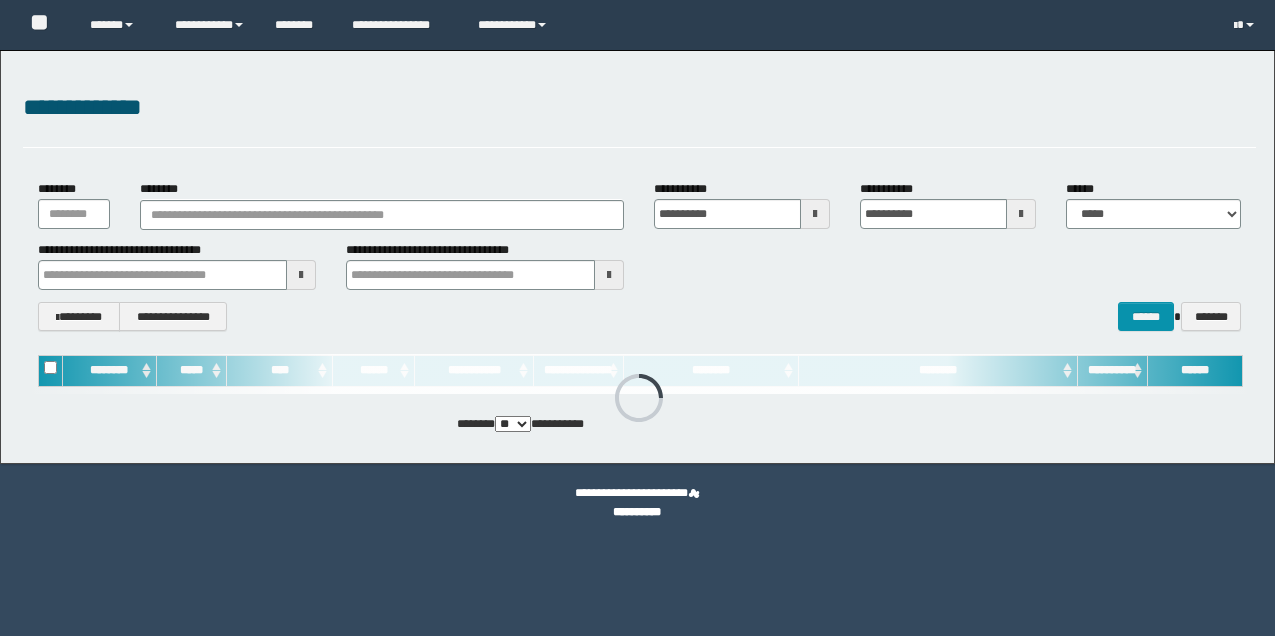 scroll, scrollTop: 0, scrollLeft: 0, axis: both 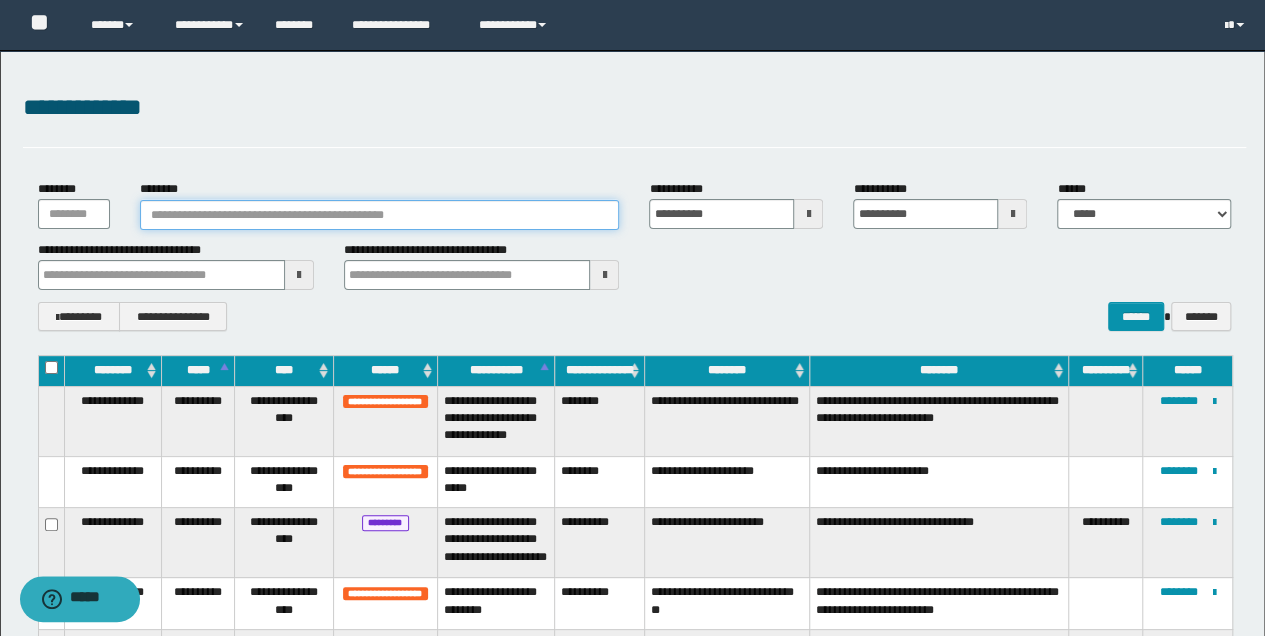 click on "********" at bounding box center [380, 215] 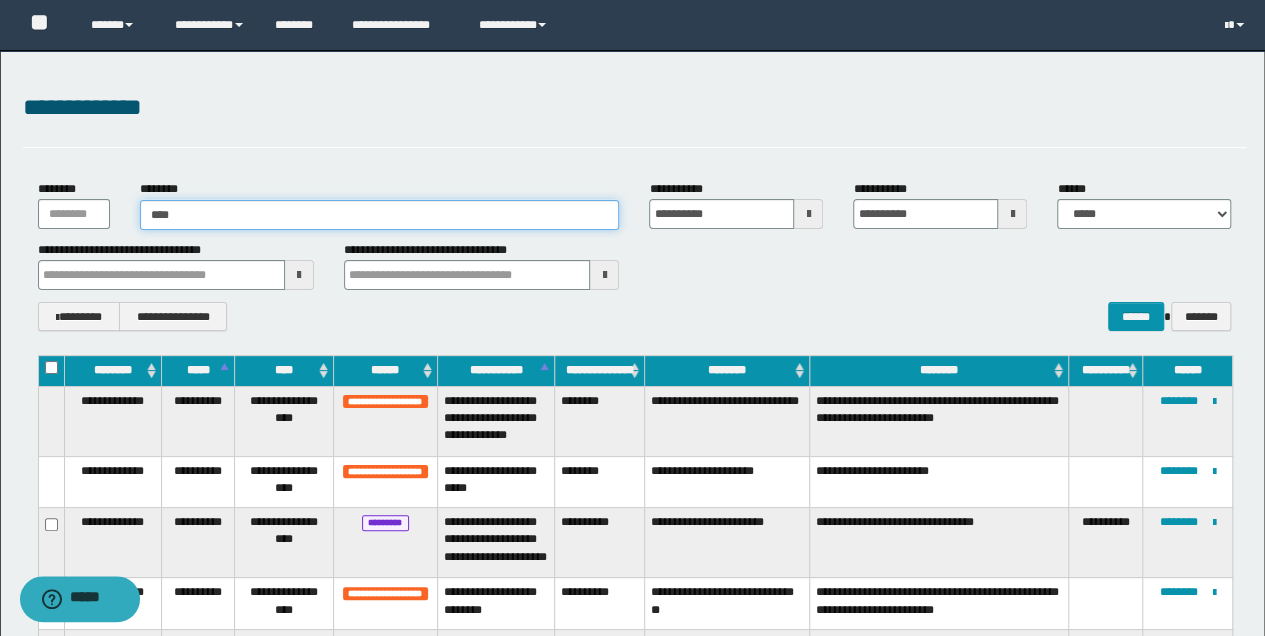 type on "*****" 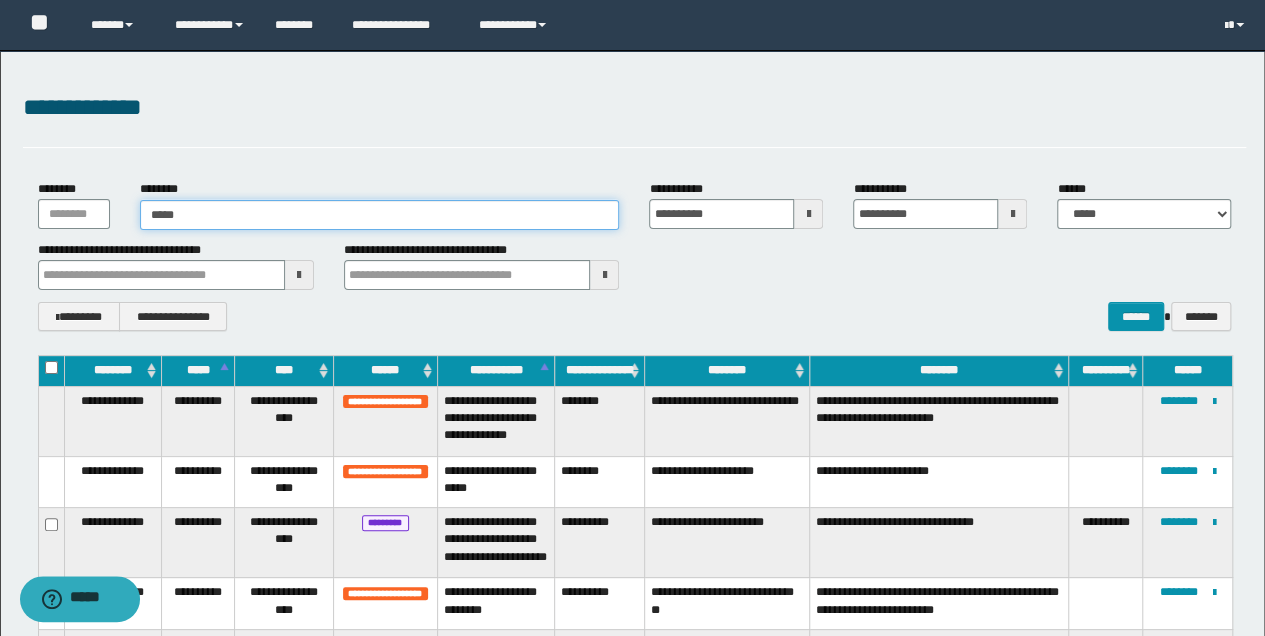 type on "*****" 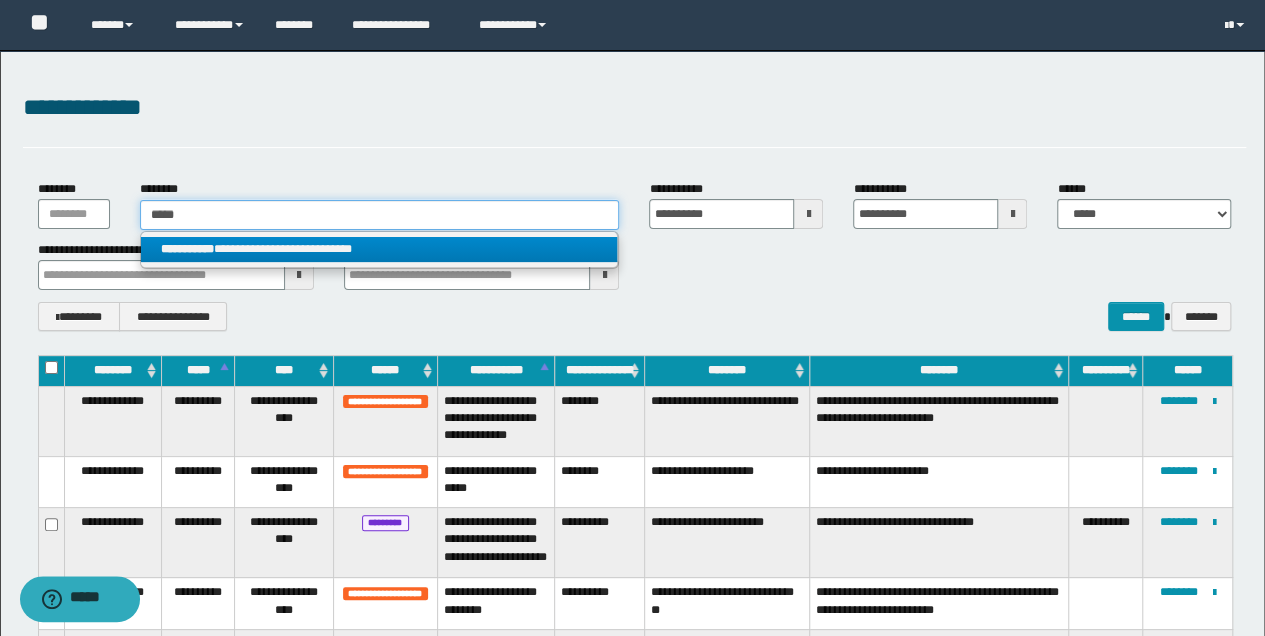 type on "*****" 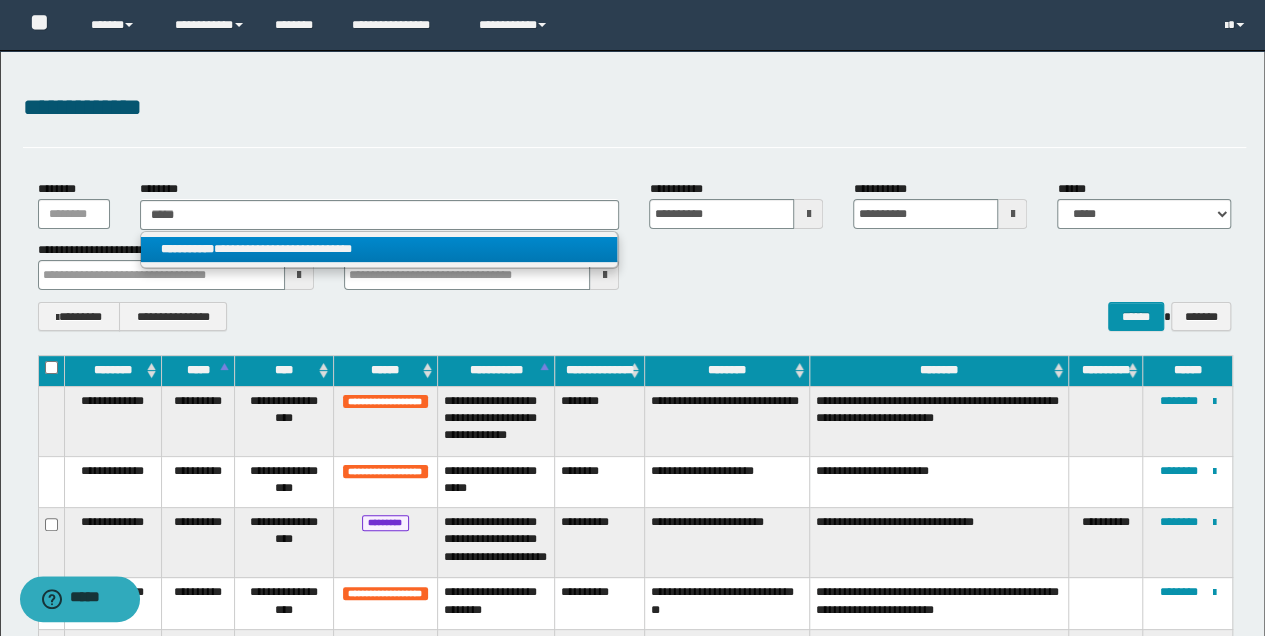 click on "**********" at bounding box center [379, 249] 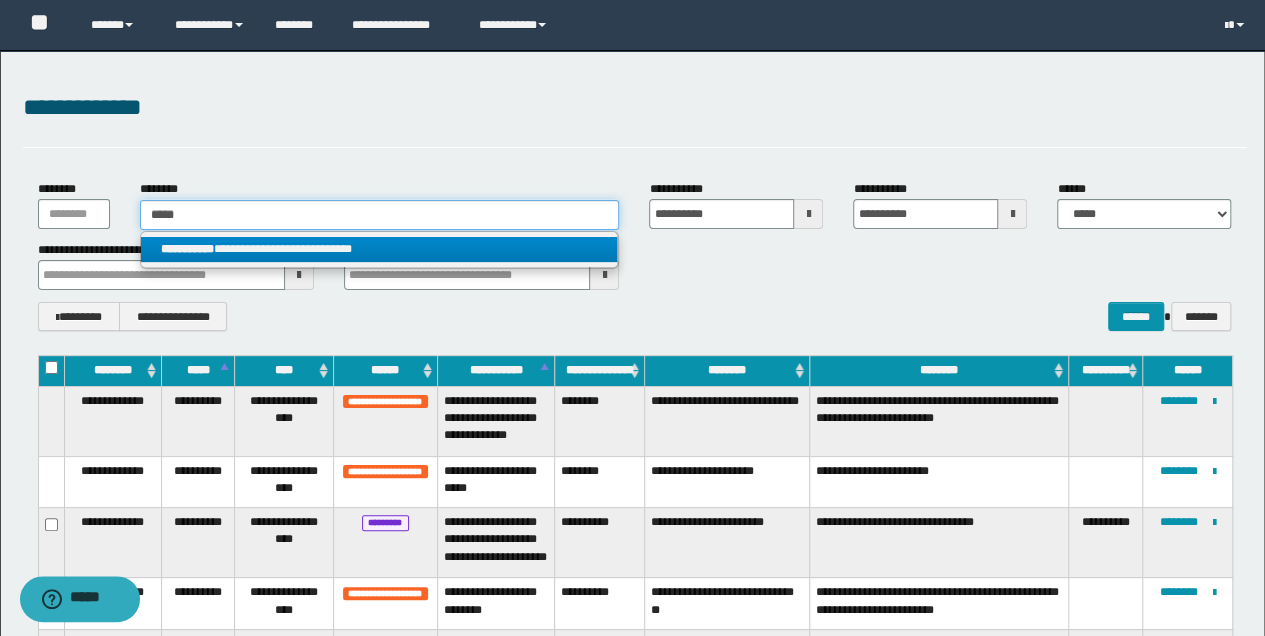 type 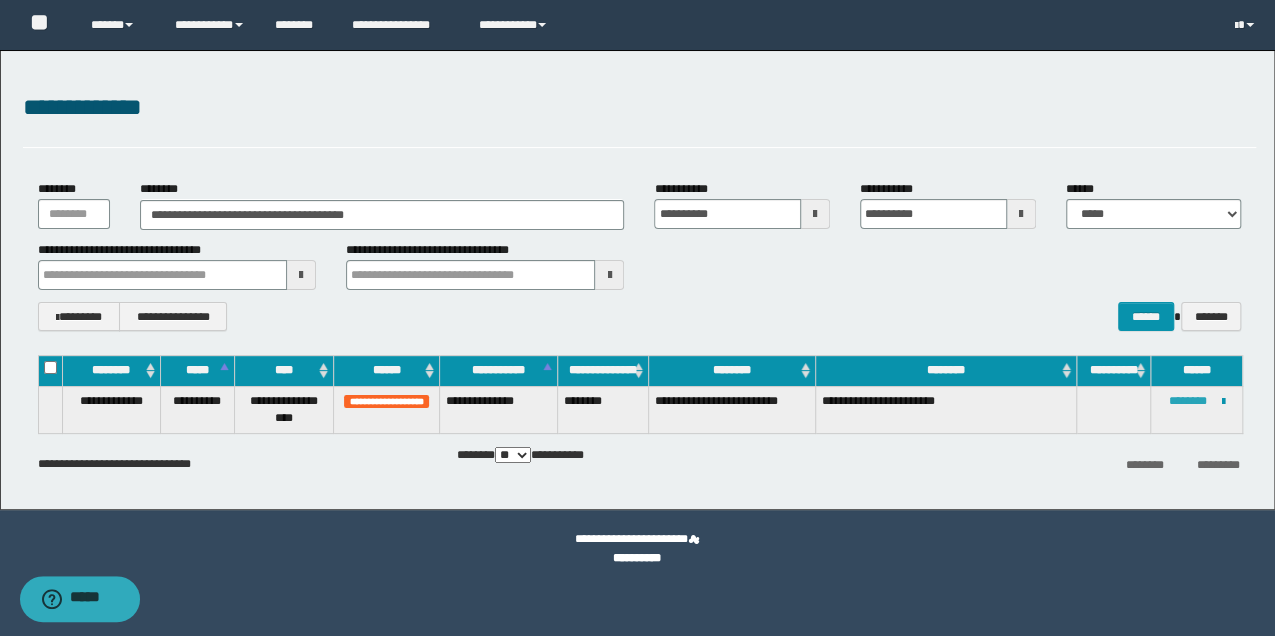 click on "********" at bounding box center [1188, 401] 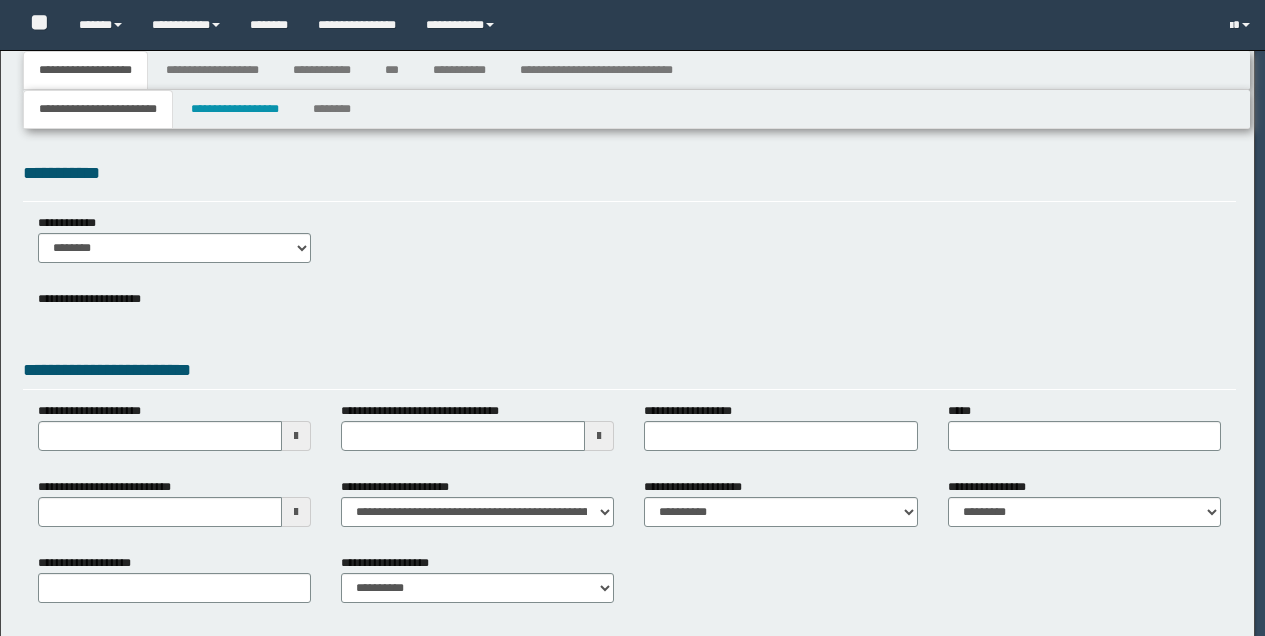scroll, scrollTop: 0, scrollLeft: 0, axis: both 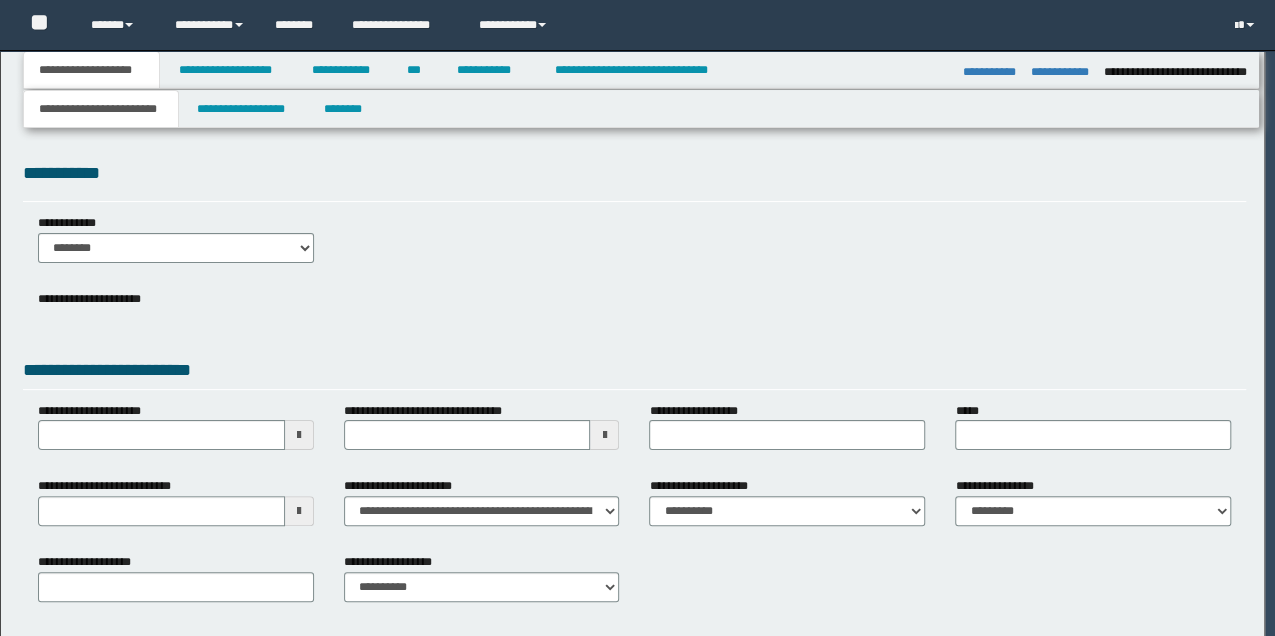 select on "*" 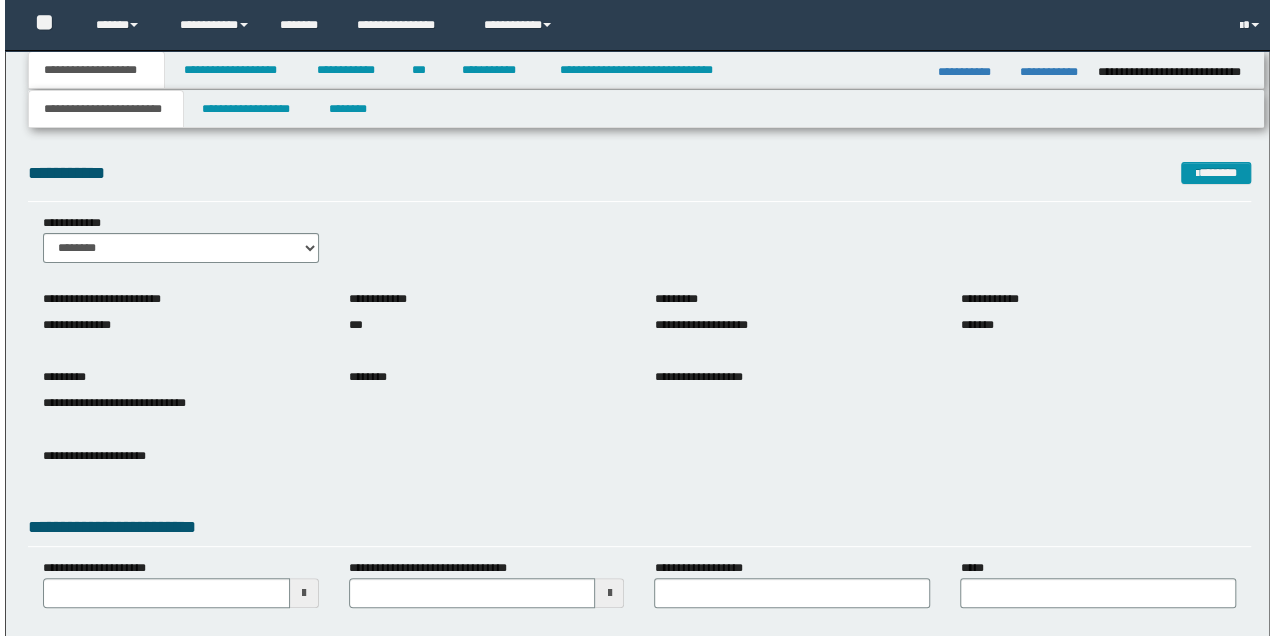 scroll, scrollTop: 0, scrollLeft: 0, axis: both 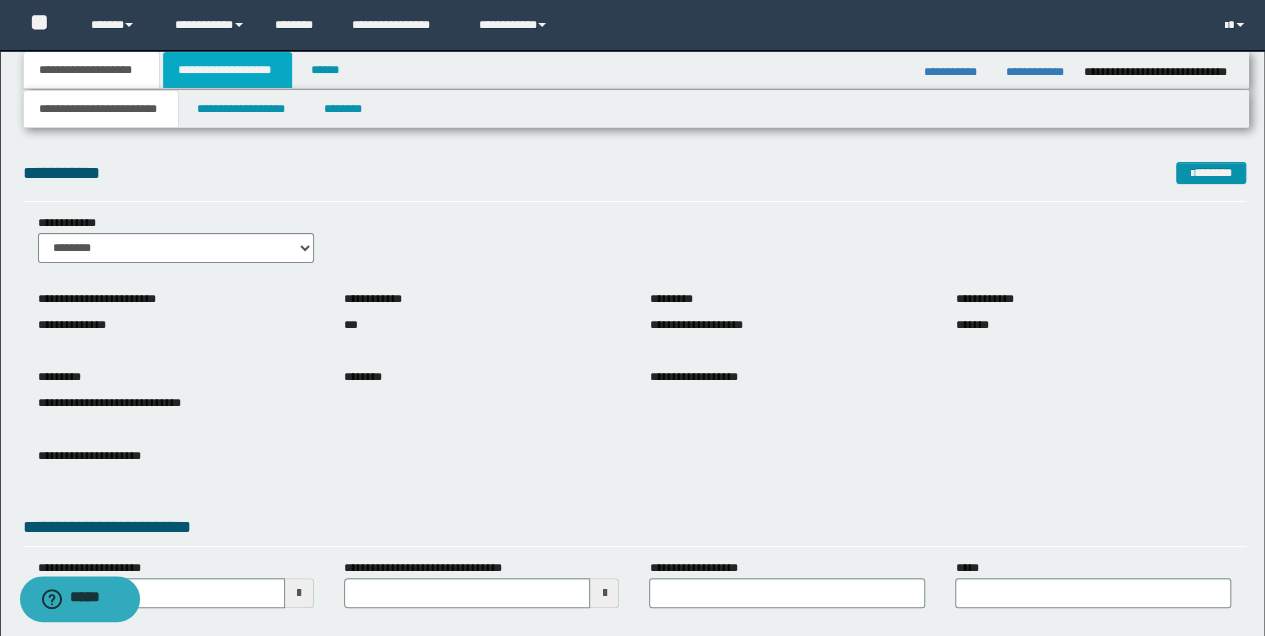 click on "**********" at bounding box center (227, 70) 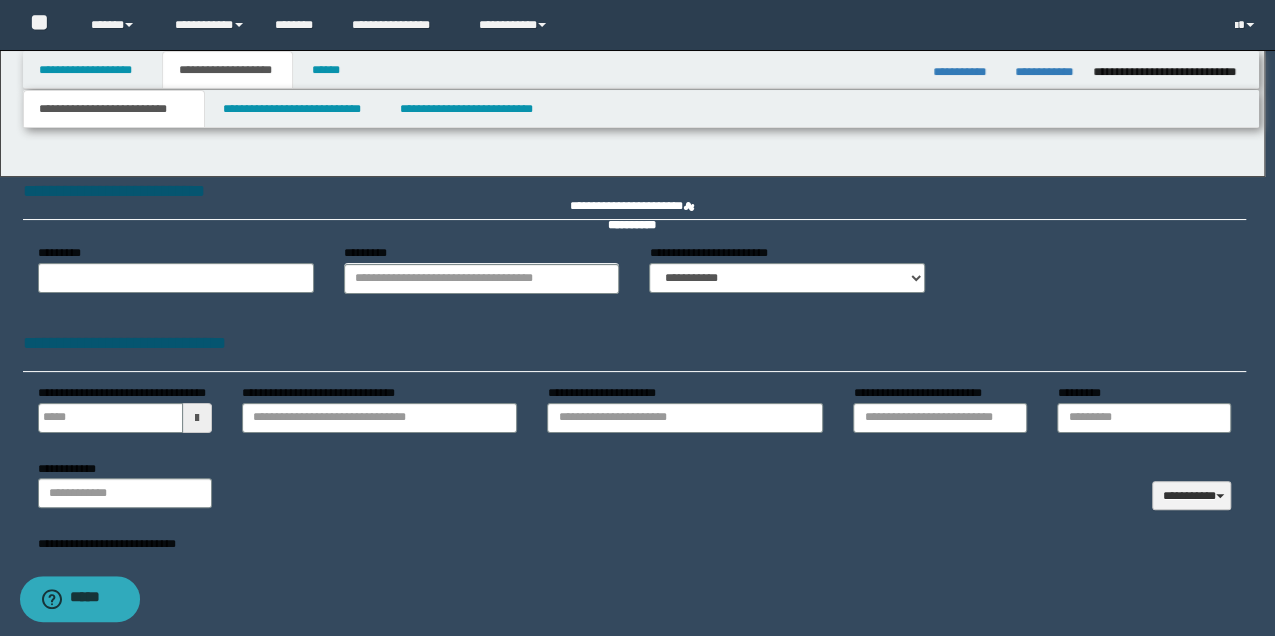 type 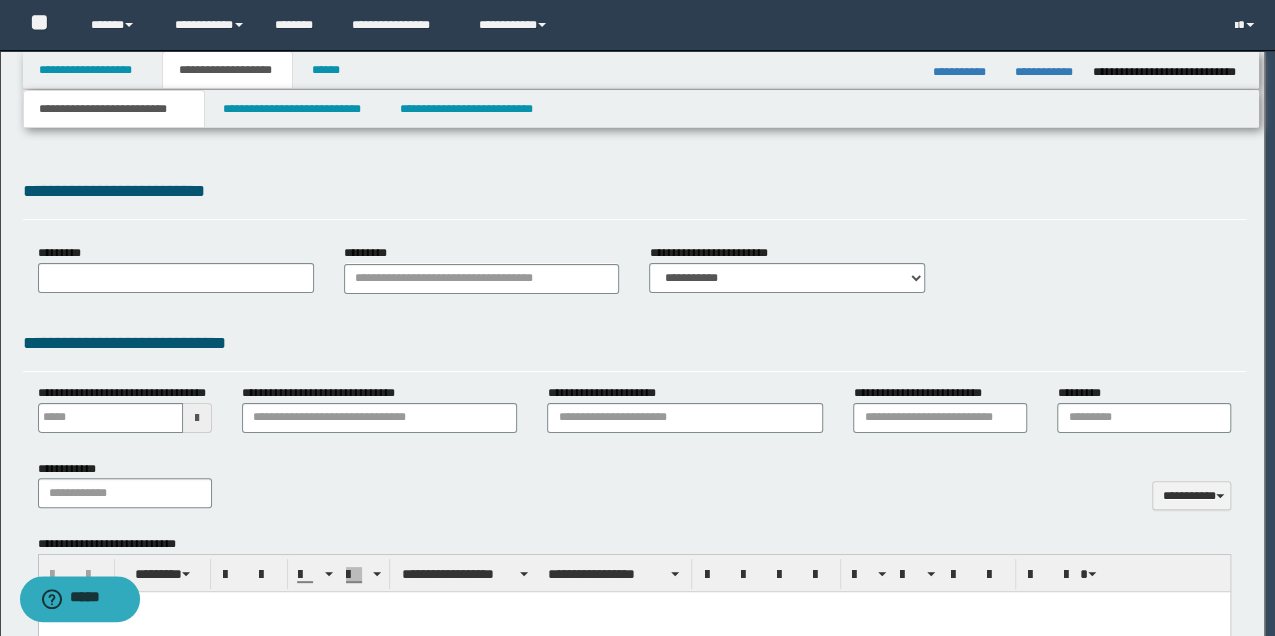select on "*" 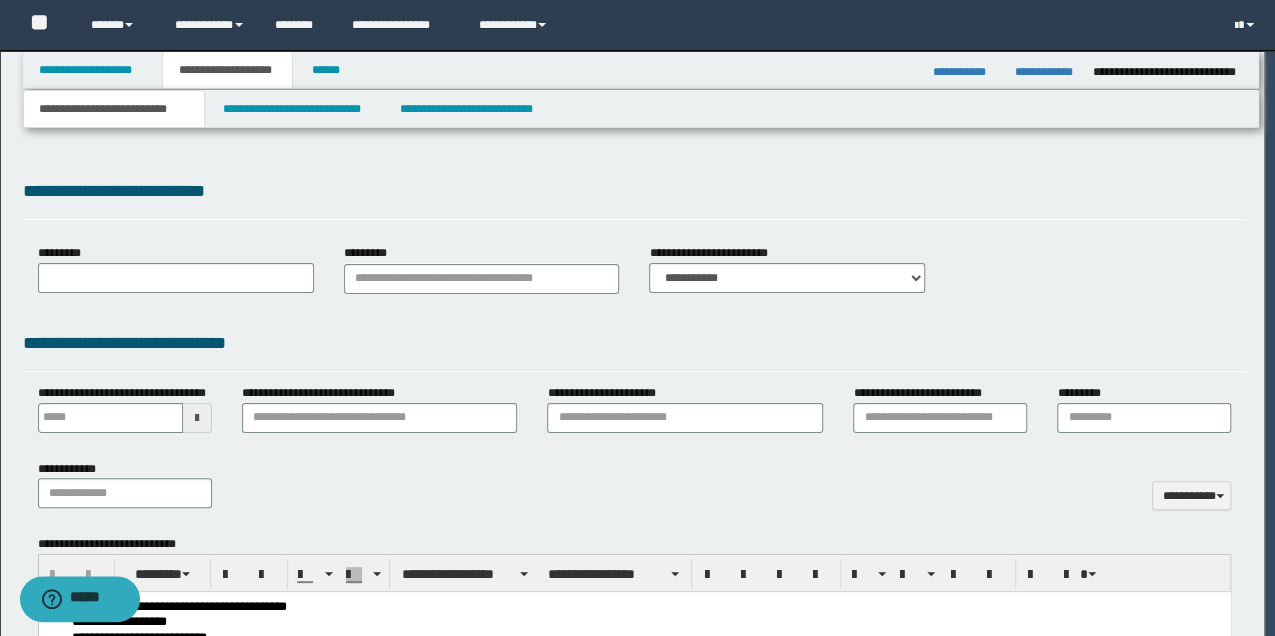 scroll, scrollTop: 0, scrollLeft: 0, axis: both 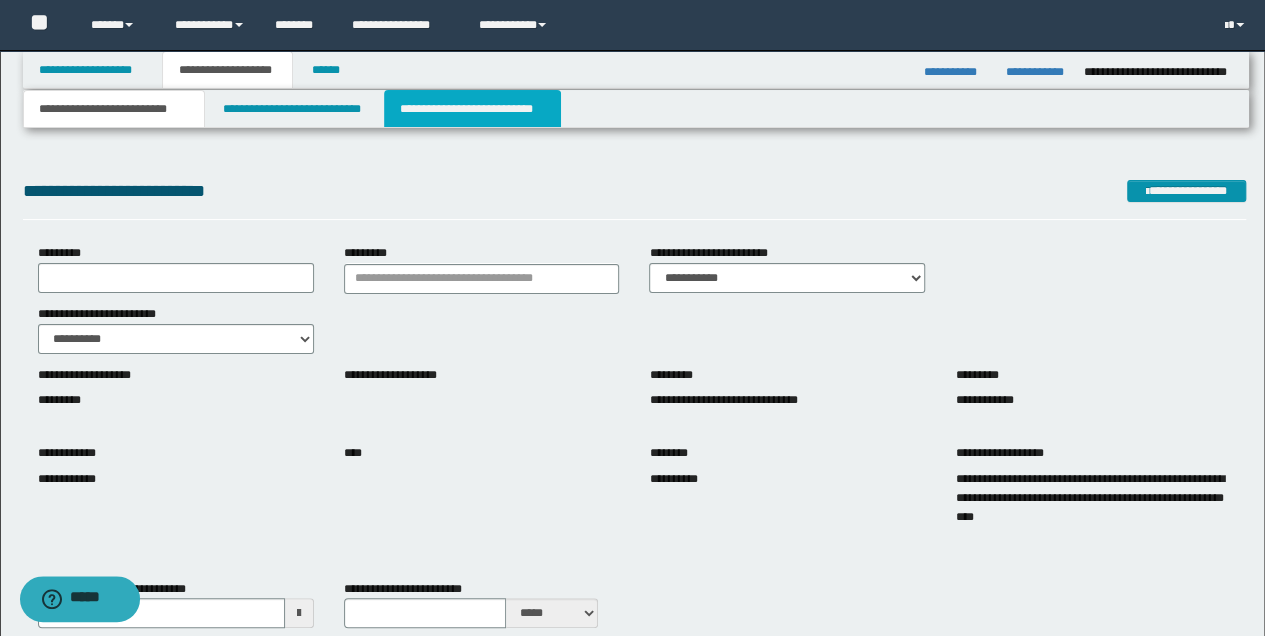 click on "**********" at bounding box center (472, 109) 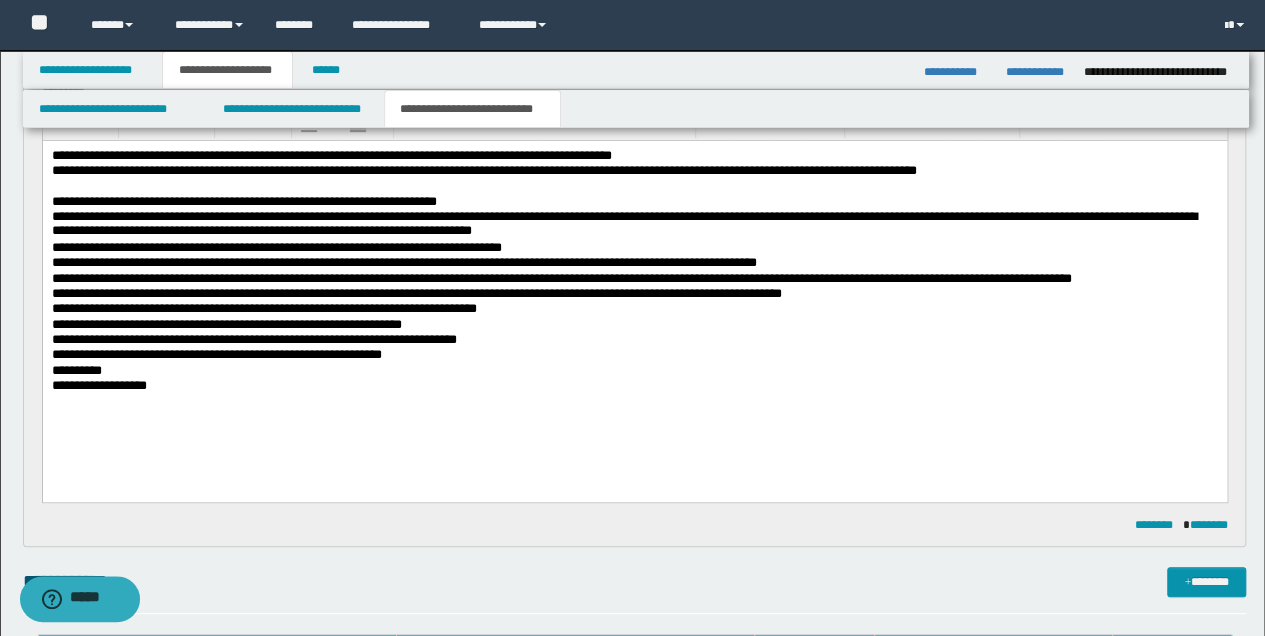 scroll, scrollTop: 133, scrollLeft: 0, axis: vertical 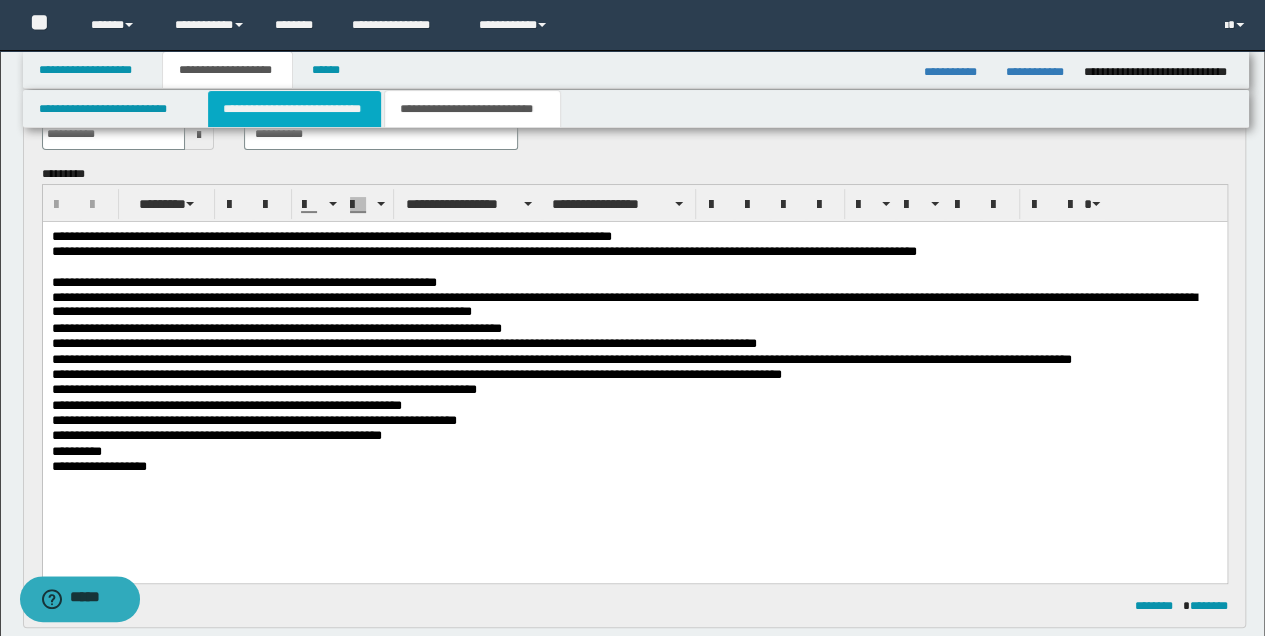 click on "**********" at bounding box center [294, 109] 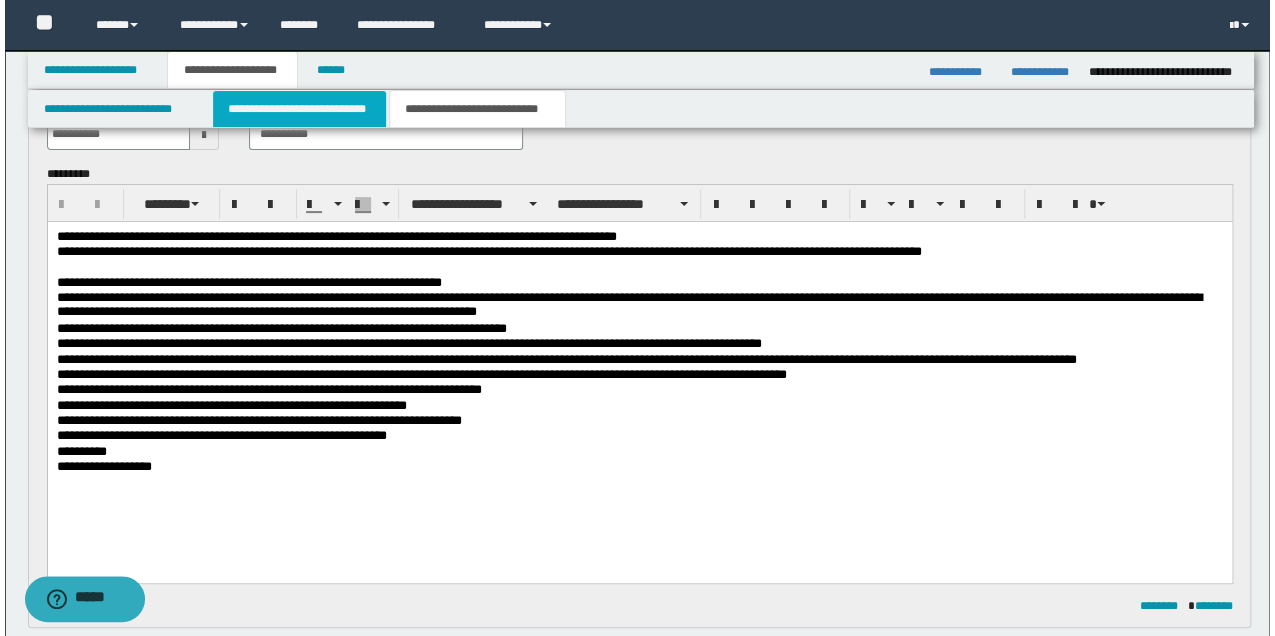 scroll, scrollTop: 0, scrollLeft: 0, axis: both 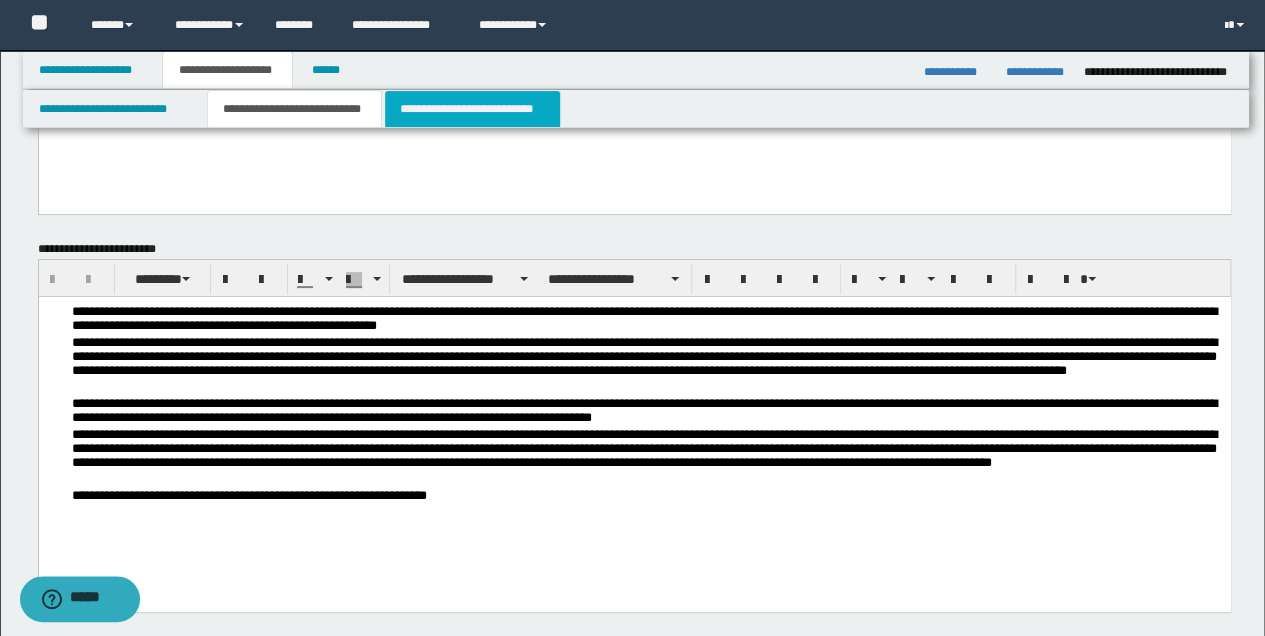 click on "**********" at bounding box center (472, 109) 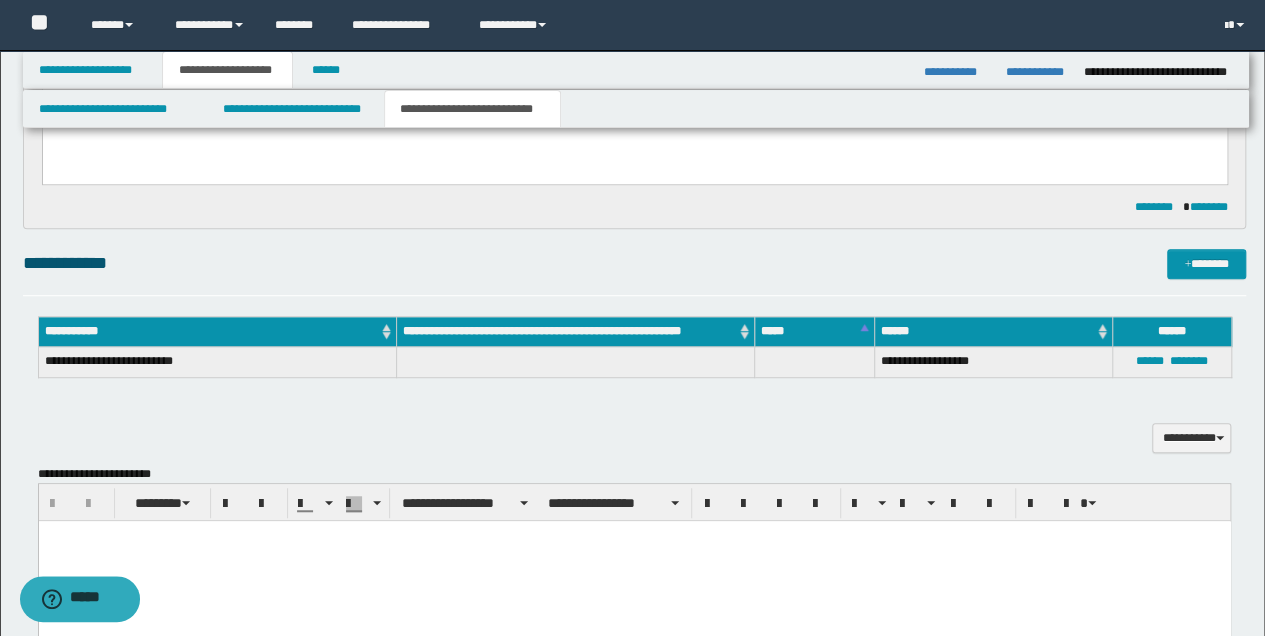scroll, scrollTop: 533, scrollLeft: 0, axis: vertical 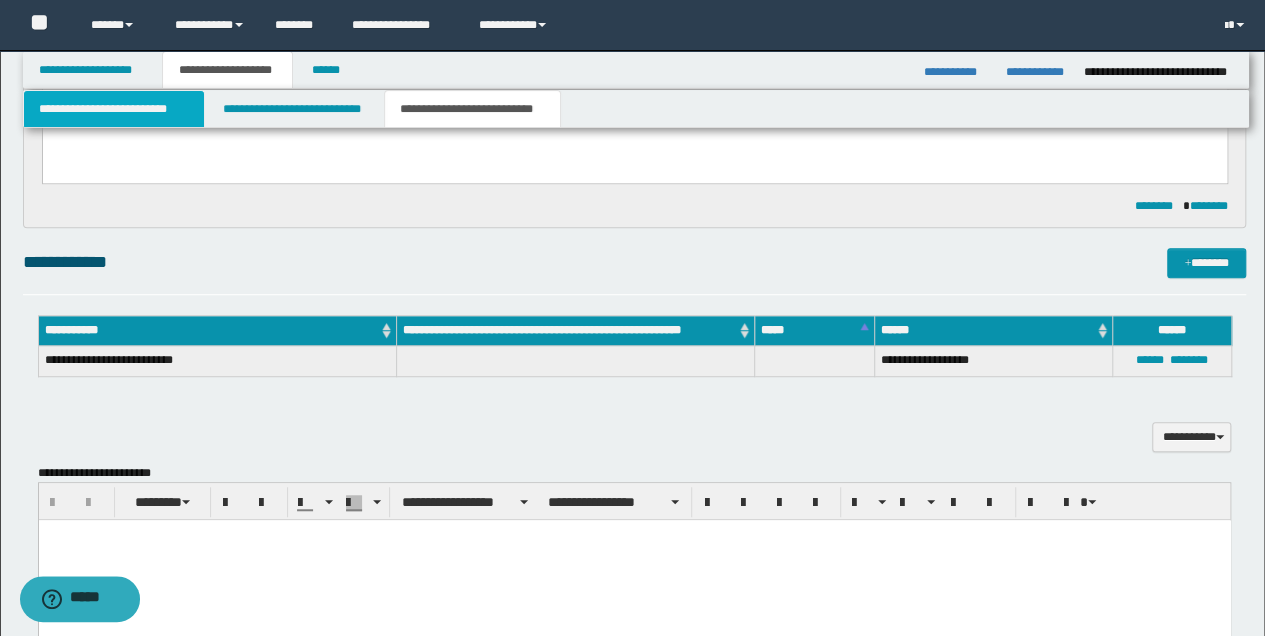 click on "**********" at bounding box center (114, 109) 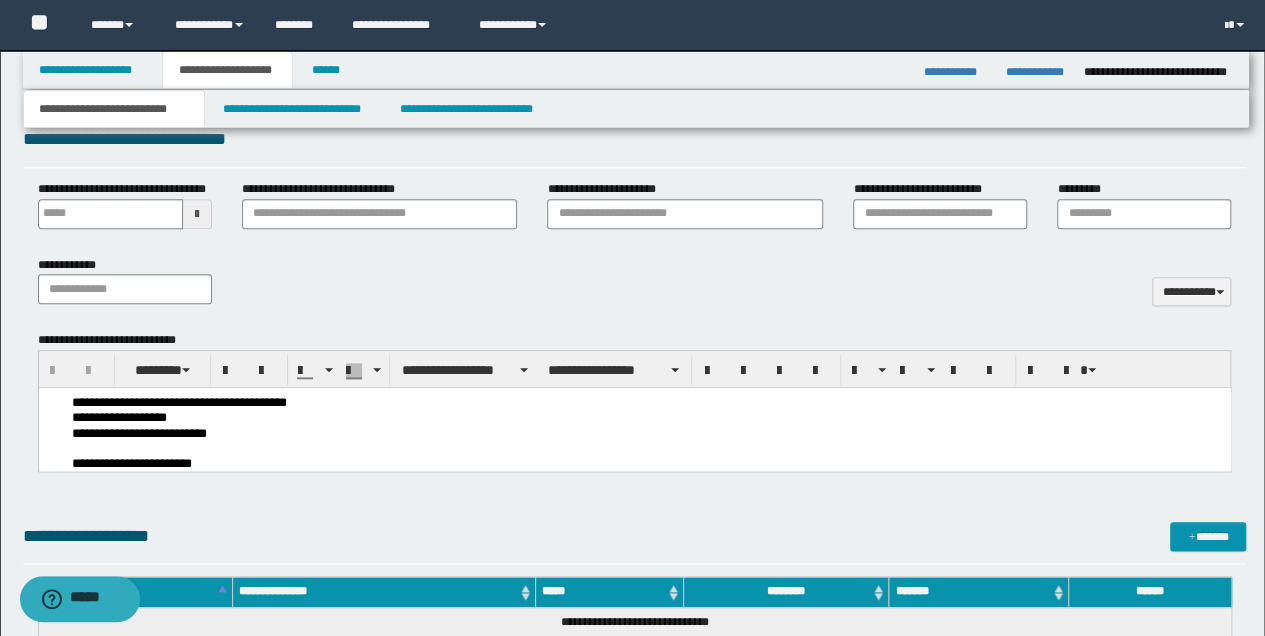 scroll, scrollTop: 1000, scrollLeft: 0, axis: vertical 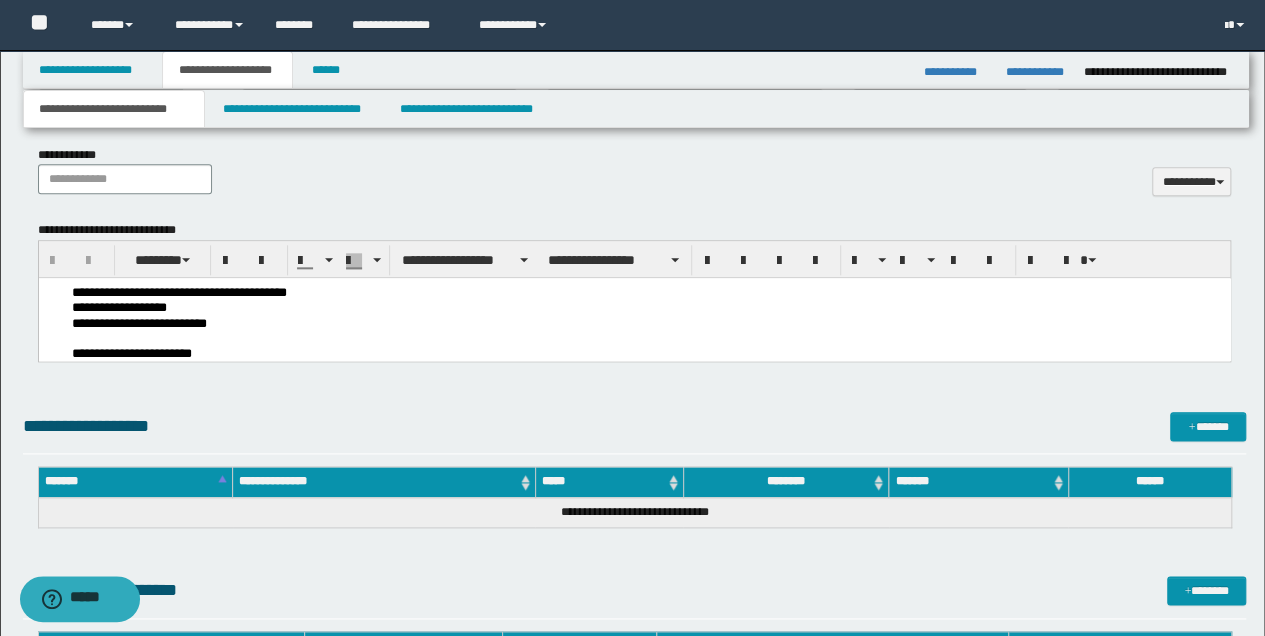 click on "**********" at bounding box center (646, 308) 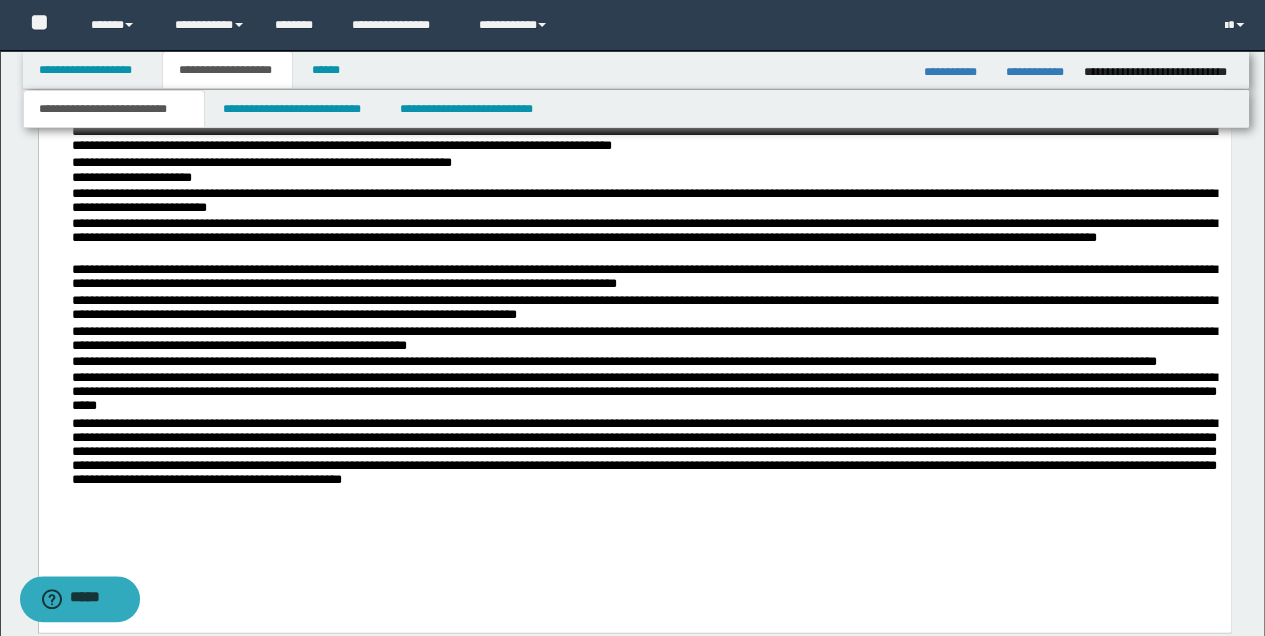 scroll, scrollTop: 1333, scrollLeft: 0, axis: vertical 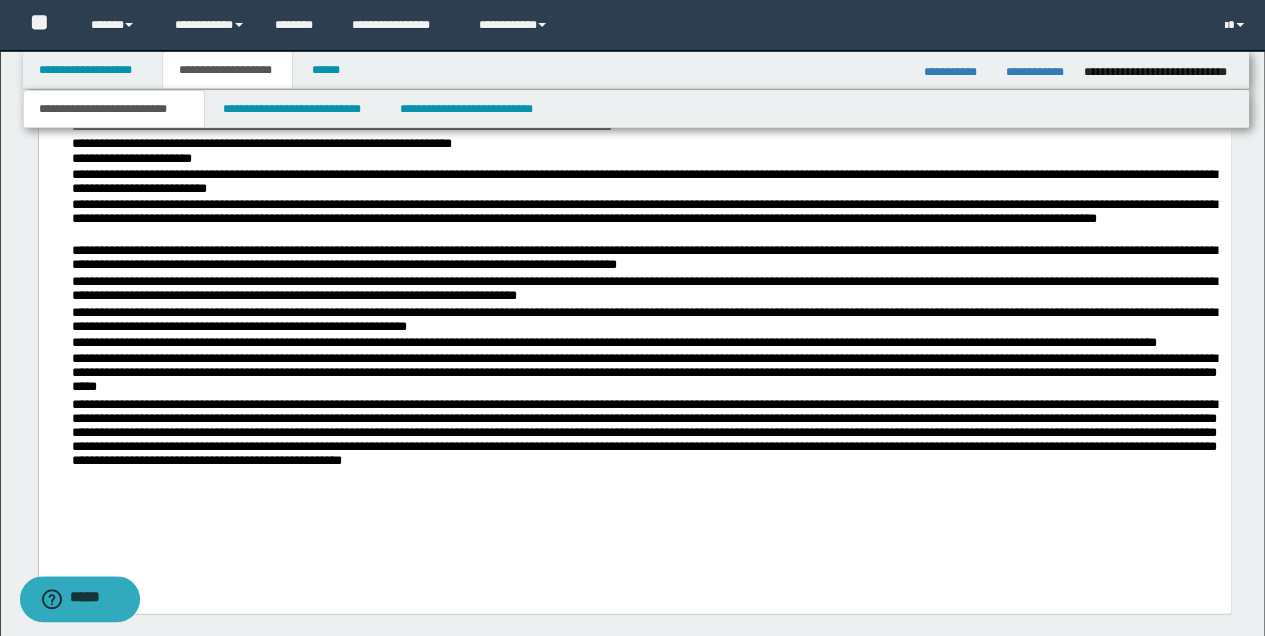 click on "**********" at bounding box center [646, 376] 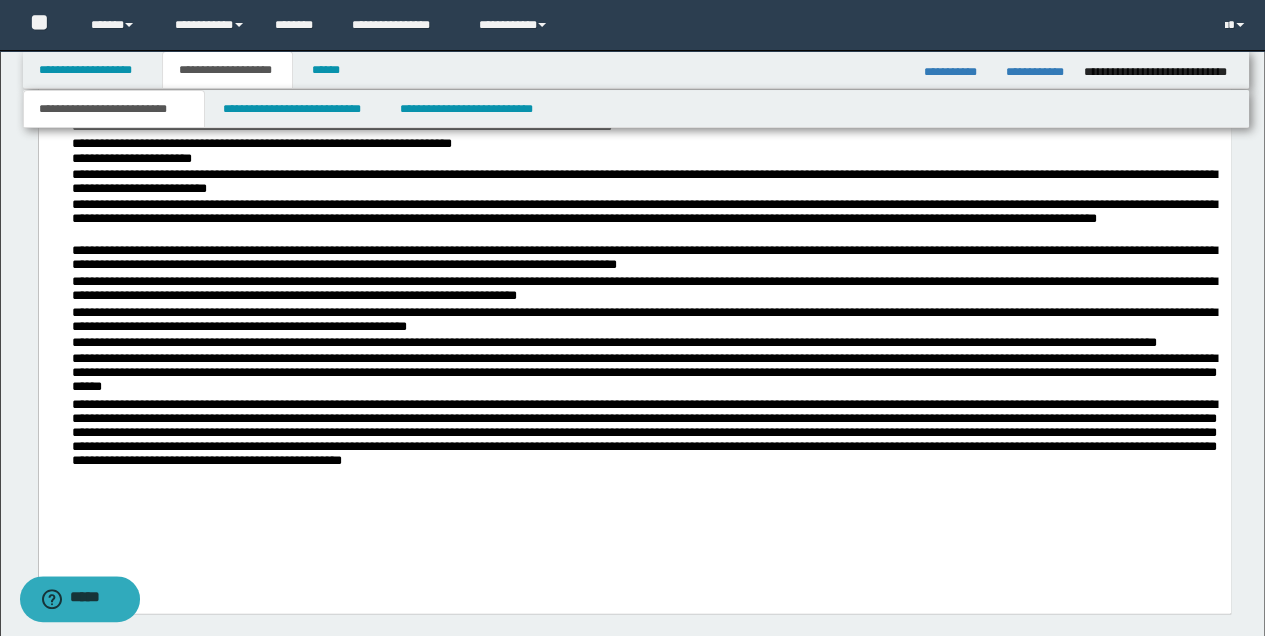 click on "**********" at bounding box center (646, 437) 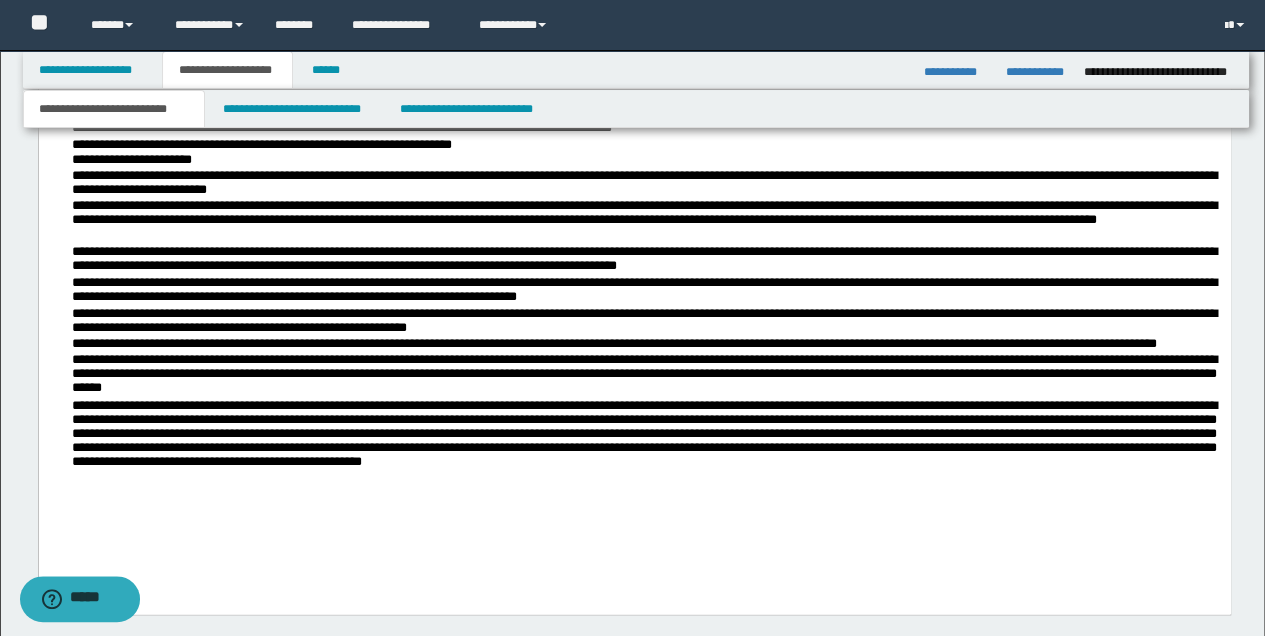 scroll, scrollTop: 1333, scrollLeft: 0, axis: vertical 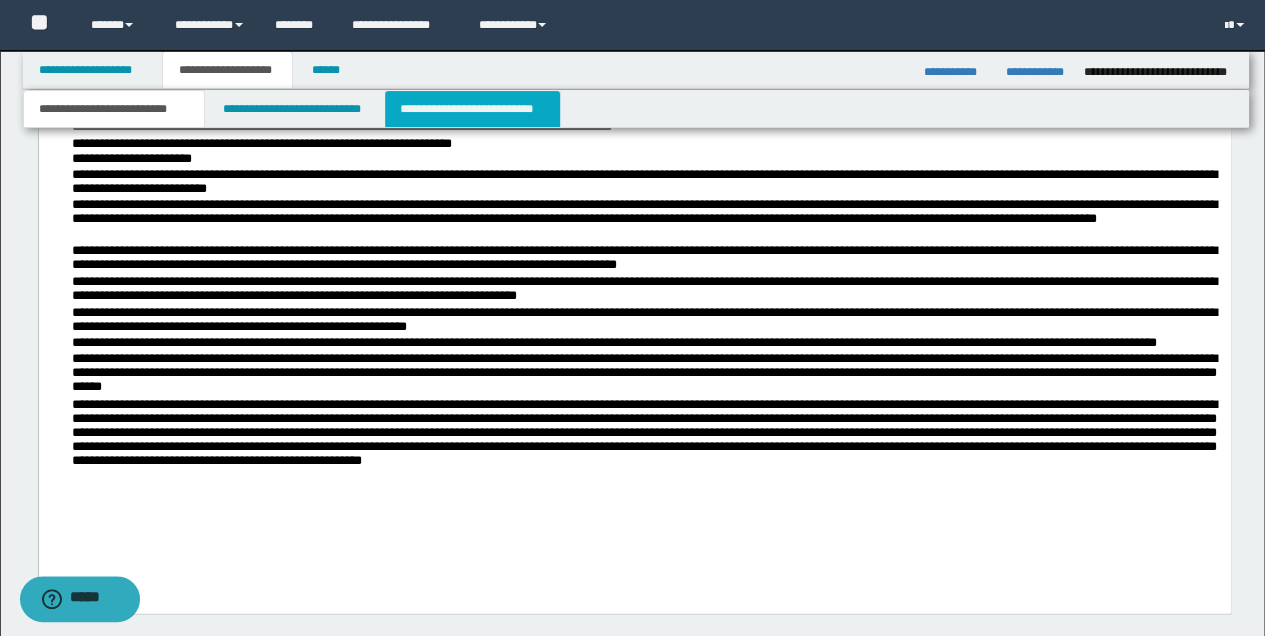 click on "**********" at bounding box center (472, 109) 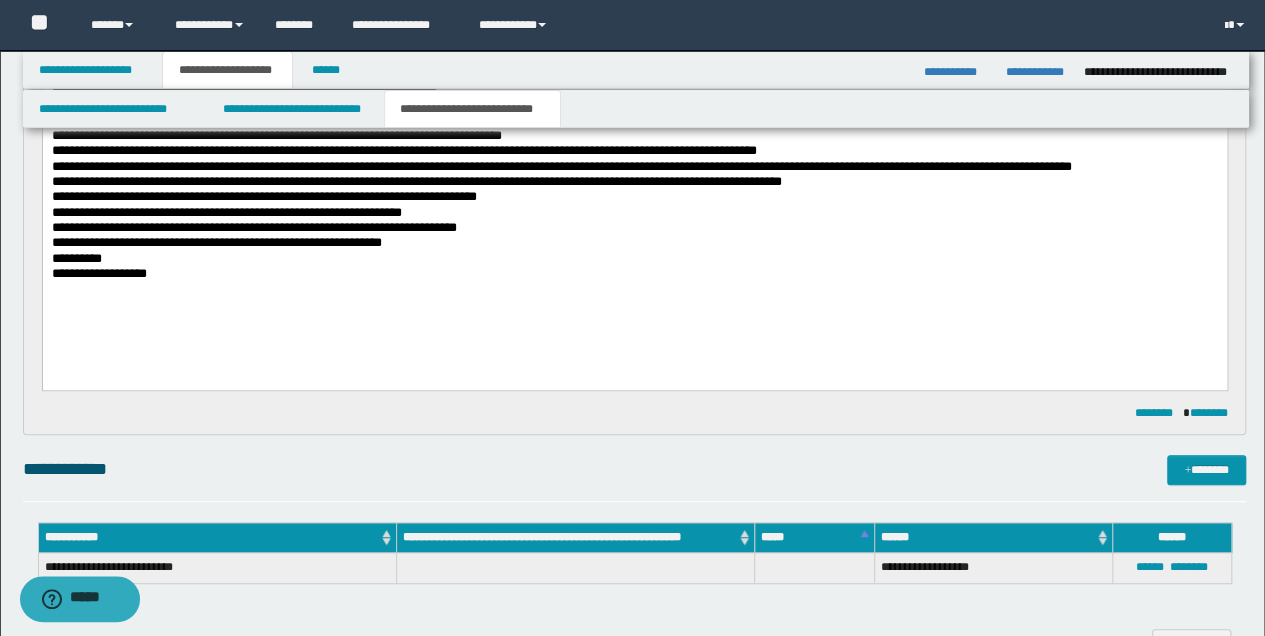 scroll, scrollTop: 250, scrollLeft: 0, axis: vertical 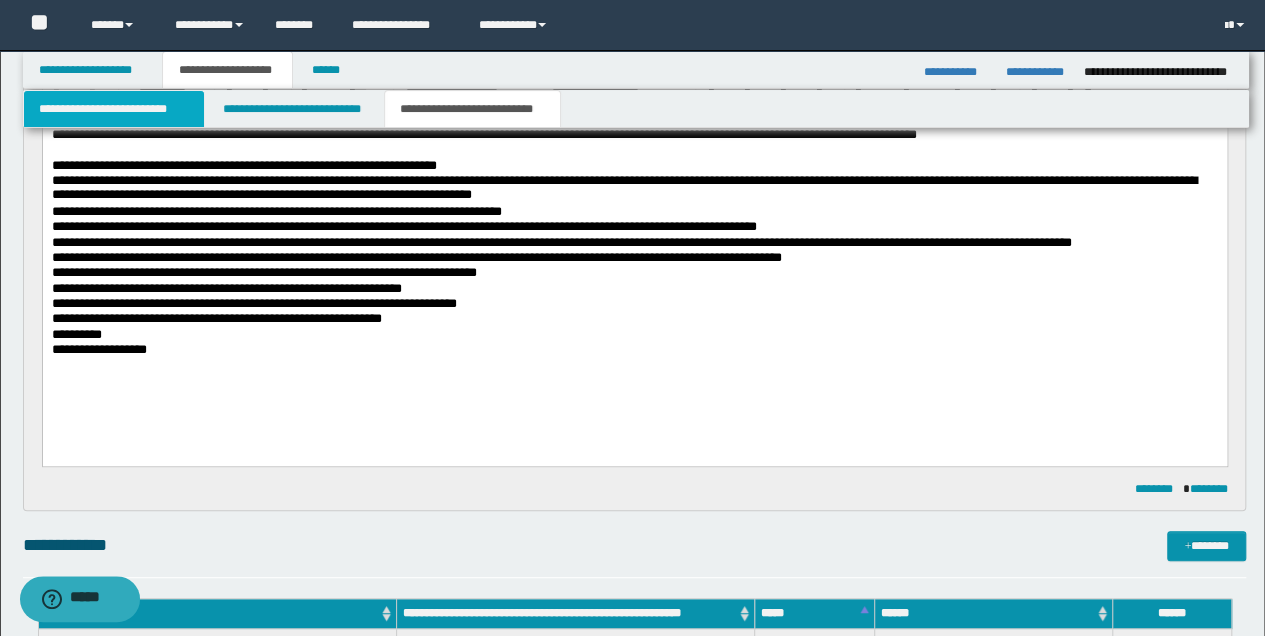 click on "**********" at bounding box center (114, 109) 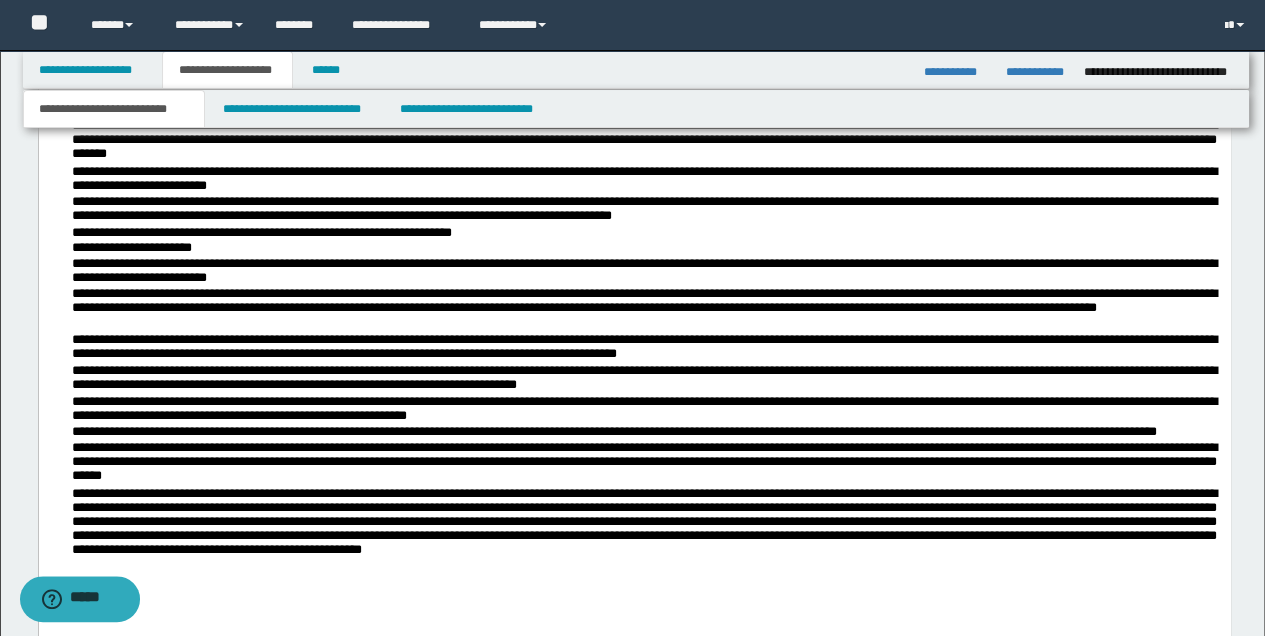 scroll, scrollTop: 1250, scrollLeft: 0, axis: vertical 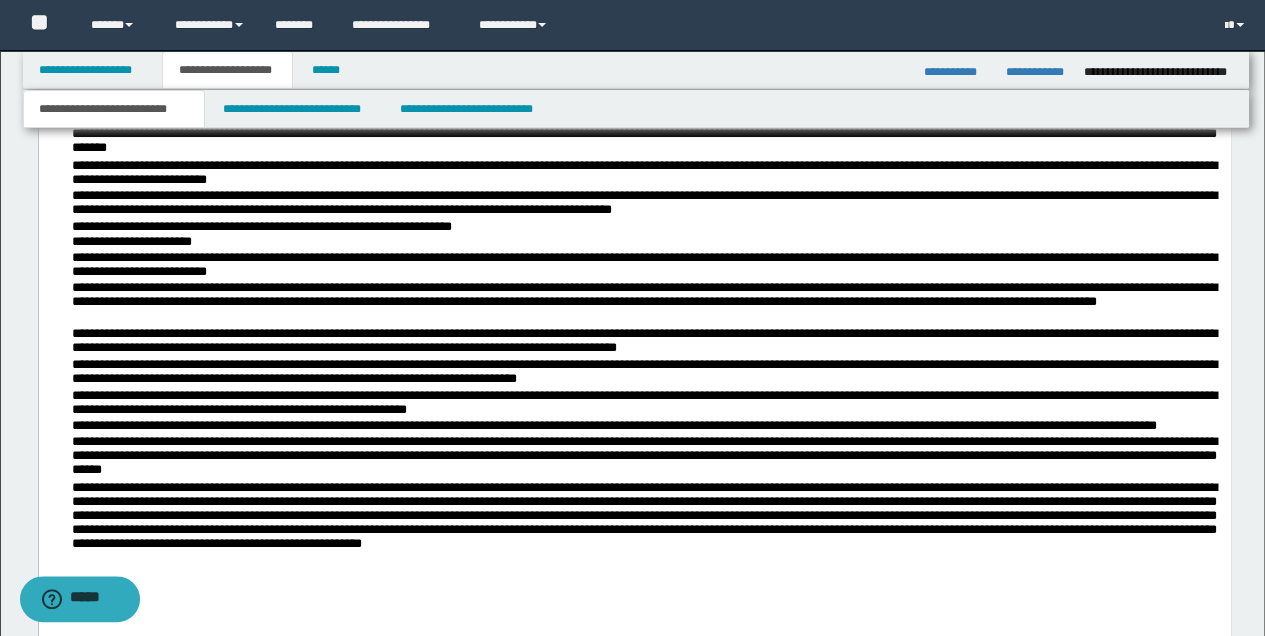 click on "**********" at bounding box center [646, 342] 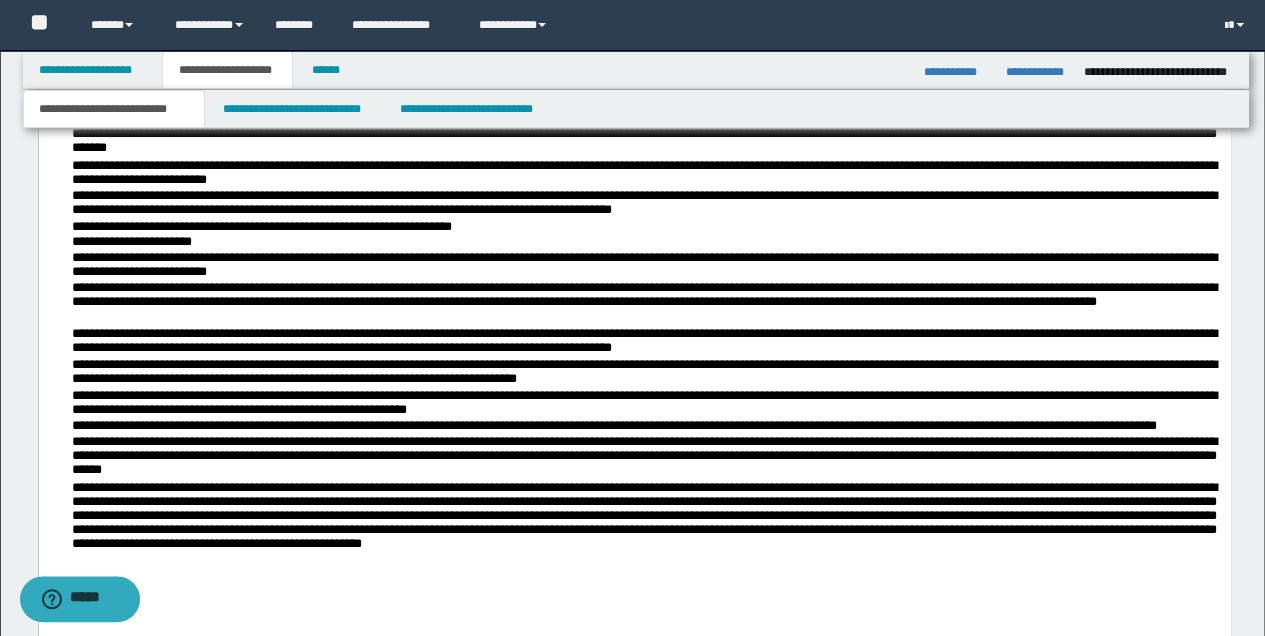 click on "**********" at bounding box center [646, 342] 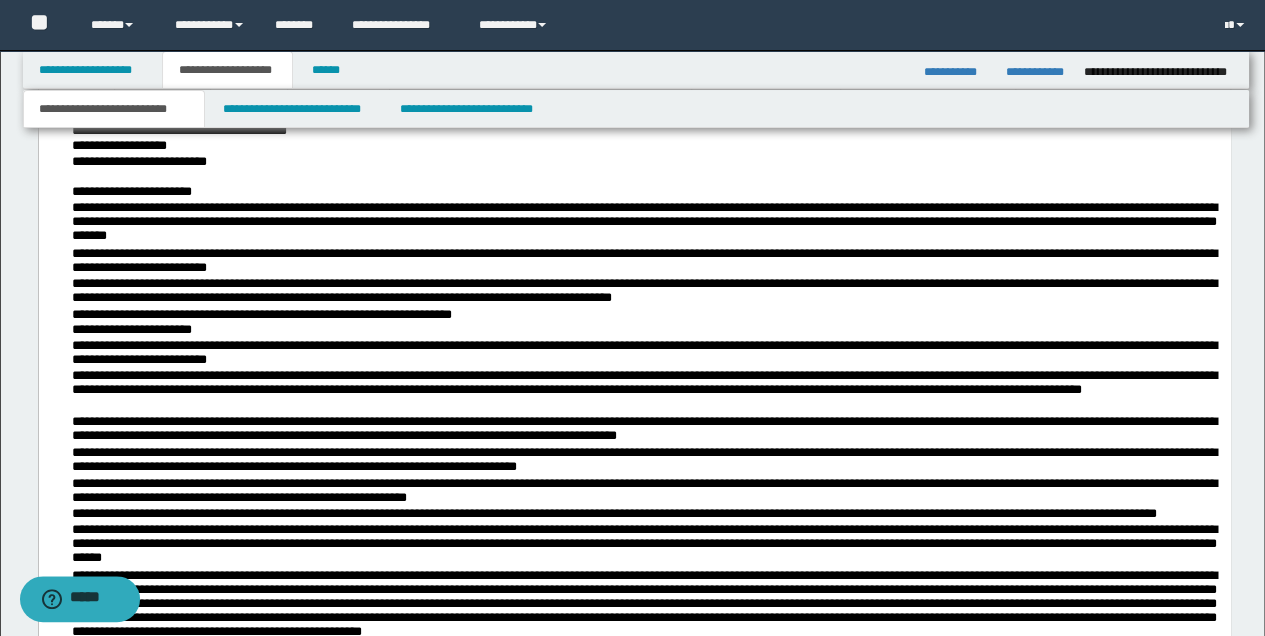 scroll, scrollTop: 1050, scrollLeft: 0, axis: vertical 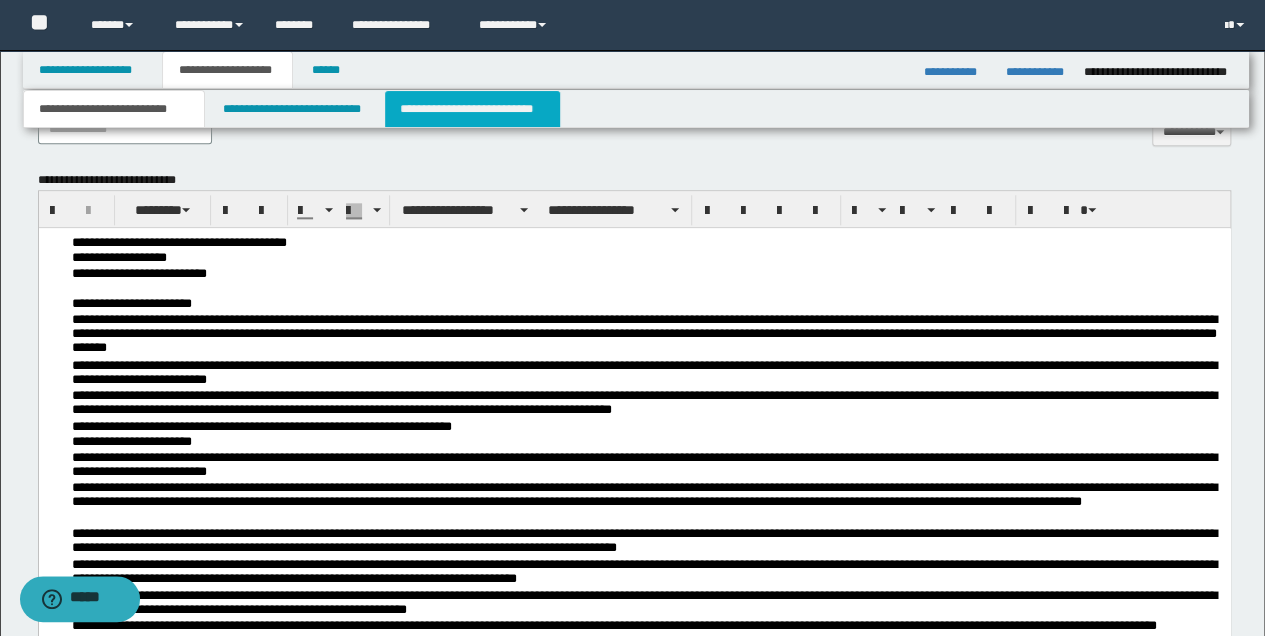click on "**********" at bounding box center (472, 109) 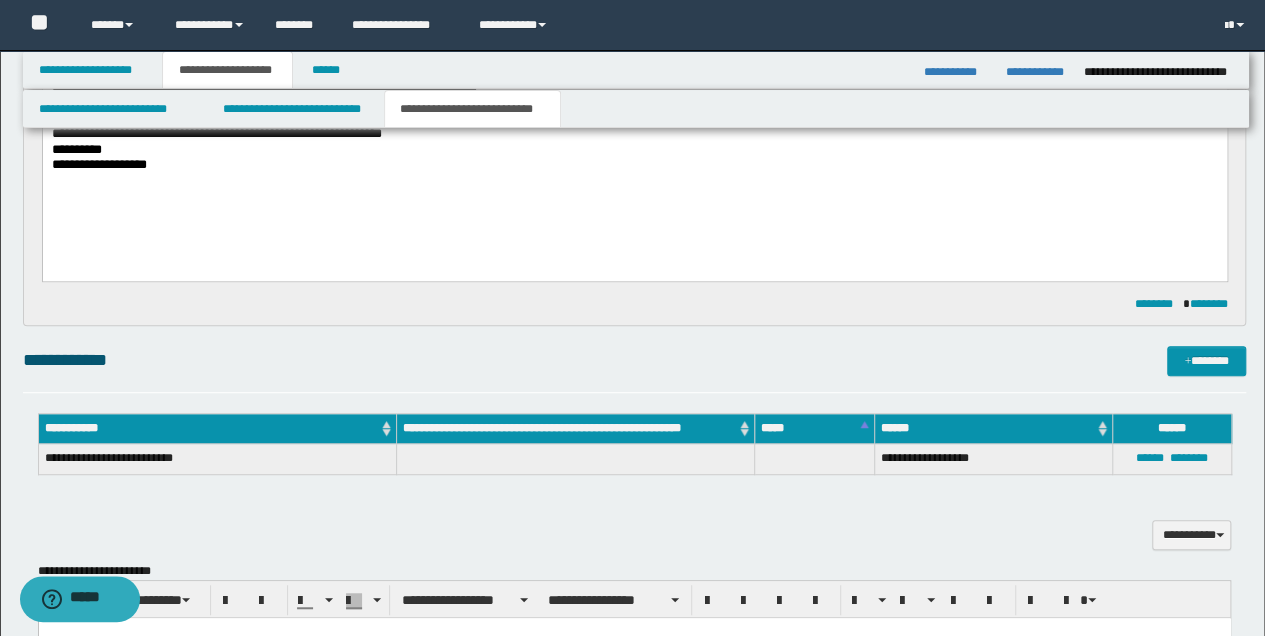 scroll, scrollTop: 450, scrollLeft: 0, axis: vertical 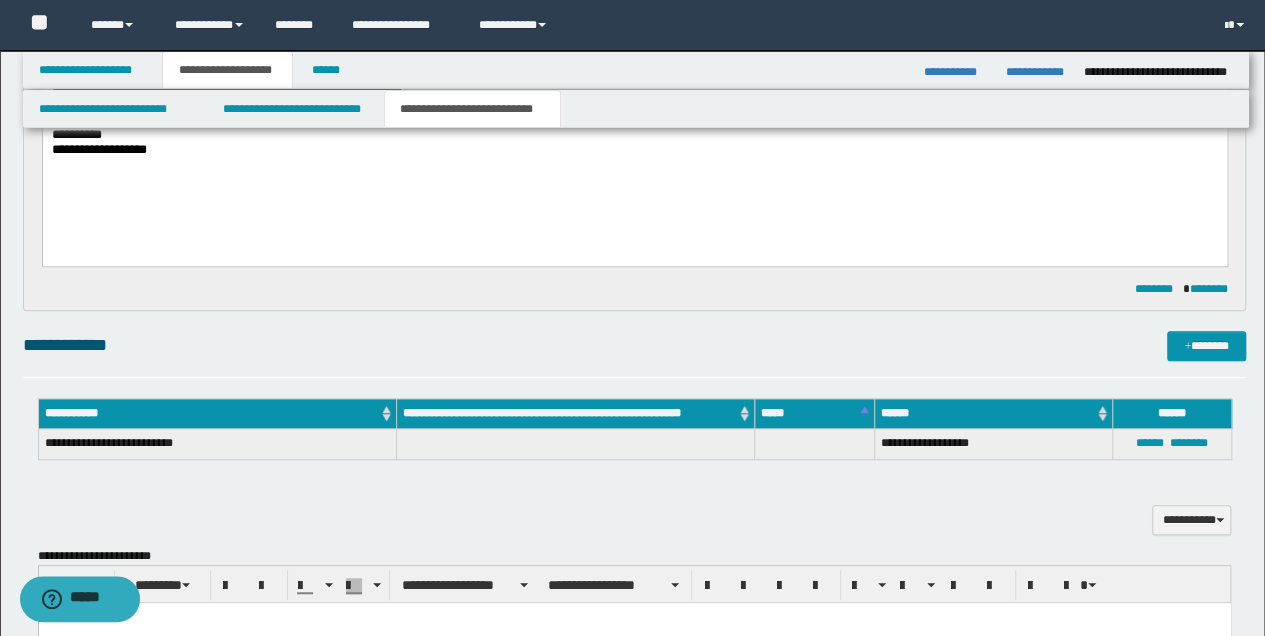 click on "**********" at bounding box center [634, 150] 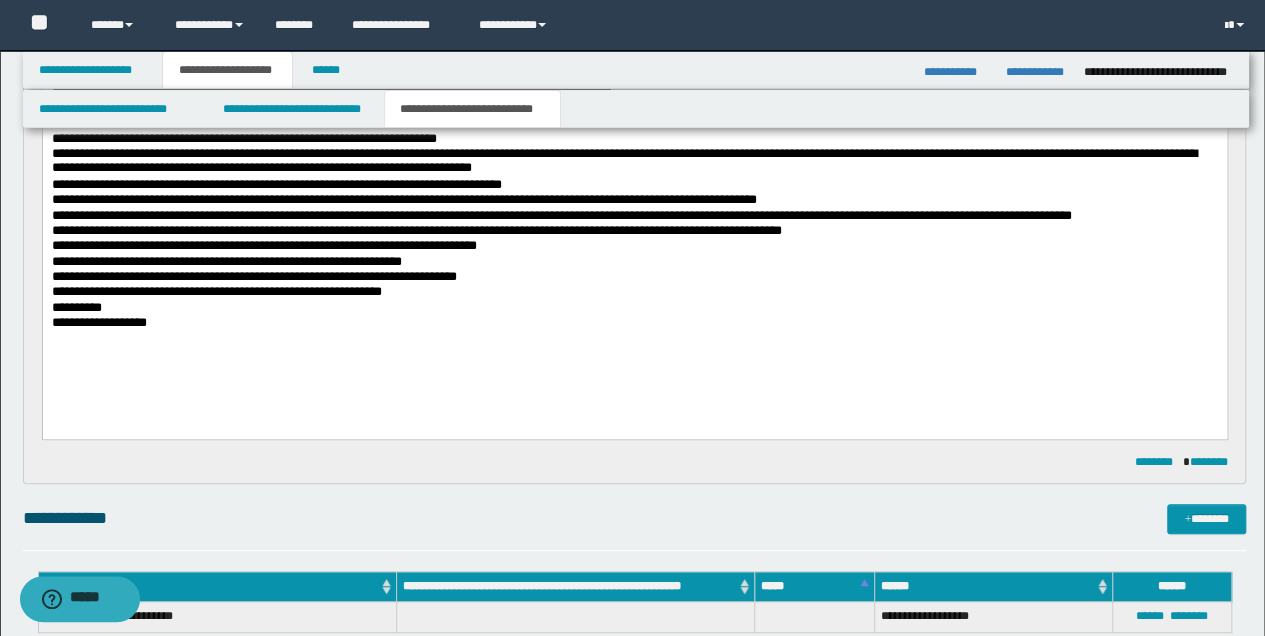 scroll, scrollTop: 450, scrollLeft: 0, axis: vertical 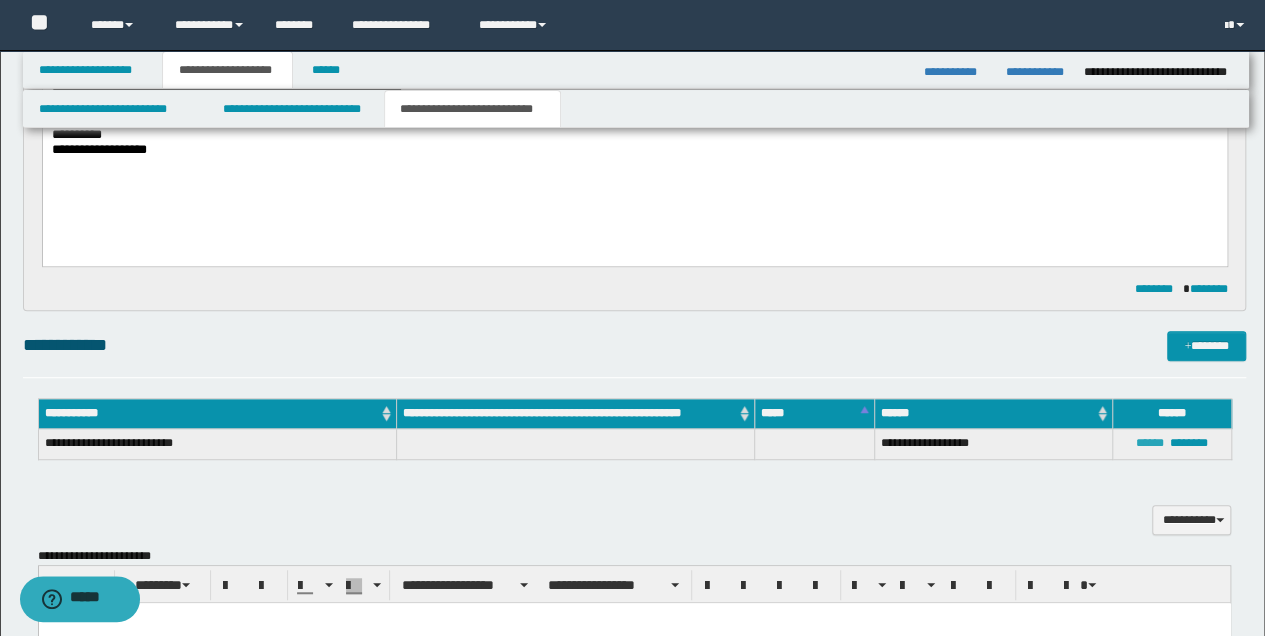 click on "******" at bounding box center [1150, 443] 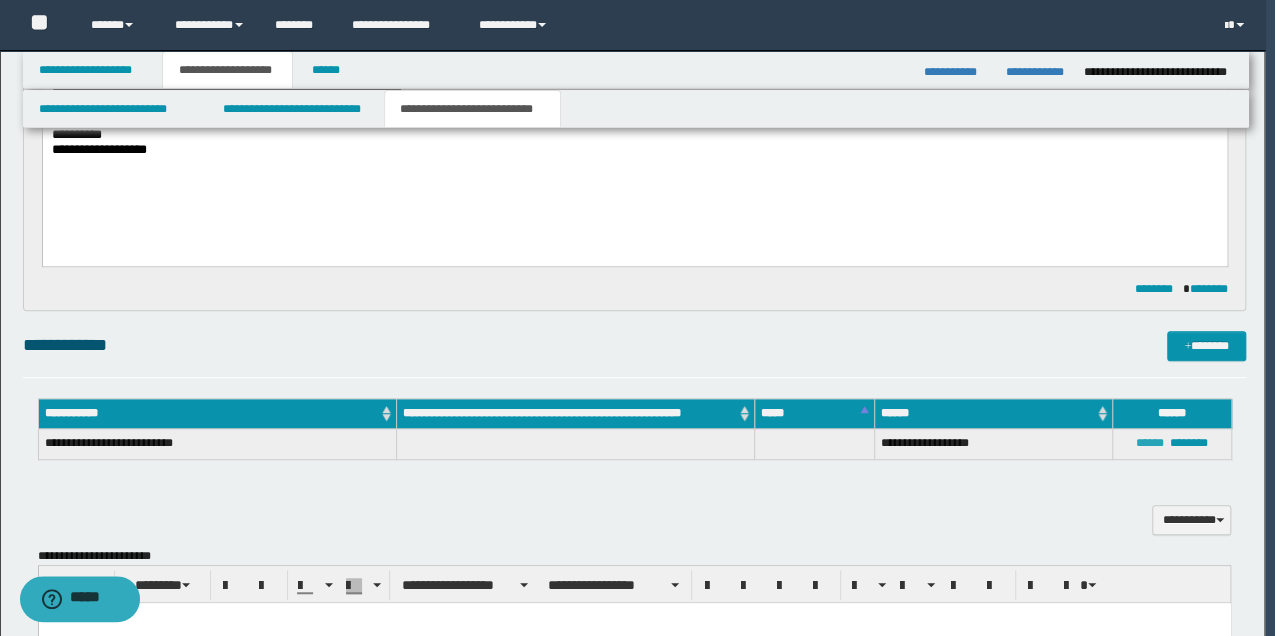 type on "**********" 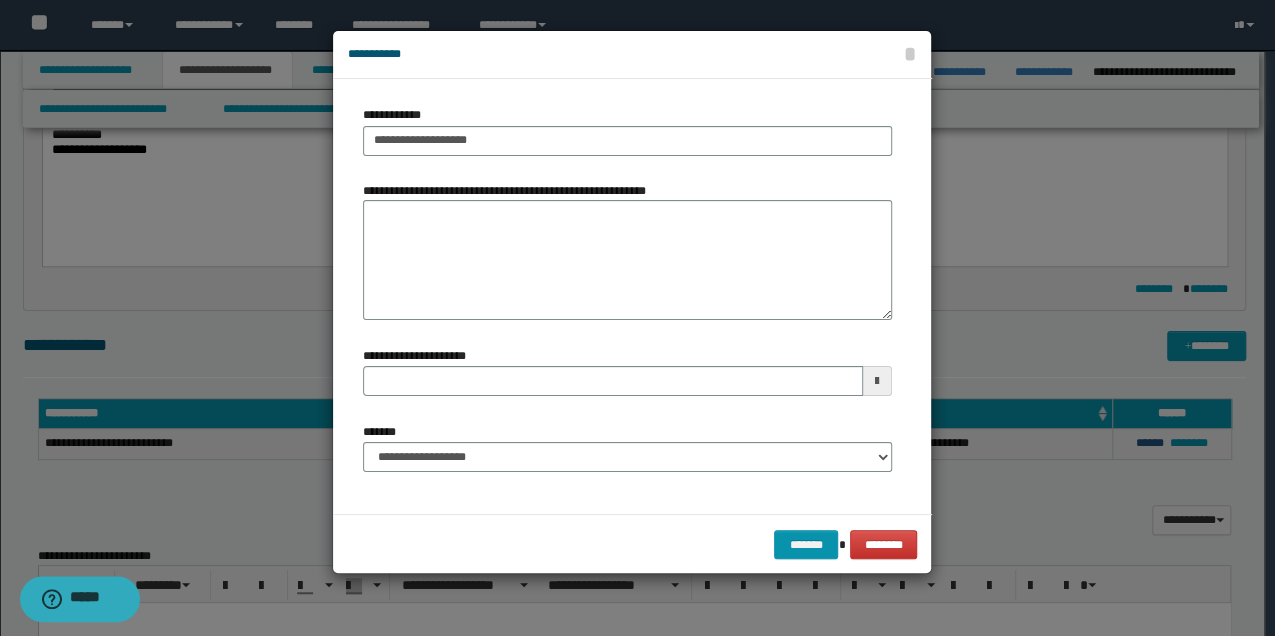 type 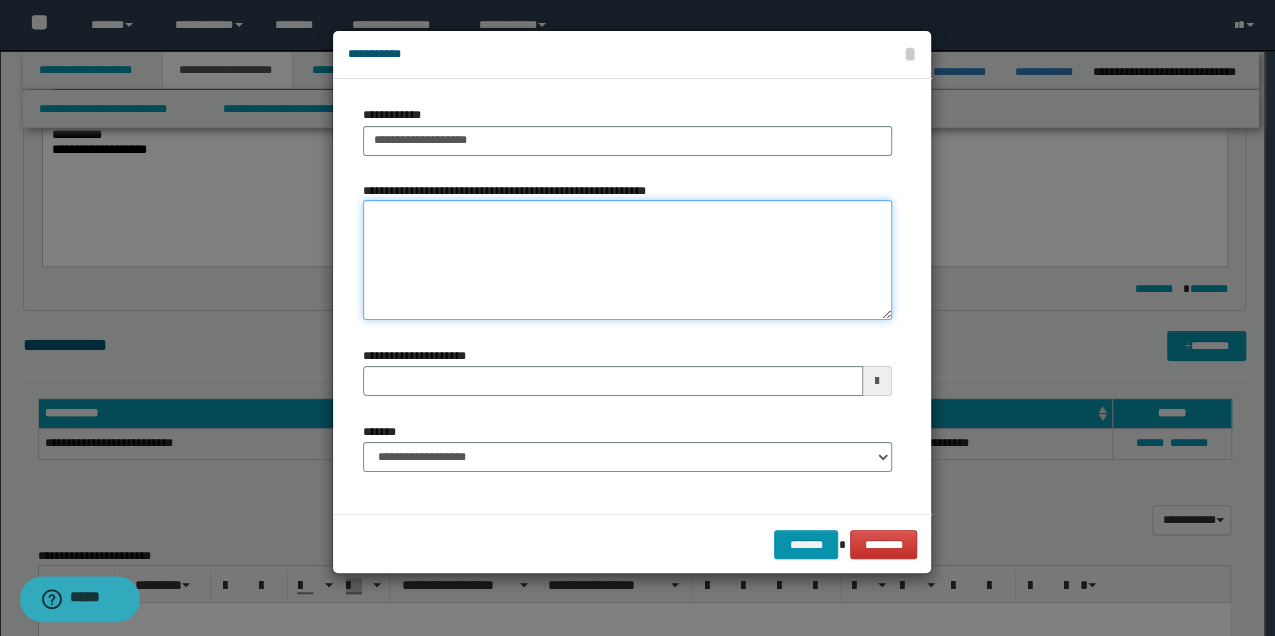 click on "**********" at bounding box center [627, 260] 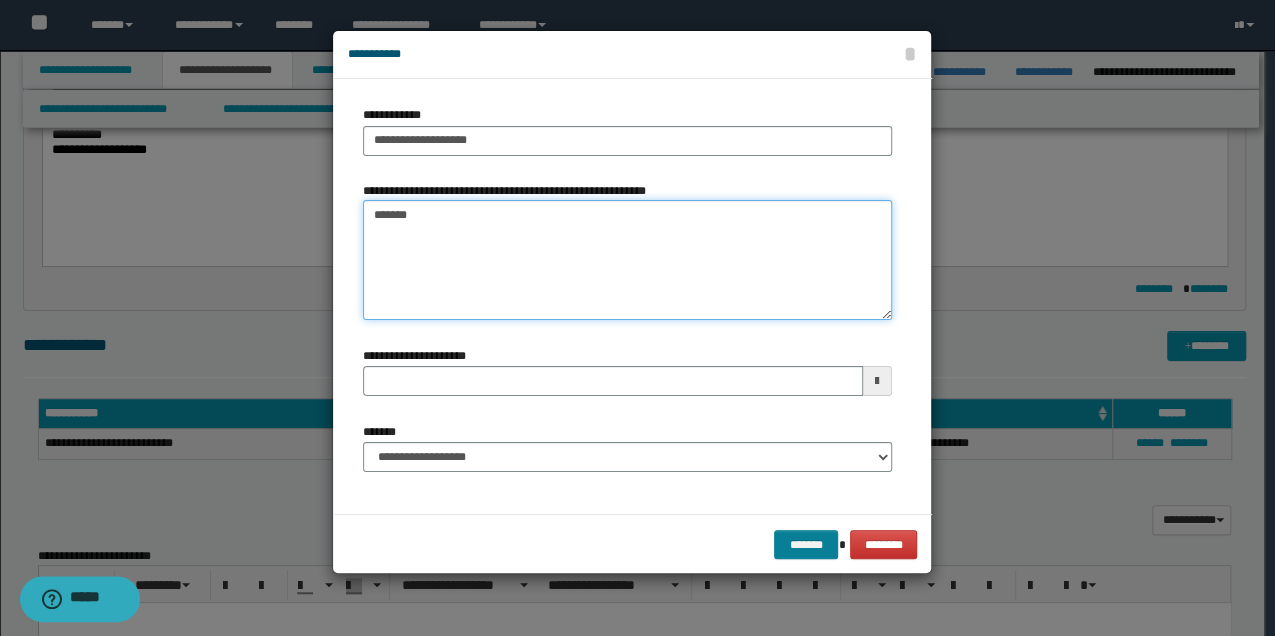type on "*******" 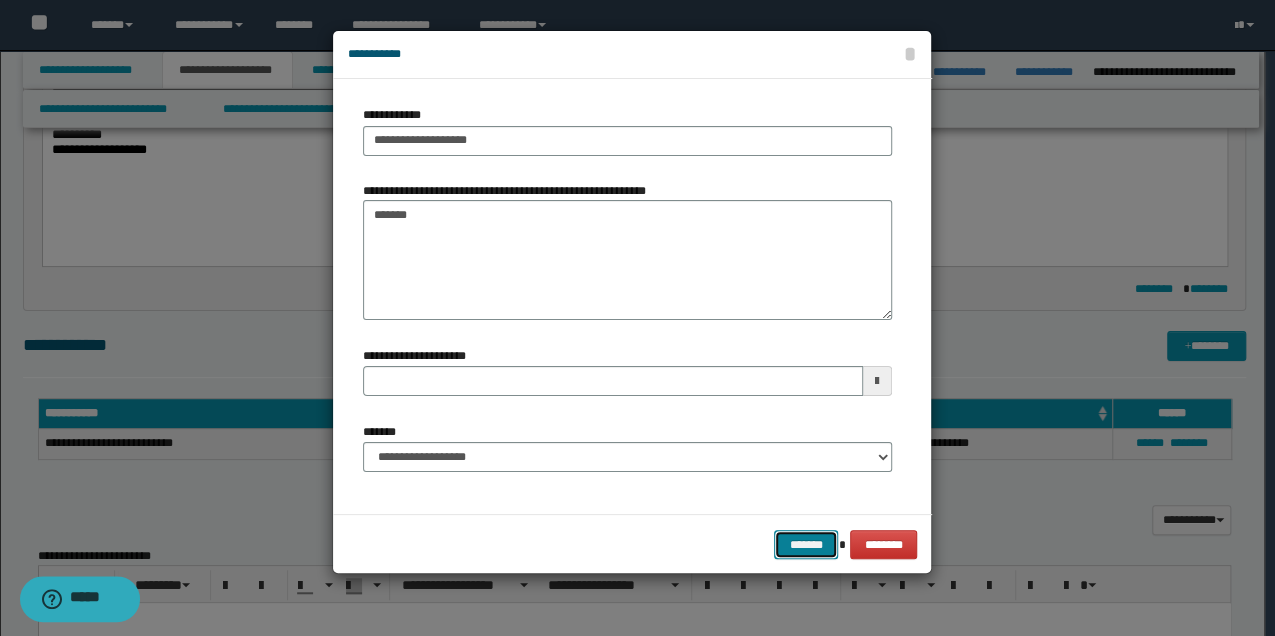 click on "*******" at bounding box center (806, 544) 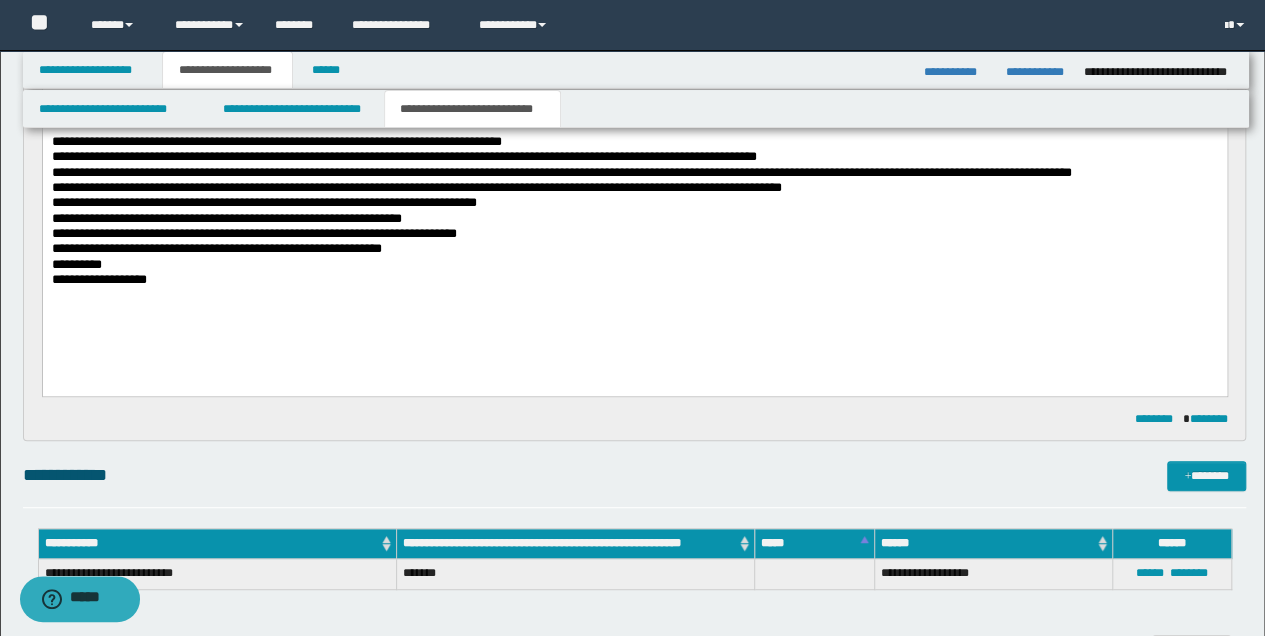 scroll, scrollTop: 316, scrollLeft: 0, axis: vertical 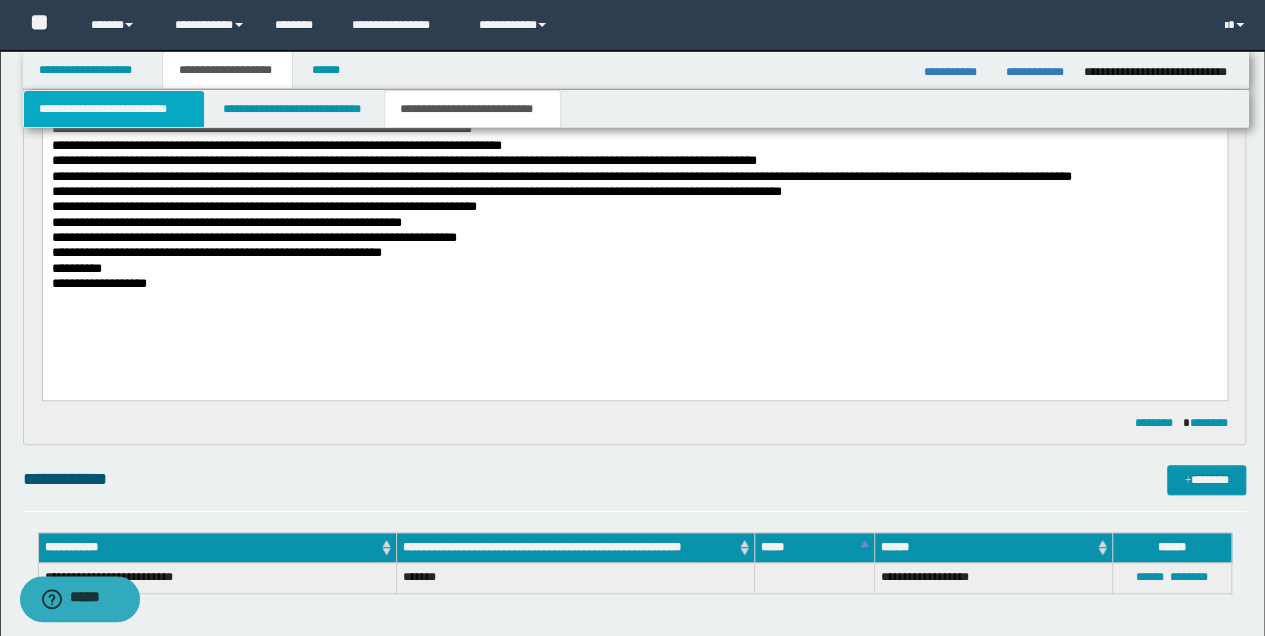 click on "**********" at bounding box center [114, 109] 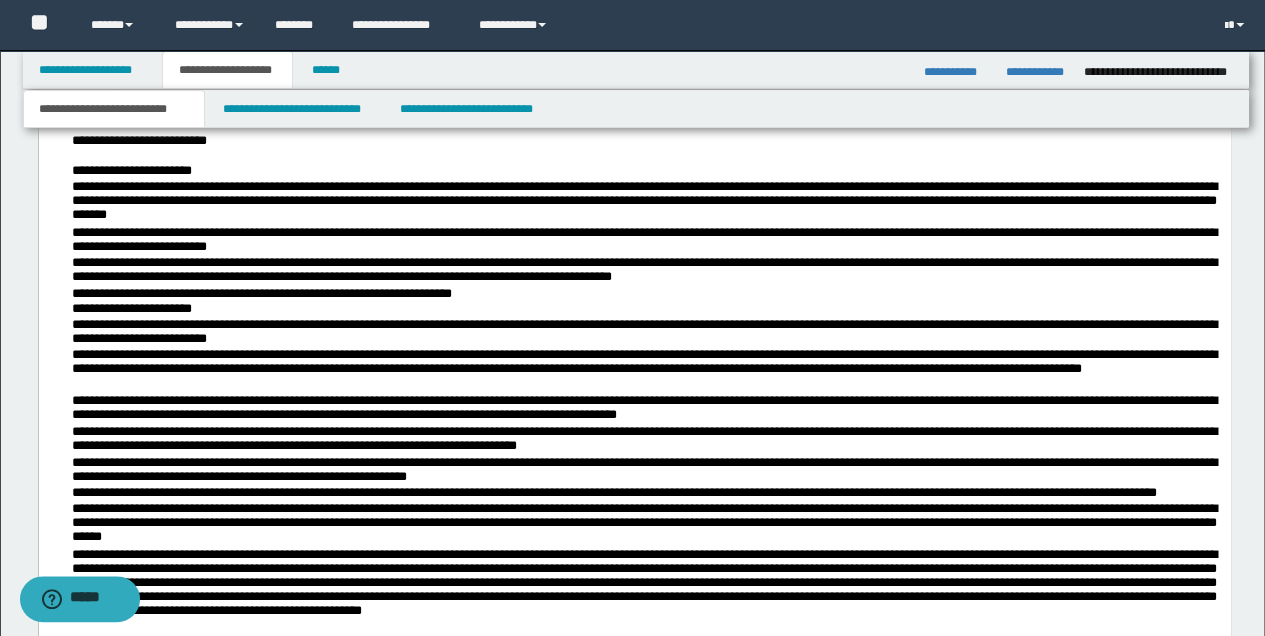 scroll, scrollTop: 1116, scrollLeft: 0, axis: vertical 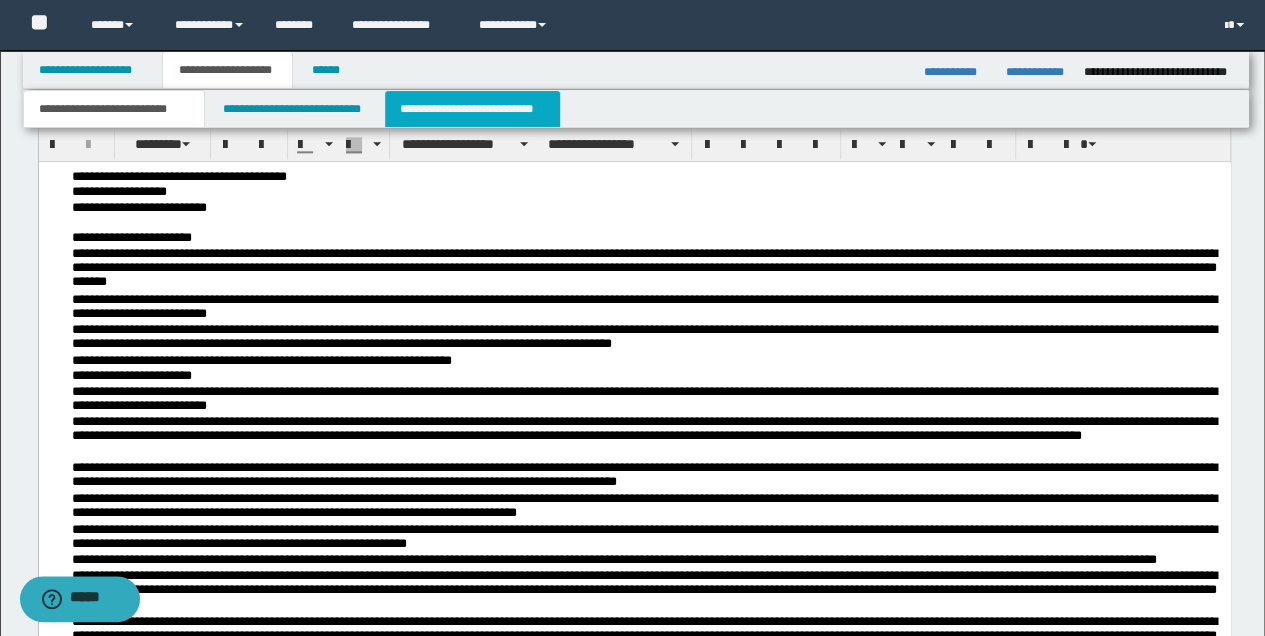 click on "**********" at bounding box center (472, 109) 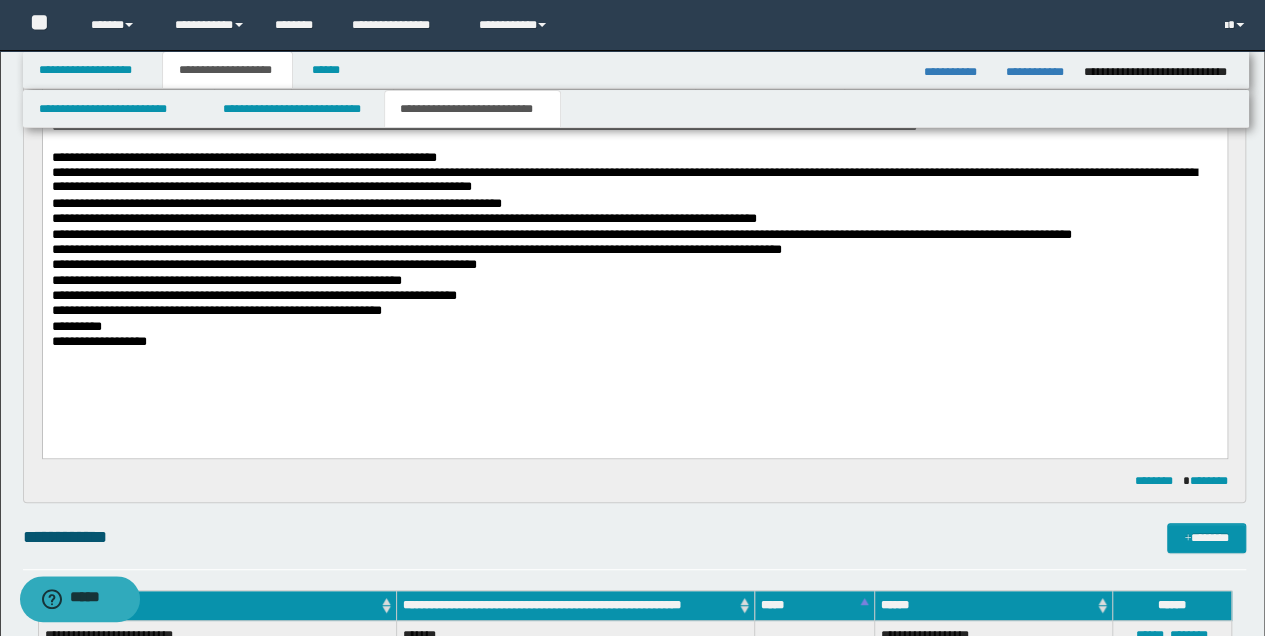 scroll, scrollTop: 250, scrollLeft: 0, axis: vertical 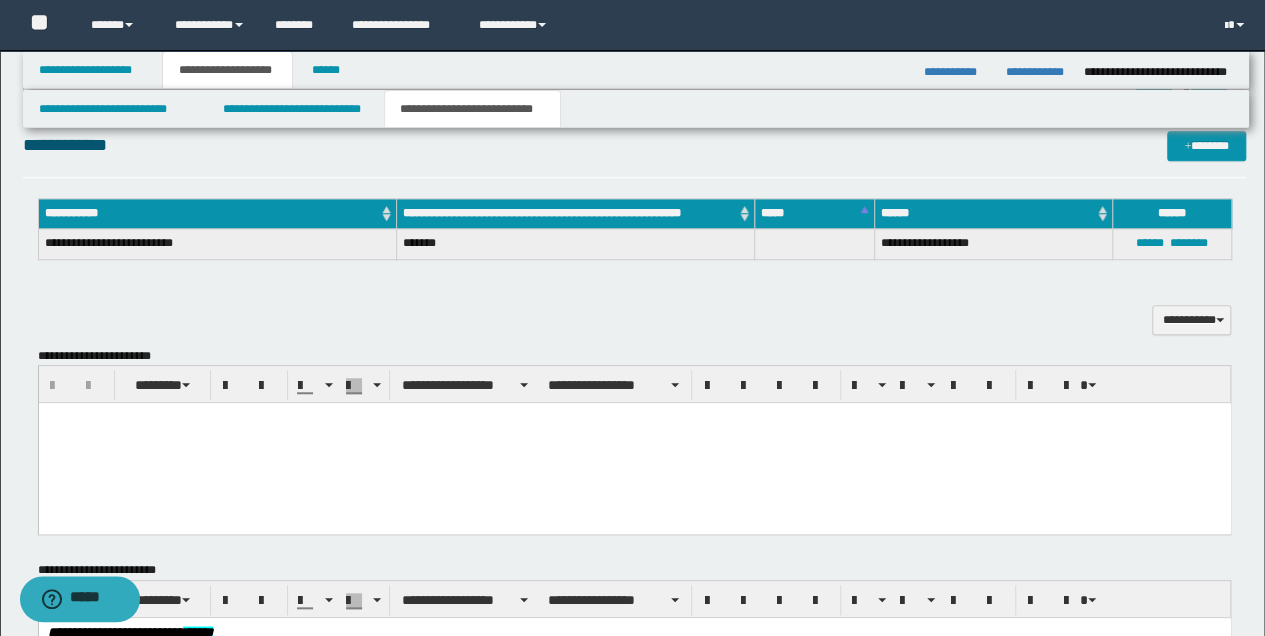 click at bounding box center (634, 418) 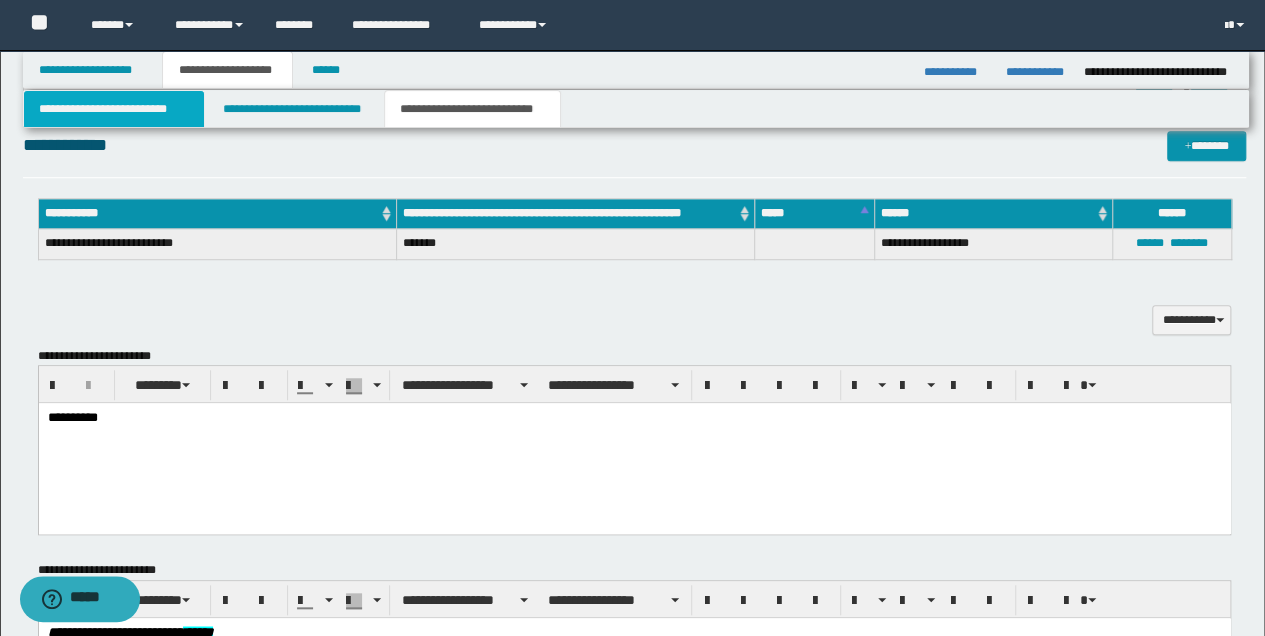 click on "**********" at bounding box center [114, 109] 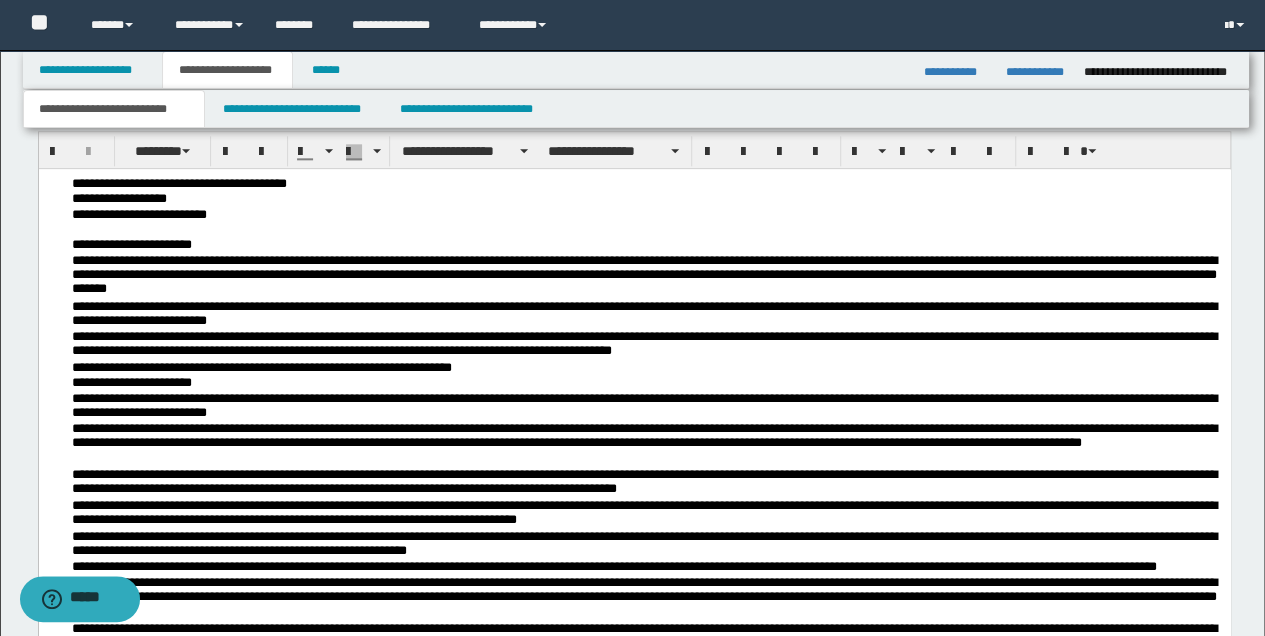 scroll, scrollTop: 1116, scrollLeft: 0, axis: vertical 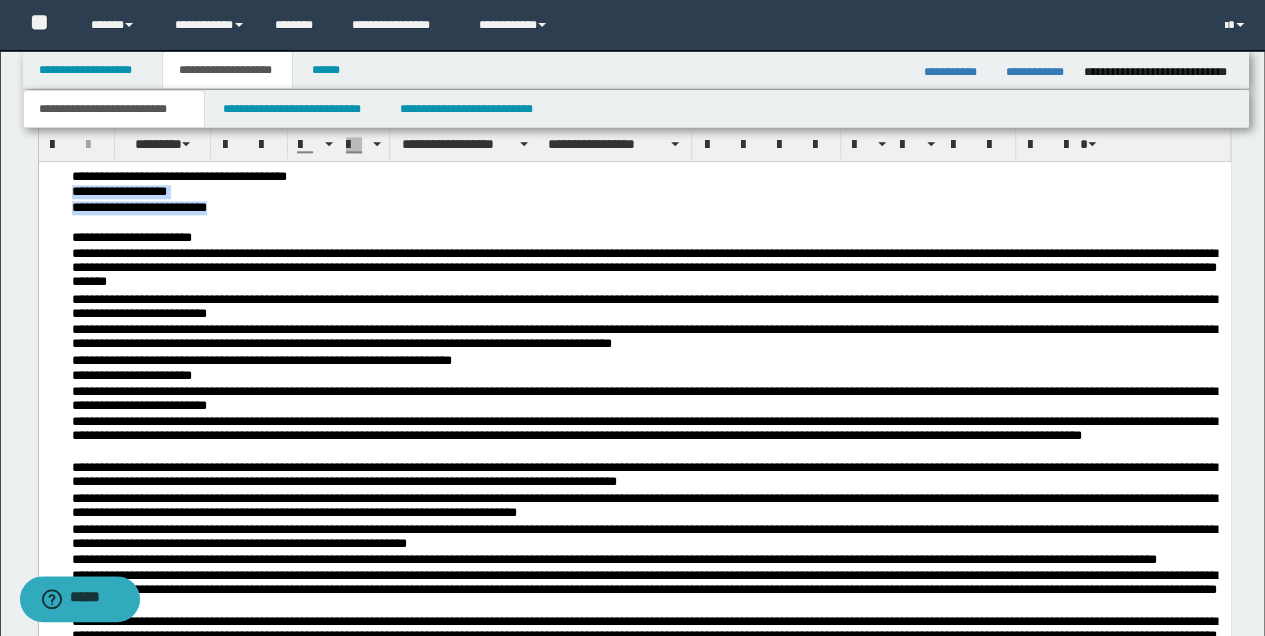 drag, startPoint x: 72, startPoint y: 194, endPoint x: 292, endPoint y: 204, distance: 220.22716 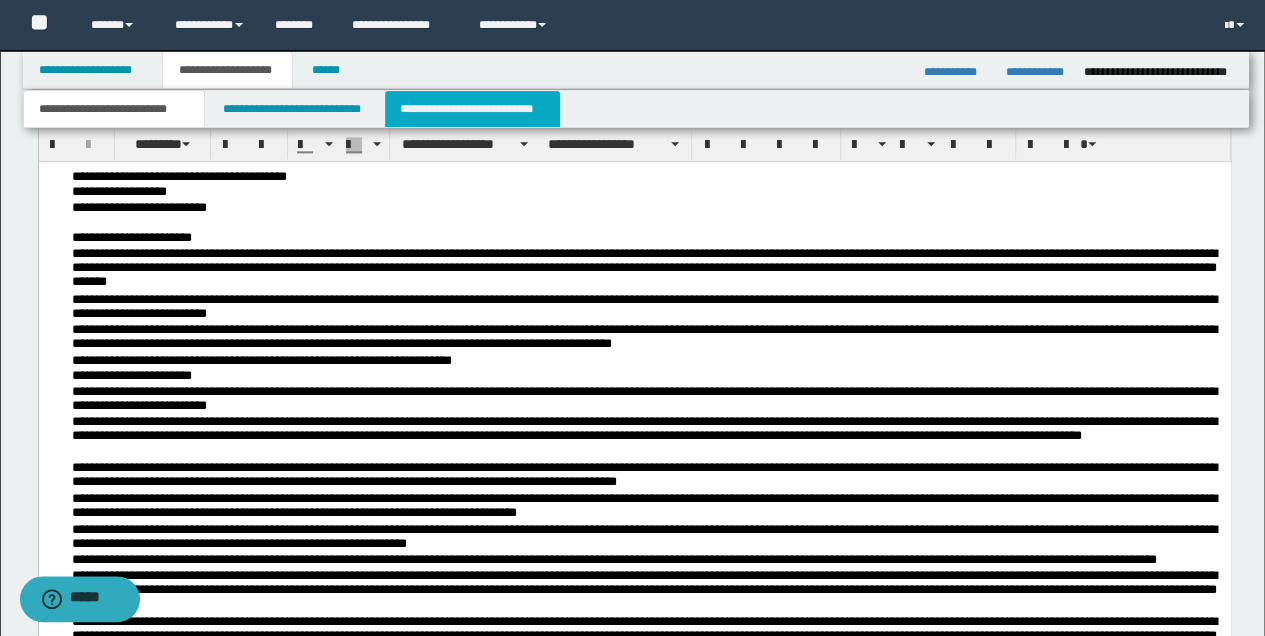 click on "**********" at bounding box center (472, 109) 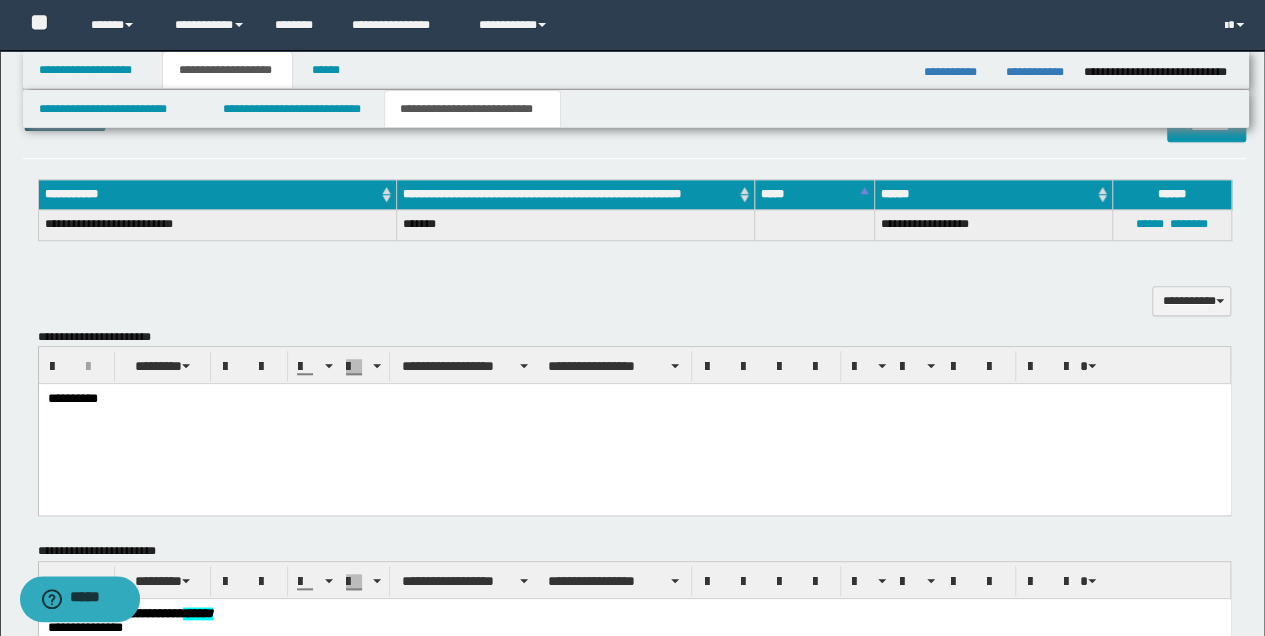 scroll, scrollTop: 650, scrollLeft: 0, axis: vertical 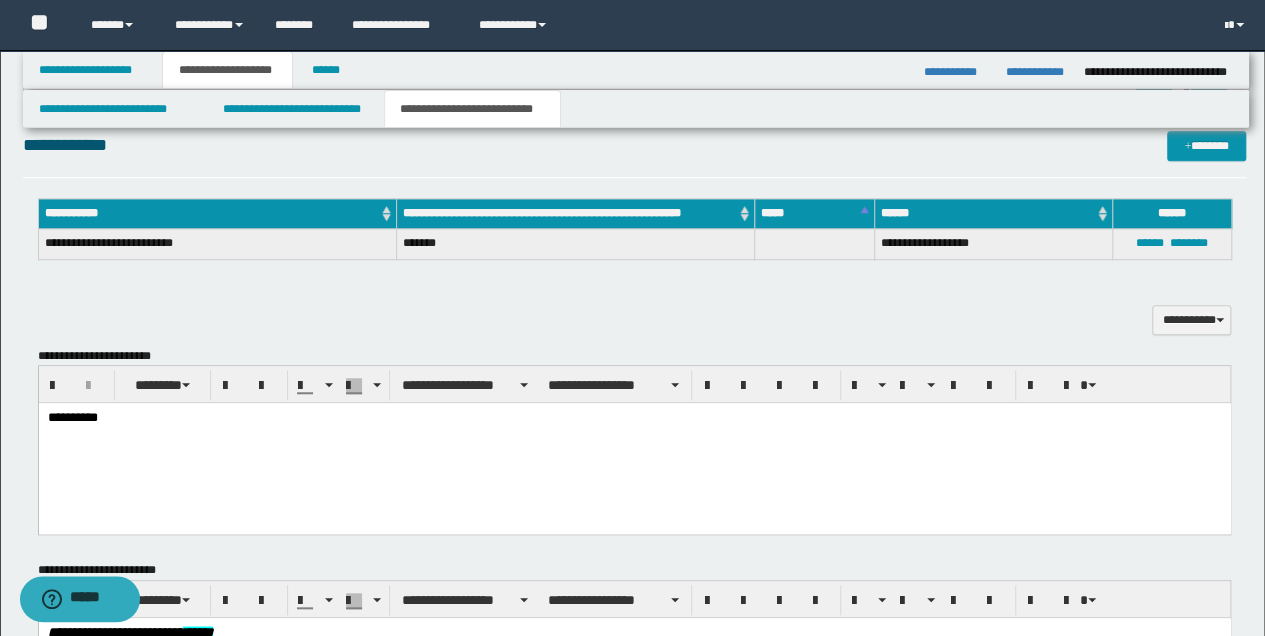 click on "**********" at bounding box center [634, 418] 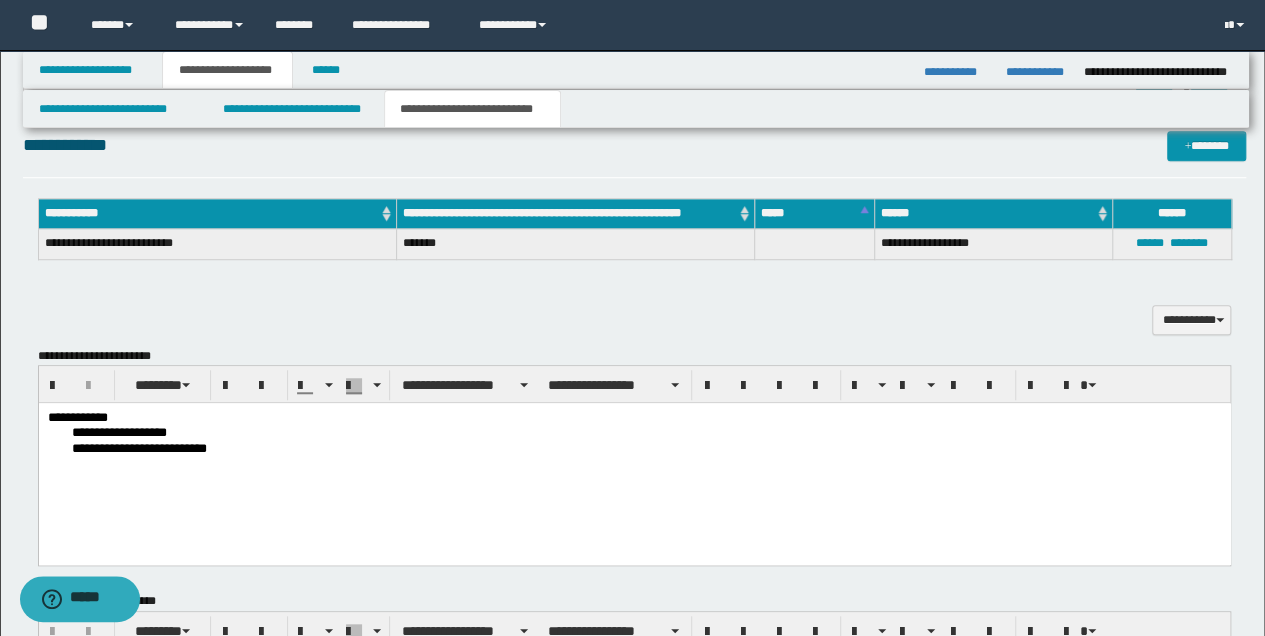 click on "**********" at bounding box center (634, 418) 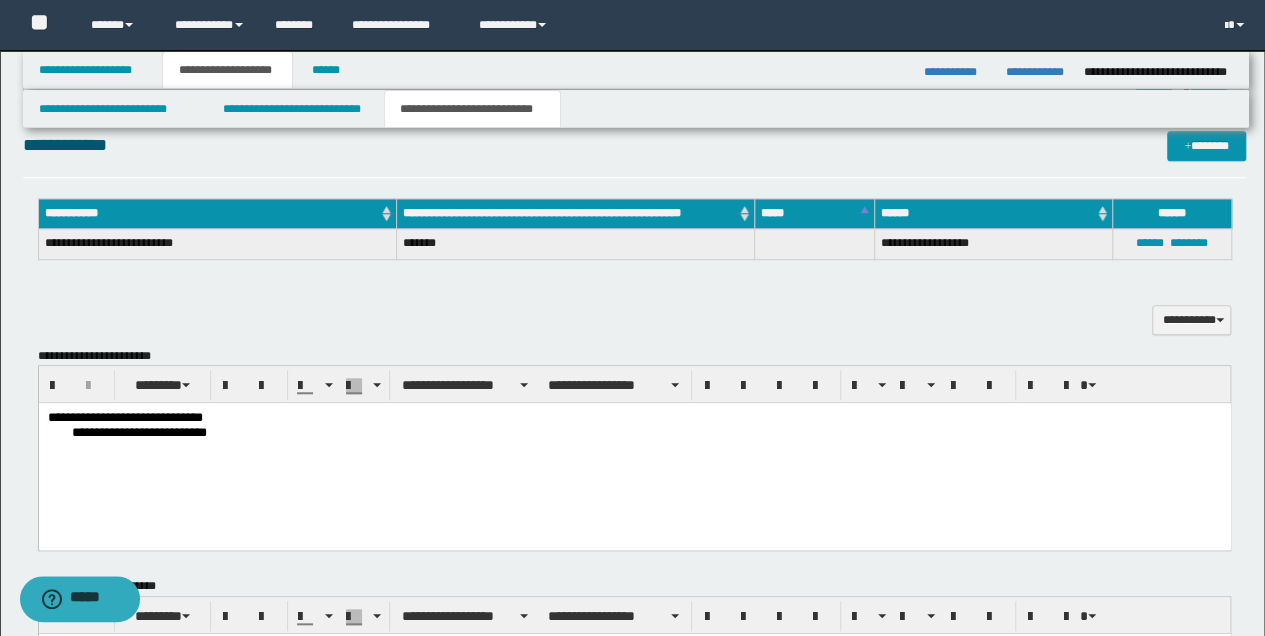click on "**********" at bounding box center (634, 418) 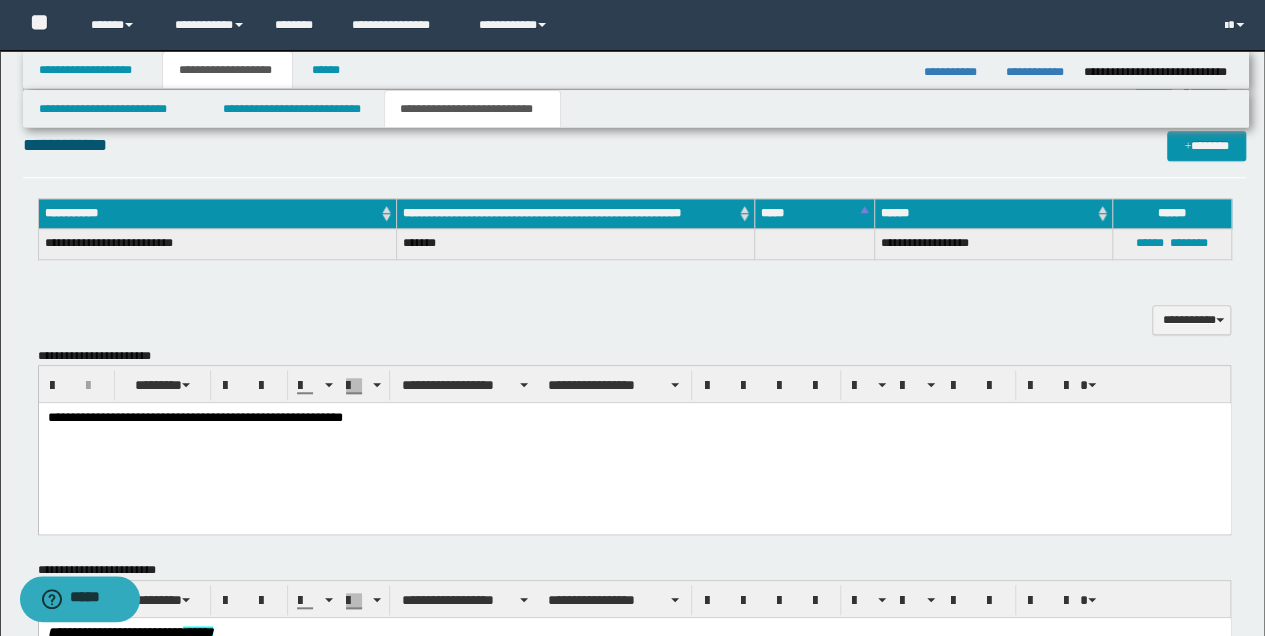 click on "**********" at bounding box center (634, 418) 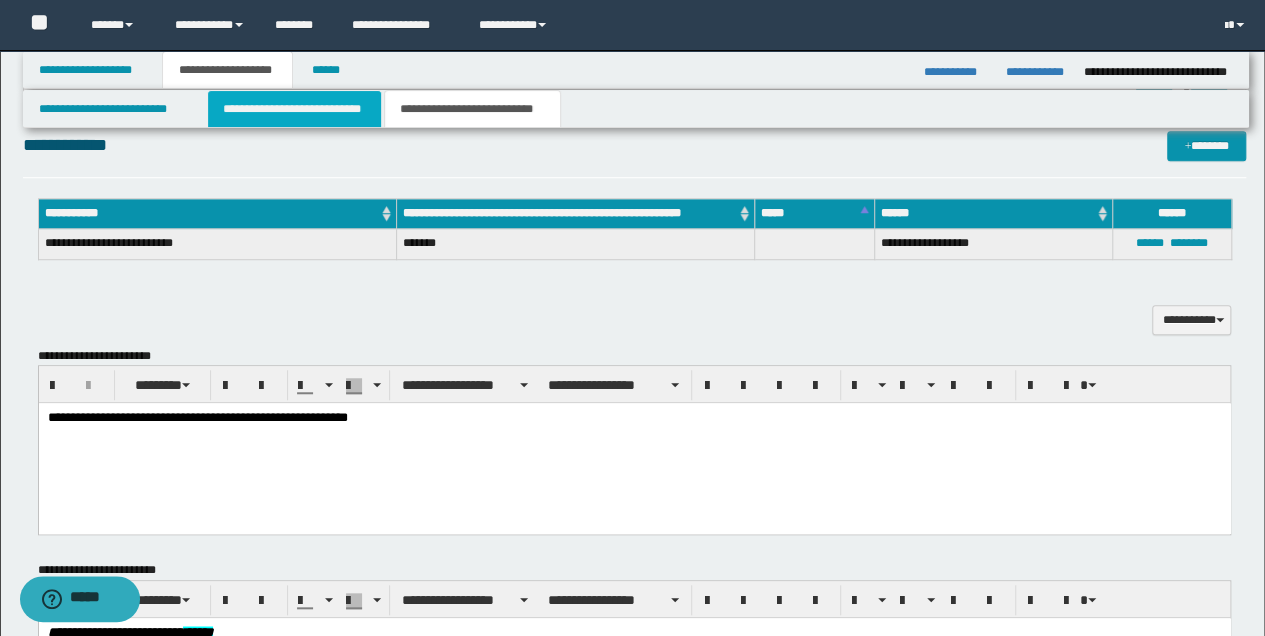 click on "**********" at bounding box center (294, 109) 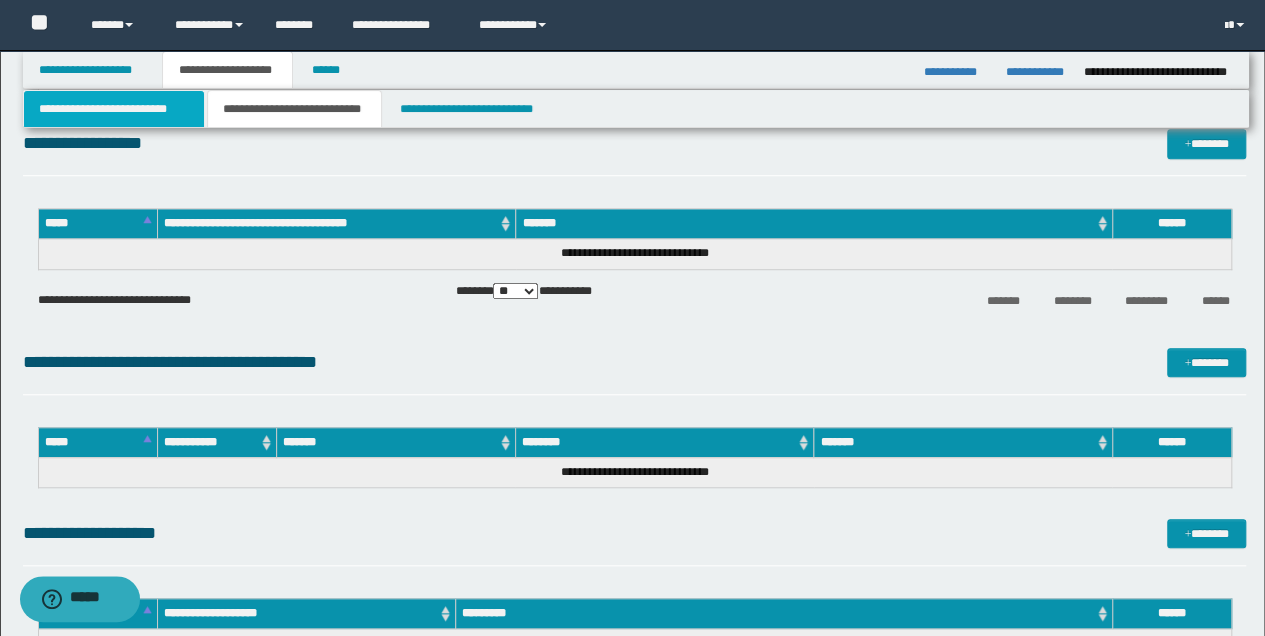 click on "**********" at bounding box center (114, 109) 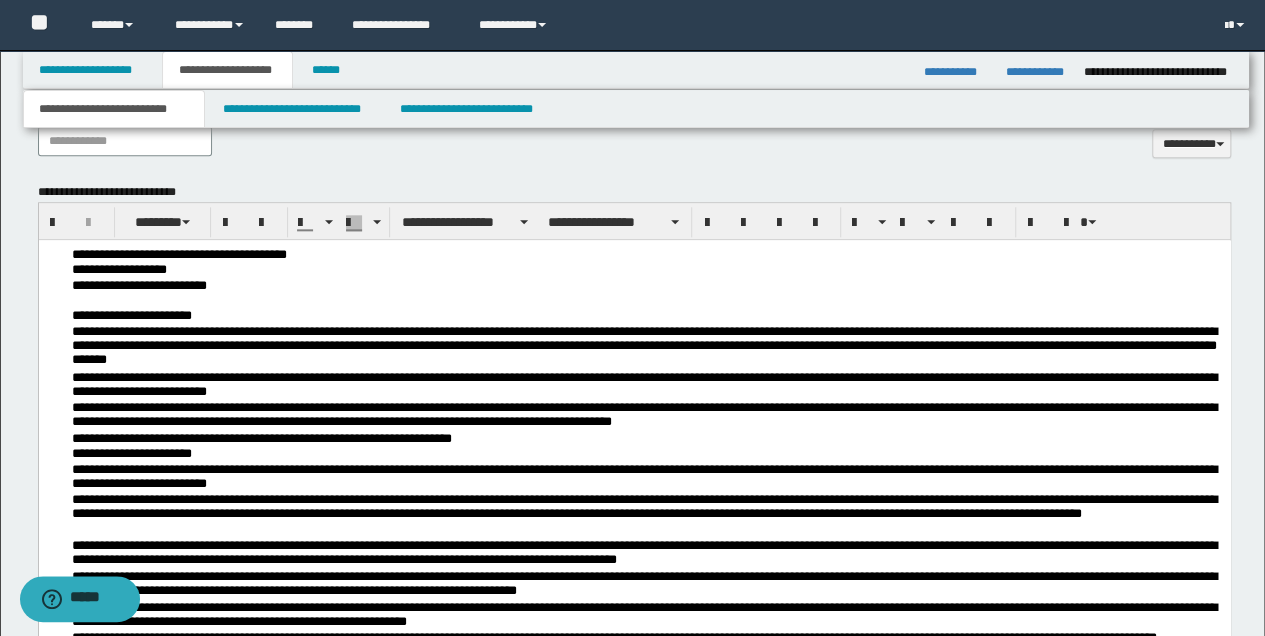 scroll, scrollTop: 1050, scrollLeft: 0, axis: vertical 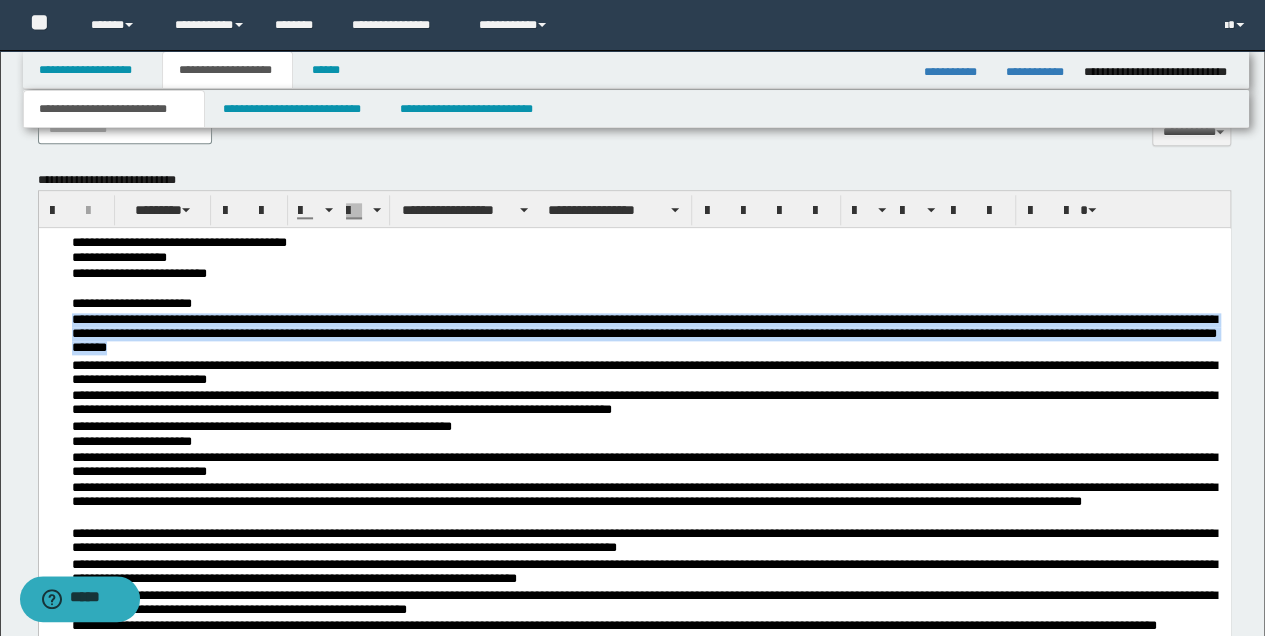 drag, startPoint x: 71, startPoint y: 321, endPoint x: 914, endPoint y: 346, distance: 843.3706 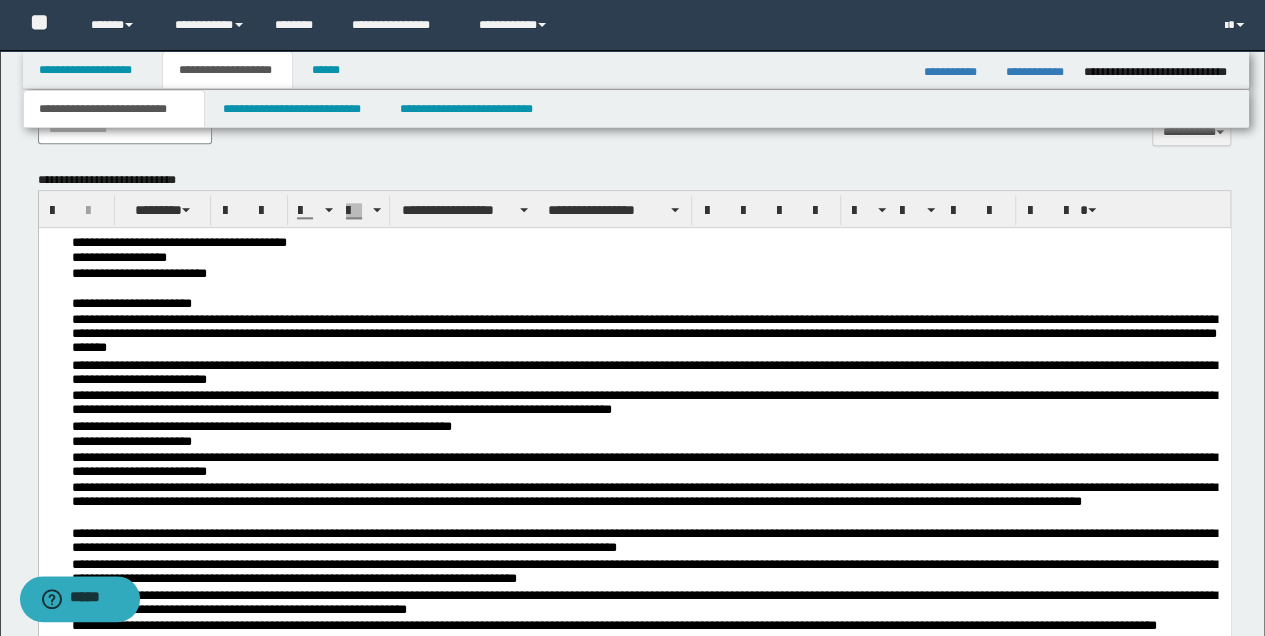 click on "**********" at bounding box center (646, 427) 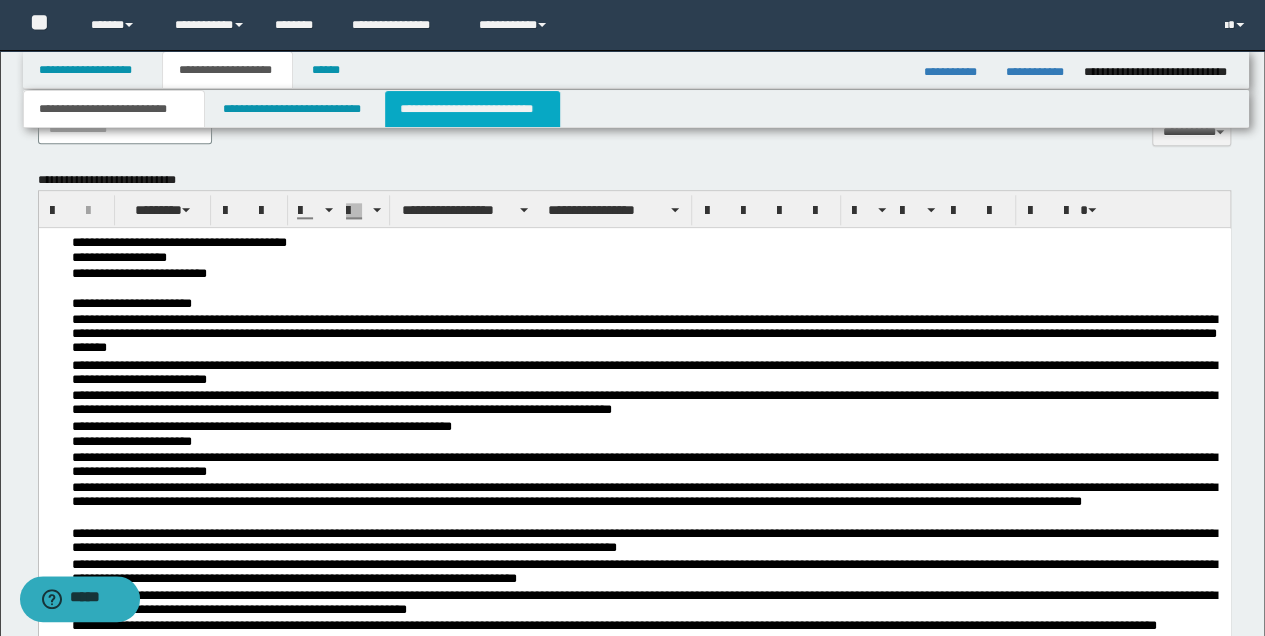 click on "**********" at bounding box center (472, 109) 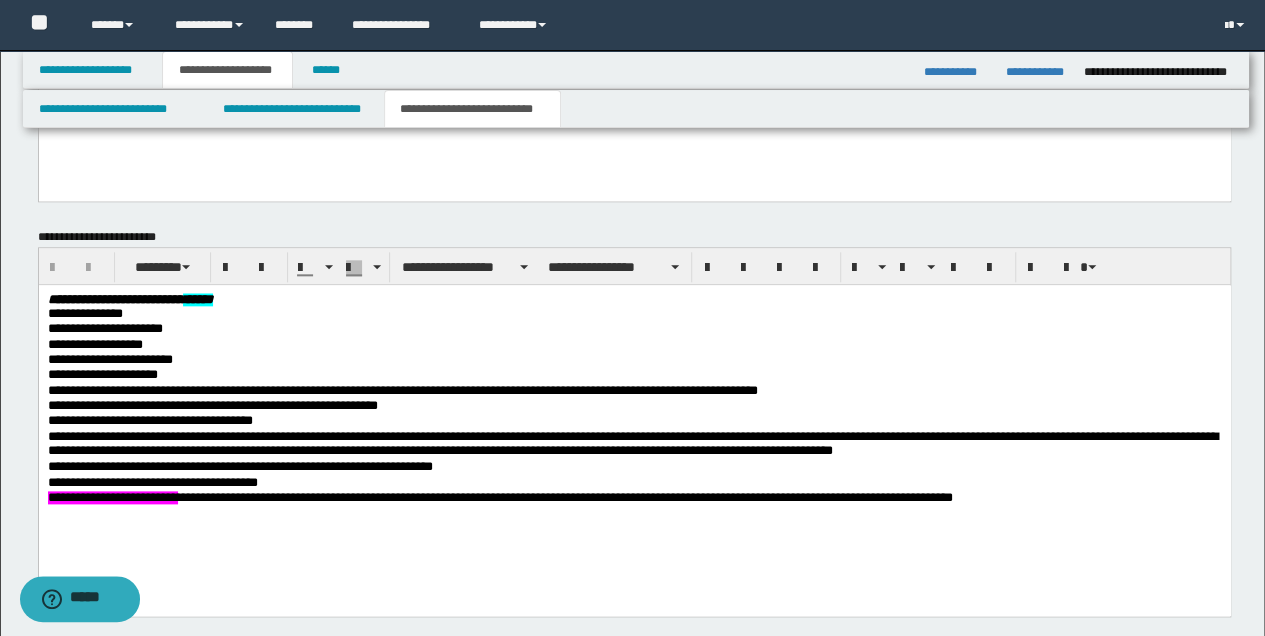scroll, scrollTop: 783, scrollLeft: 0, axis: vertical 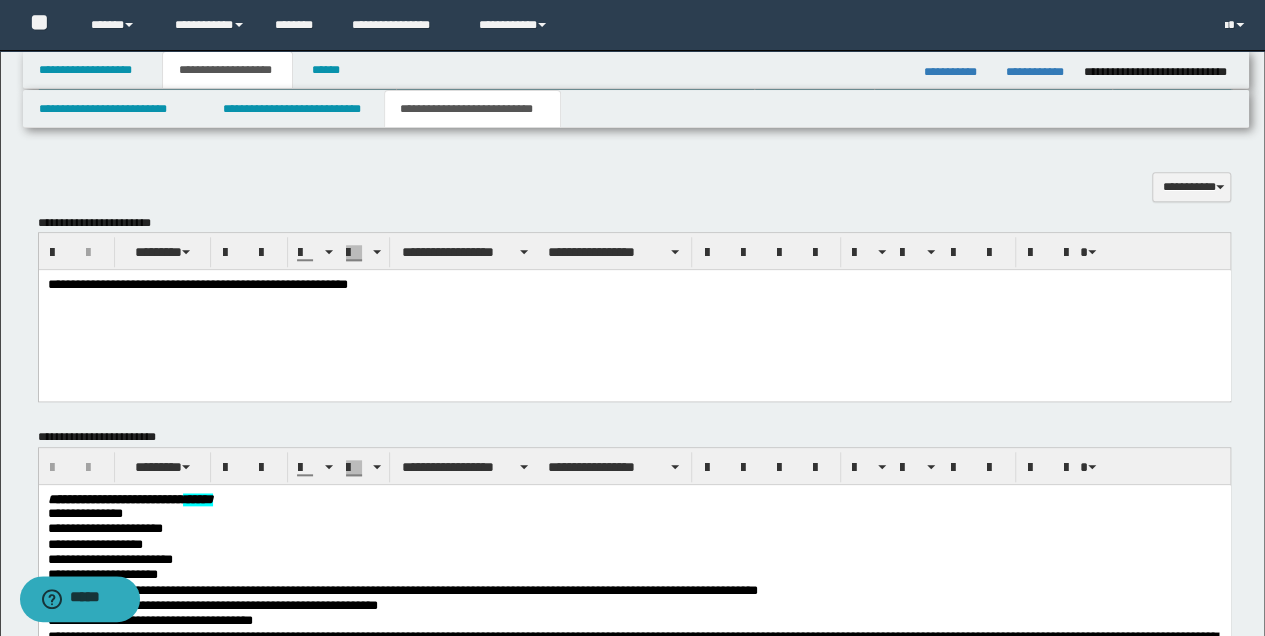 click on "**********" at bounding box center [634, 285] 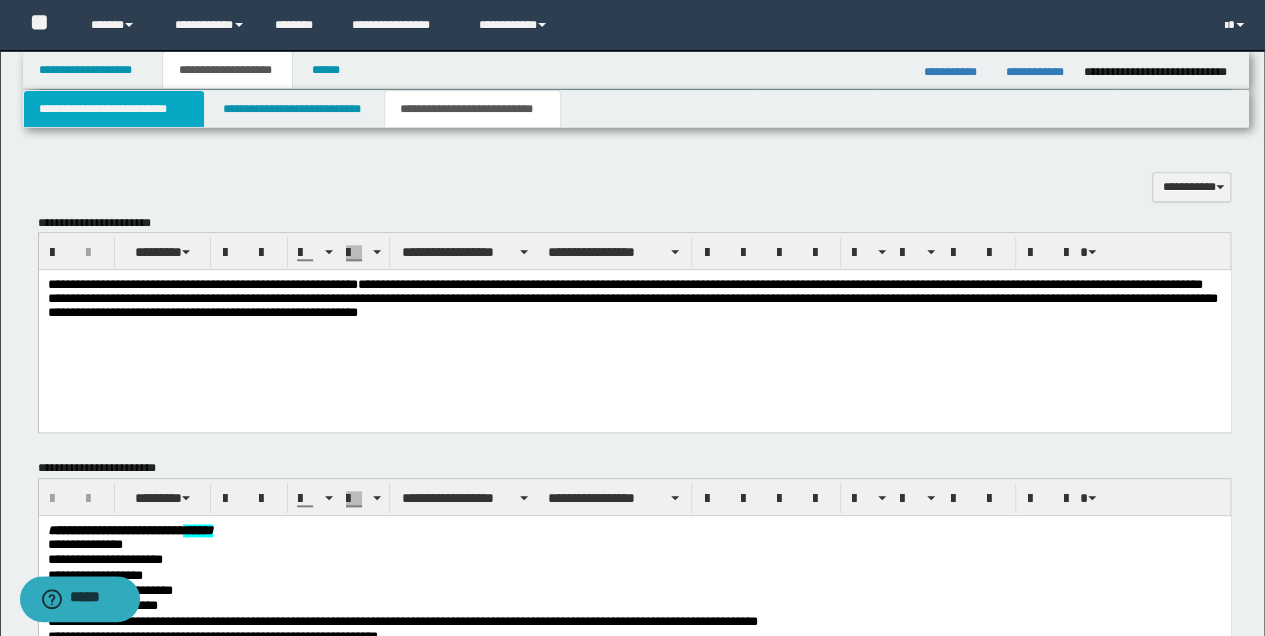 click on "**********" at bounding box center (114, 109) 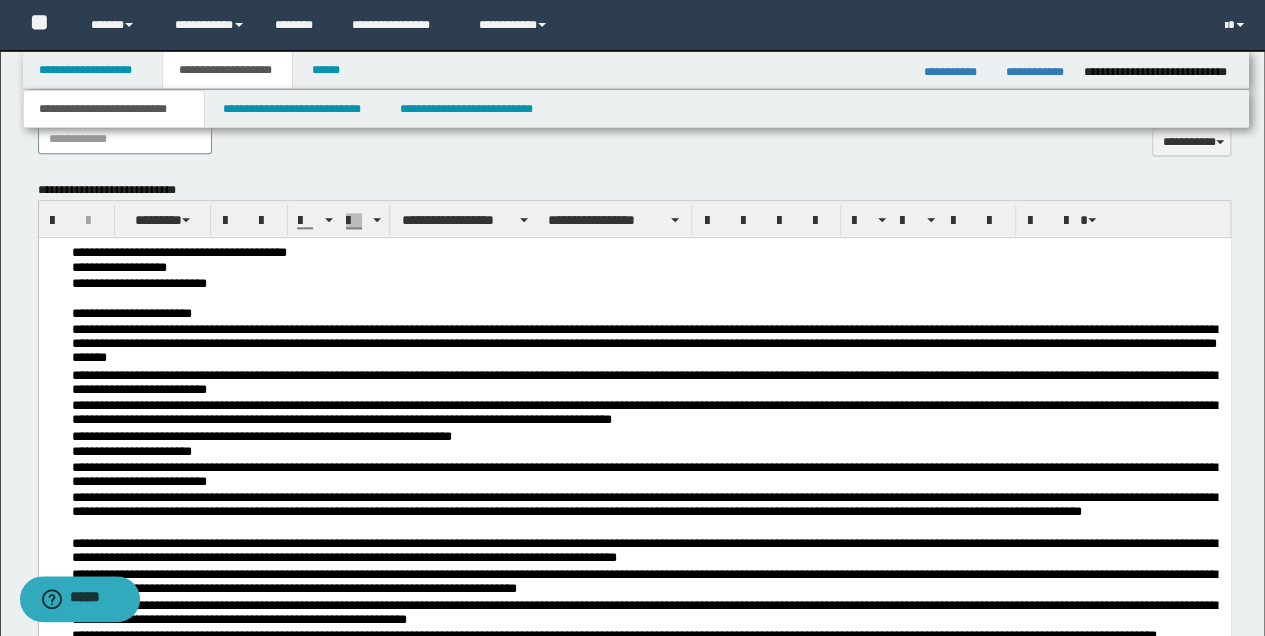 scroll, scrollTop: 1050, scrollLeft: 0, axis: vertical 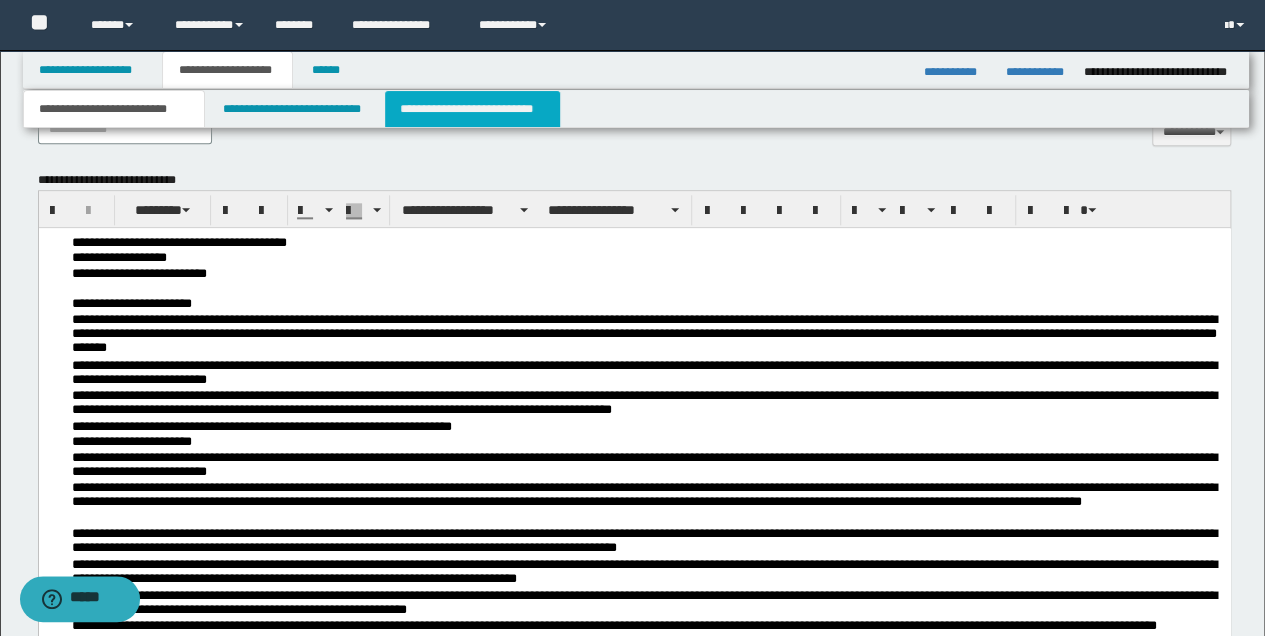 click on "**********" at bounding box center [472, 109] 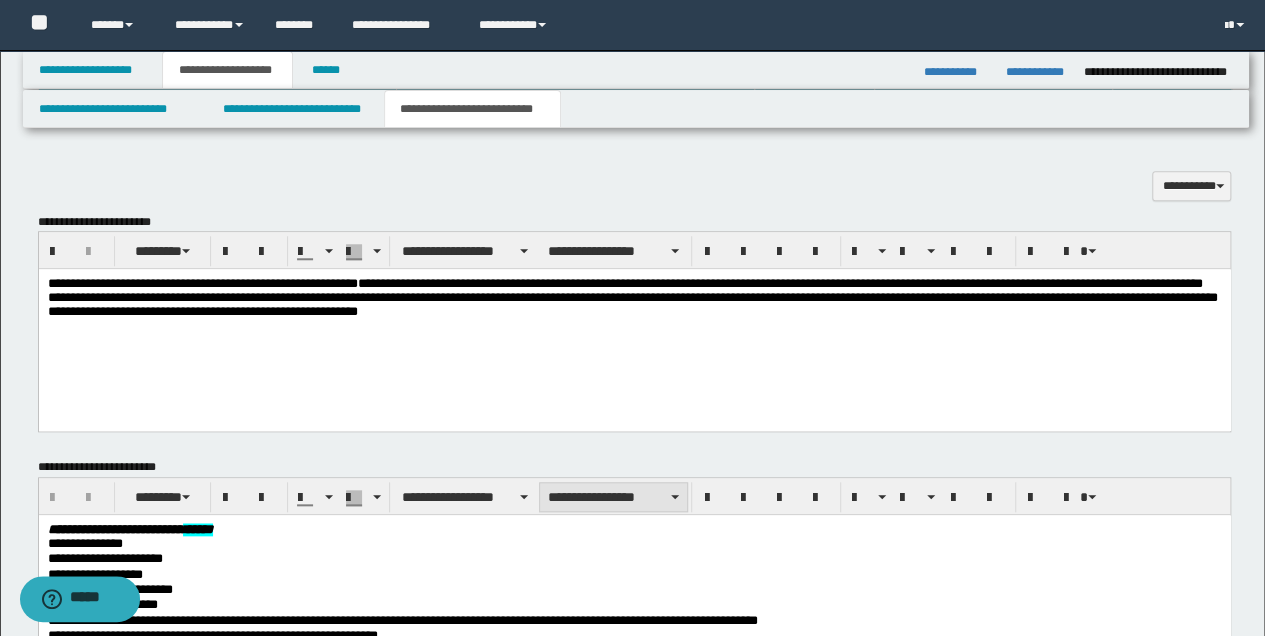 scroll, scrollTop: 783, scrollLeft: 0, axis: vertical 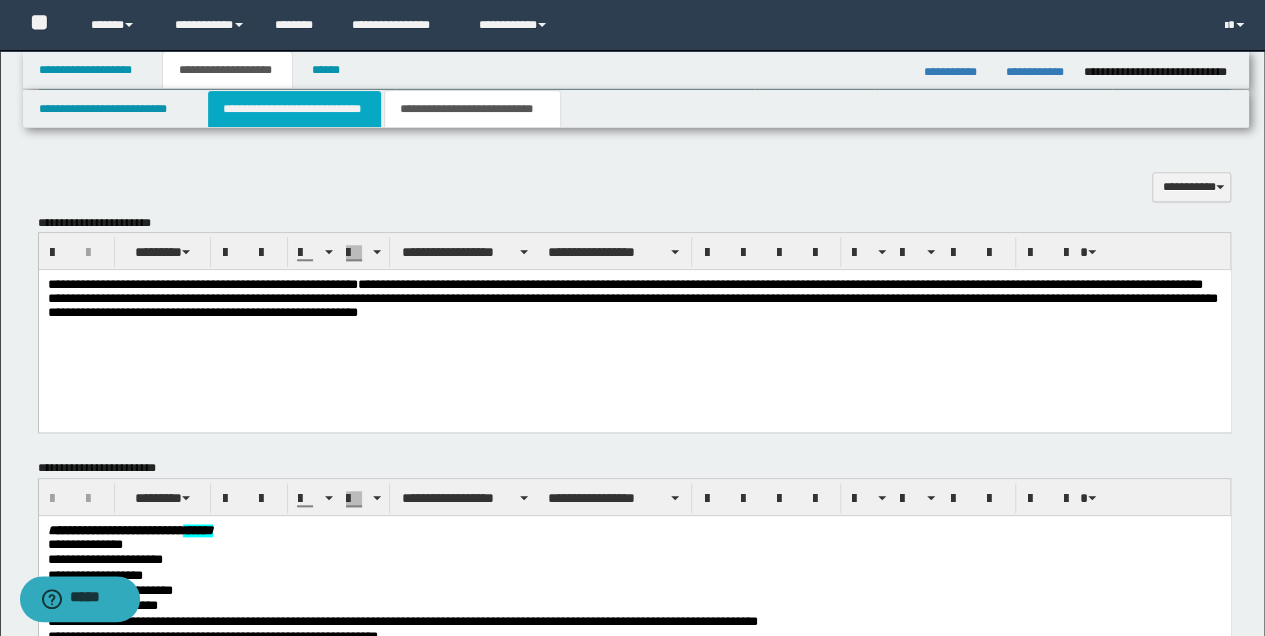 click on "**********" at bounding box center [294, 109] 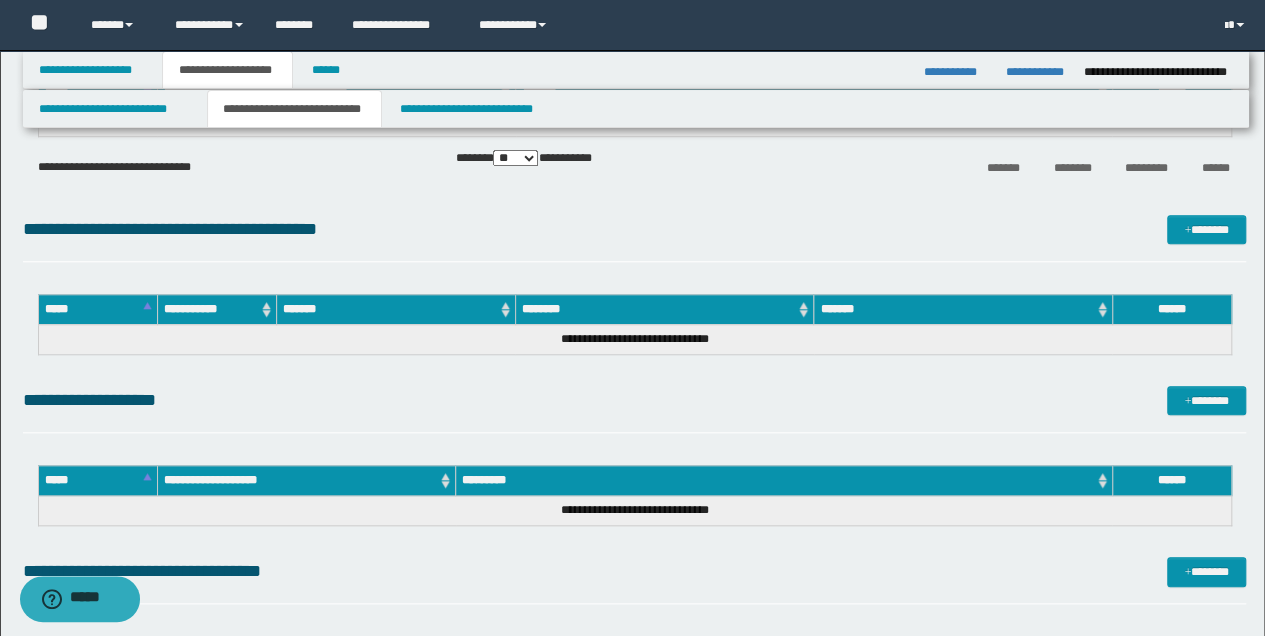scroll, scrollTop: 650, scrollLeft: 0, axis: vertical 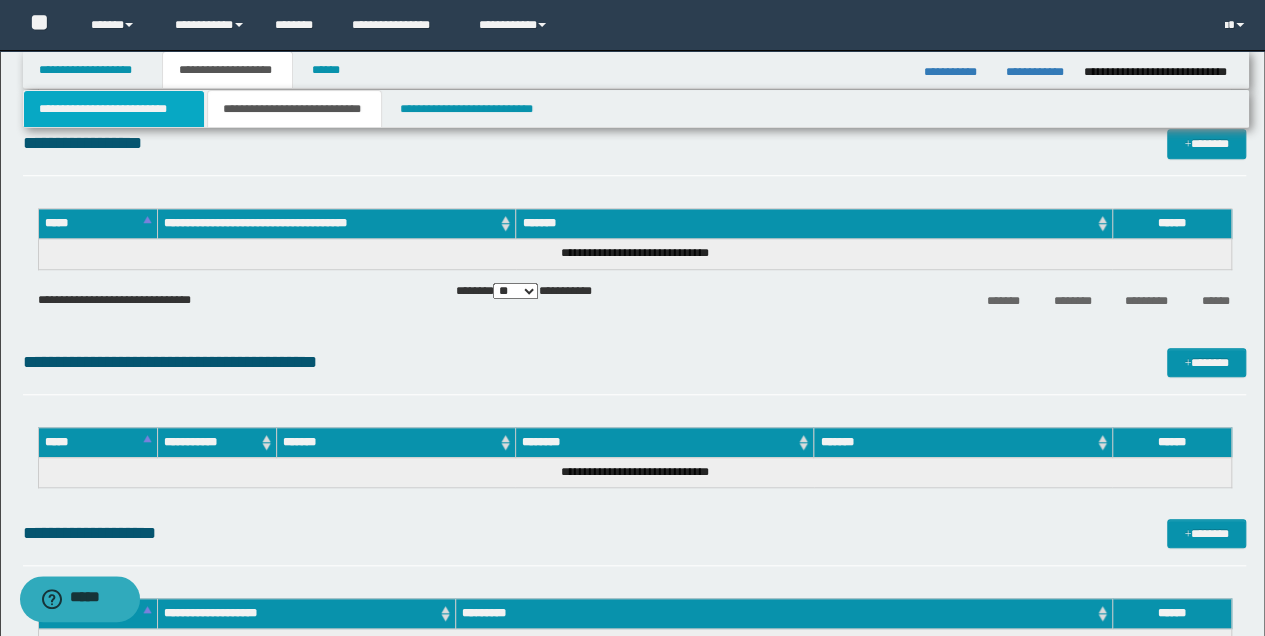 click on "**********" at bounding box center (114, 109) 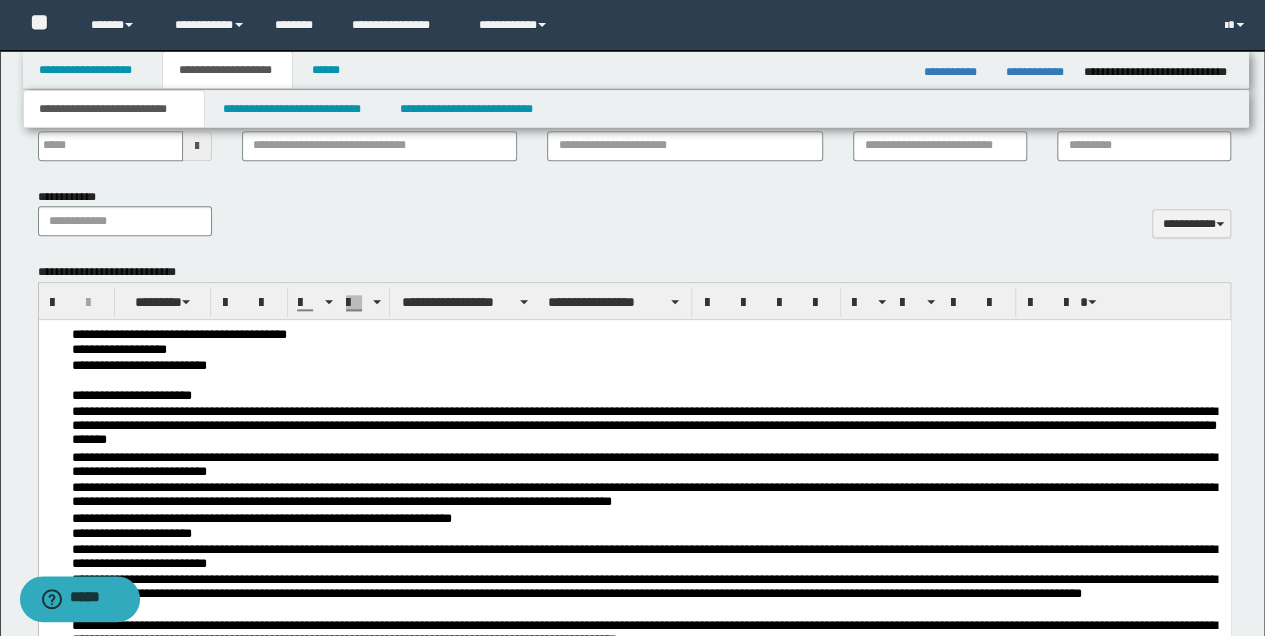 scroll, scrollTop: 1116, scrollLeft: 0, axis: vertical 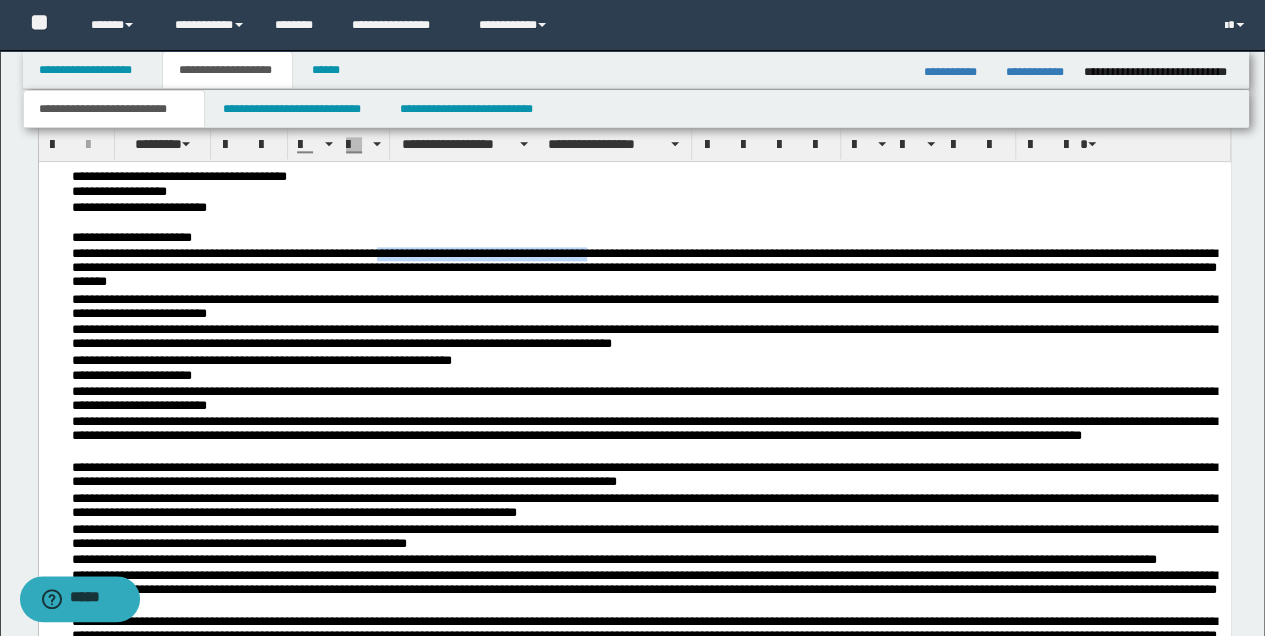 drag, startPoint x: 389, startPoint y: 253, endPoint x: 721, endPoint y: 250, distance: 332.01355 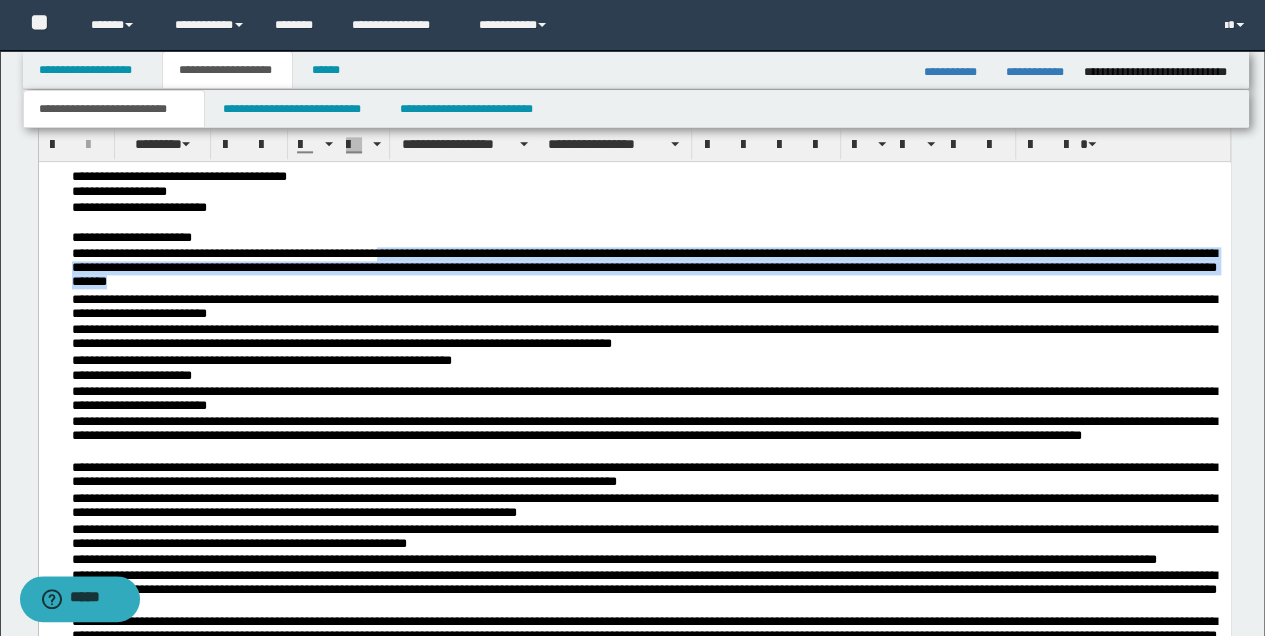 drag, startPoint x: 387, startPoint y: 254, endPoint x: 868, endPoint y: 283, distance: 481.8734 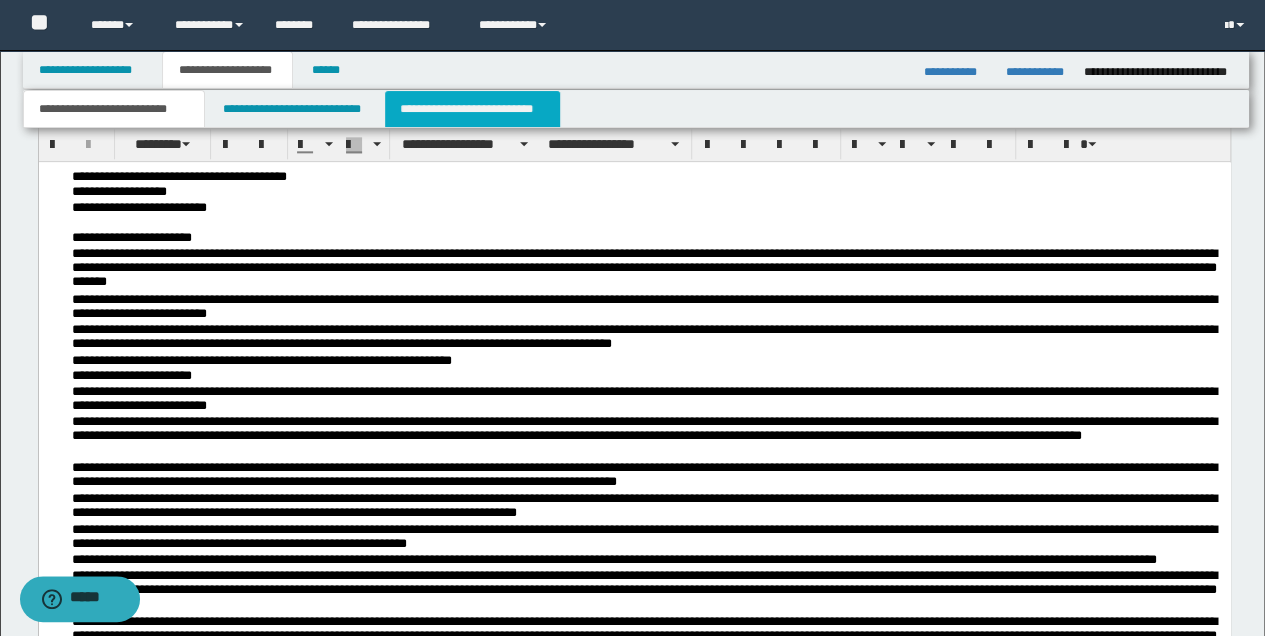 click on "**********" at bounding box center (472, 109) 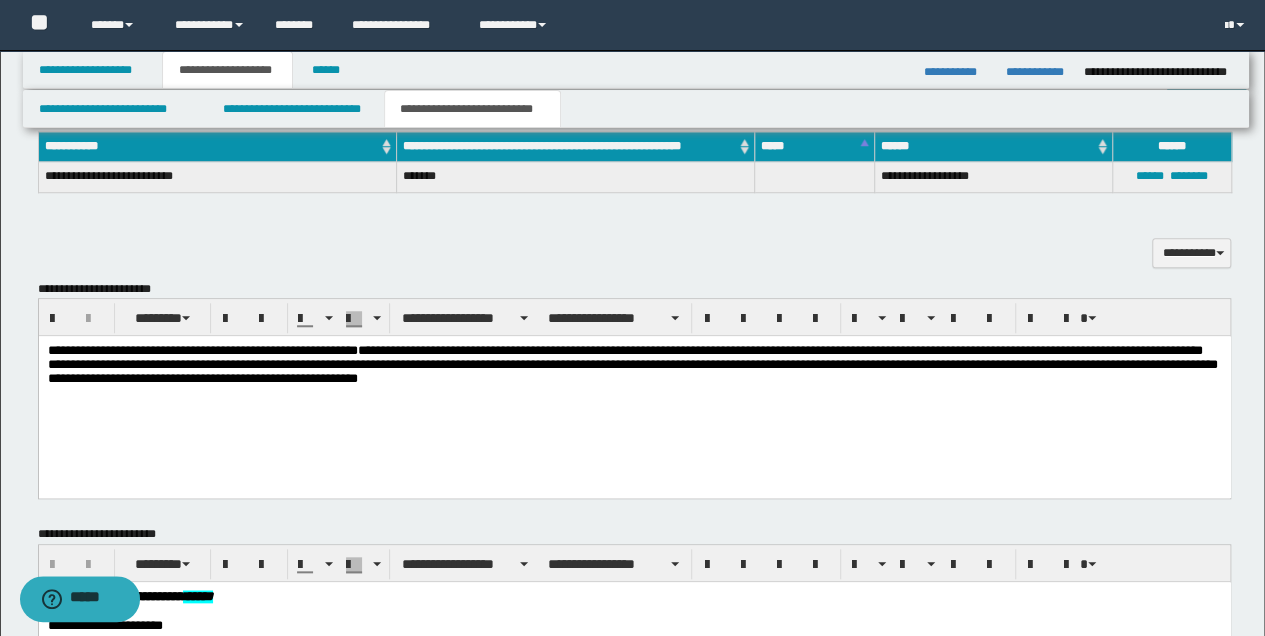 scroll, scrollTop: 716, scrollLeft: 0, axis: vertical 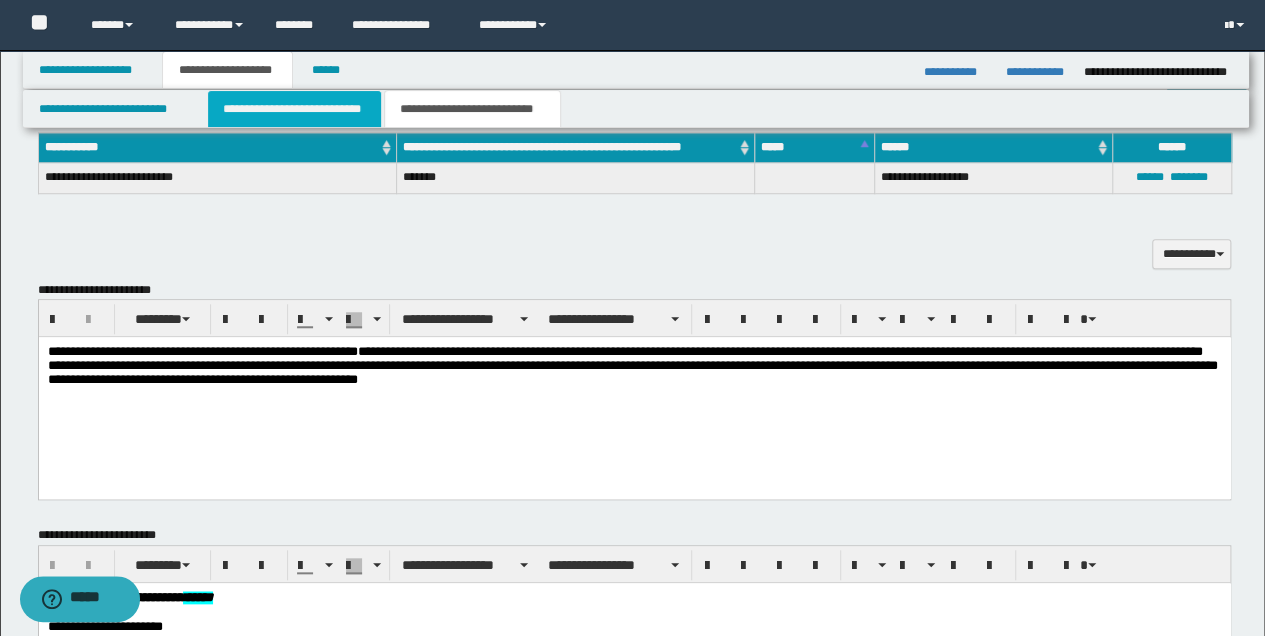 click on "**********" at bounding box center (294, 109) 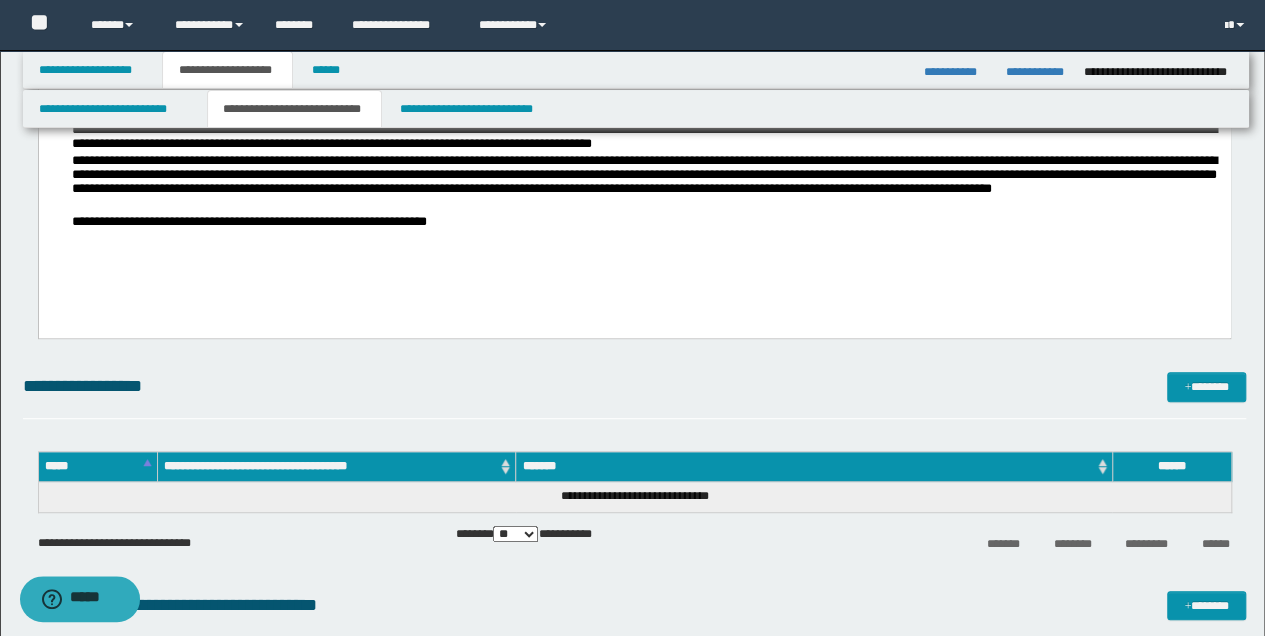 scroll, scrollTop: 250, scrollLeft: 0, axis: vertical 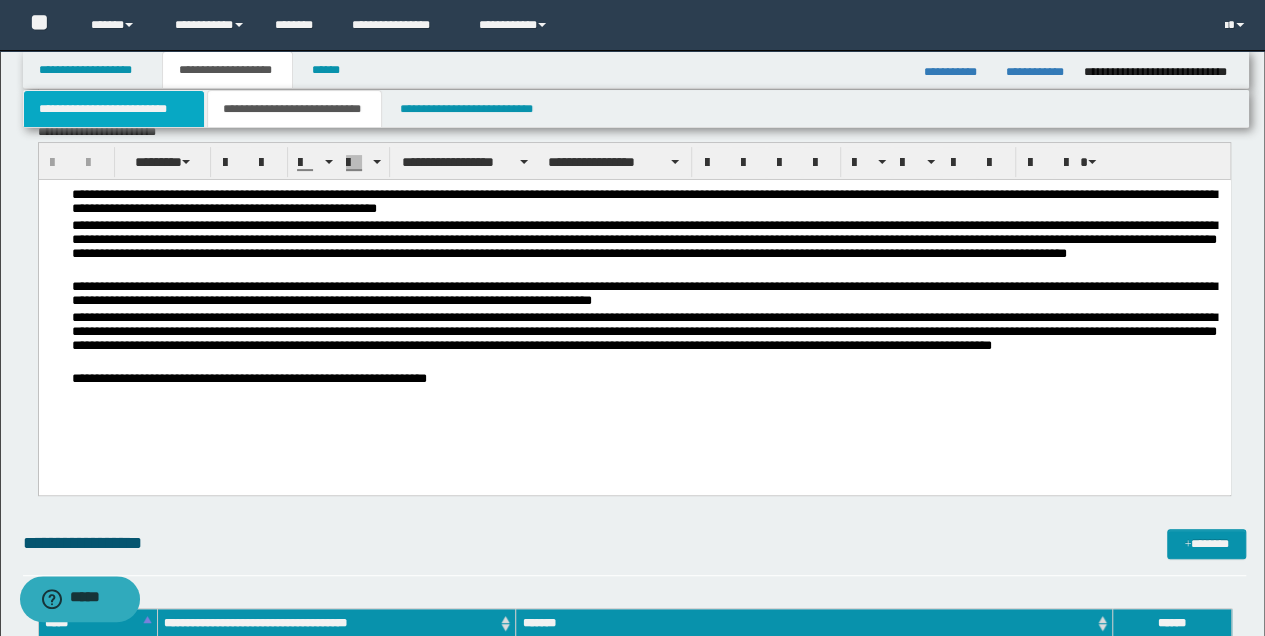 click on "**********" at bounding box center (114, 109) 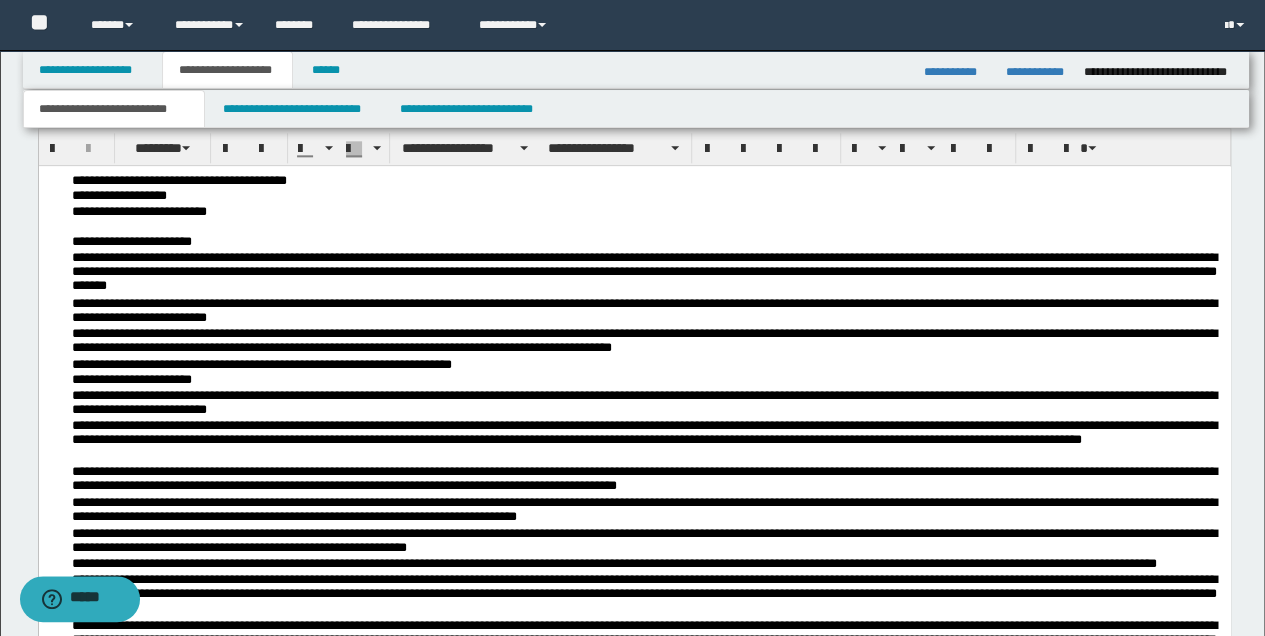 scroll, scrollTop: 1116, scrollLeft: 0, axis: vertical 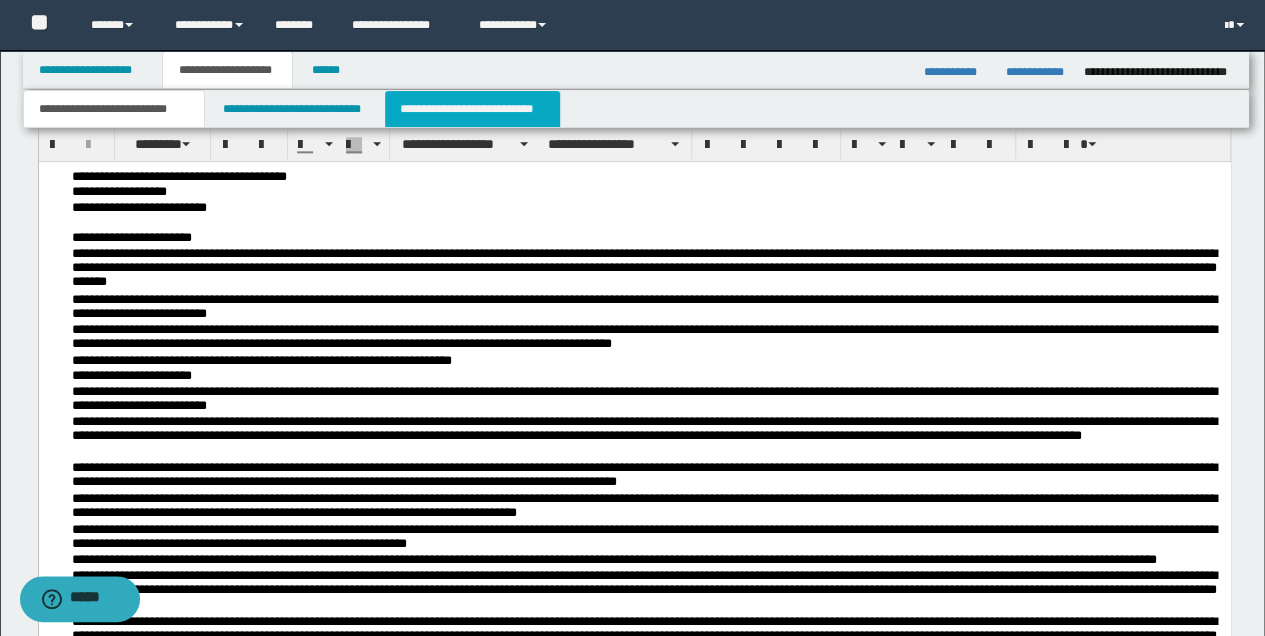 click on "**********" at bounding box center [472, 109] 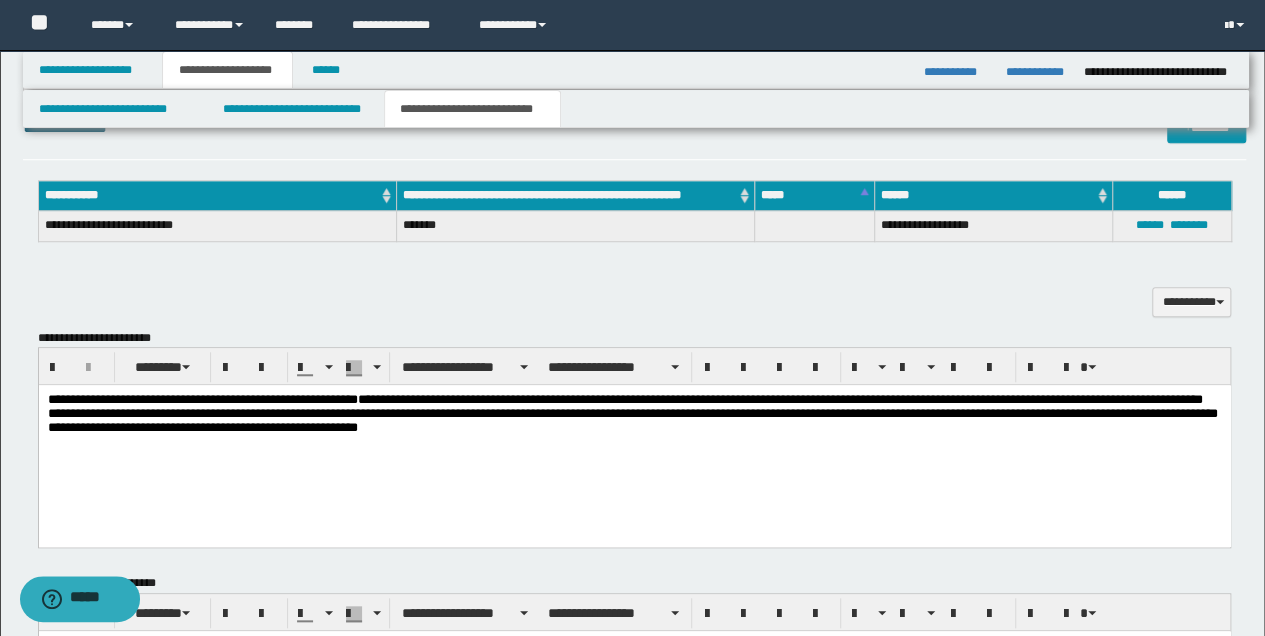 scroll, scrollTop: 650, scrollLeft: 0, axis: vertical 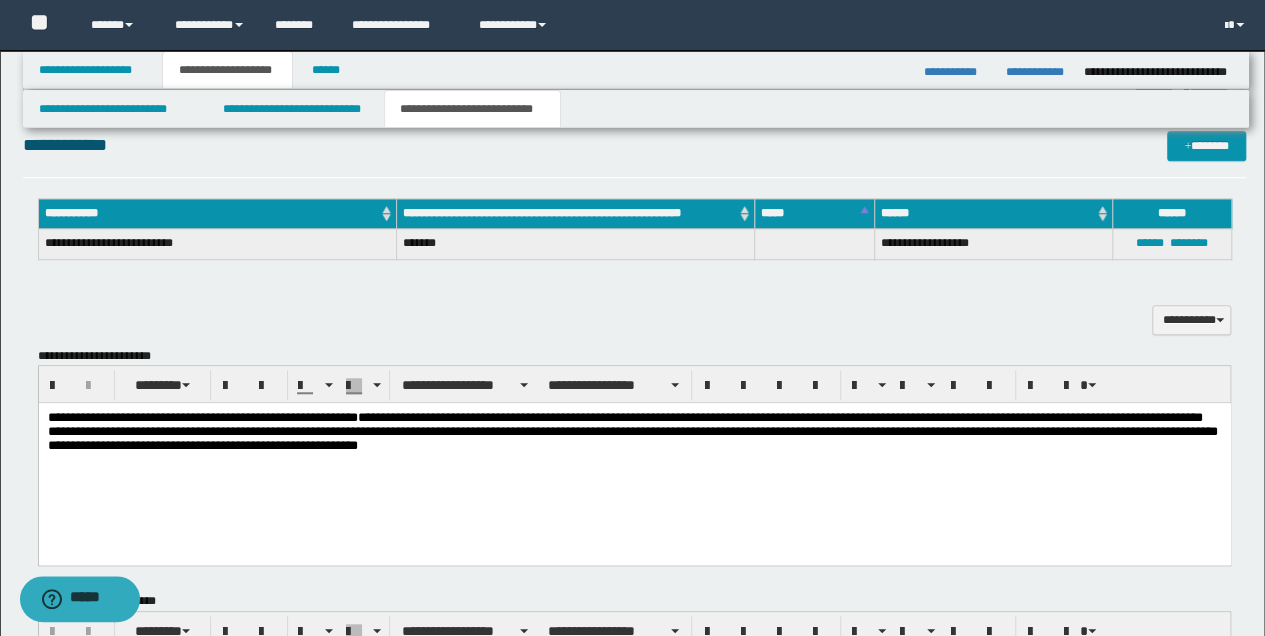 click on "**********" at bounding box center (632, 431) 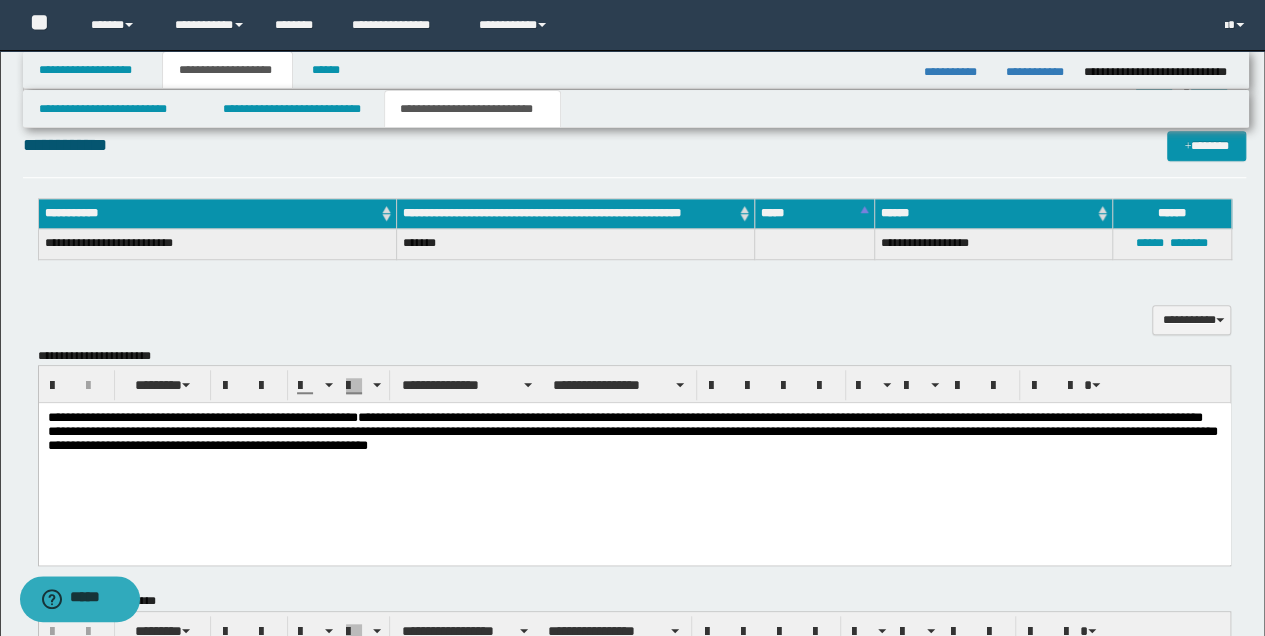 click on "**********" at bounding box center (634, 434) 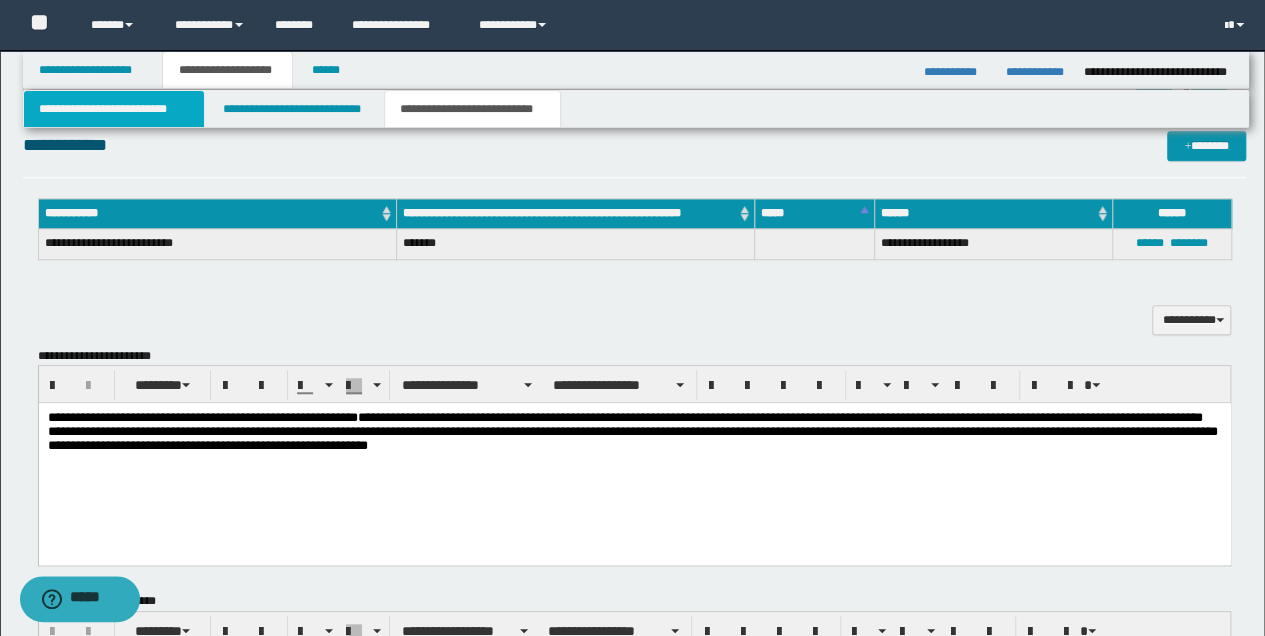 click on "**********" at bounding box center (114, 109) 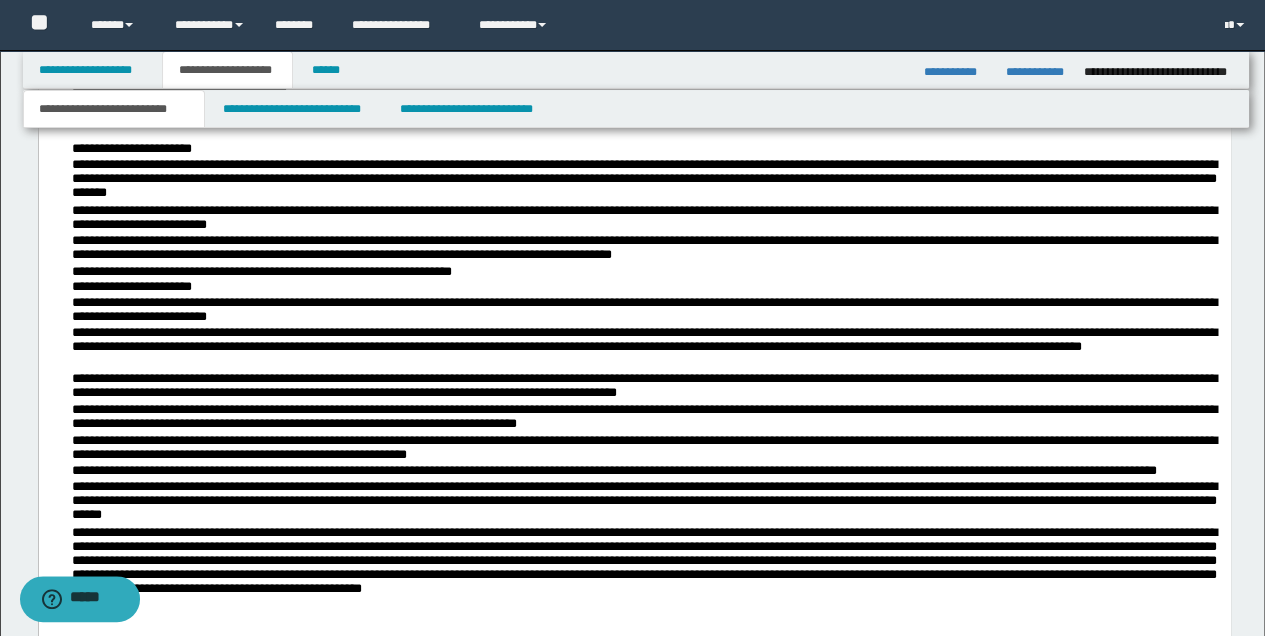 scroll, scrollTop: 1116, scrollLeft: 0, axis: vertical 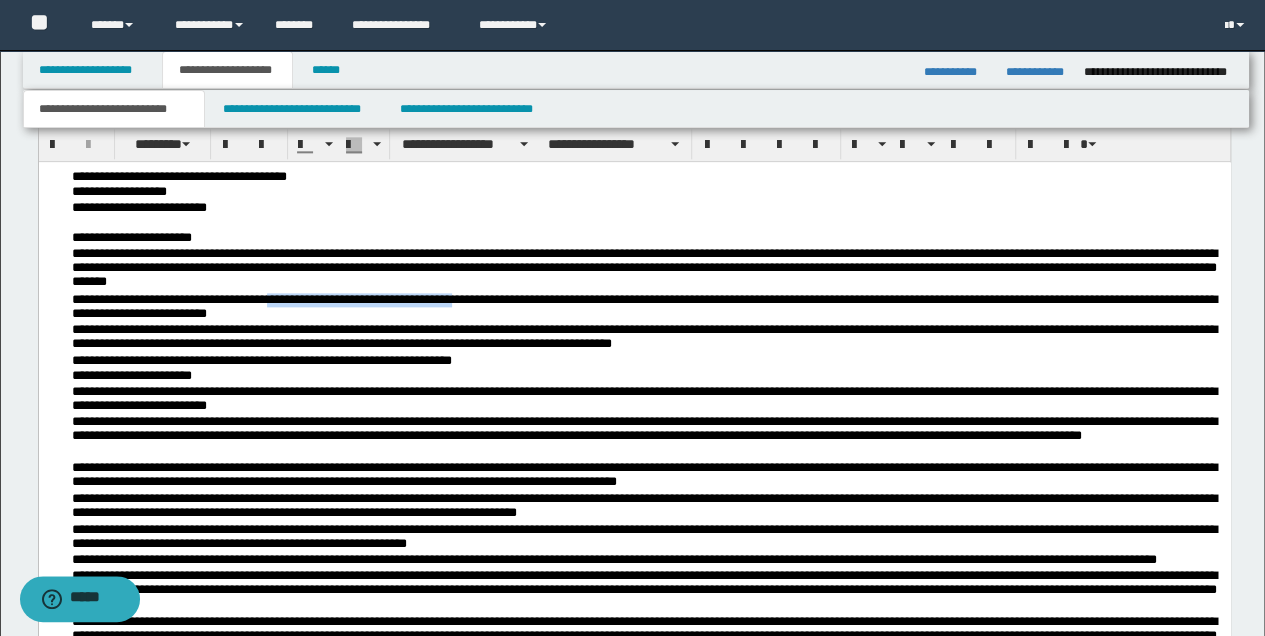 drag, startPoint x: 280, startPoint y: 297, endPoint x: 468, endPoint y: 300, distance: 188.02394 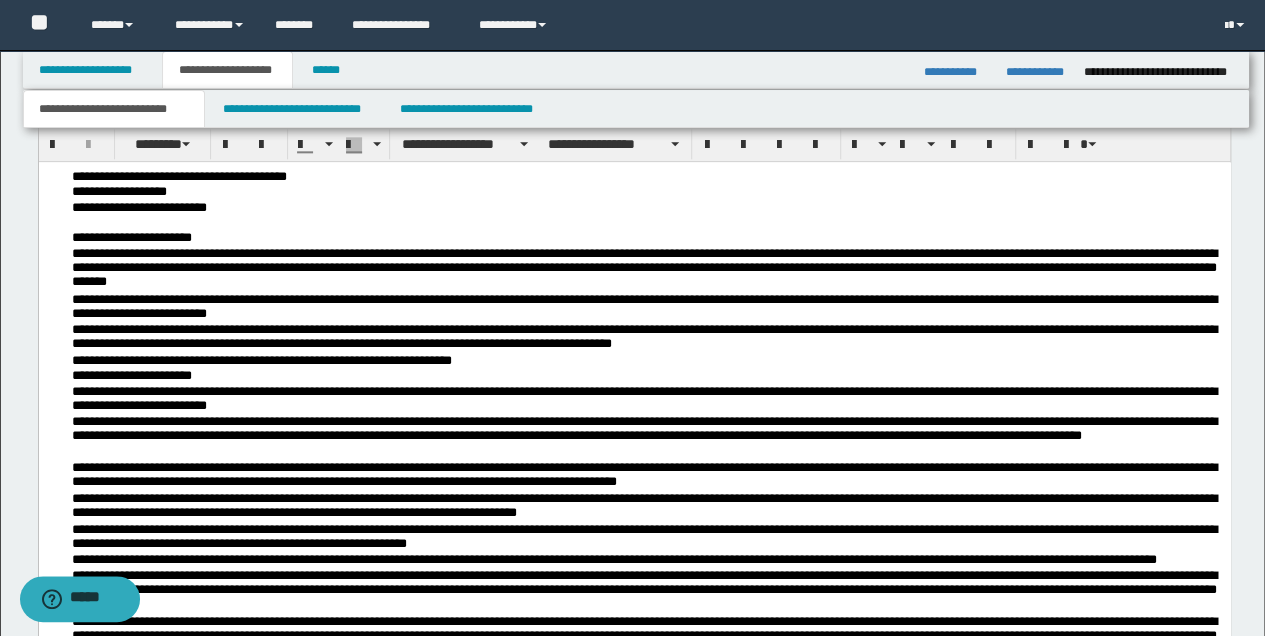 click on "**********" at bounding box center [646, 376] 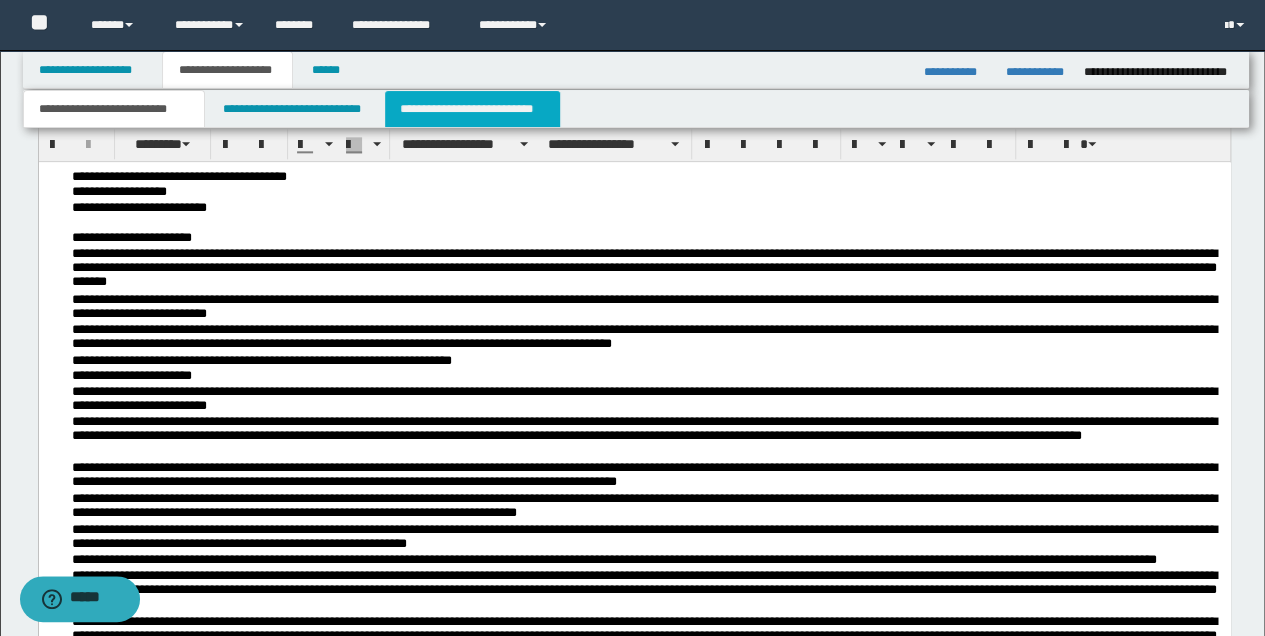 click on "**********" at bounding box center [472, 109] 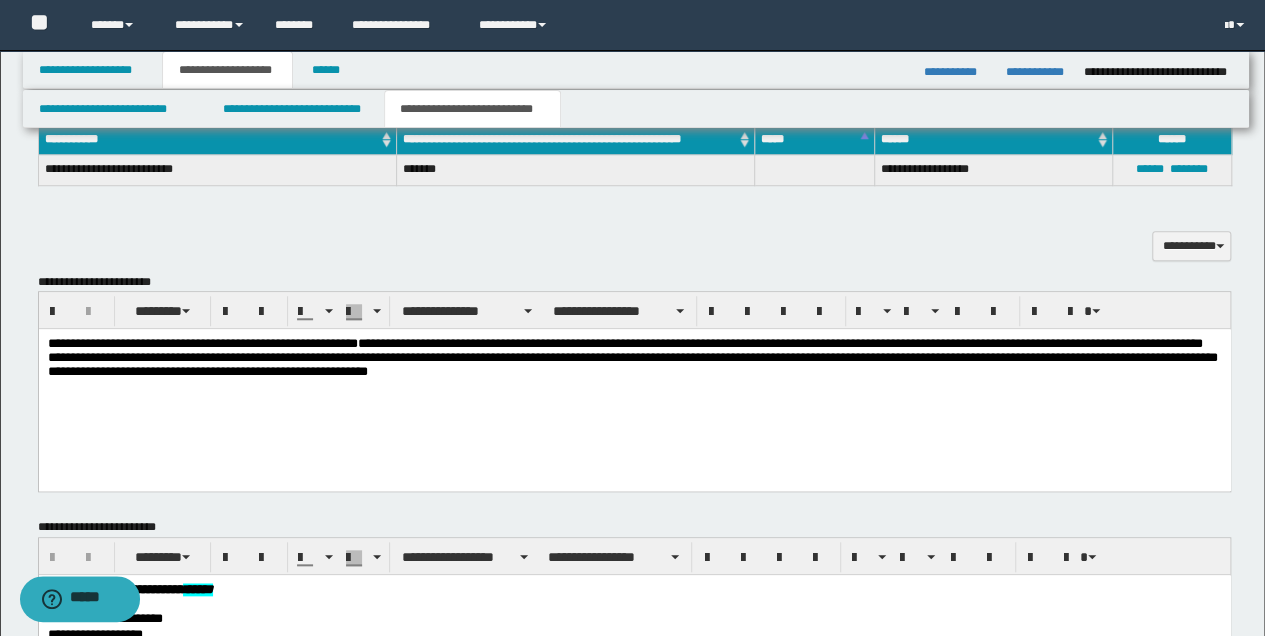 scroll, scrollTop: 716, scrollLeft: 0, axis: vertical 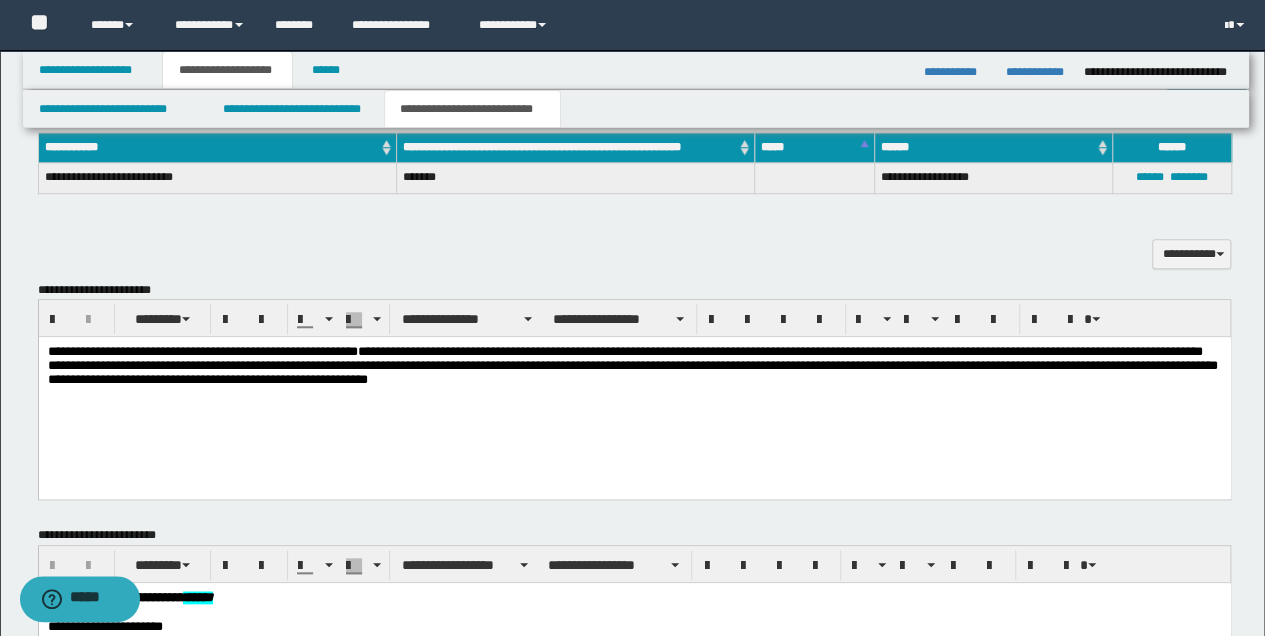 click on "**********" at bounding box center (634, 393) 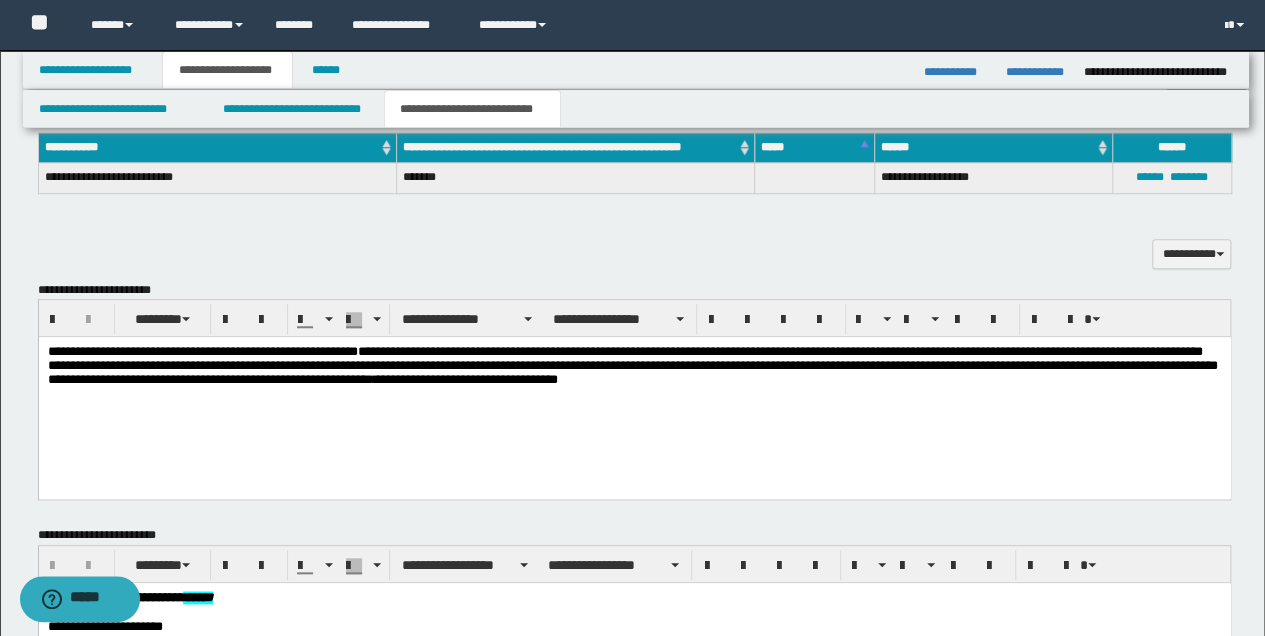 click on "**********" at bounding box center (632, 365) 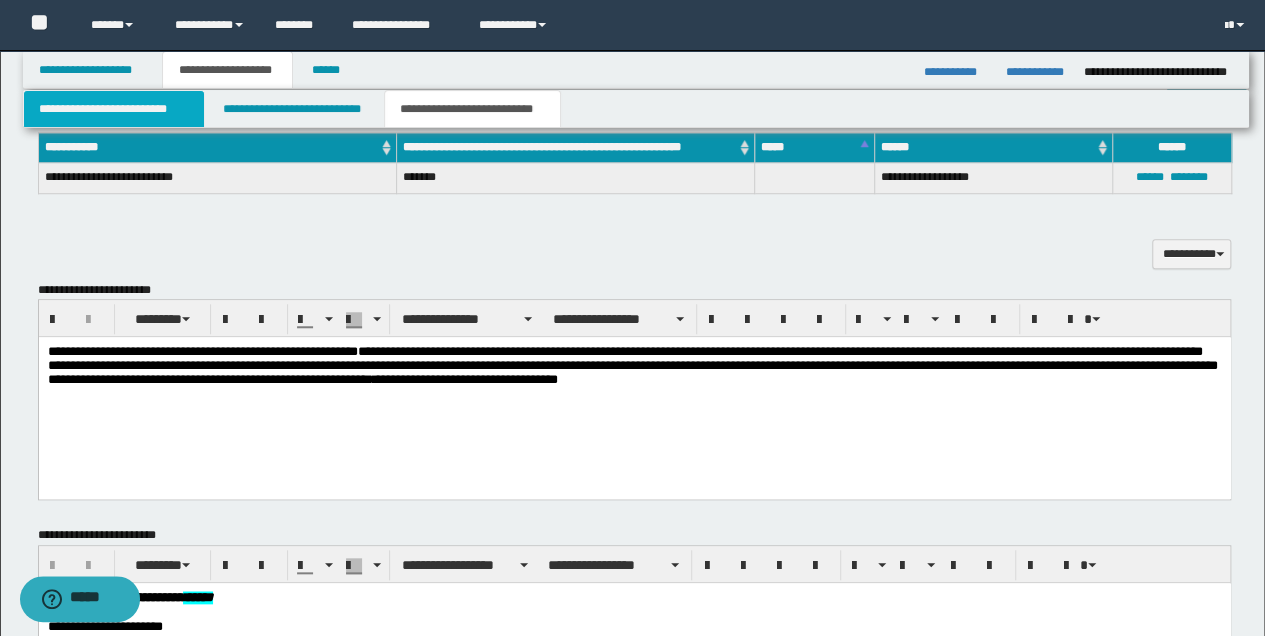 click on "**********" at bounding box center [114, 109] 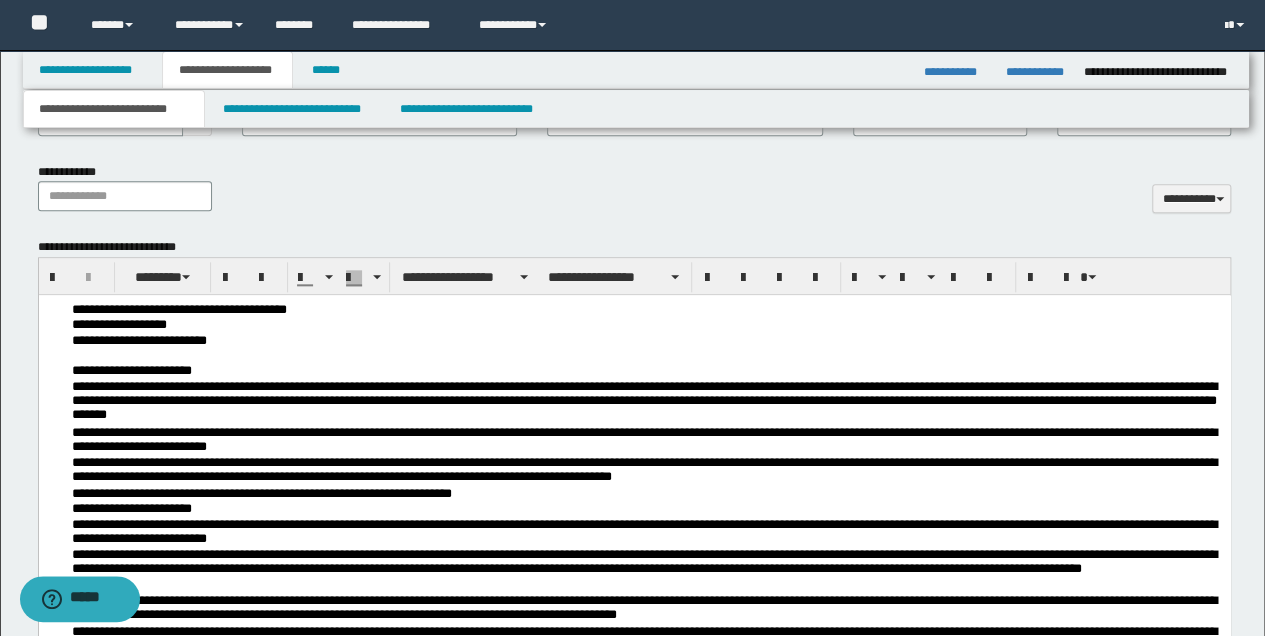 scroll, scrollTop: 1050, scrollLeft: 0, axis: vertical 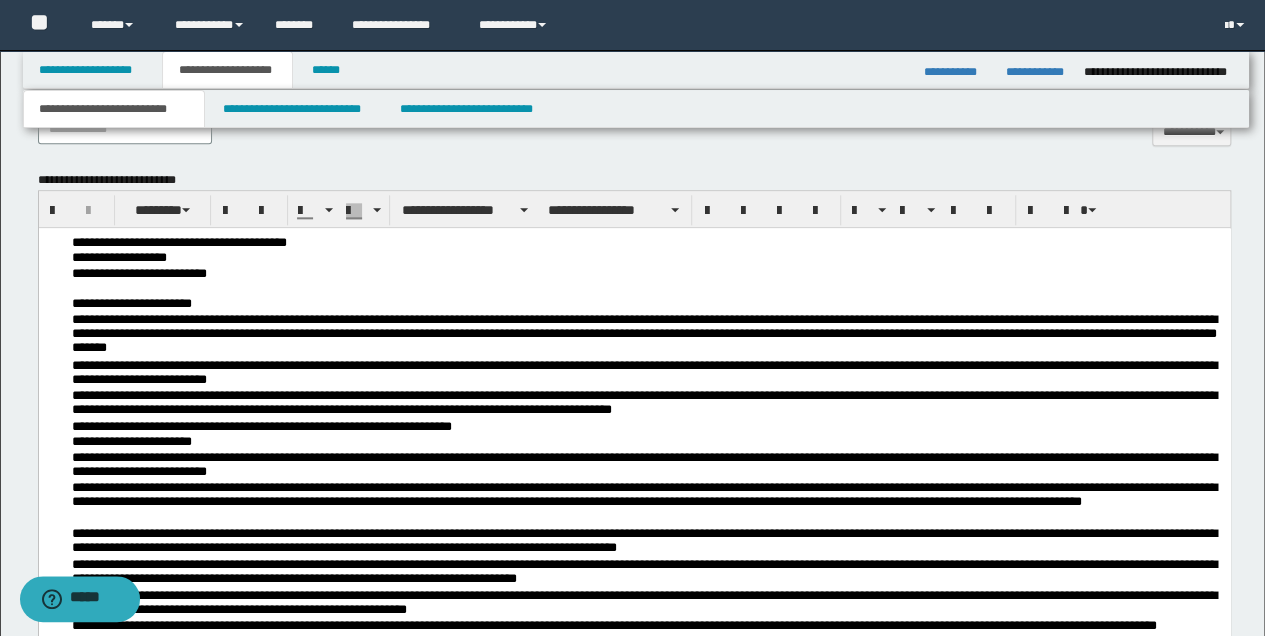 click on "**********" at bounding box center (646, 274) 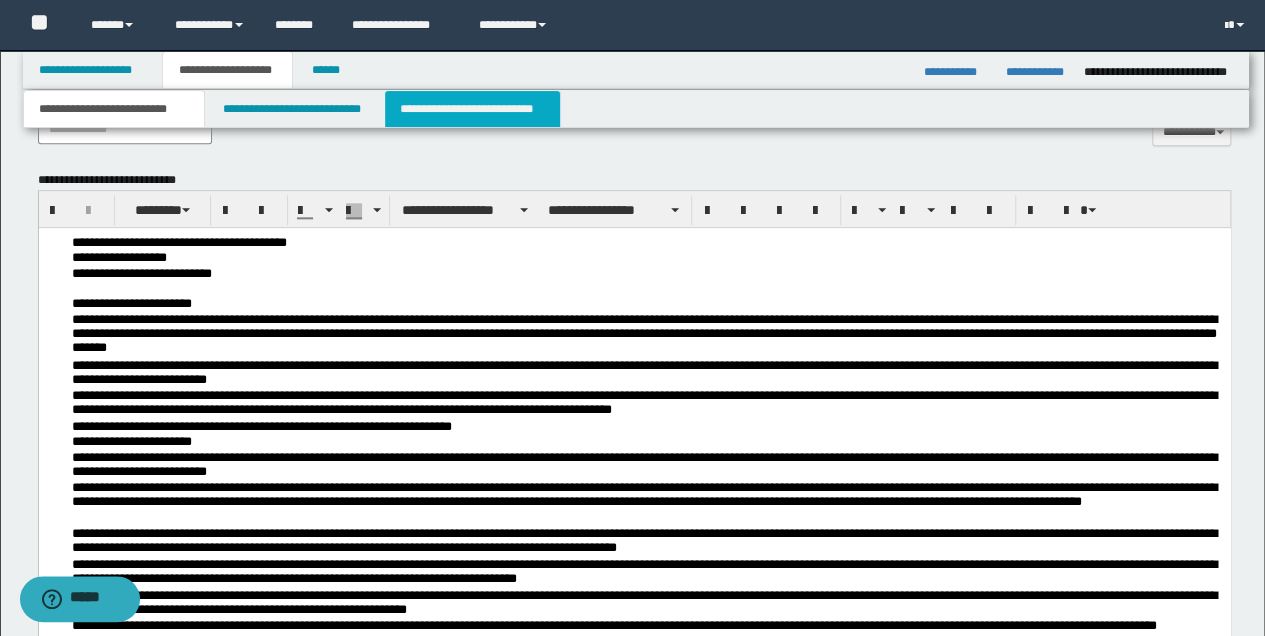 click on "**********" at bounding box center [472, 109] 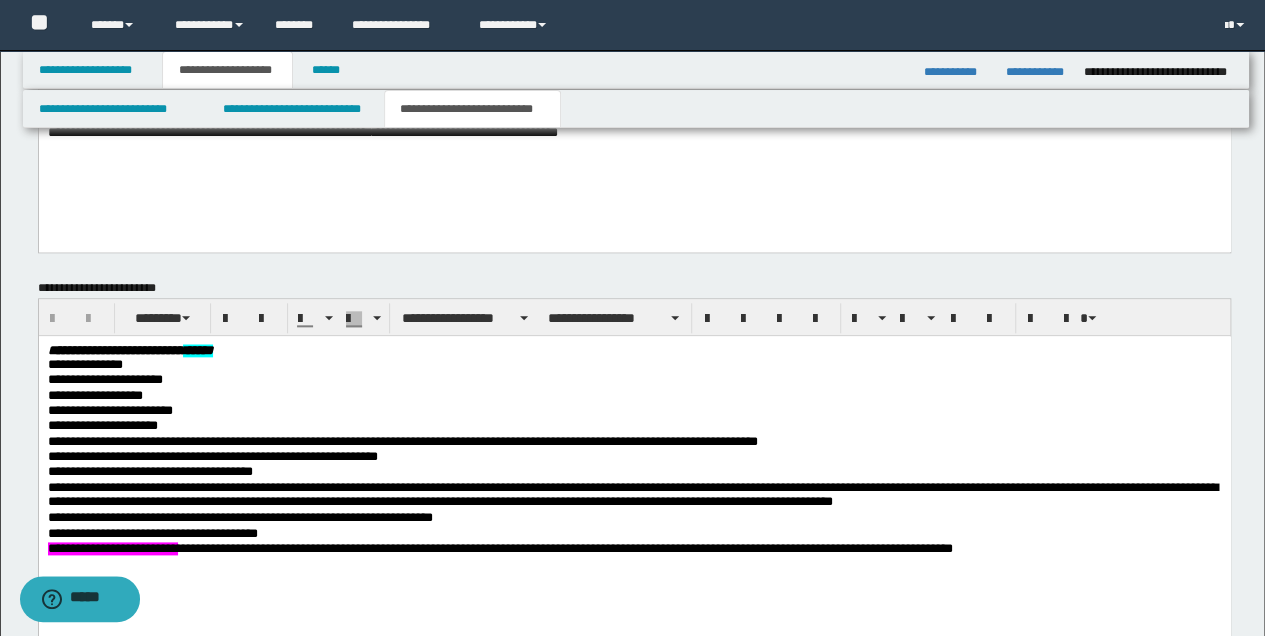 scroll, scrollTop: 783, scrollLeft: 0, axis: vertical 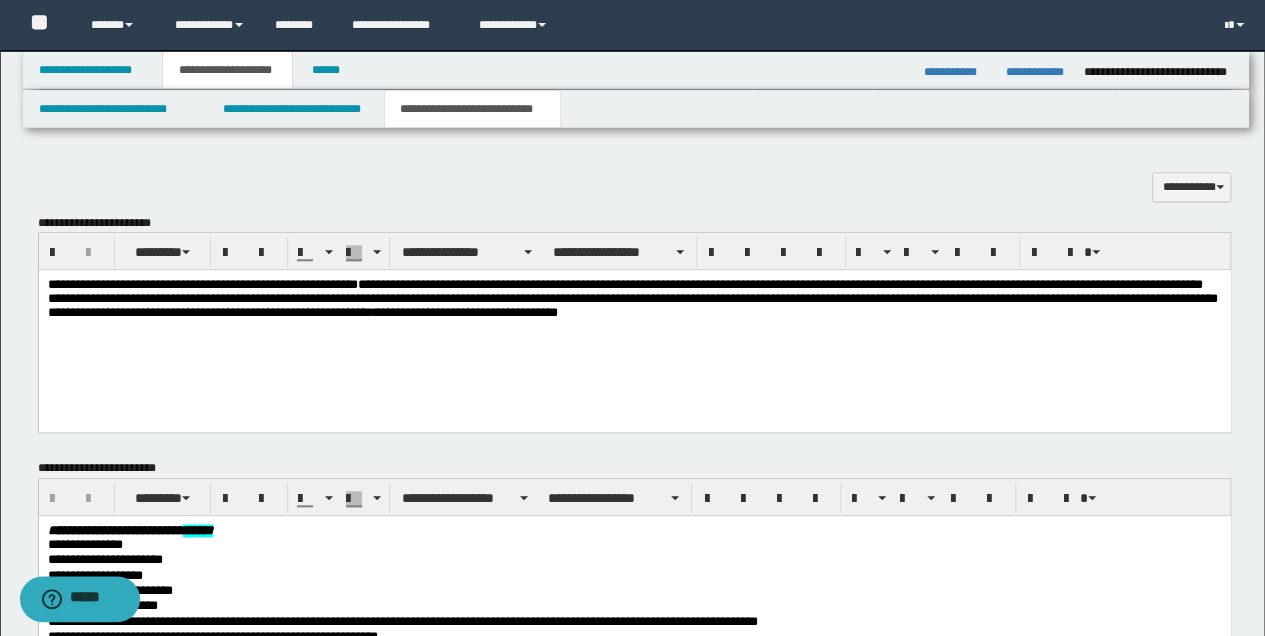 click on "**********" at bounding box center [634, 301] 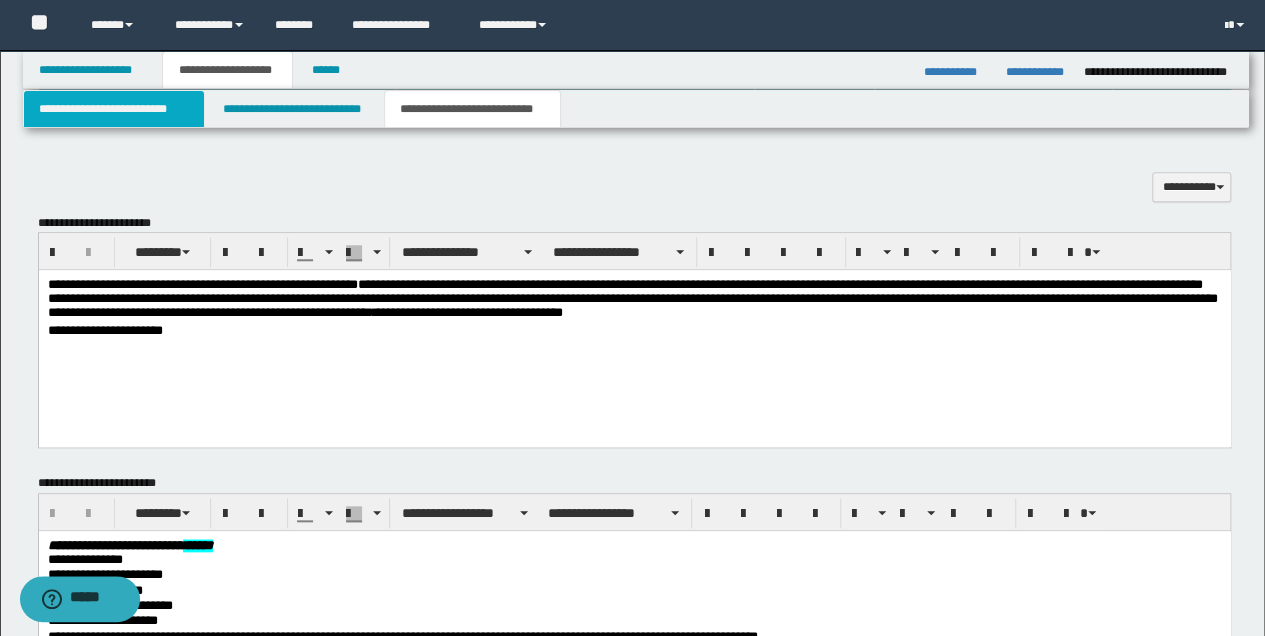 click on "**********" at bounding box center (114, 109) 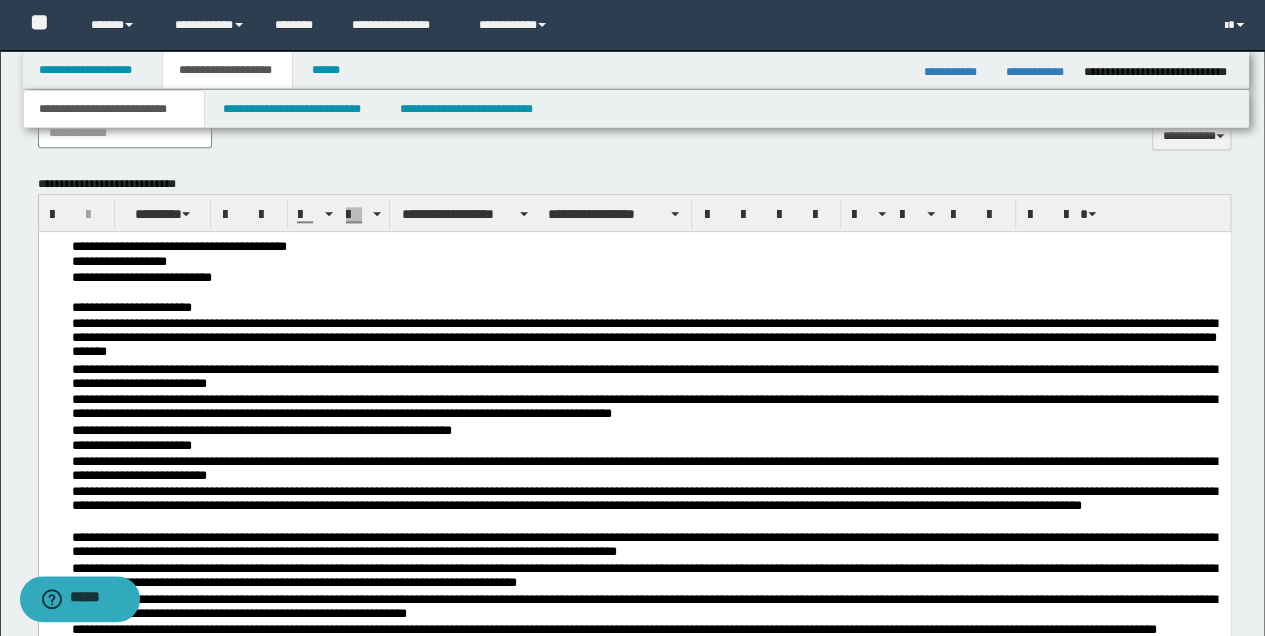 scroll, scrollTop: 1050, scrollLeft: 0, axis: vertical 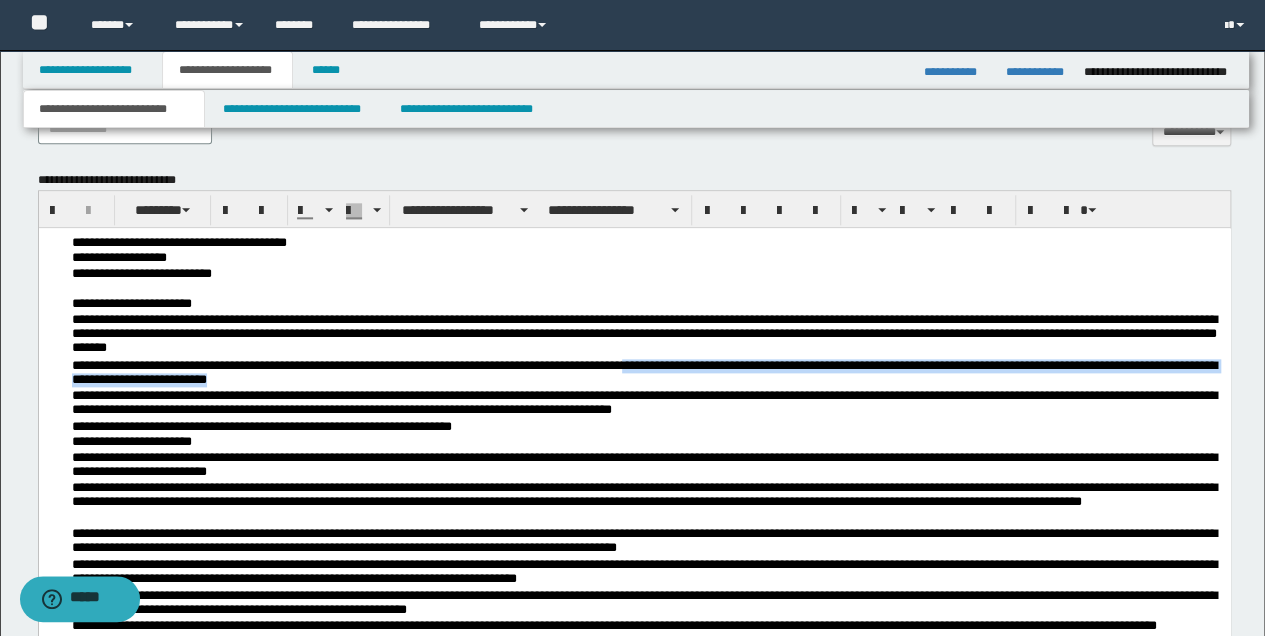 drag, startPoint x: 651, startPoint y: 366, endPoint x: 883, endPoint y: 374, distance: 232.1379 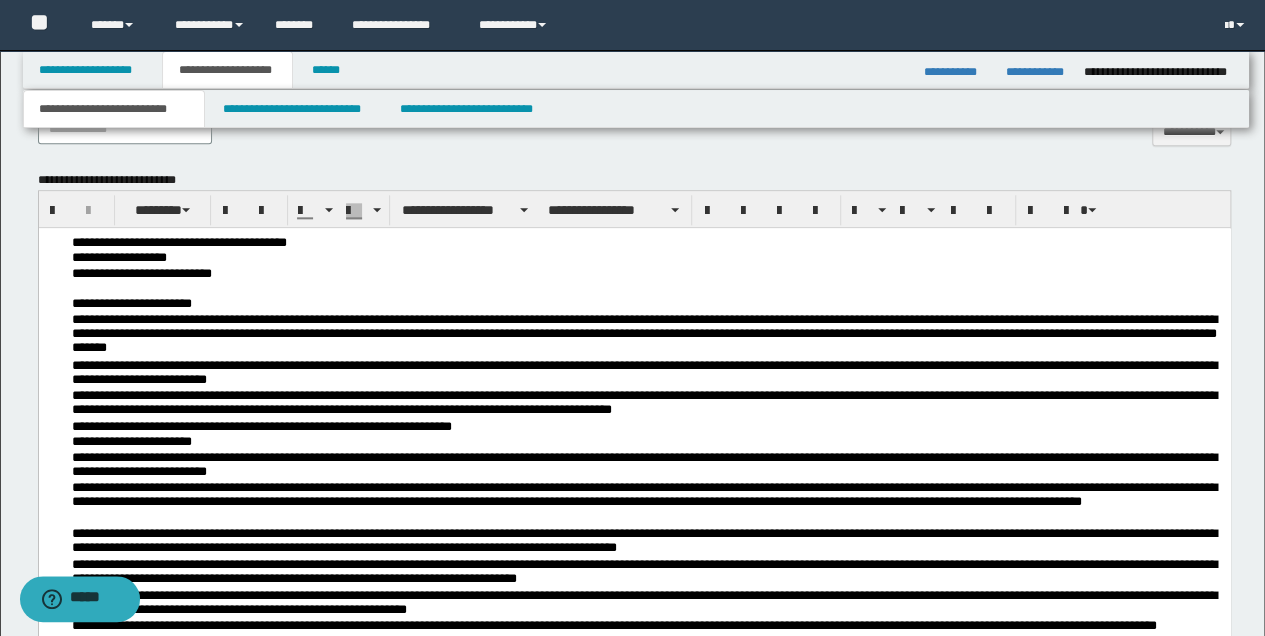 click on "**********" at bounding box center (646, 404) 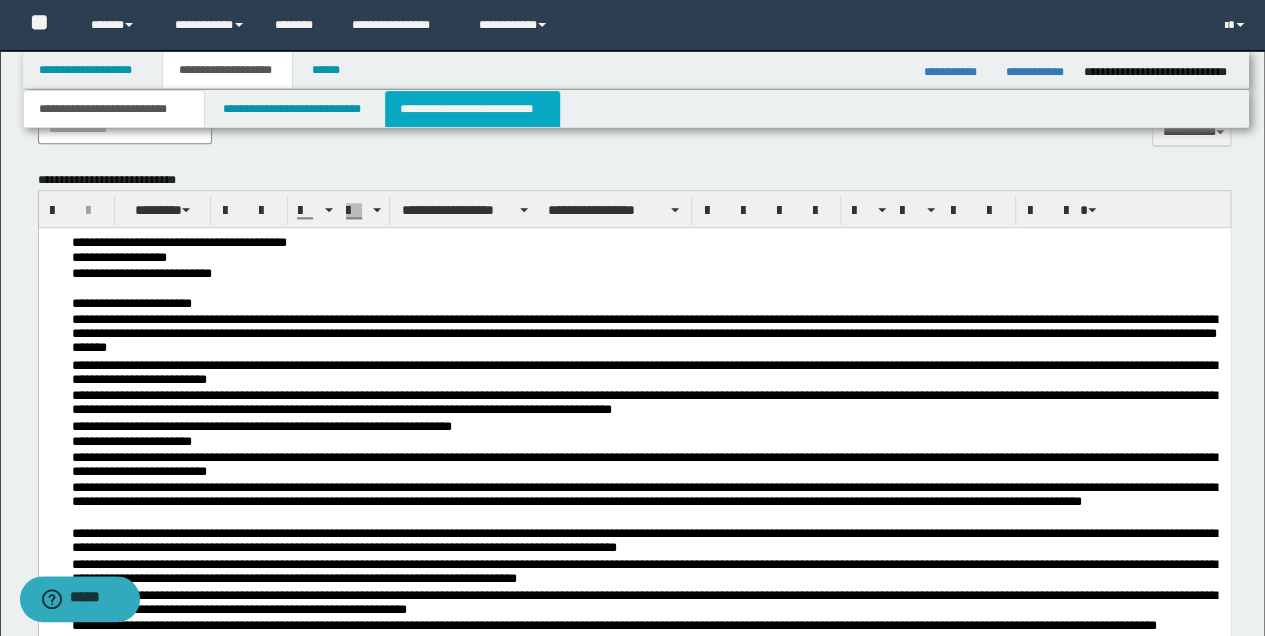 click on "**********" at bounding box center (472, 109) 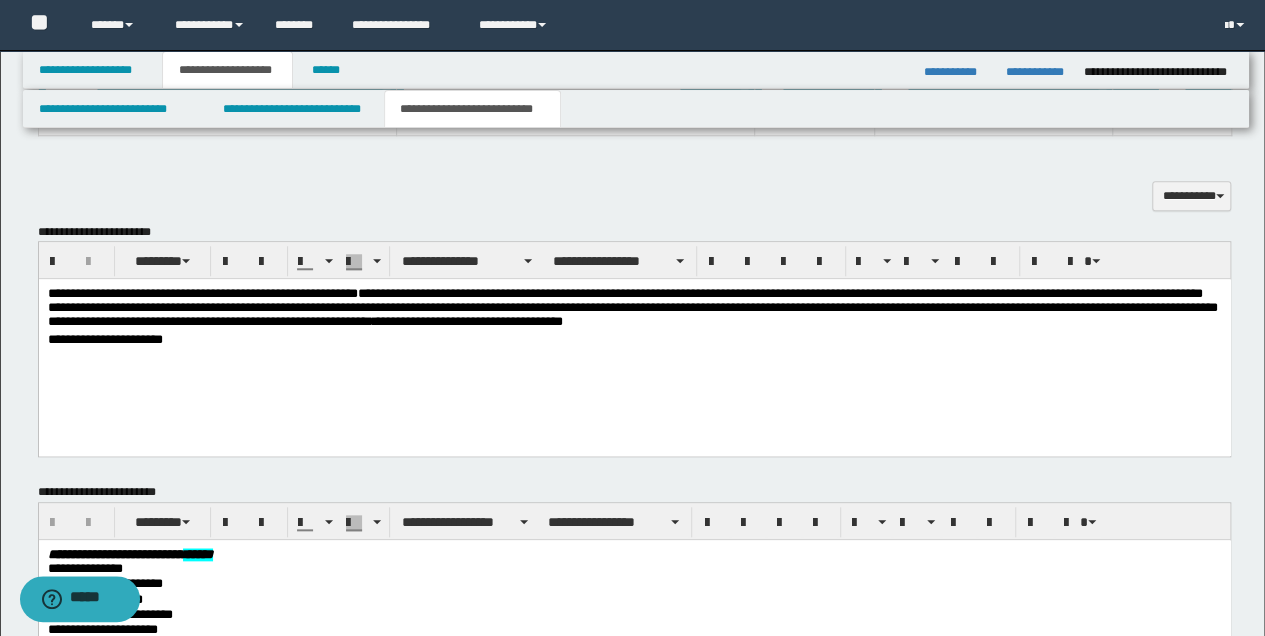 scroll, scrollTop: 716, scrollLeft: 0, axis: vertical 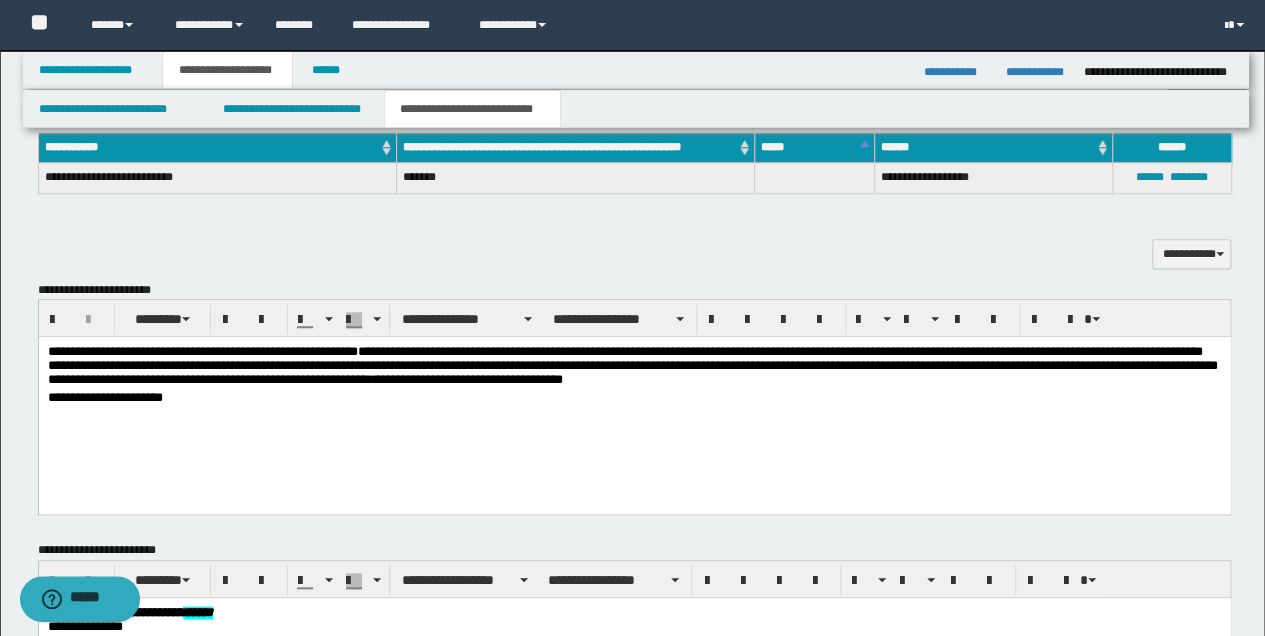 click on "**********" at bounding box center (634, 398) 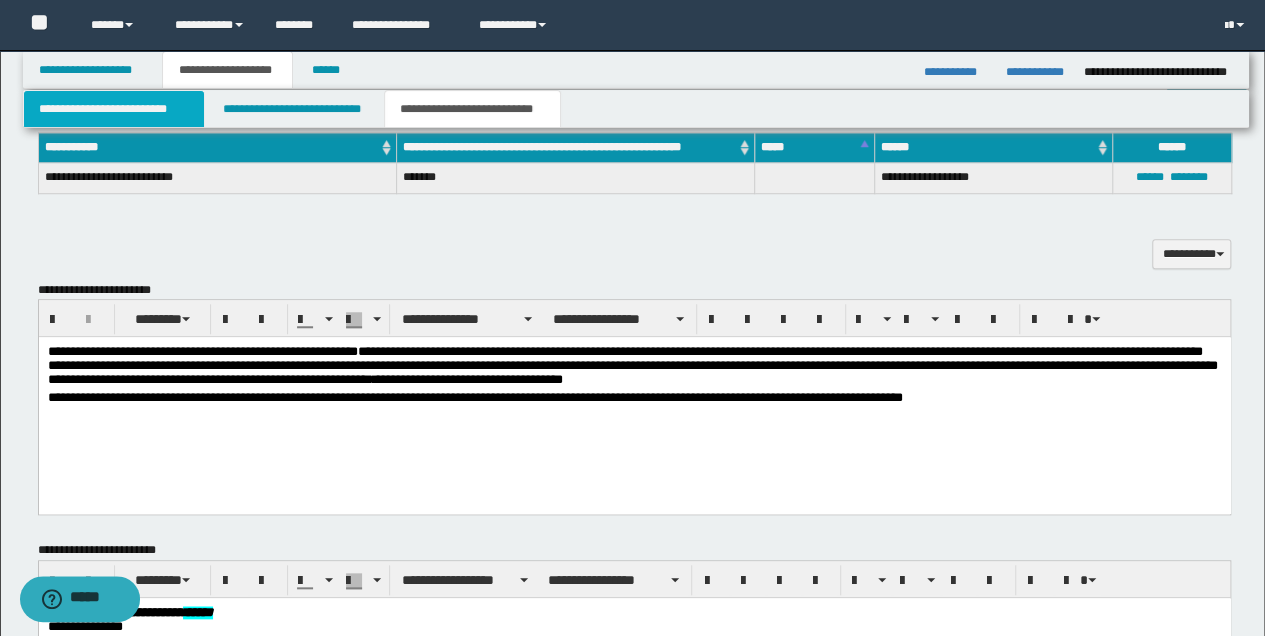 click on "**********" at bounding box center (114, 109) 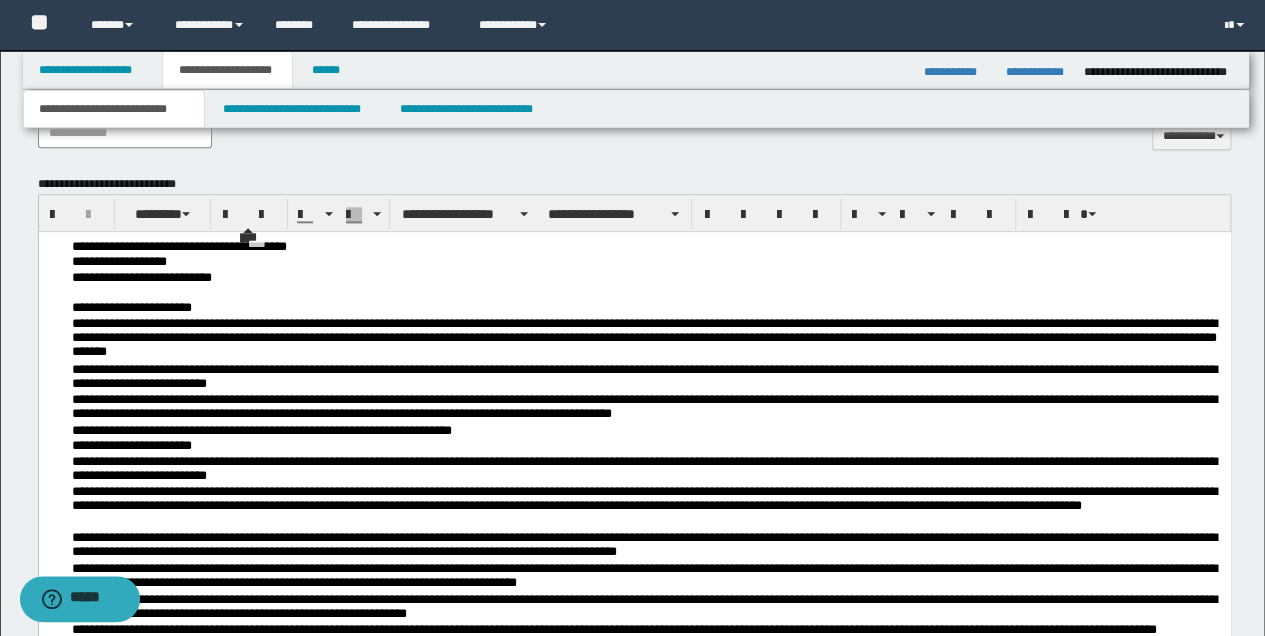 scroll, scrollTop: 1050, scrollLeft: 0, axis: vertical 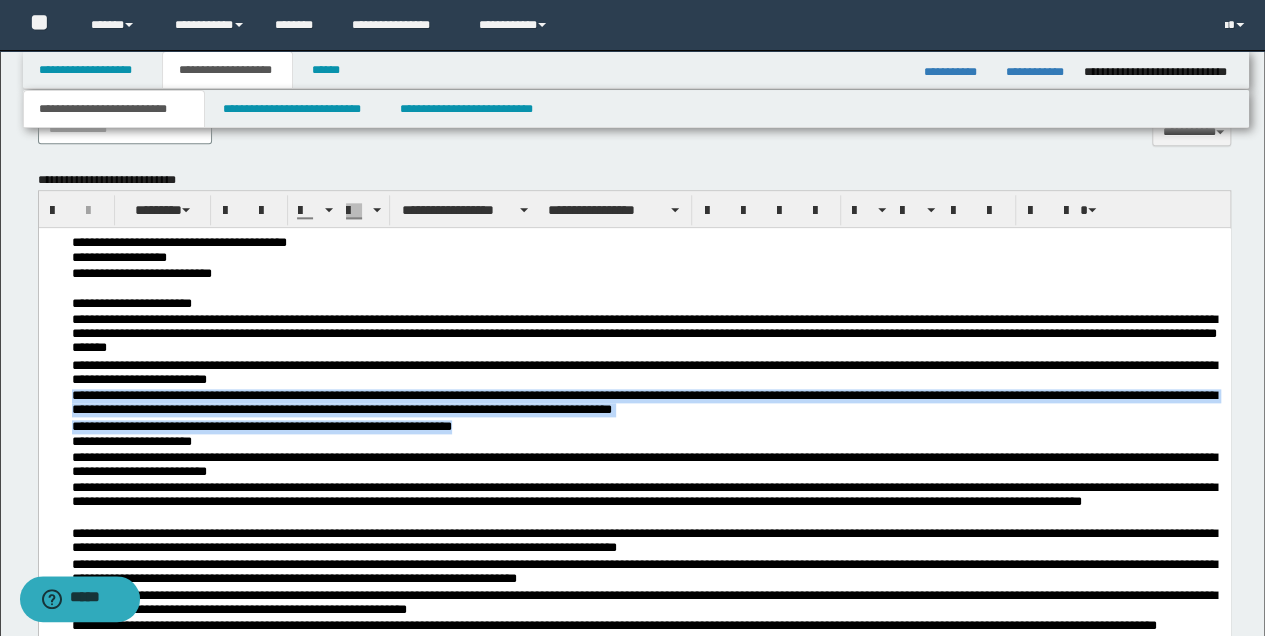 drag, startPoint x: 73, startPoint y: 394, endPoint x: 530, endPoint y: 430, distance: 458.41574 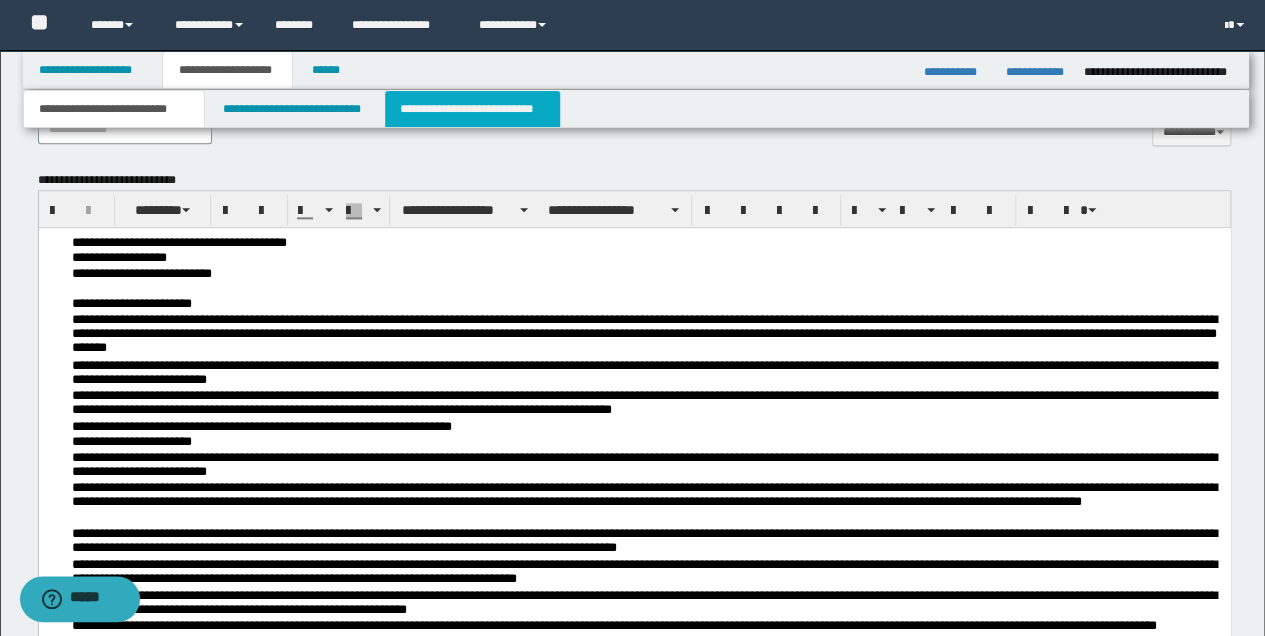 click on "**********" at bounding box center [472, 109] 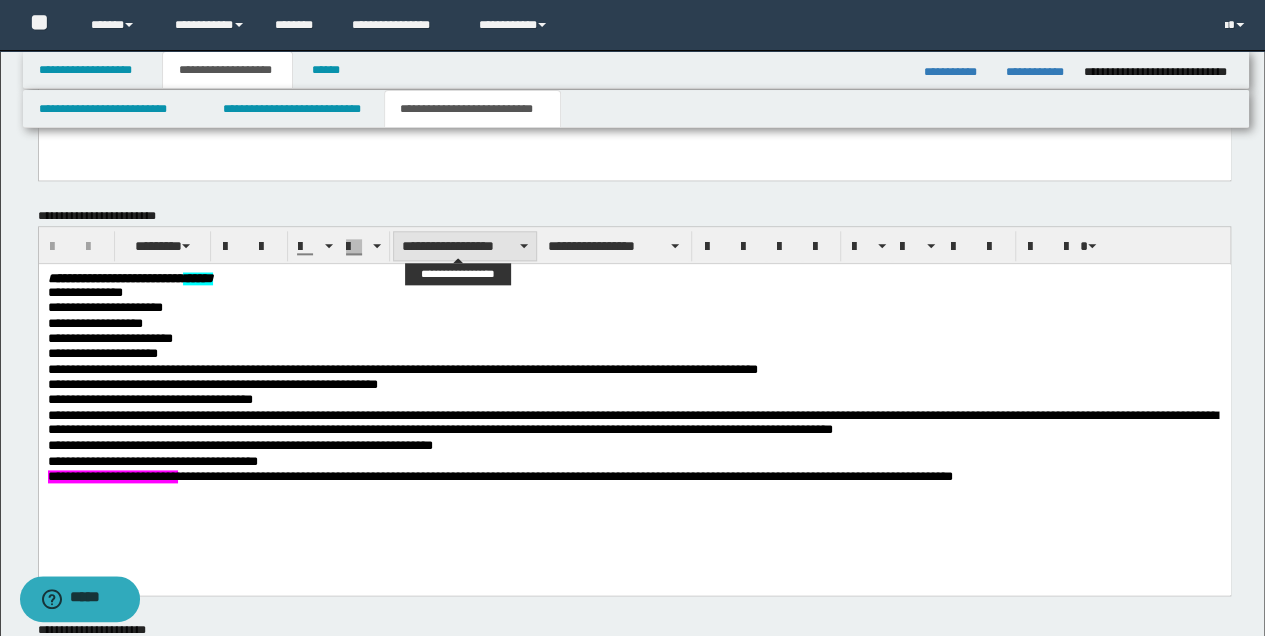 scroll, scrollTop: 850, scrollLeft: 0, axis: vertical 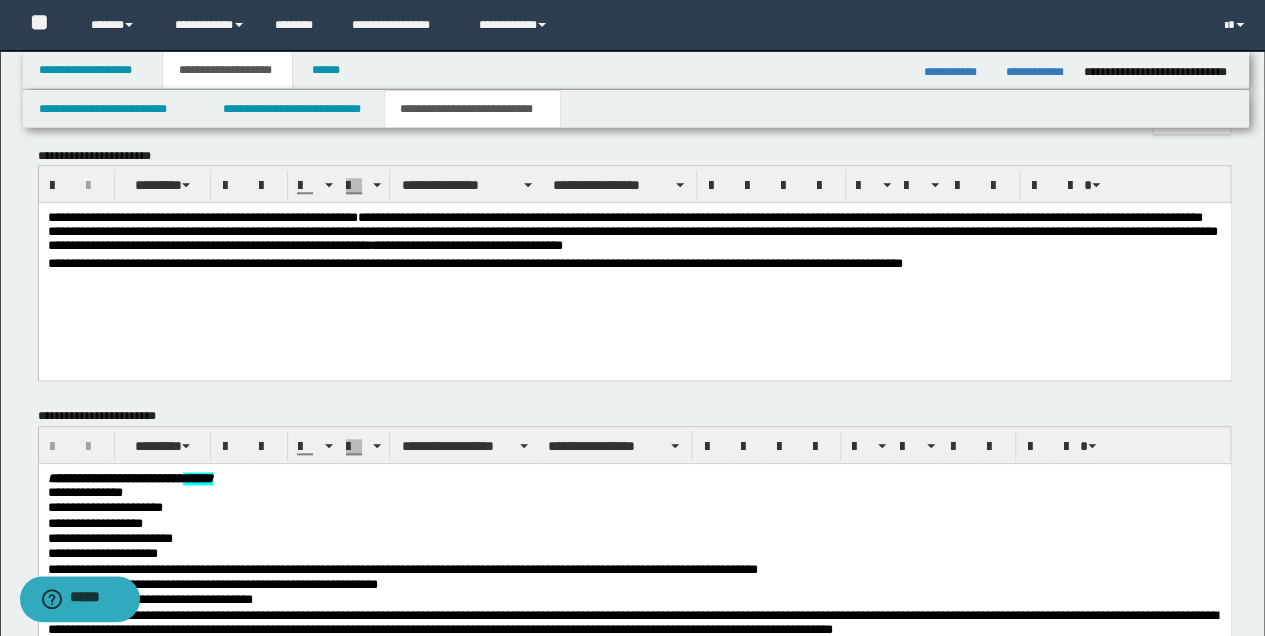 click on "**********" at bounding box center (634, 264) 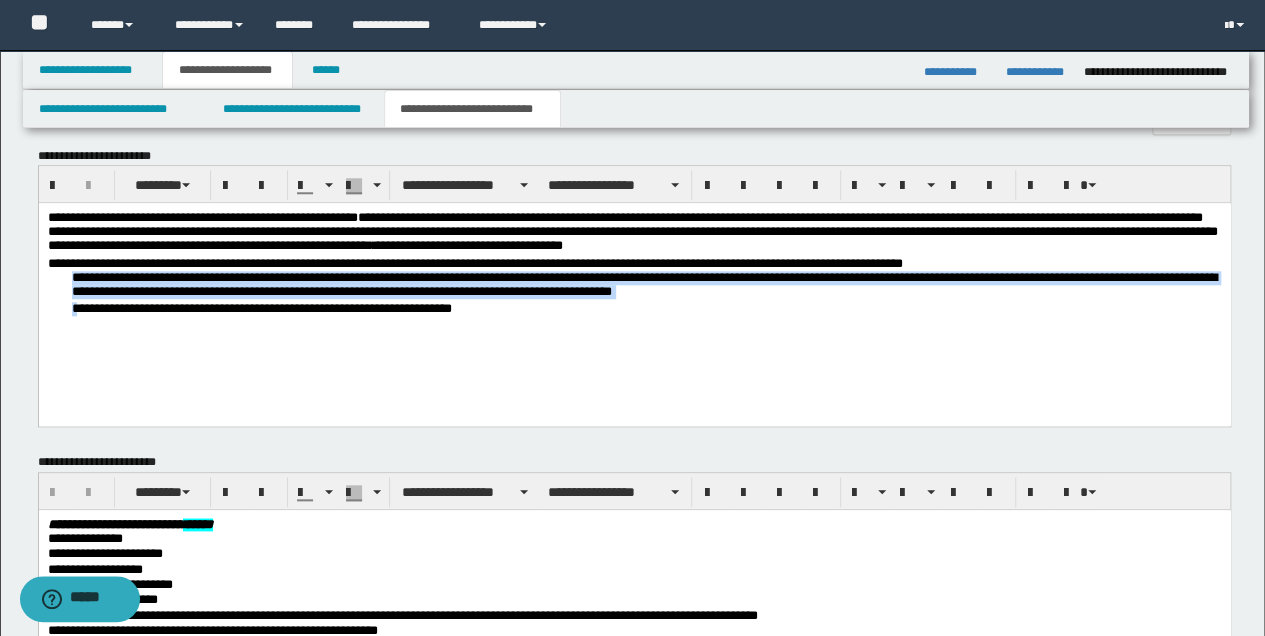 drag, startPoint x: 66, startPoint y: 280, endPoint x: 81, endPoint y: 316, distance: 39 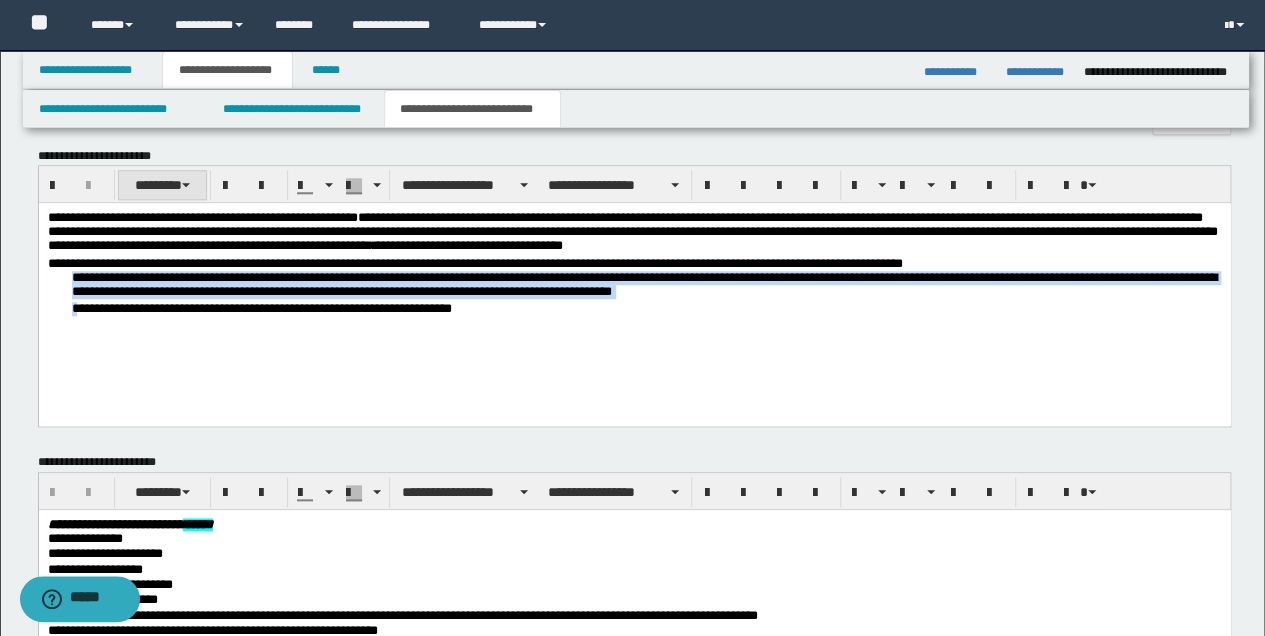click on "********" at bounding box center [162, 185] 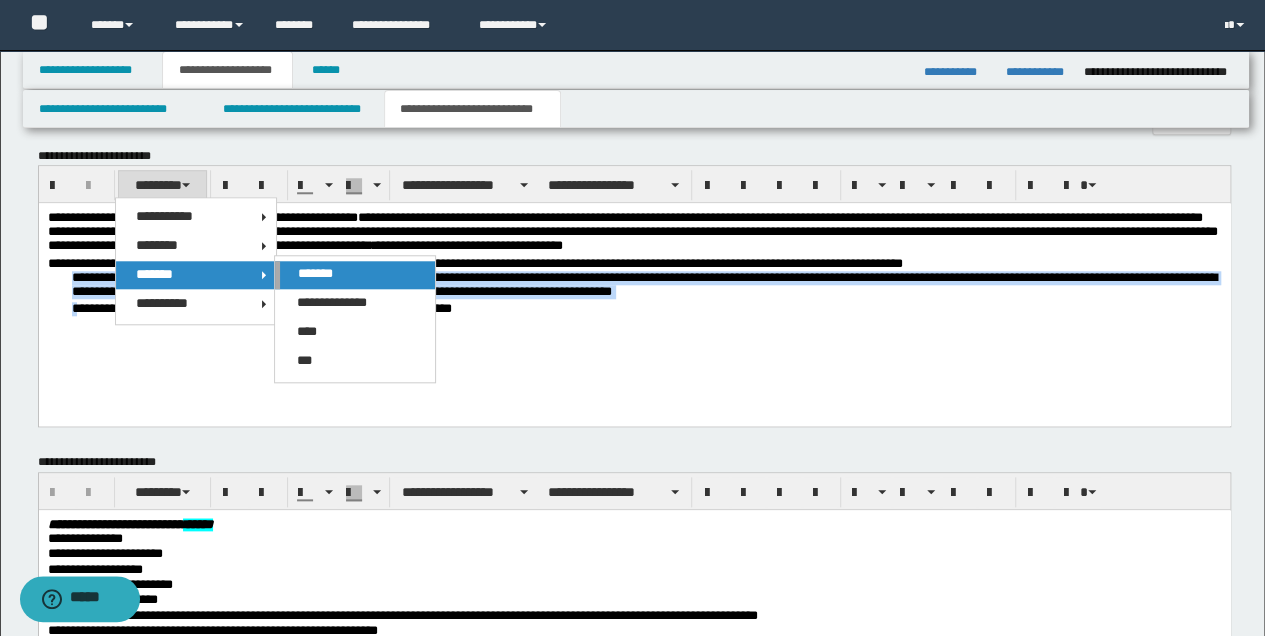 click on "*******" at bounding box center [315, 273] 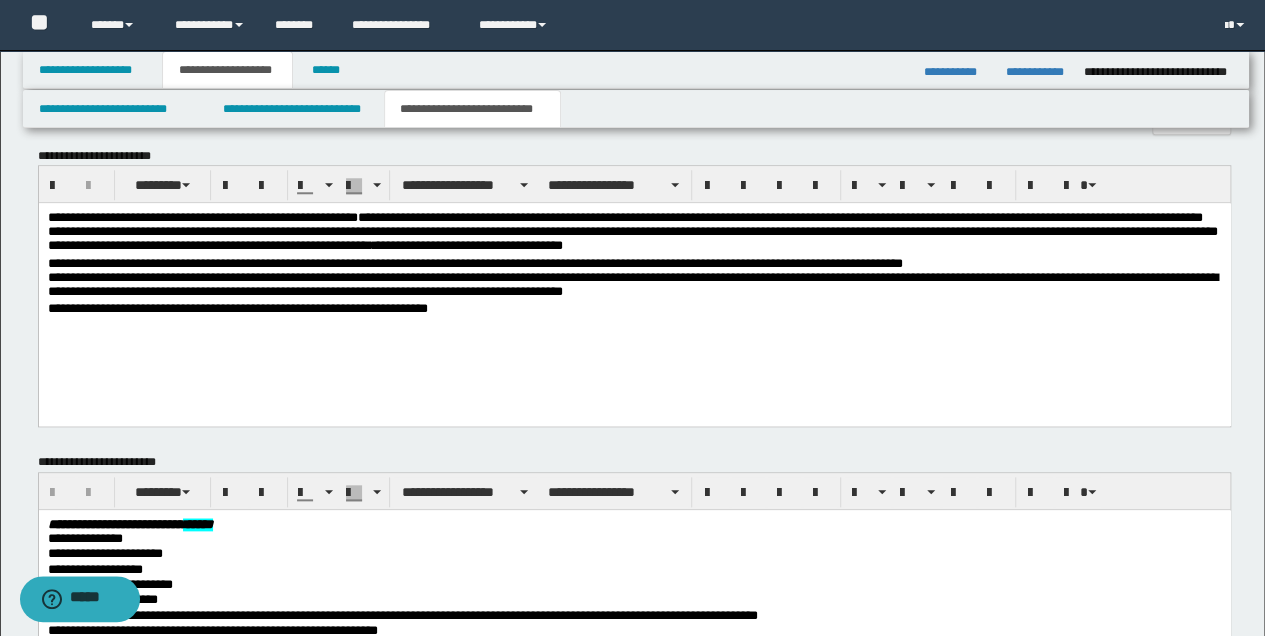 click on "**********" at bounding box center (634, 289) 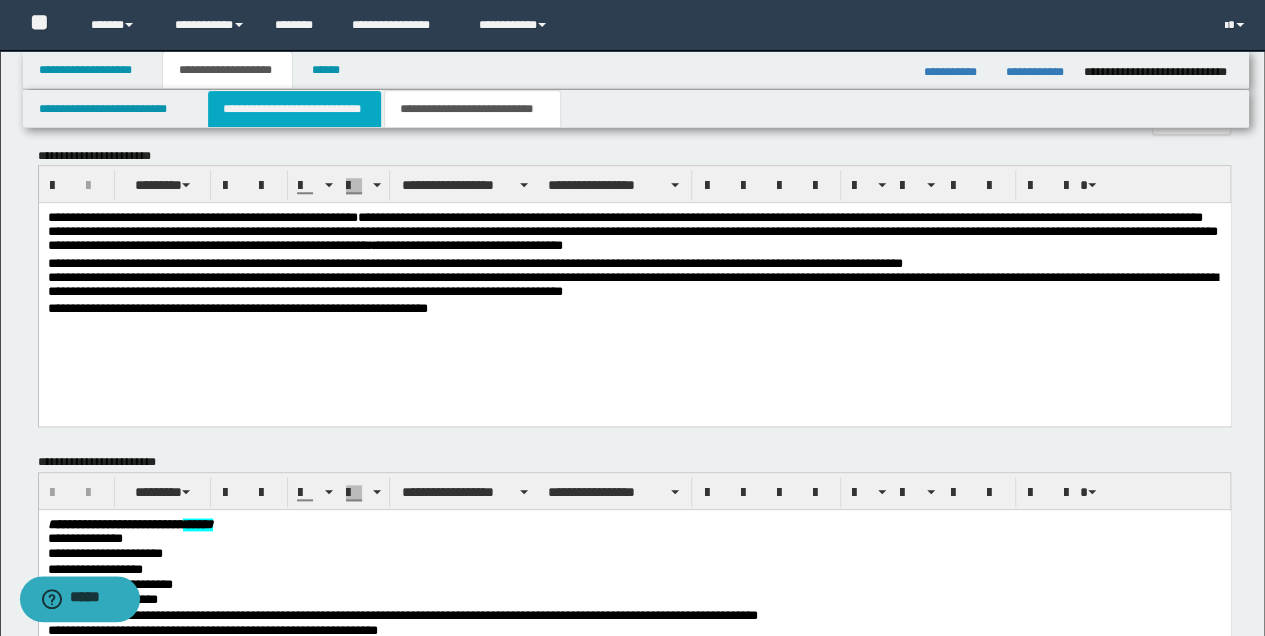 click on "**********" at bounding box center [294, 109] 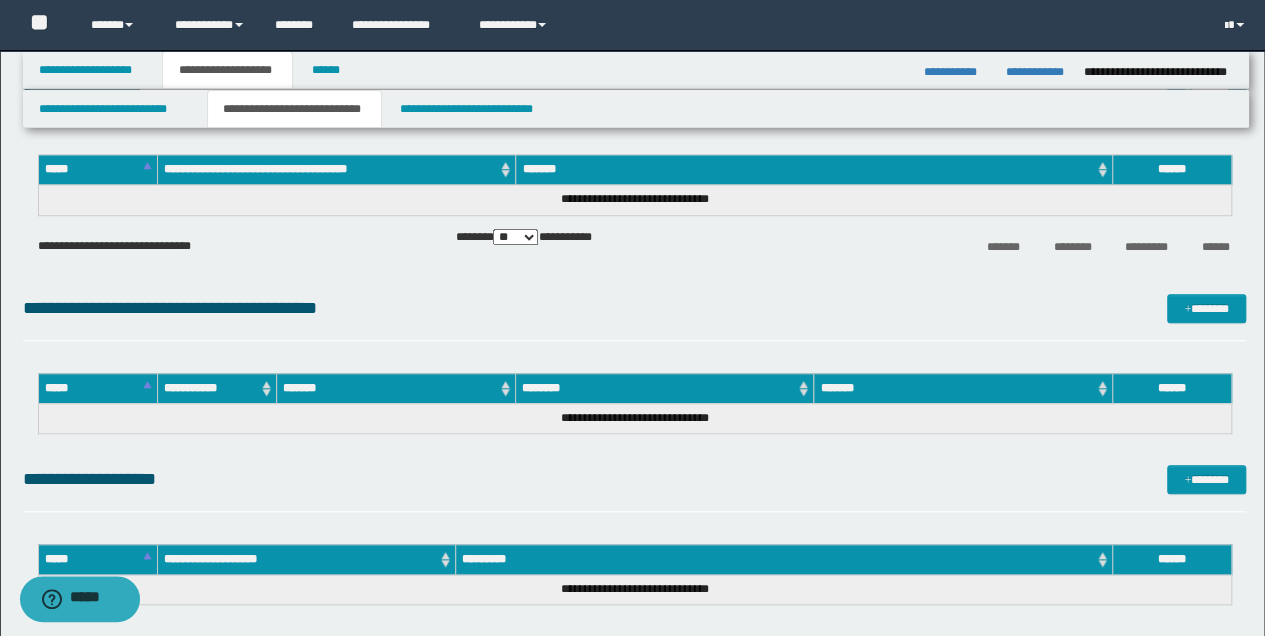 scroll, scrollTop: 681, scrollLeft: 0, axis: vertical 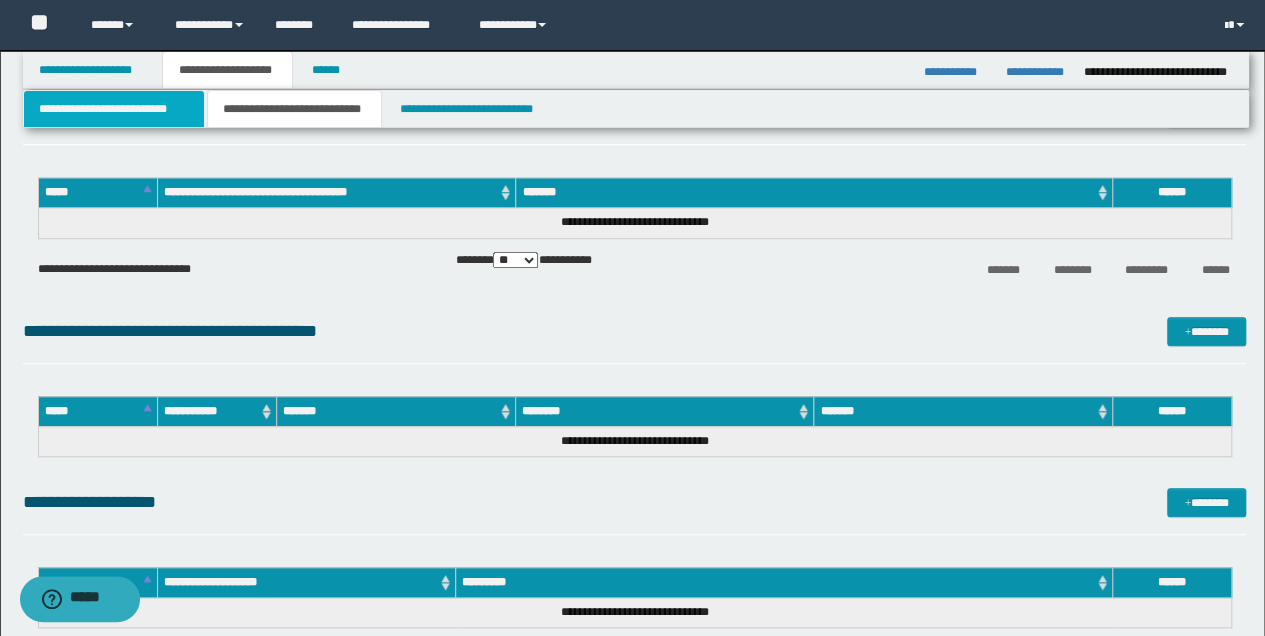 click on "**********" at bounding box center (114, 109) 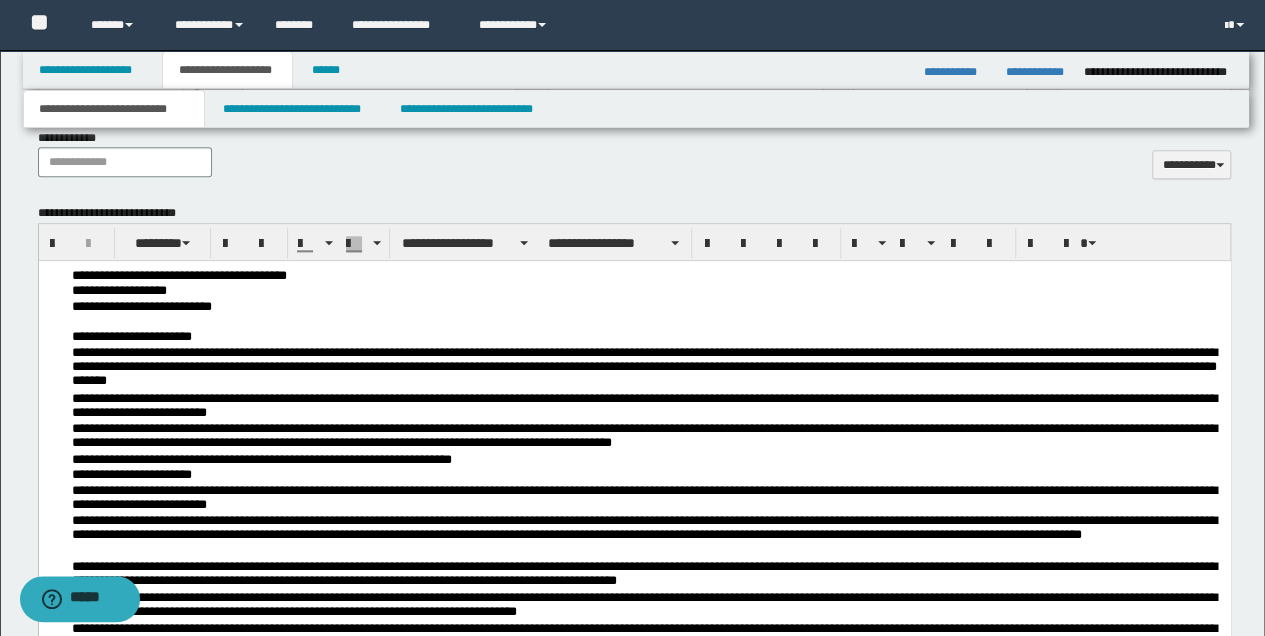 scroll, scrollTop: 1081, scrollLeft: 0, axis: vertical 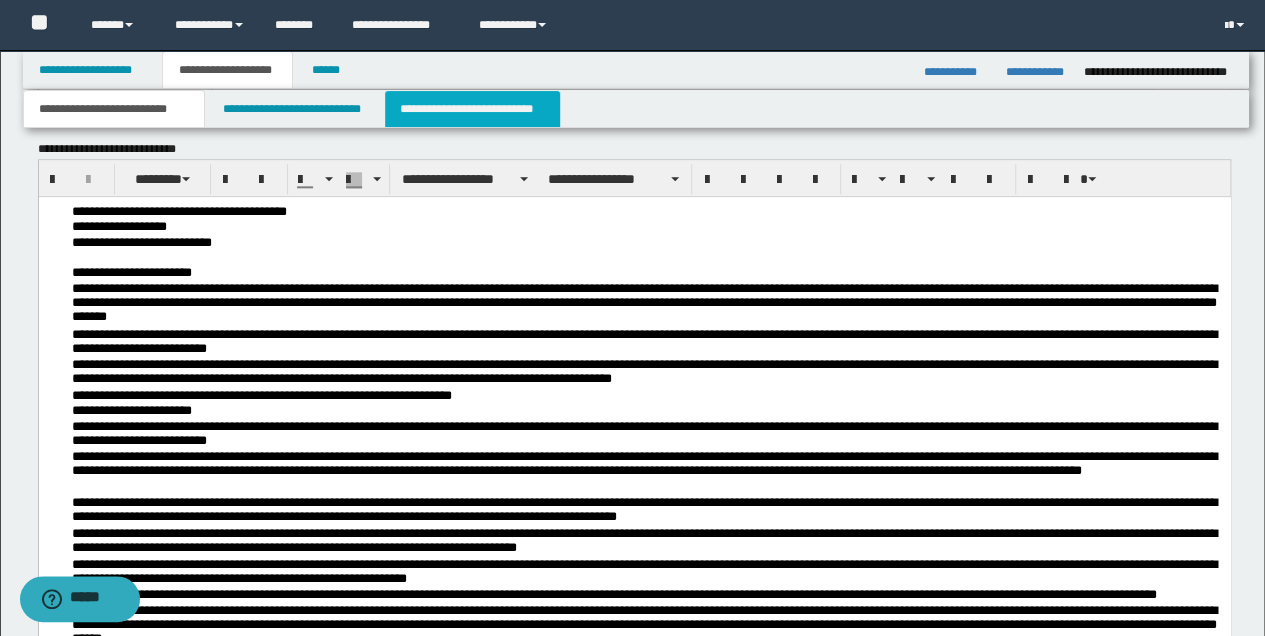 click on "**********" at bounding box center (472, 109) 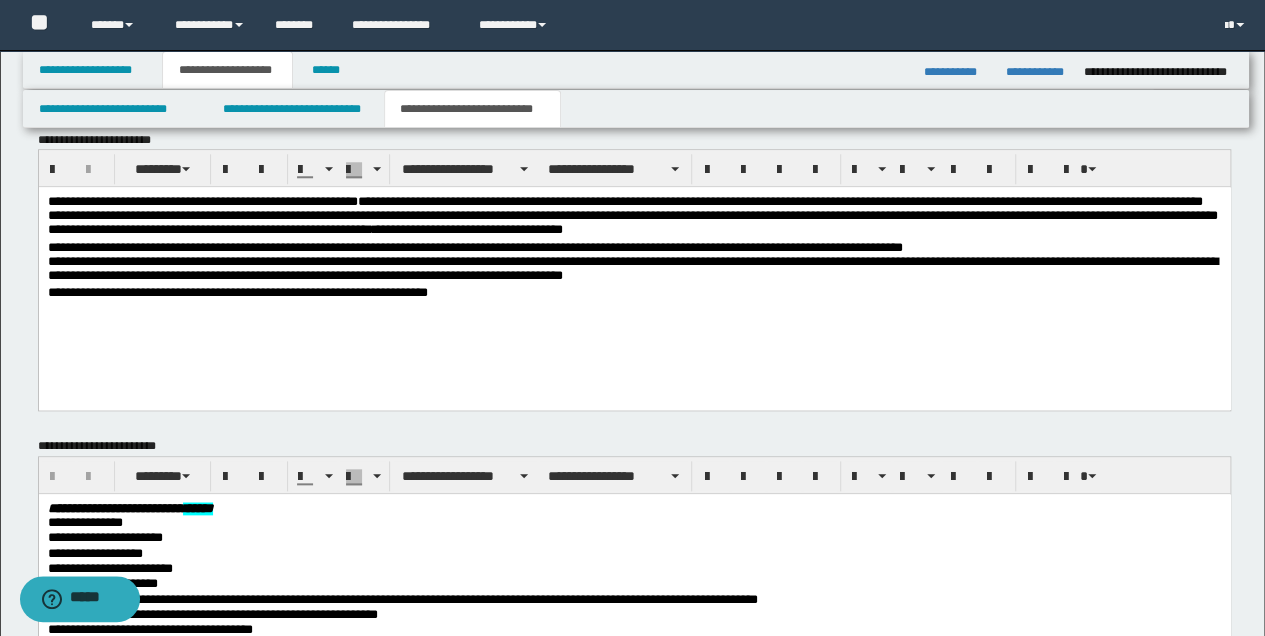 scroll, scrollTop: 814, scrollLeft: 0, axis: vertical 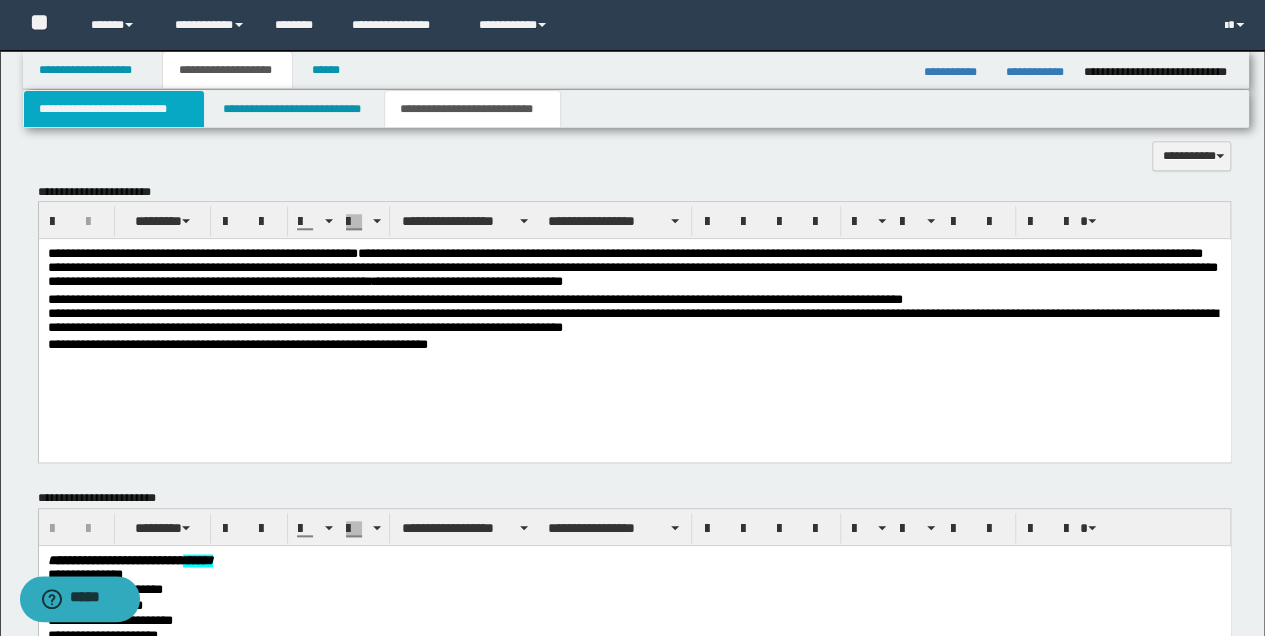 click on "**********" at bounding box center [114, 109] 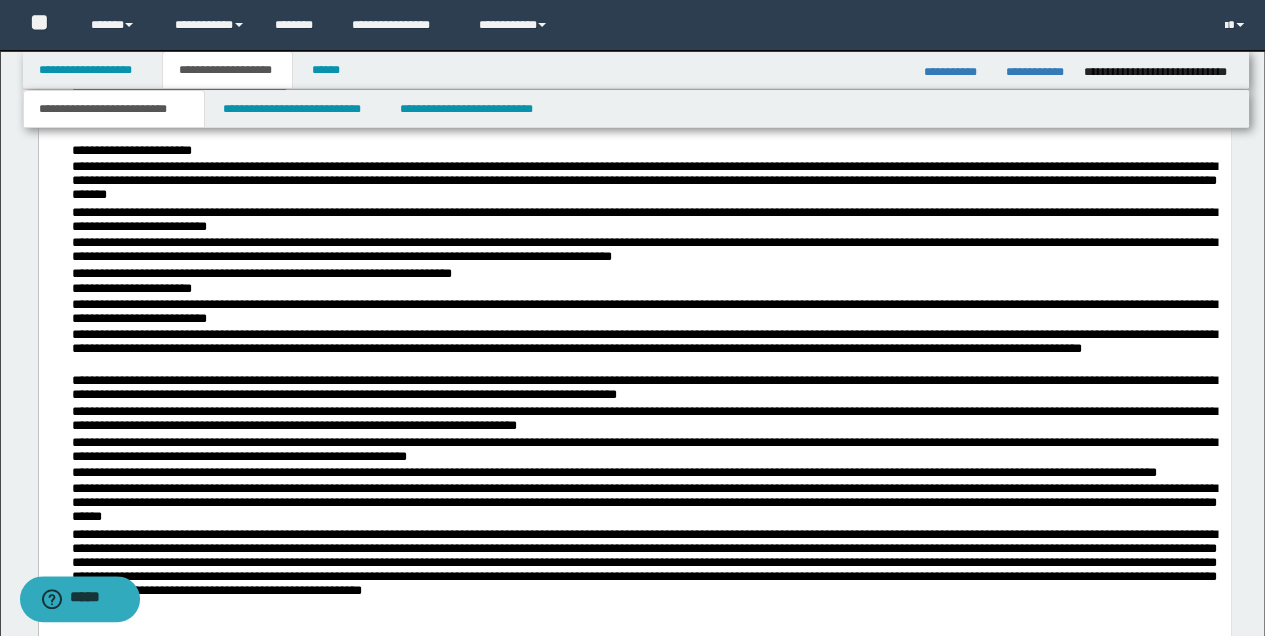 scroll, scrollTop: 1214, scrollLeft: 0, axis: vertical 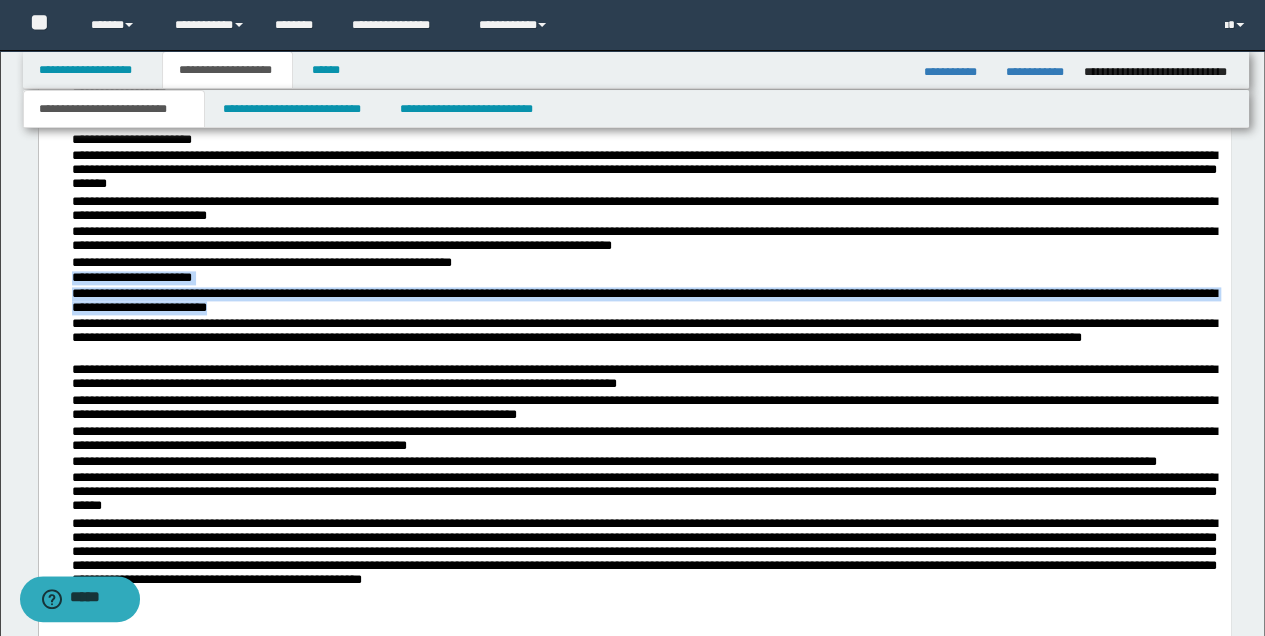 drag, startPoint x: 70, startPoint y: 276, endPoint x: 329, endPoint y: 309, distance: 261.09384 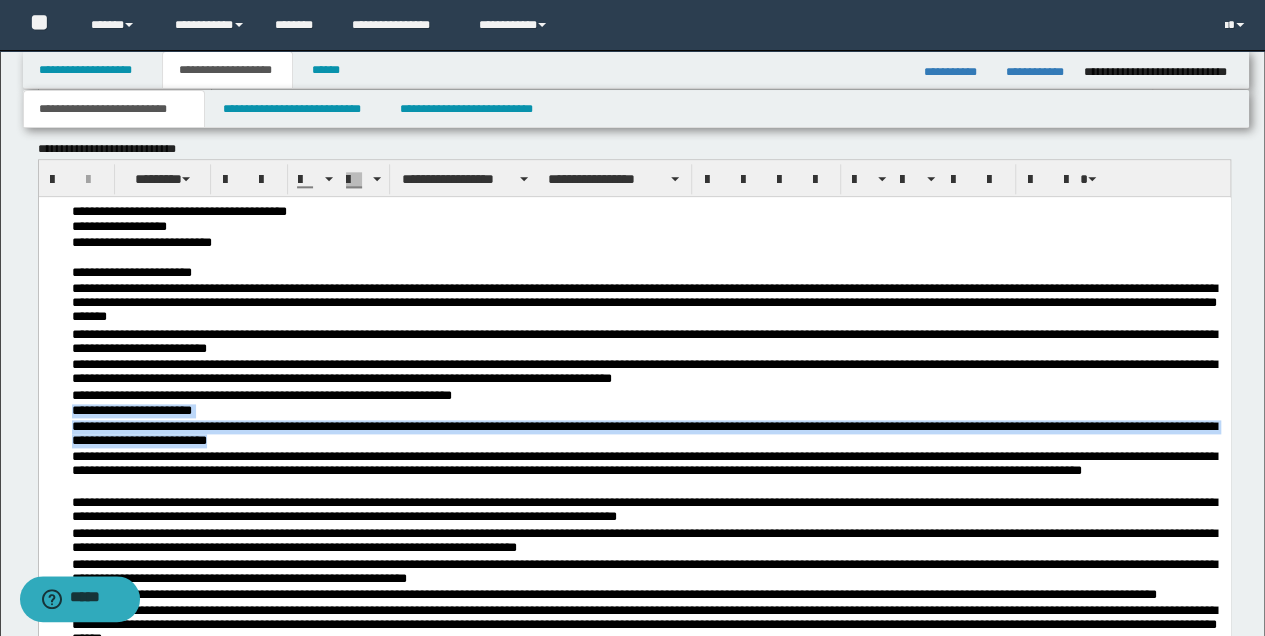 copy on "**********" 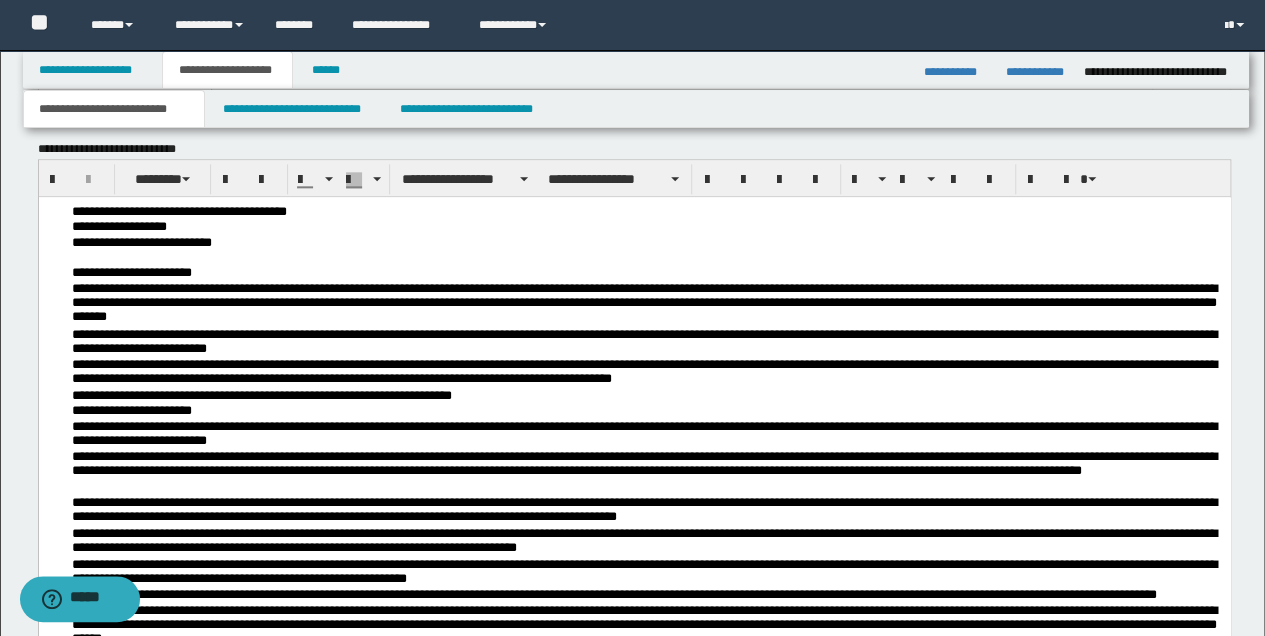 click on "**********" at bounding box center [646, 396] 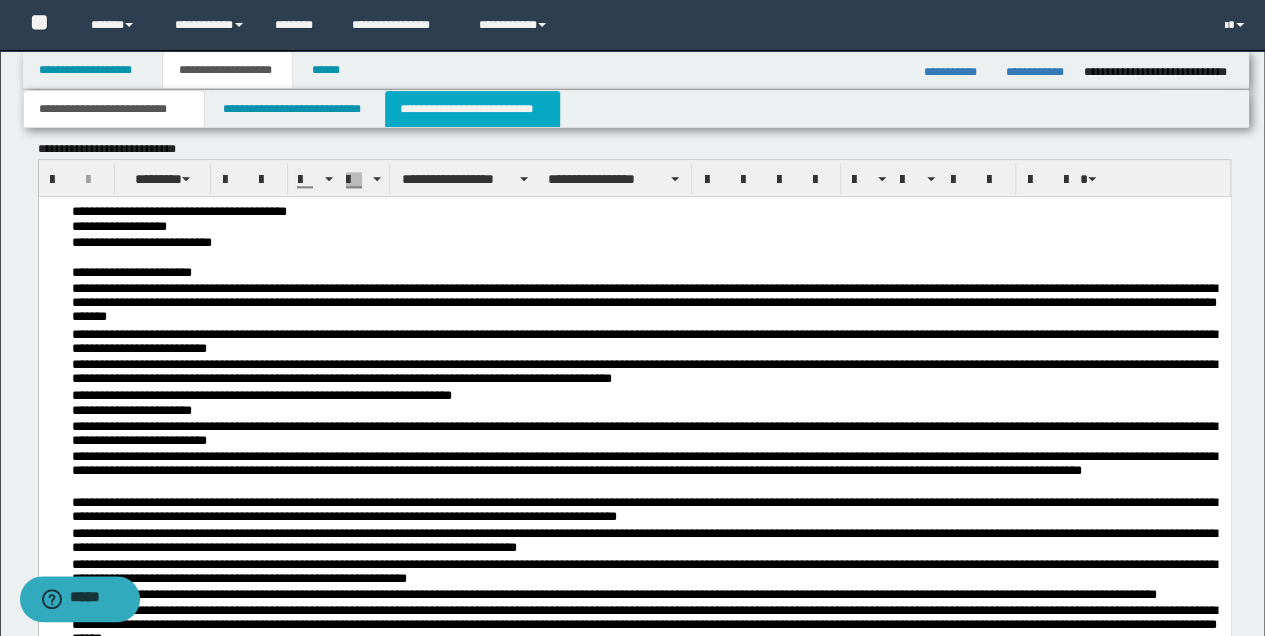click on "**********" at bounding box center [472, 109] 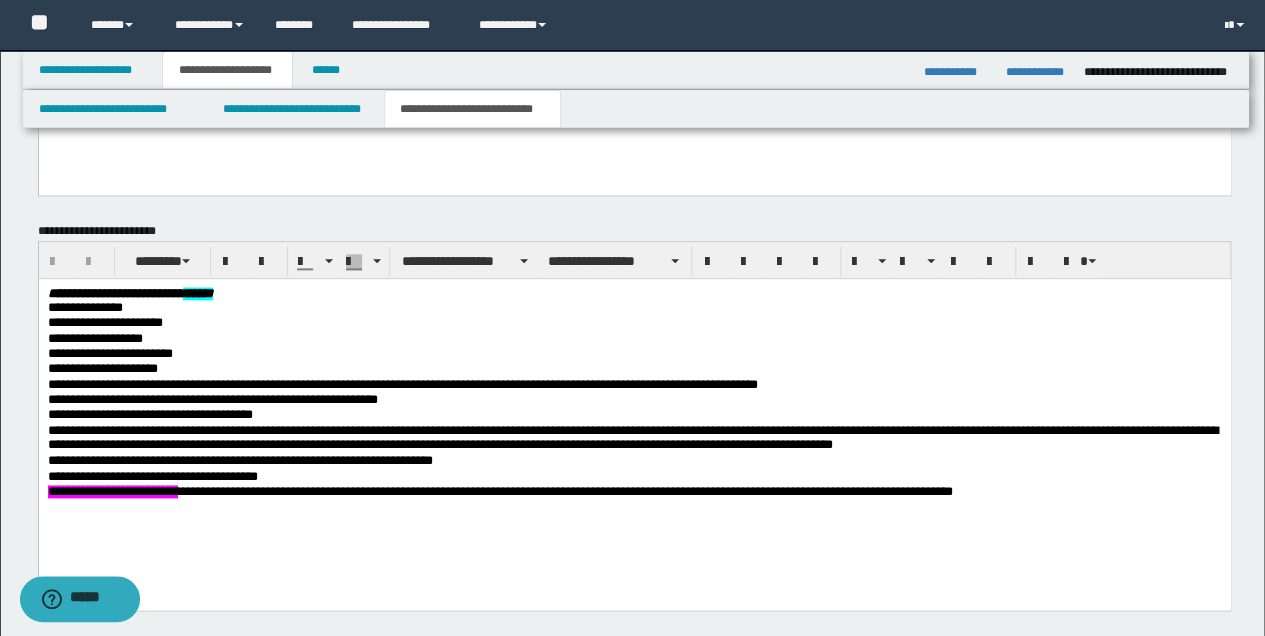 scroll, scrollTop: 814, scrollLeft: 0, axis: vertical 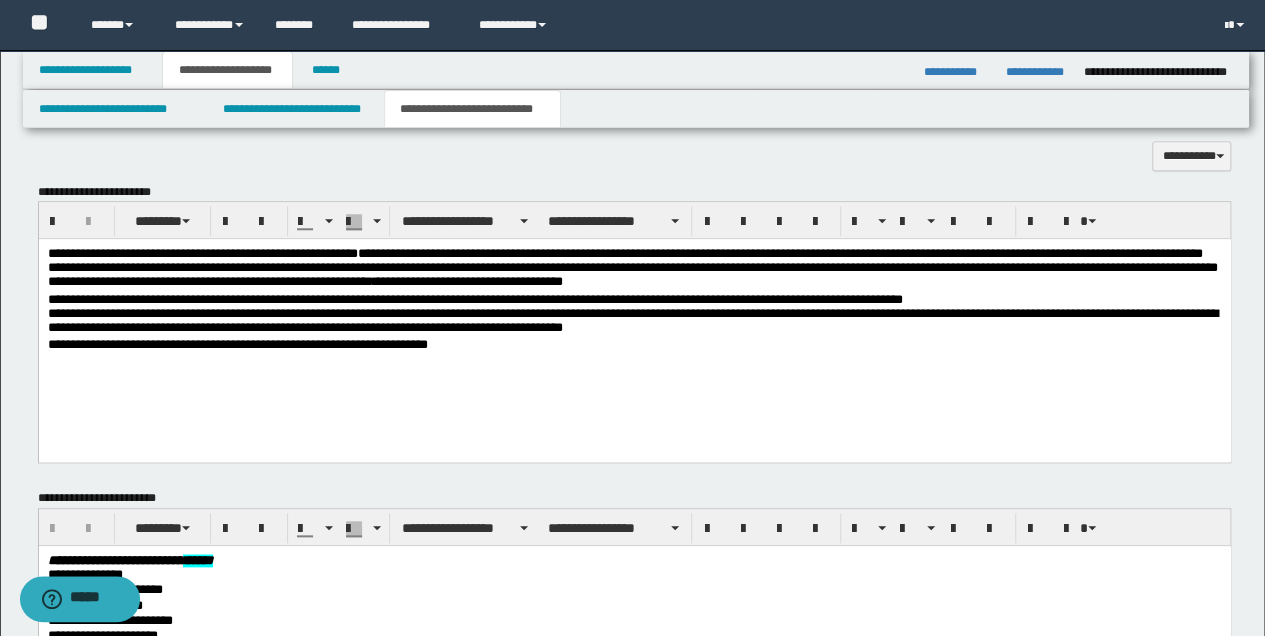 click on "**********" at bounding box center [634, 345] 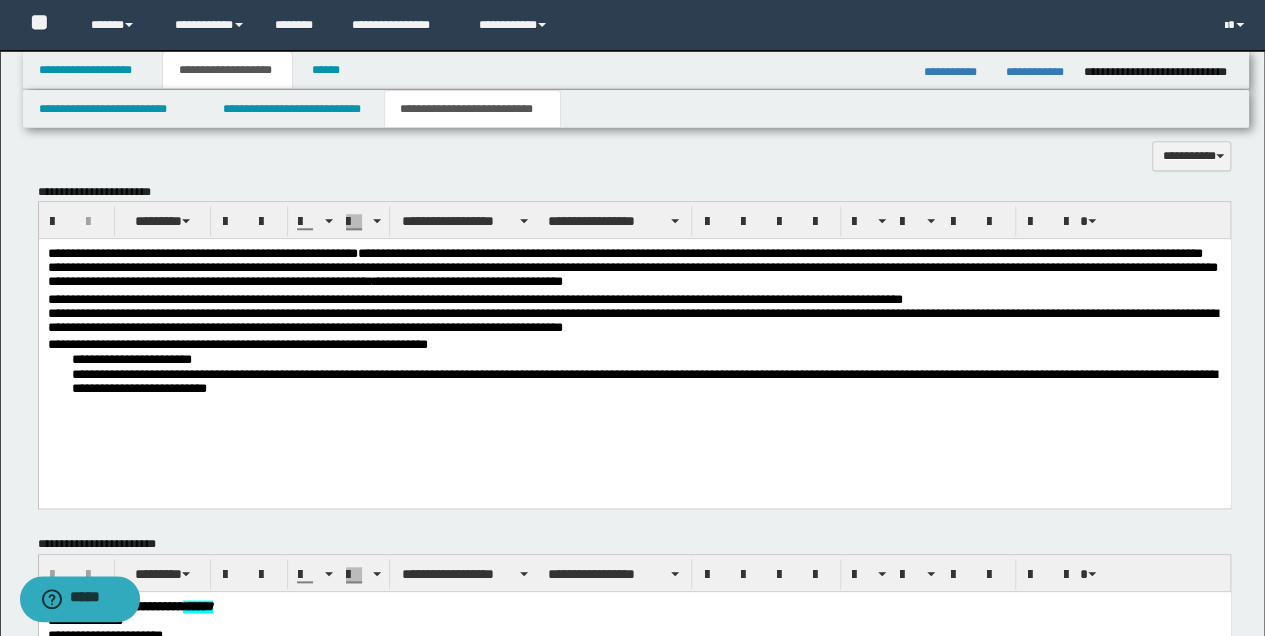 click on "**********" at bounding box center (634, 348) 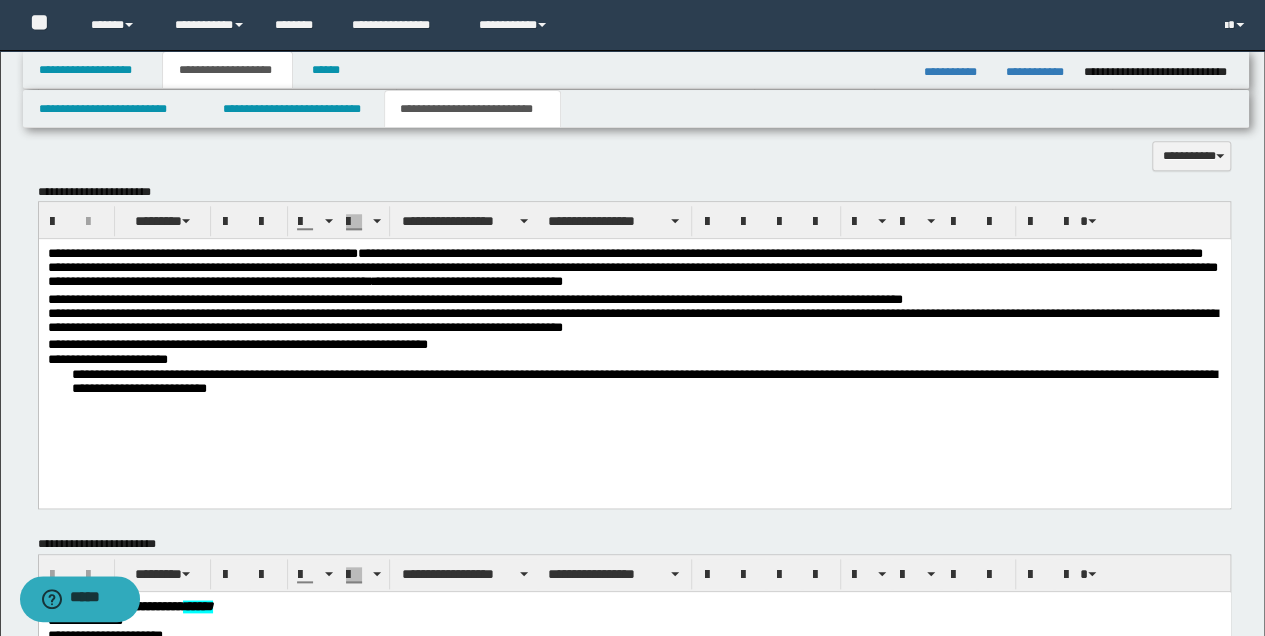click on "**********" at bounding box center (634, 360) 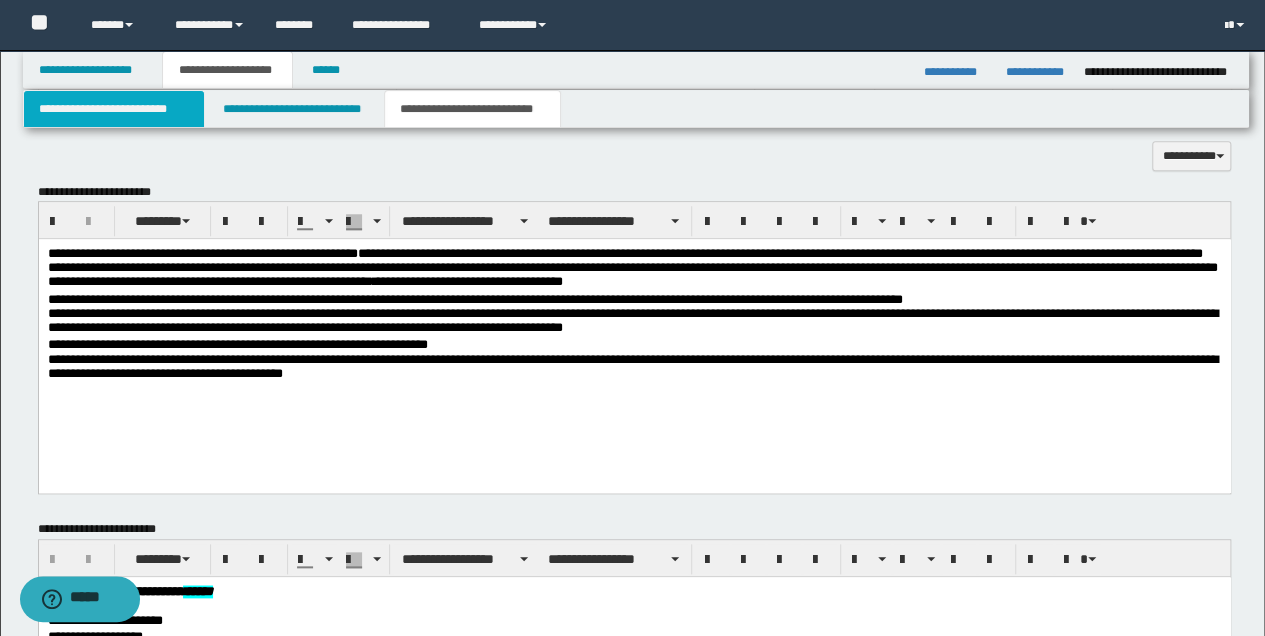 click on "**********" at bounding box center [114, 109] 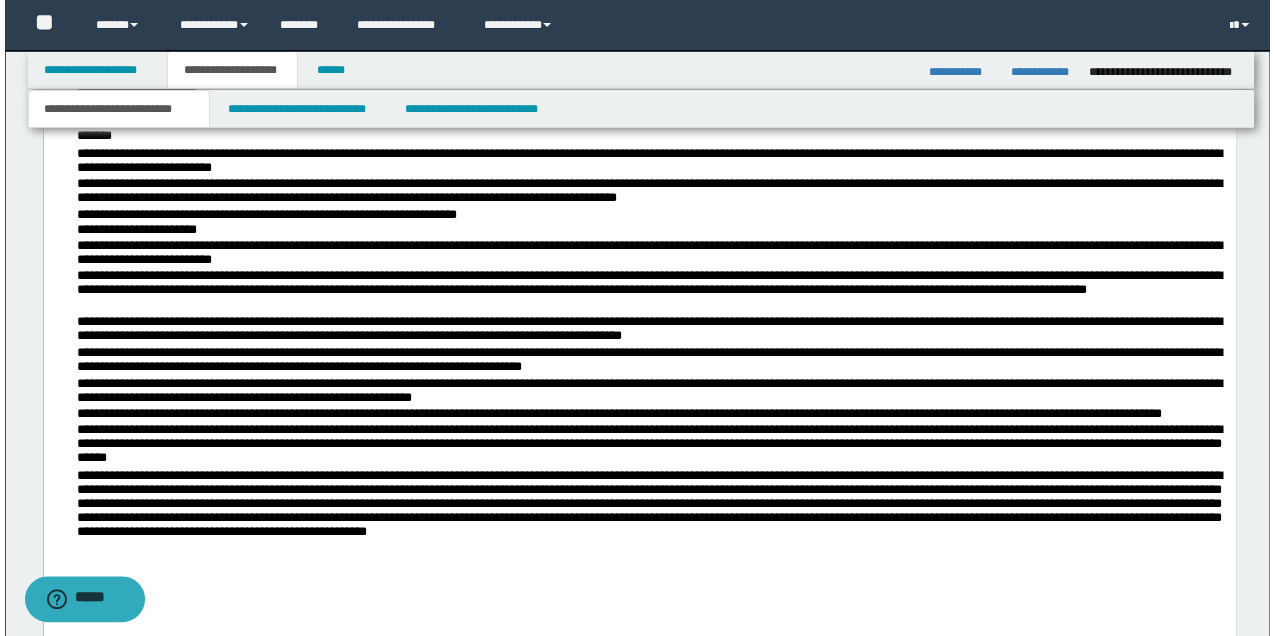 scroll, scrollTop: 1281, scrollLeft: 0, axis: vertical 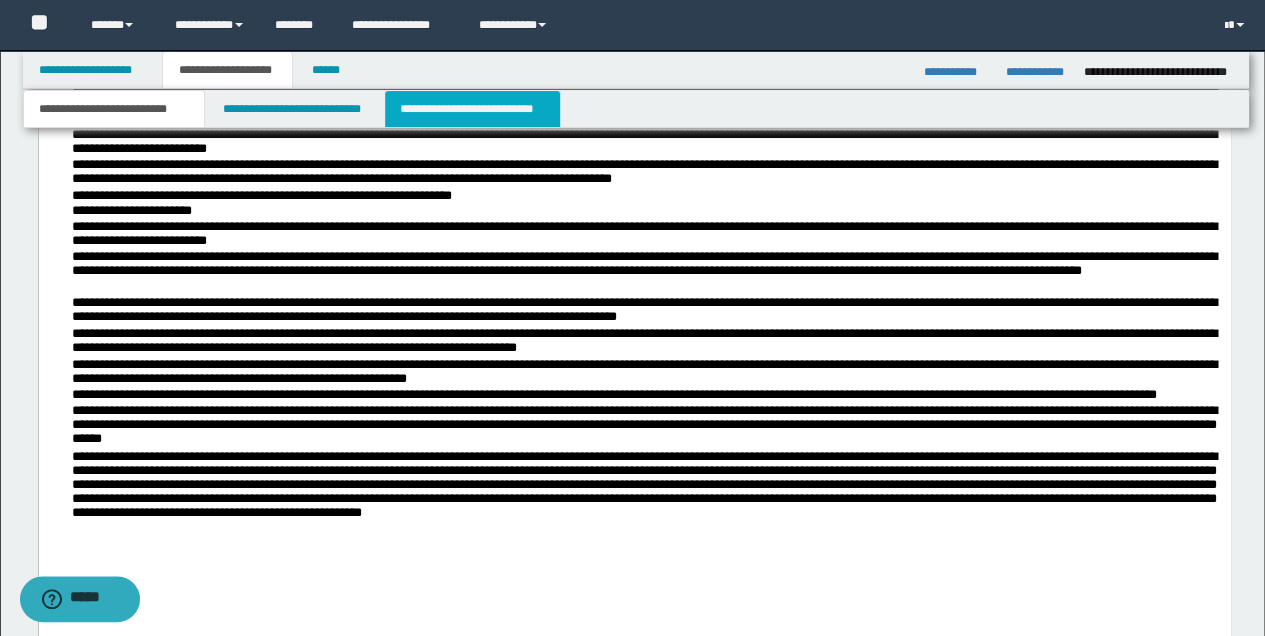 click on "**********" at bounding box center (472, 109) 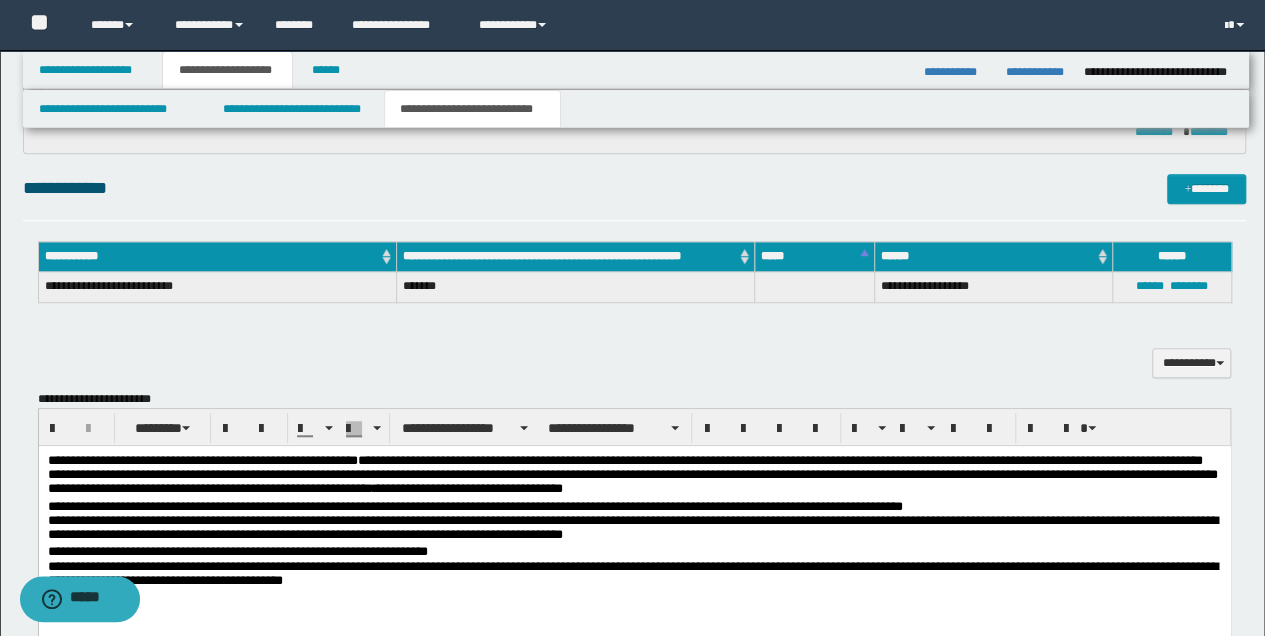 scroll, scrollTop: 748, scrollLeft: 0, axis: vertical 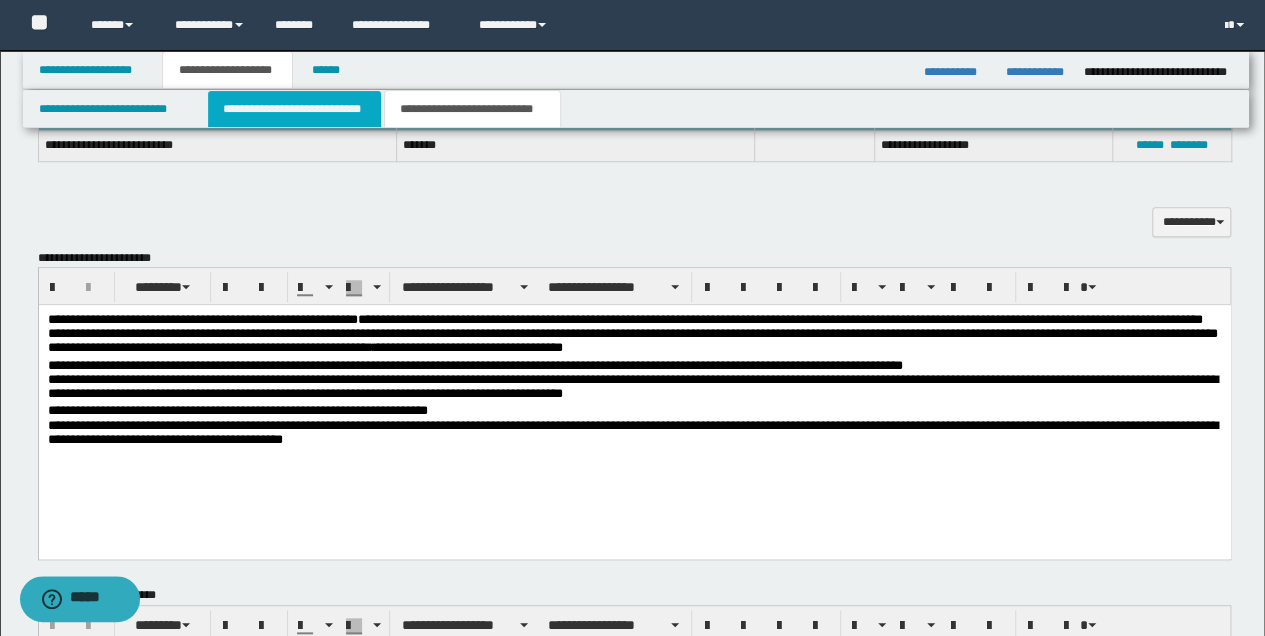 click on "**********" at bounding box center [294, 109] 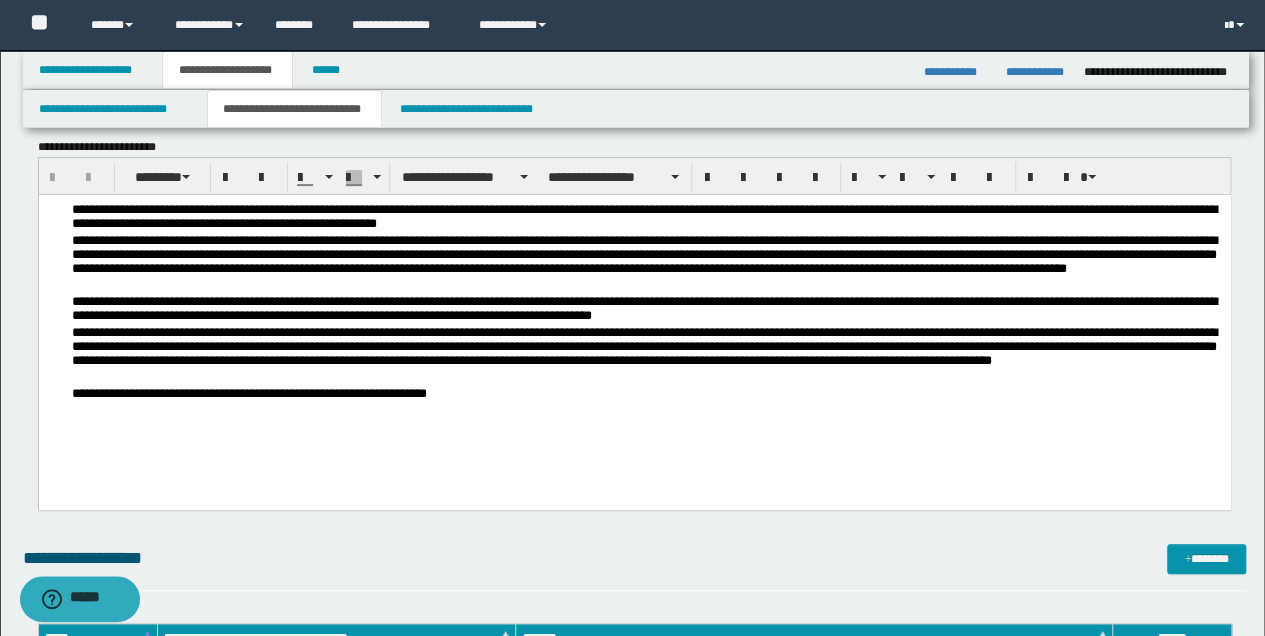 scroll, scrollTop: 214, scrollLeft: 0, axis: vertical 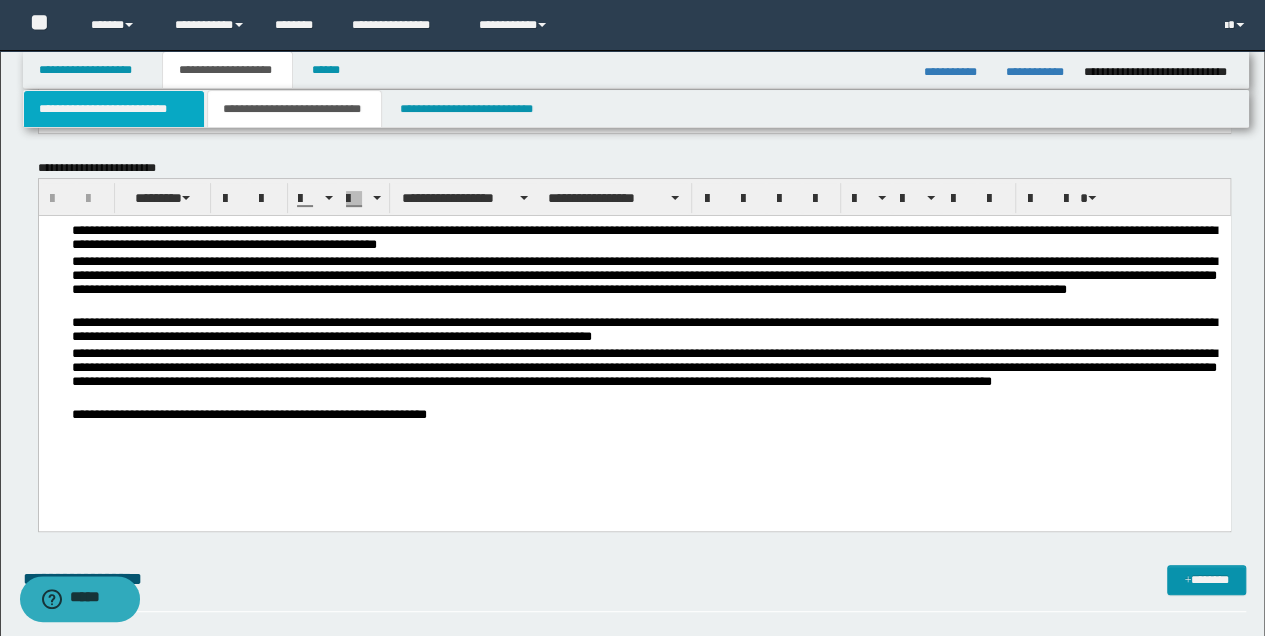 click on "**********" at bounding box center (114, 109) 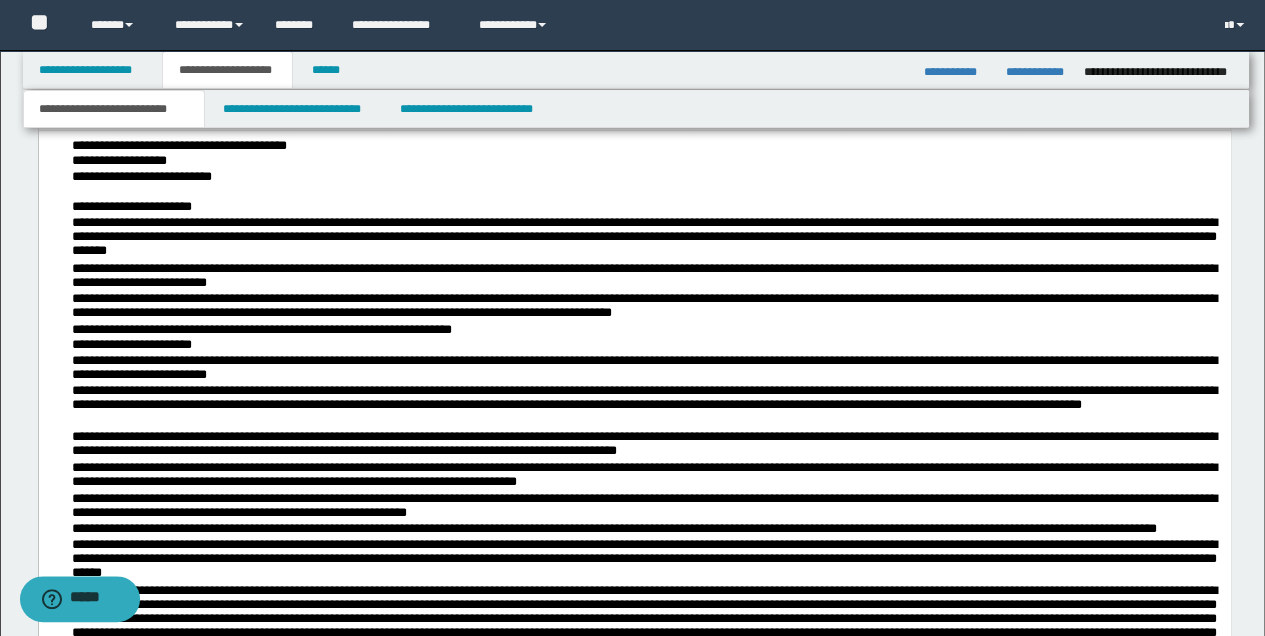 scroll, scrollTop: 1148, scrollLeft: 0, axis: vertical 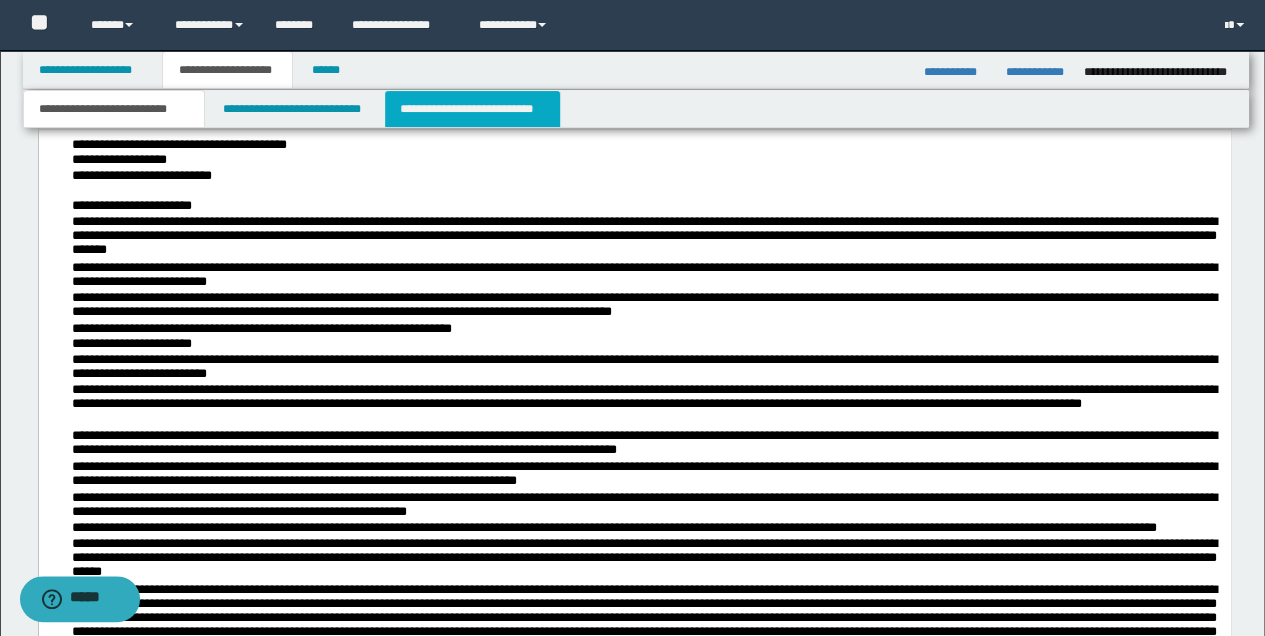 click on "**********" at bounding box center [472, 109] 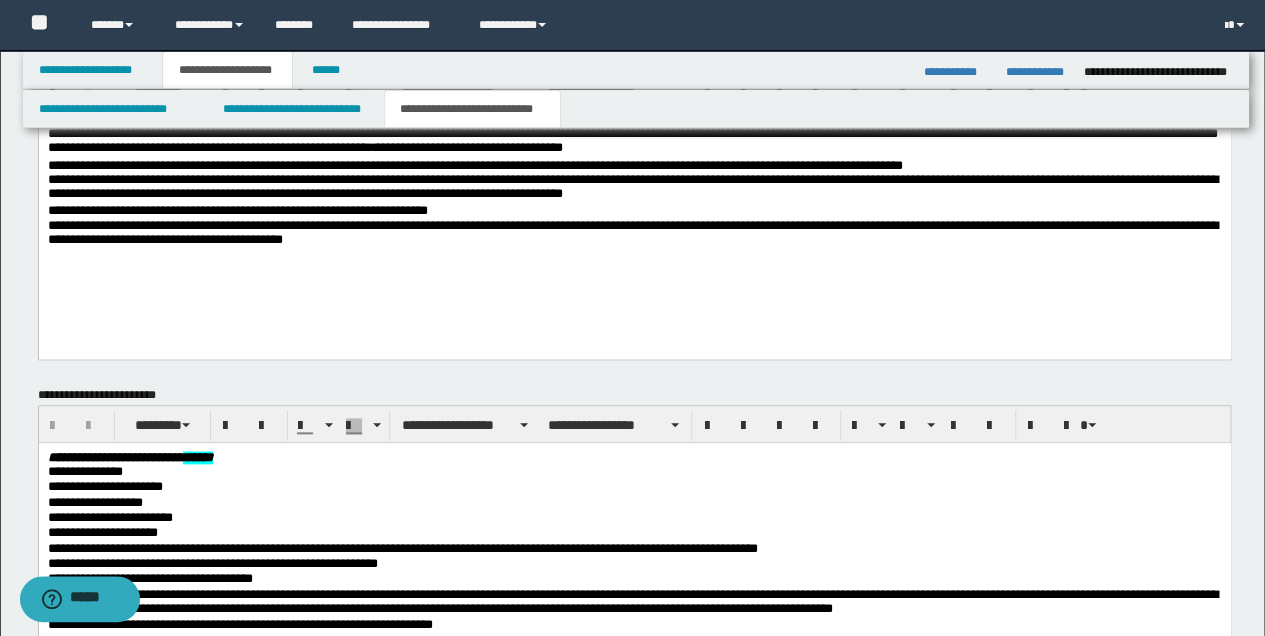 scroll, scrollTop: 881, scrollLeft: 0, axis: vertical 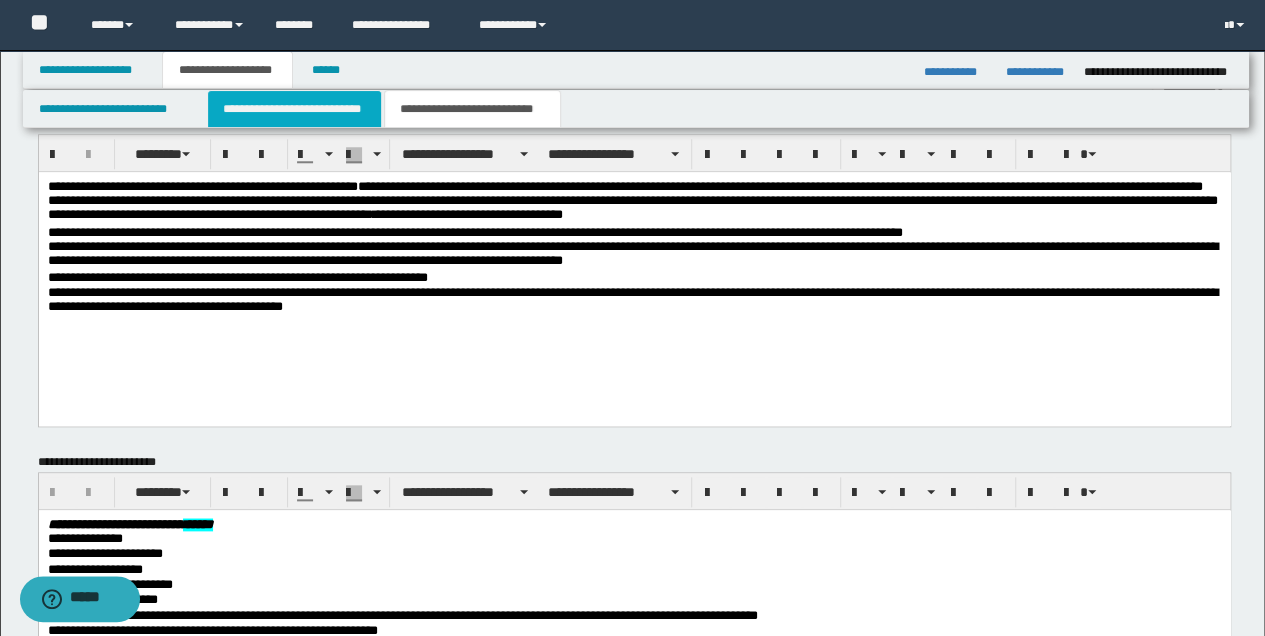 click on "**********" at bounding box center (294, 109) 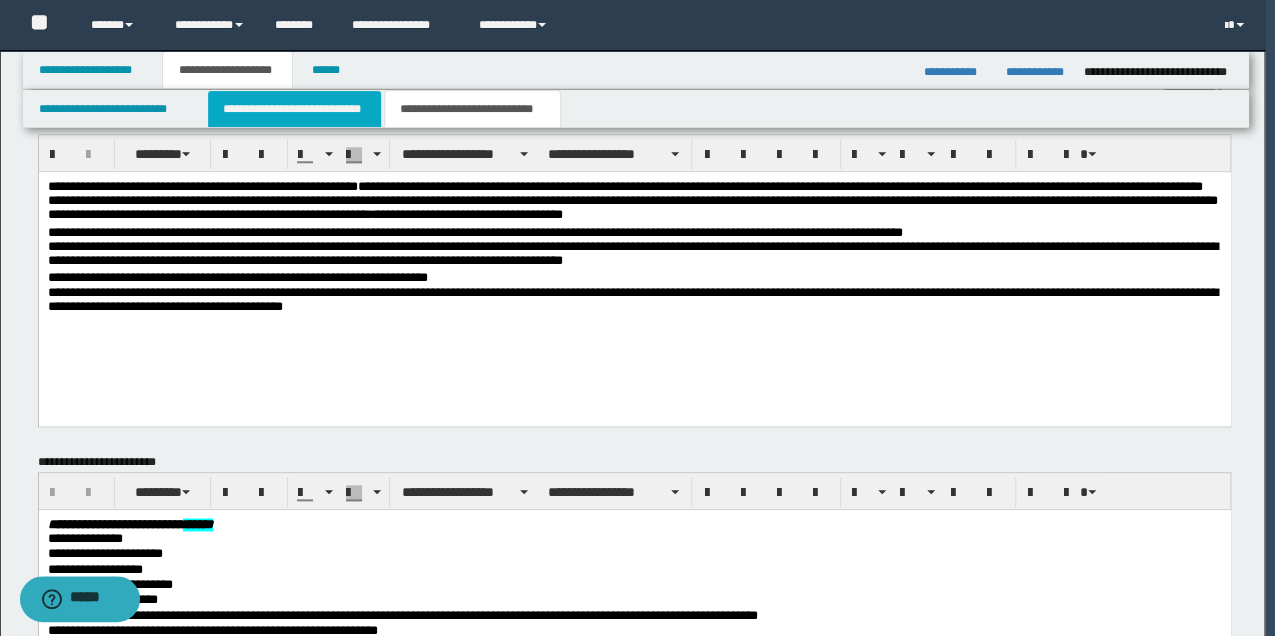type 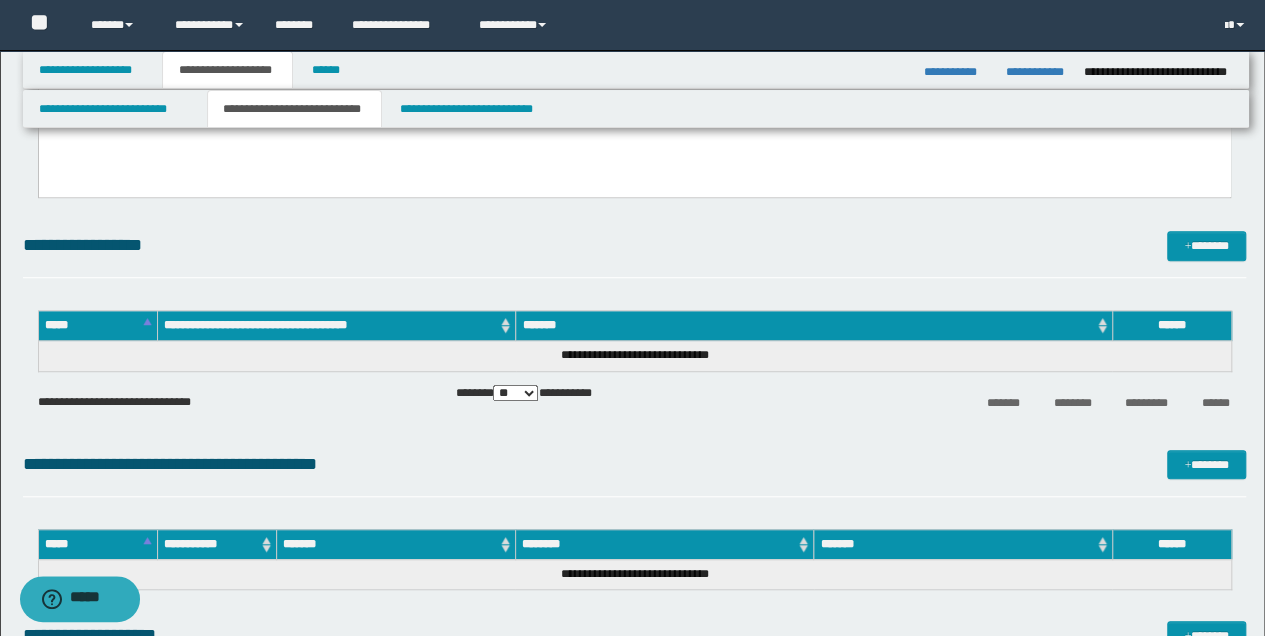 scroll, scrollTop: 548, scrollLeft: 0, axis: vertical 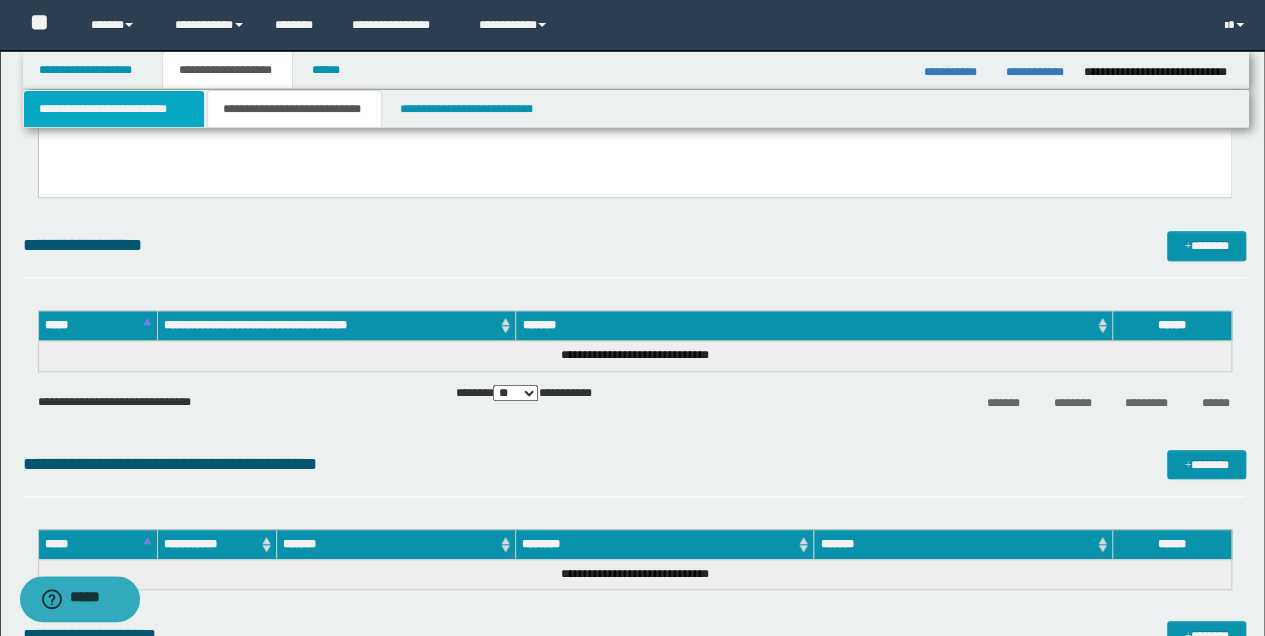 click on "**********" at bounding box center [114, 109] 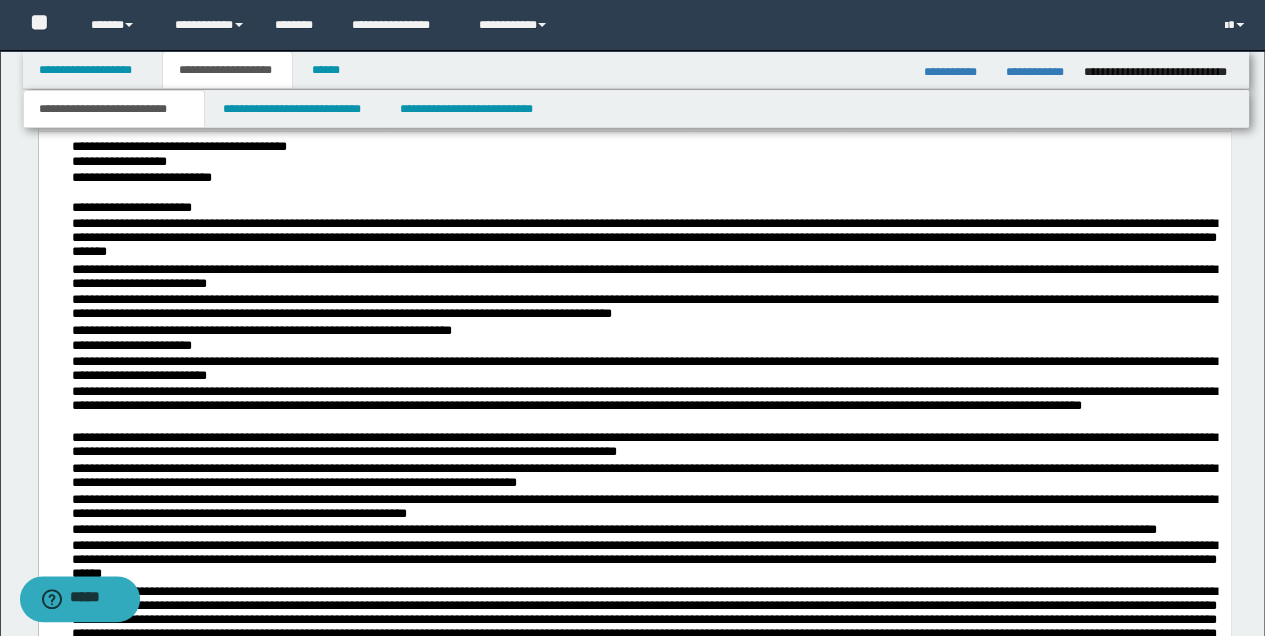 scroll, scrollTop: 1148, scrollLeft: 0, axis: vertical 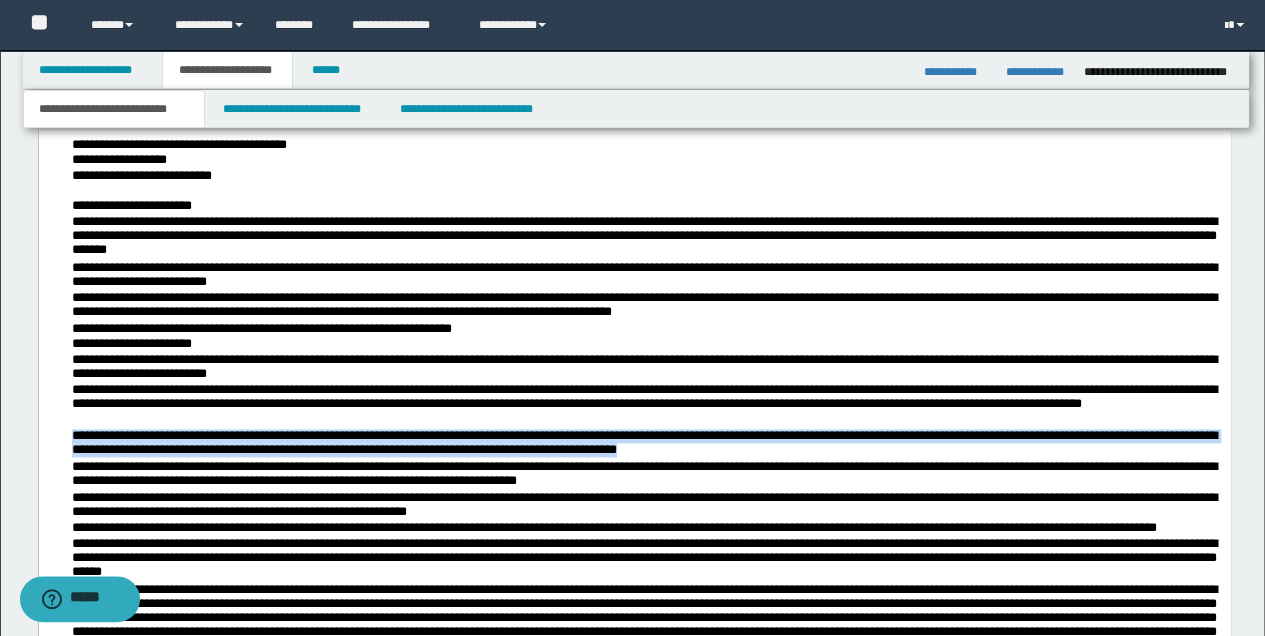 drag, startPoint x: 68, startPoint y: 438, endPoint x: 809, endPoint y: 446, distance: 741.0432 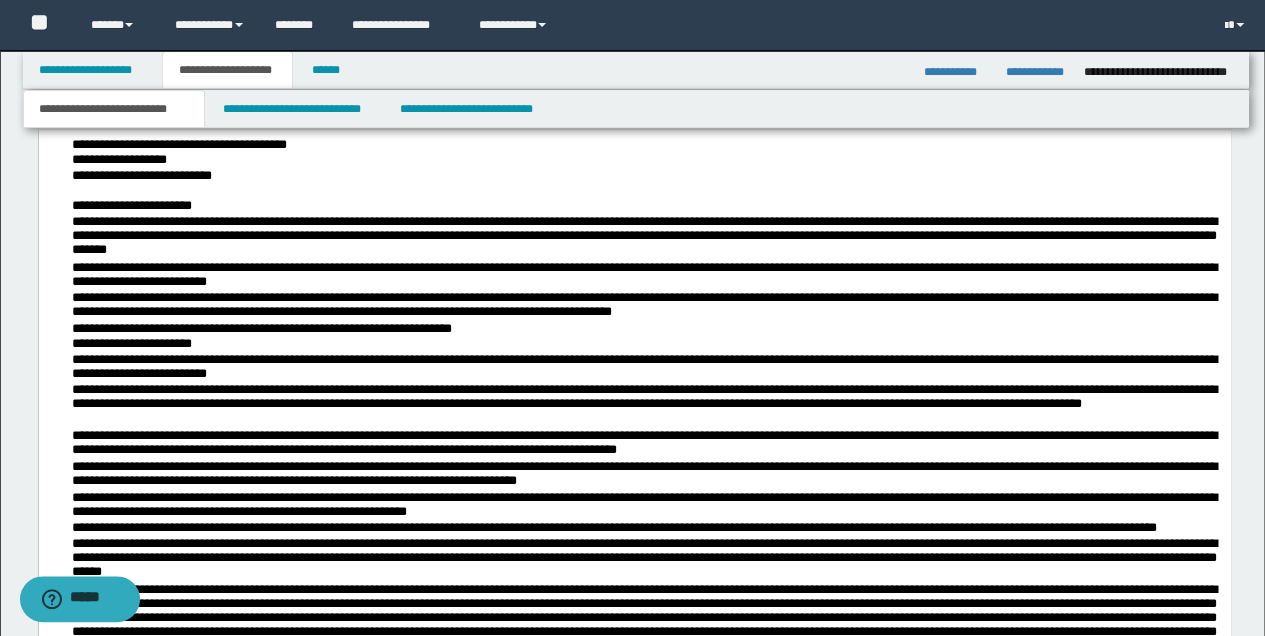 click on "**********" at bounding box center [646, 528] 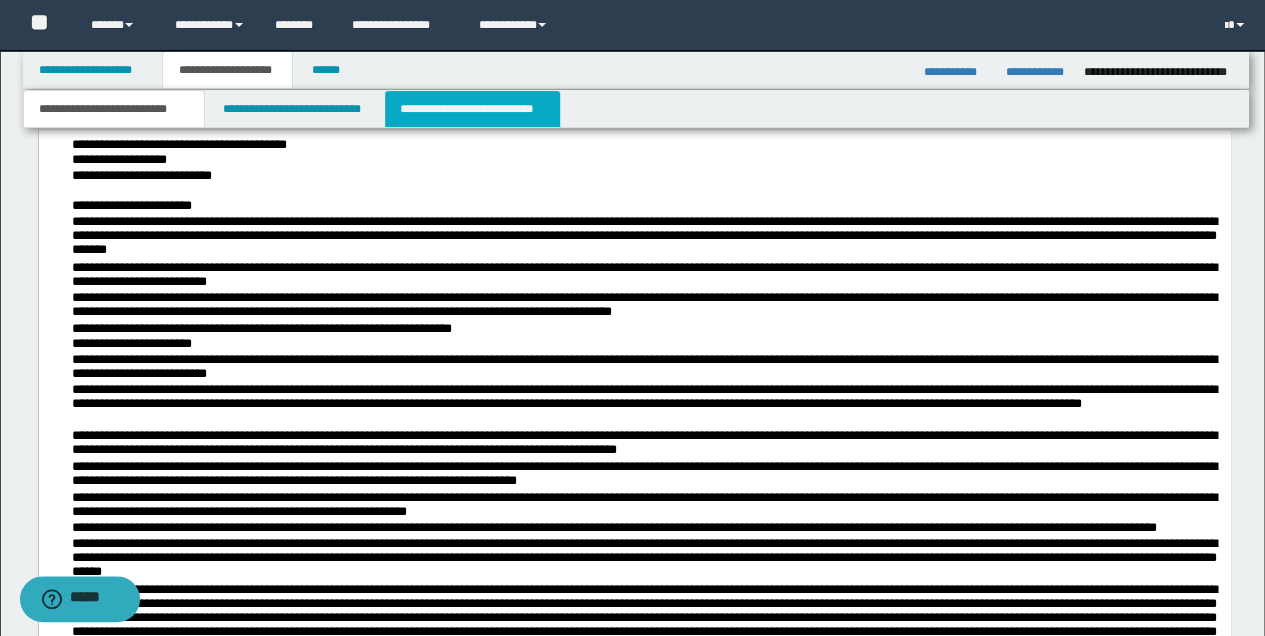 click on "**********" at bounding box center (472, 109) 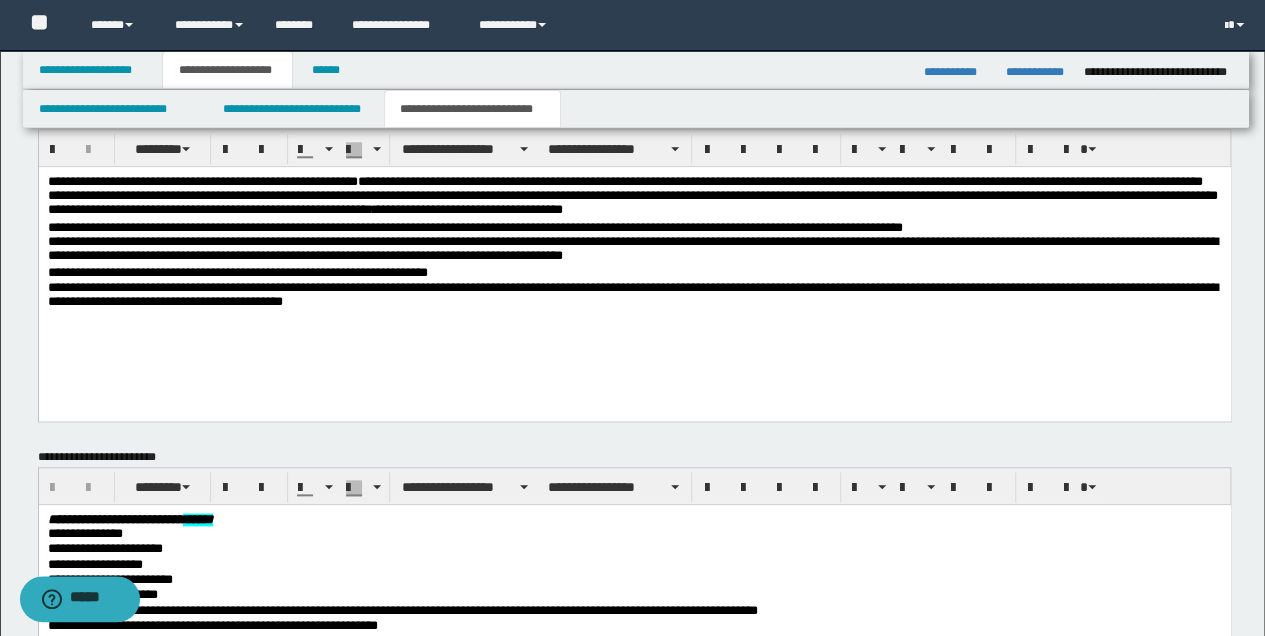 scroll, scrollTop: 881, scrollLeft: 0, axis: vertical 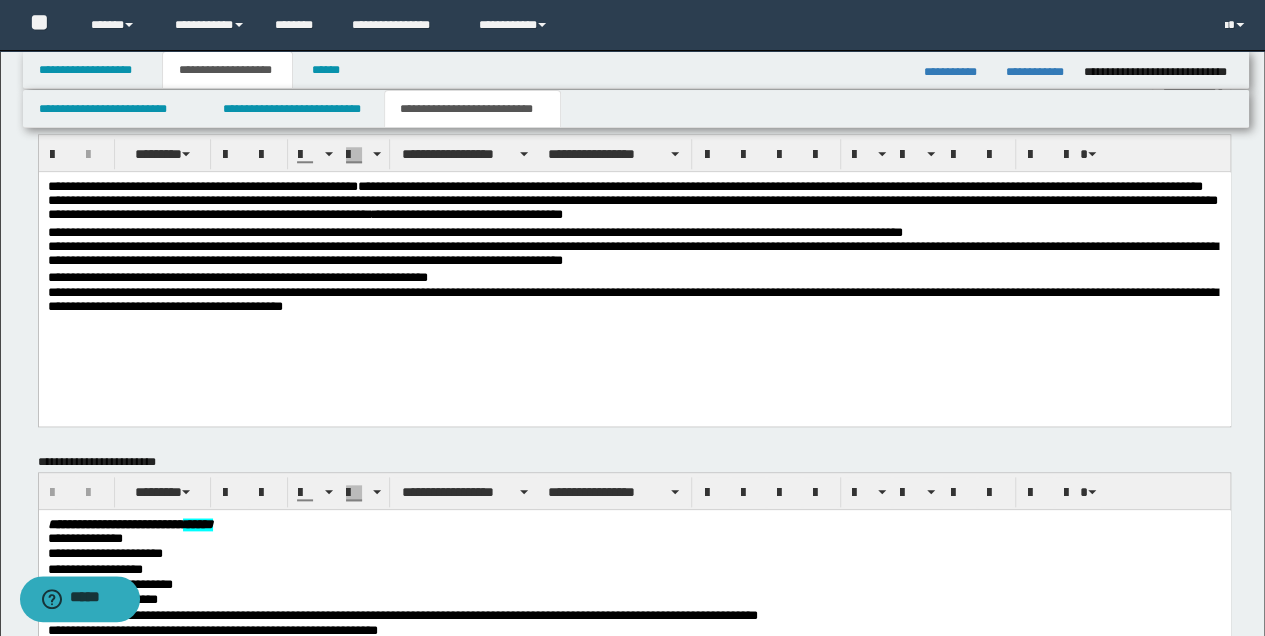 click on "**********" at bounding box center (634, 301) 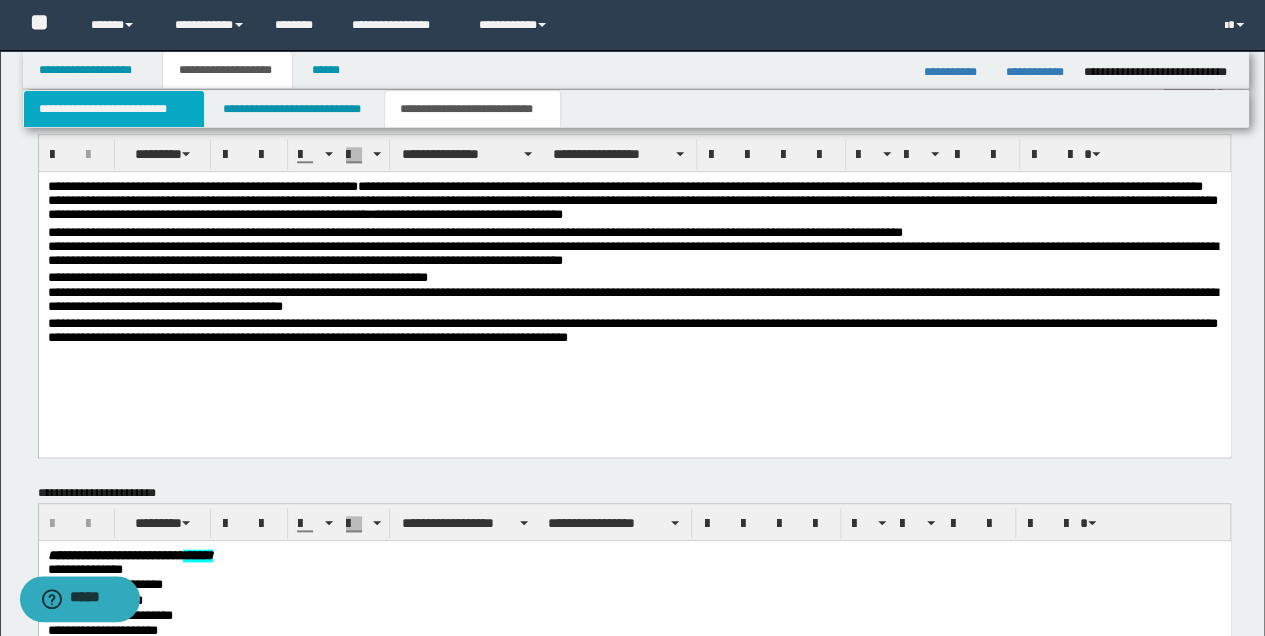 click on "**********" at bounding box center (114, 109) 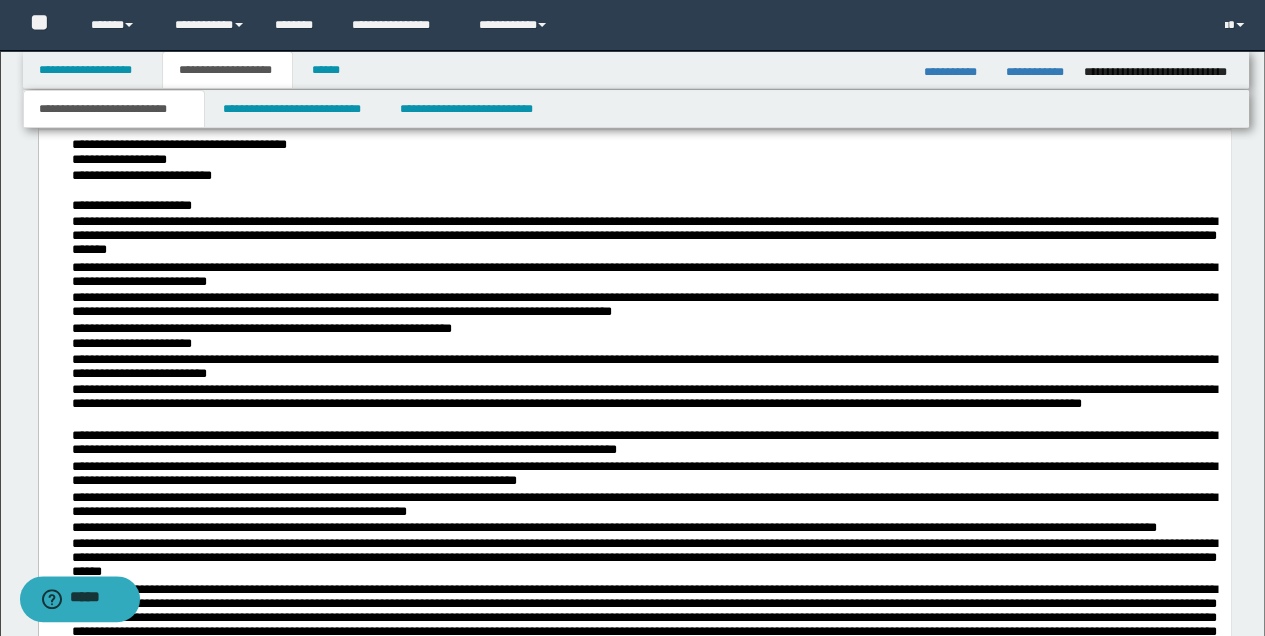 scroll, scrollTop: 1281, scrollLeft: 0, axis: vertical 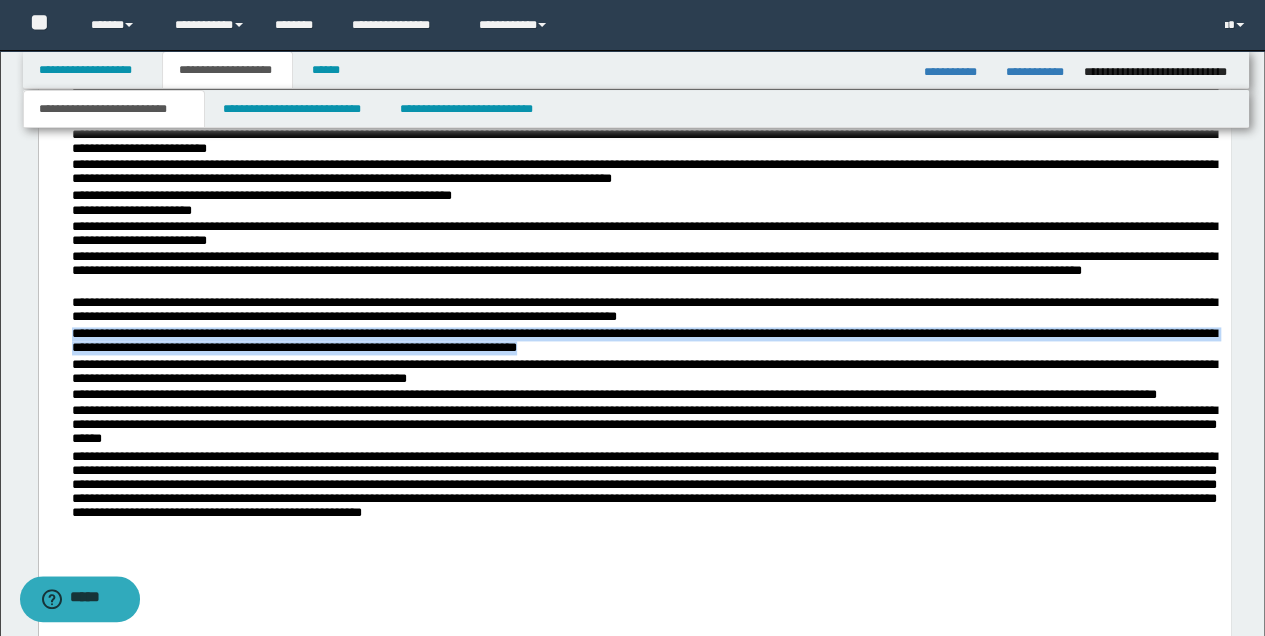 drag, startPoint x: 74, startPoint y: 336, endPoint x: 674, endPoint y: 346, distance: 600.0833 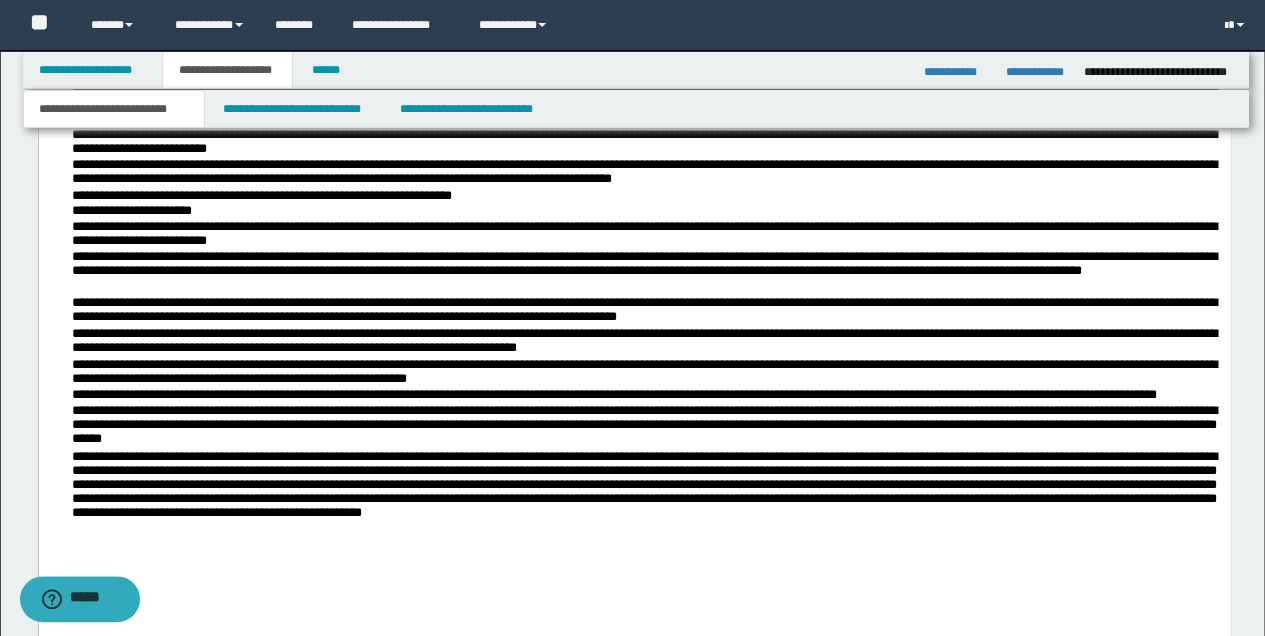 click on "**********" at bounding box center [646, 428] 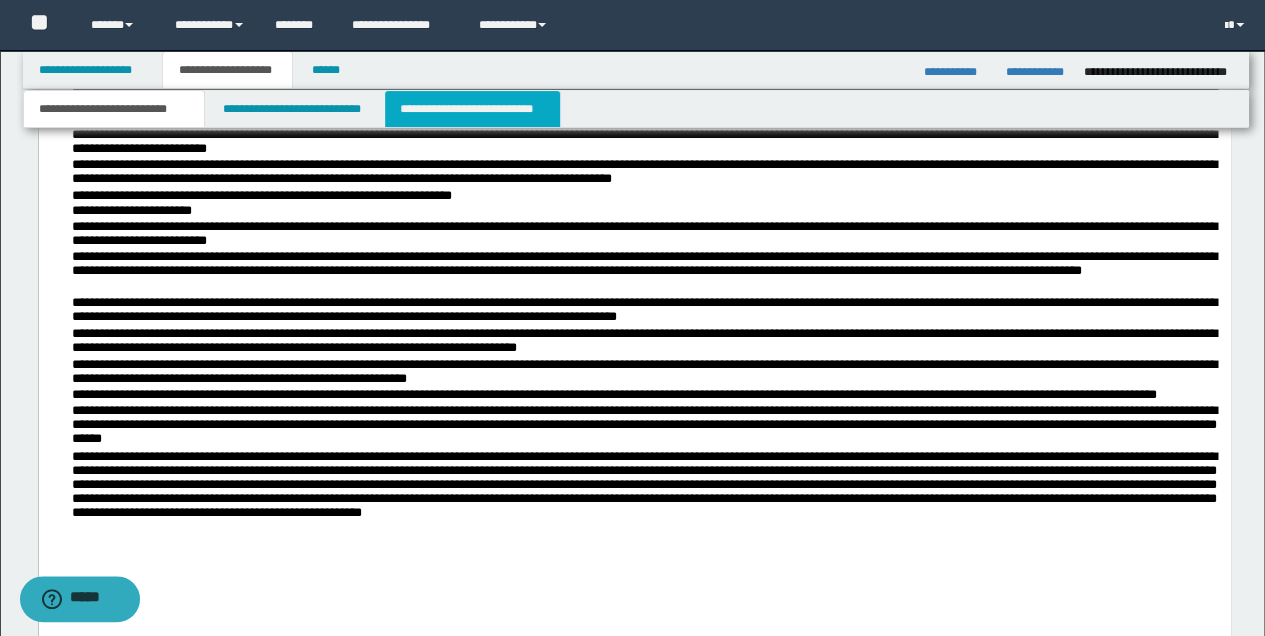click on "**********" at bounding box center [472, 109] 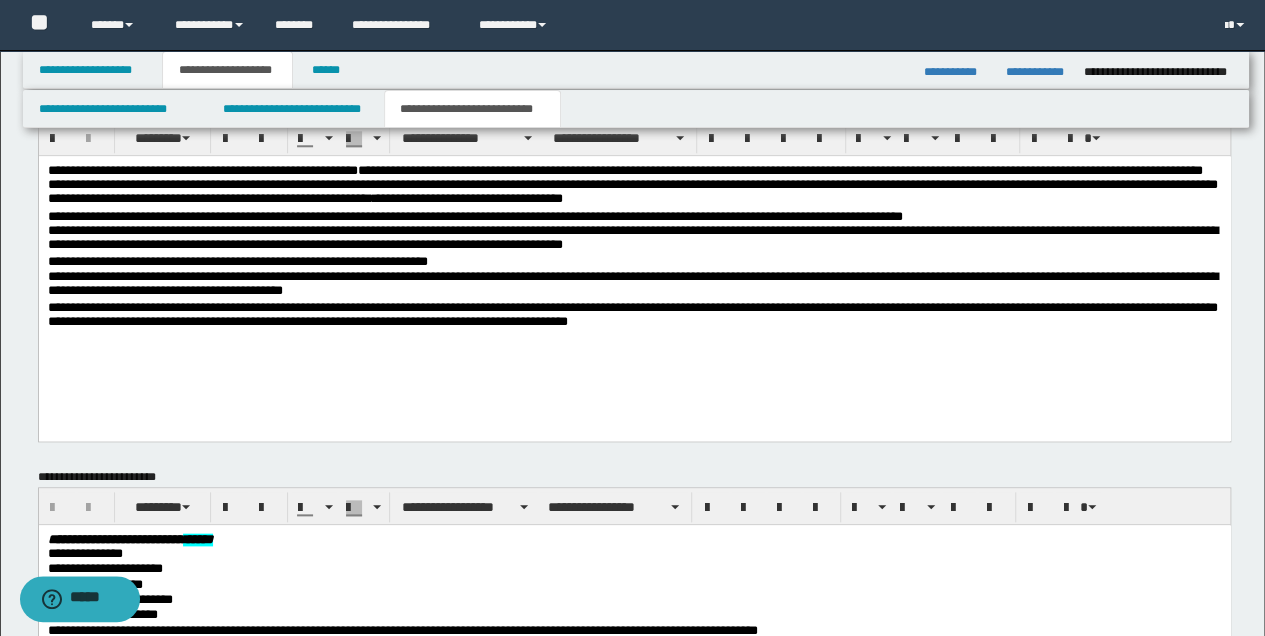 scroll, scrollTop: 881, scrollLeft: 0, axis: vertical 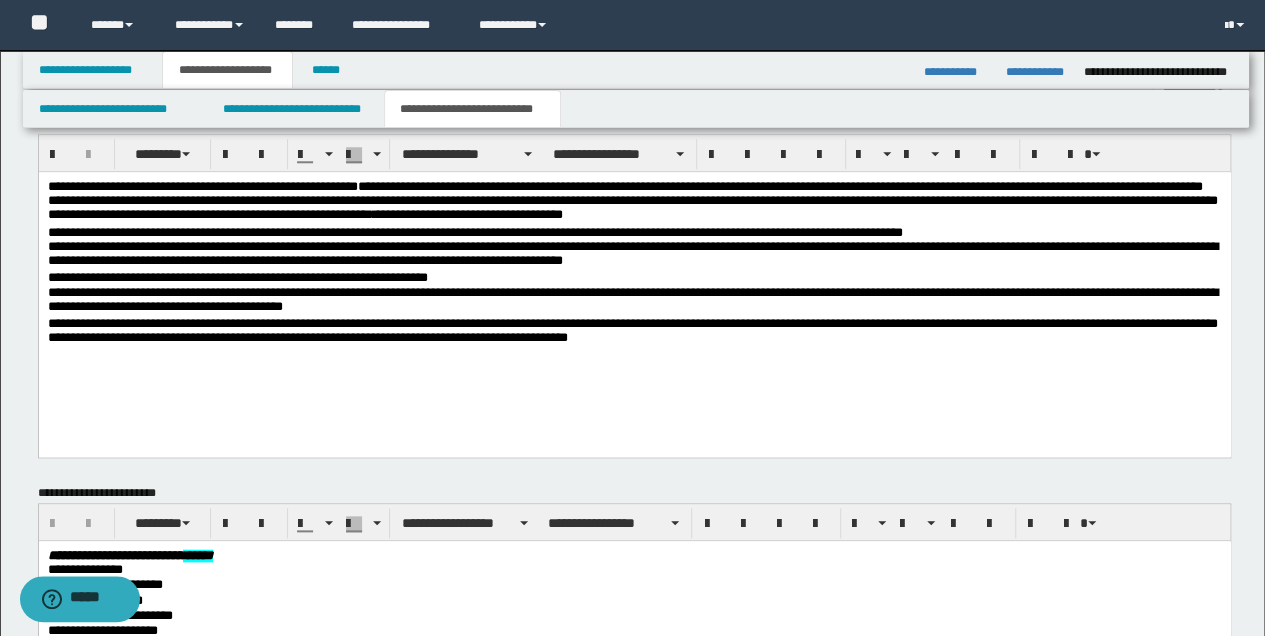 click on "**********" at bounding box center [634, 287] 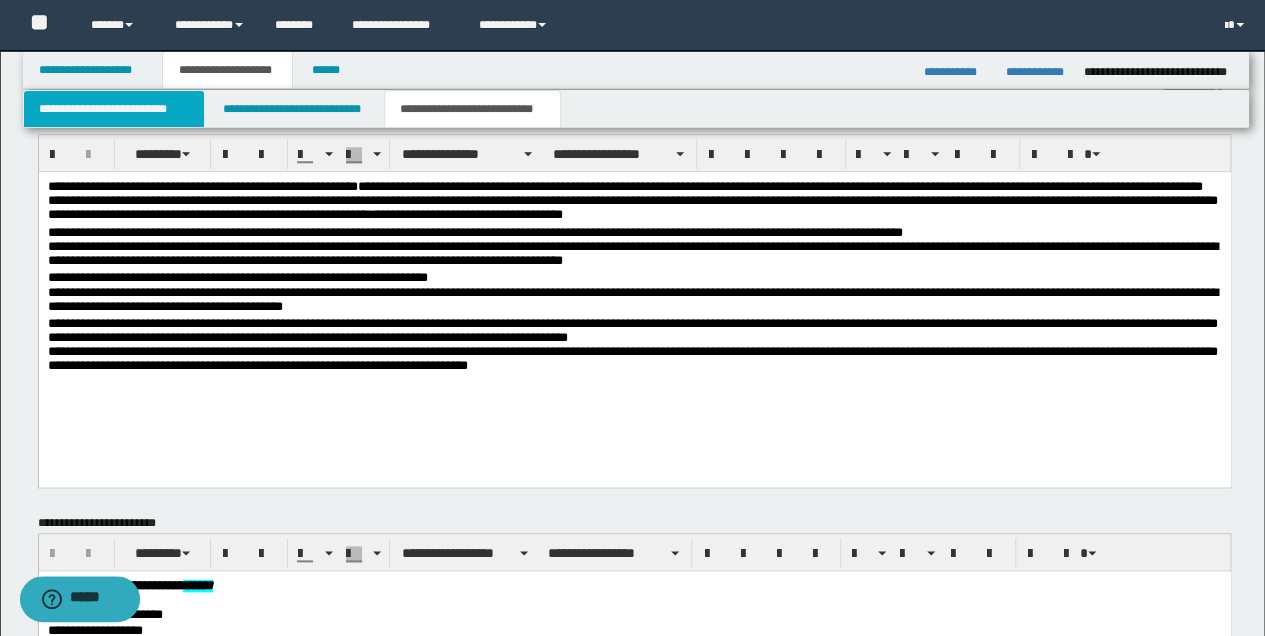 click on "**********" at bounding box center (114, 109) 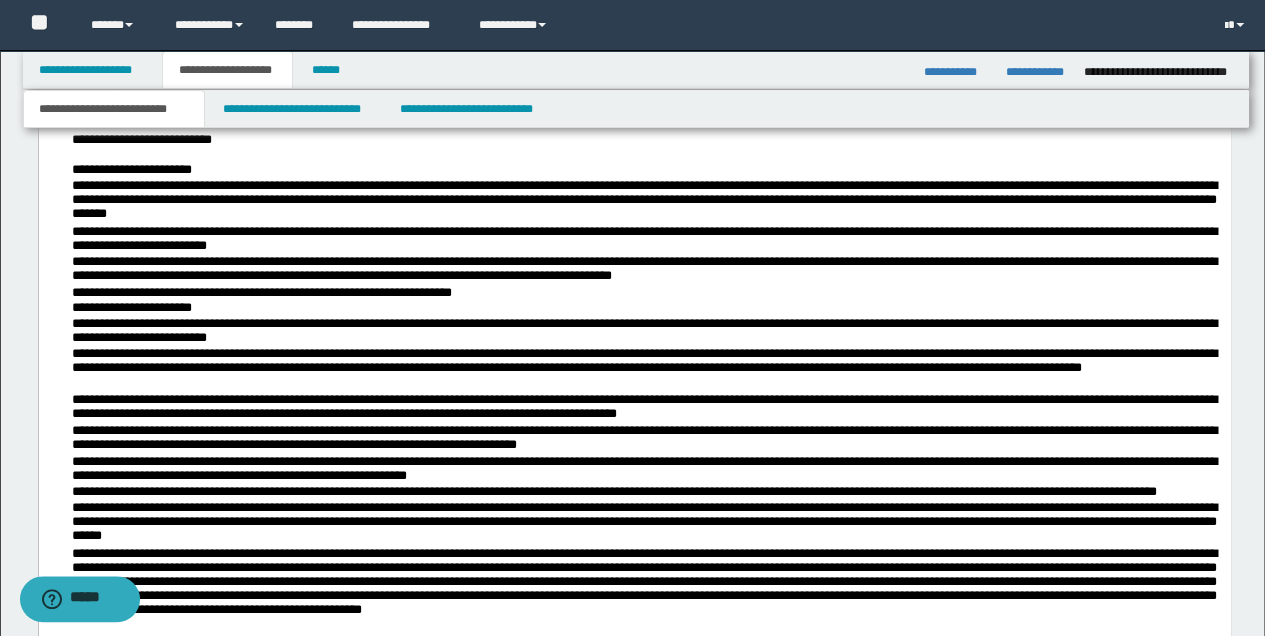 scroll, scrollTop: 1281, scrollLeft: 0, axis: vertical 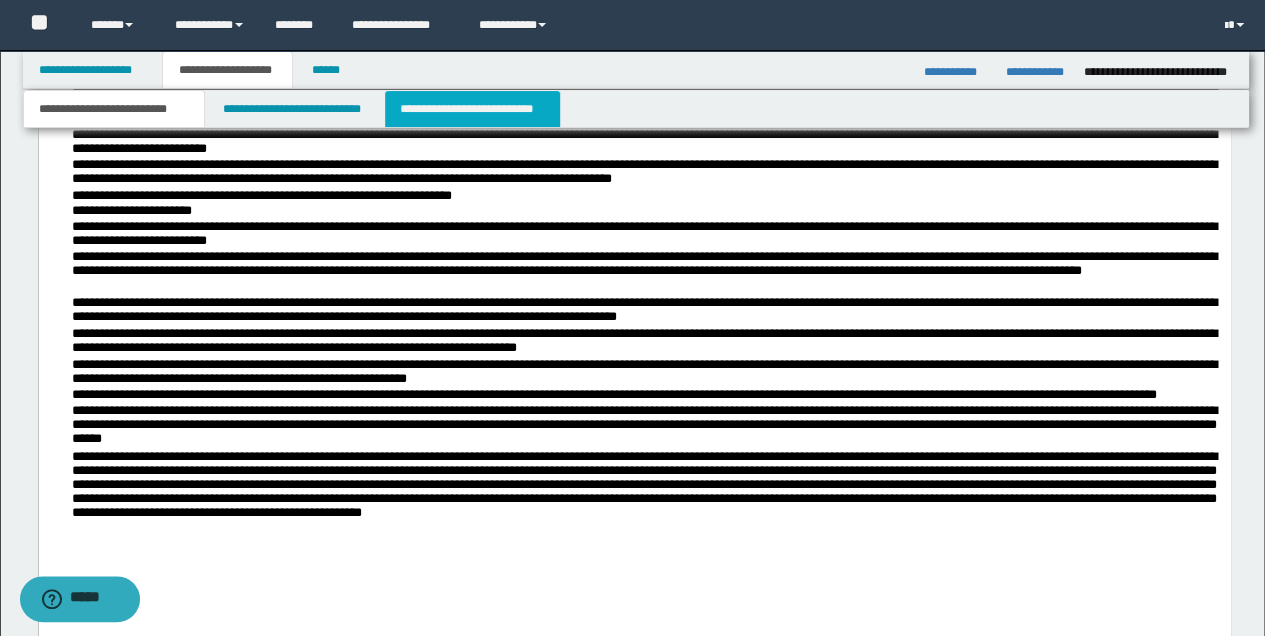click on "**********" at bounding box center [472, 109] 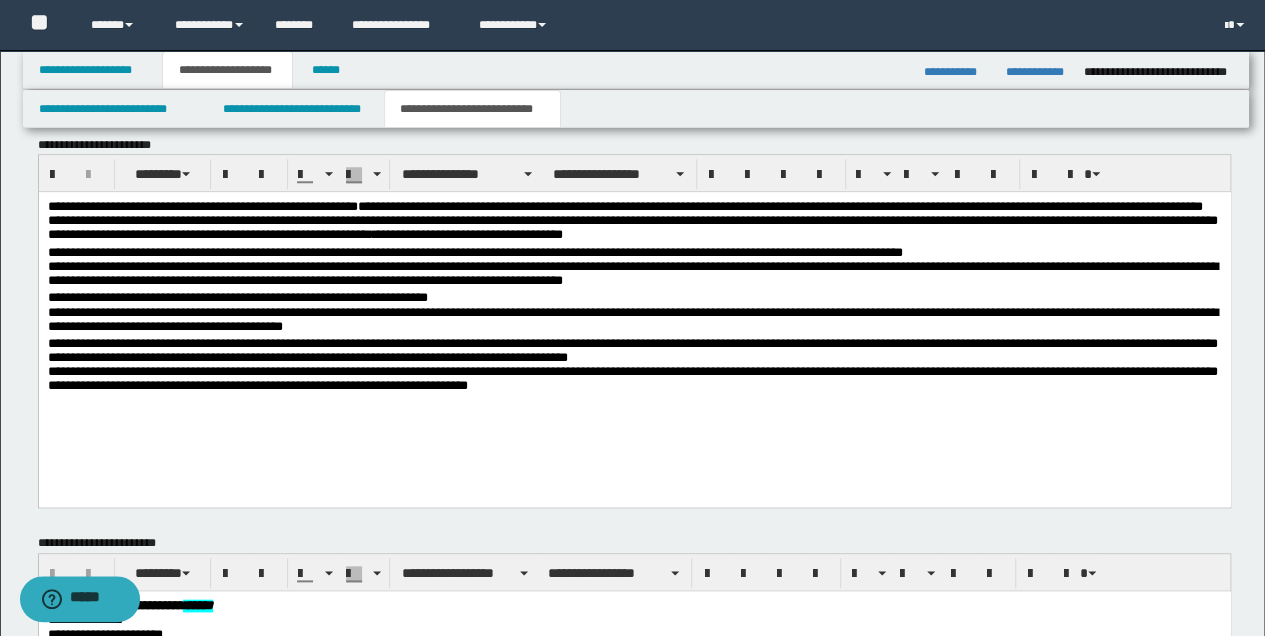 scroll, scrollTop: 814, scrollLeft: 0, axis: vertical 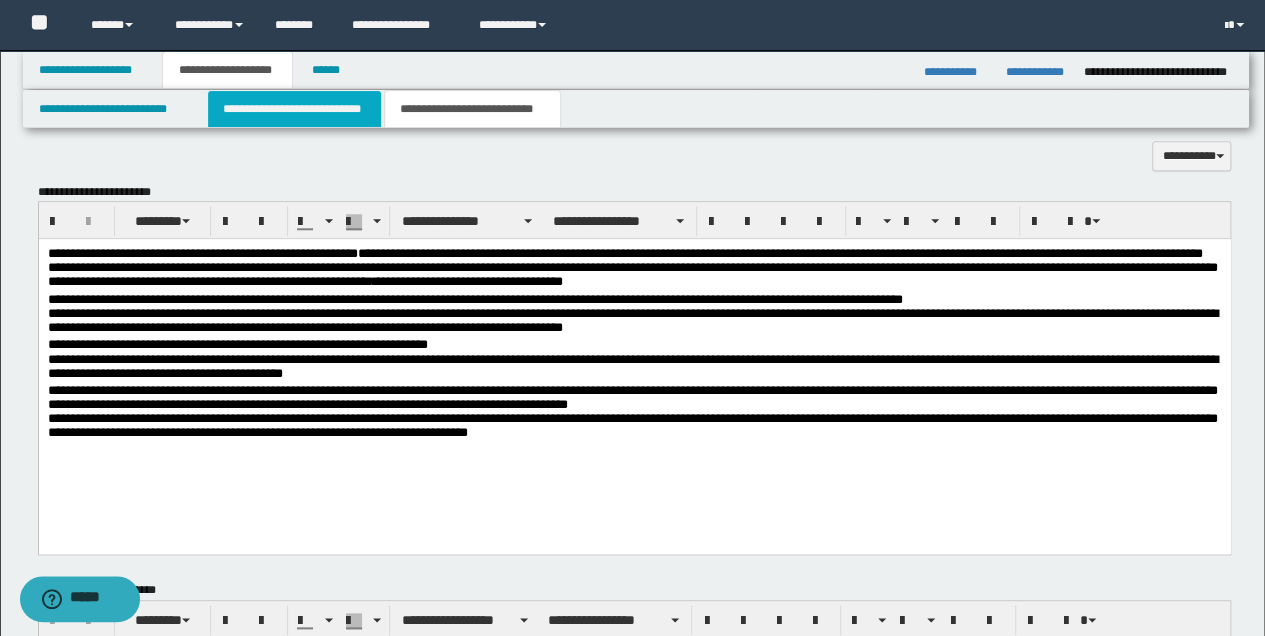 click on "**********" at bounding box center (294, 109) 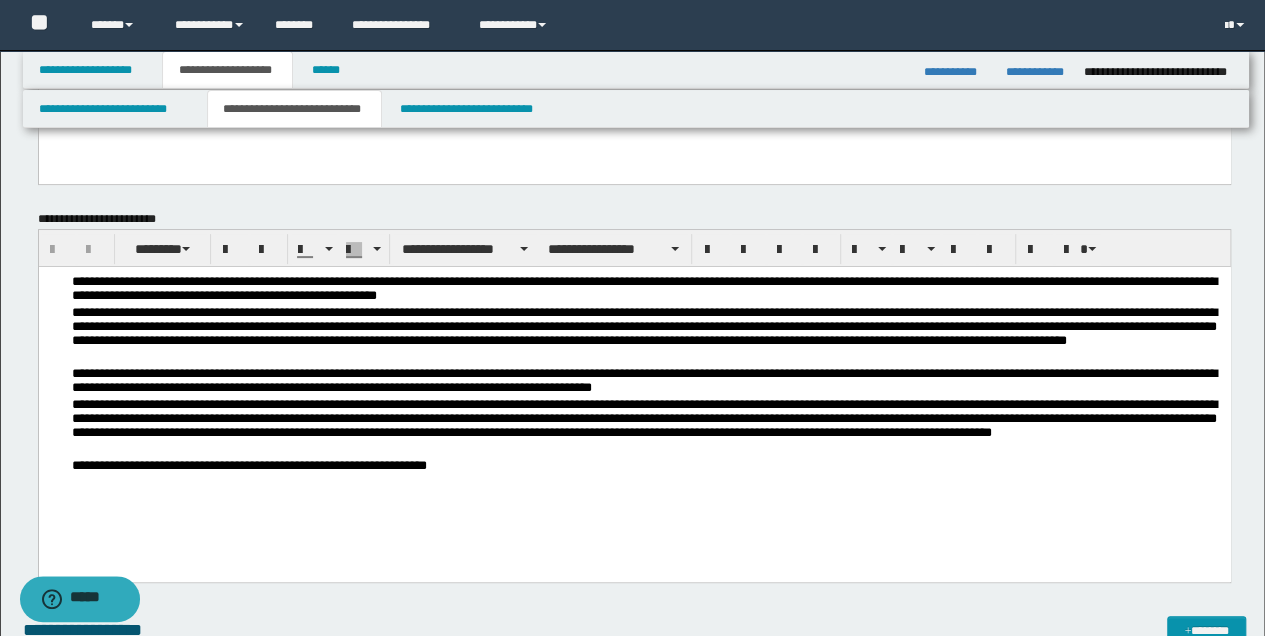 scroll, scrollTop: 148, scrollLeft: 0, axis: vertical 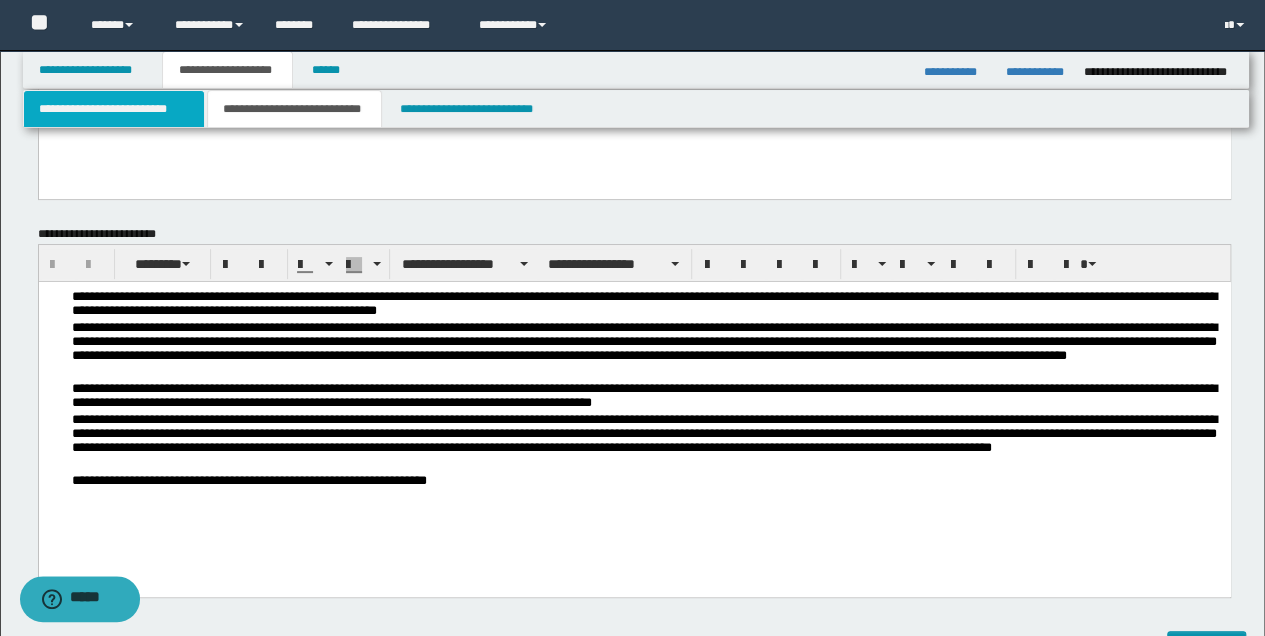 click on "**********" at bounding box center (114, 109) 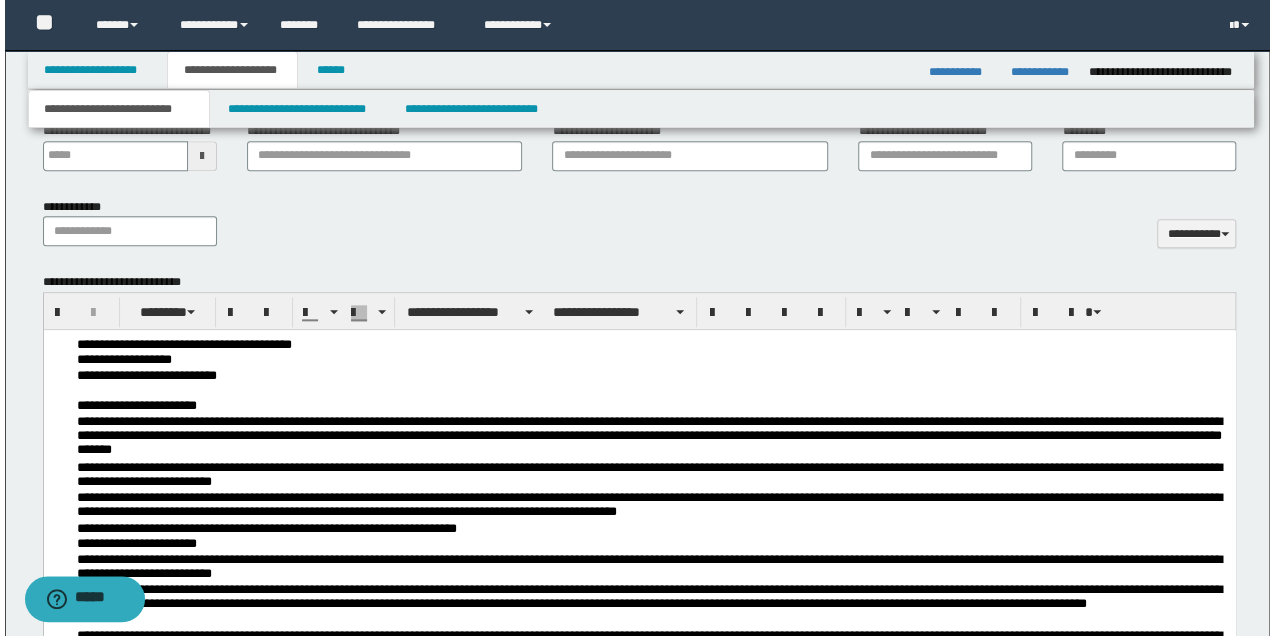 scroll, scrollTop: 1081, scrollLeft: 0, axis: vertical 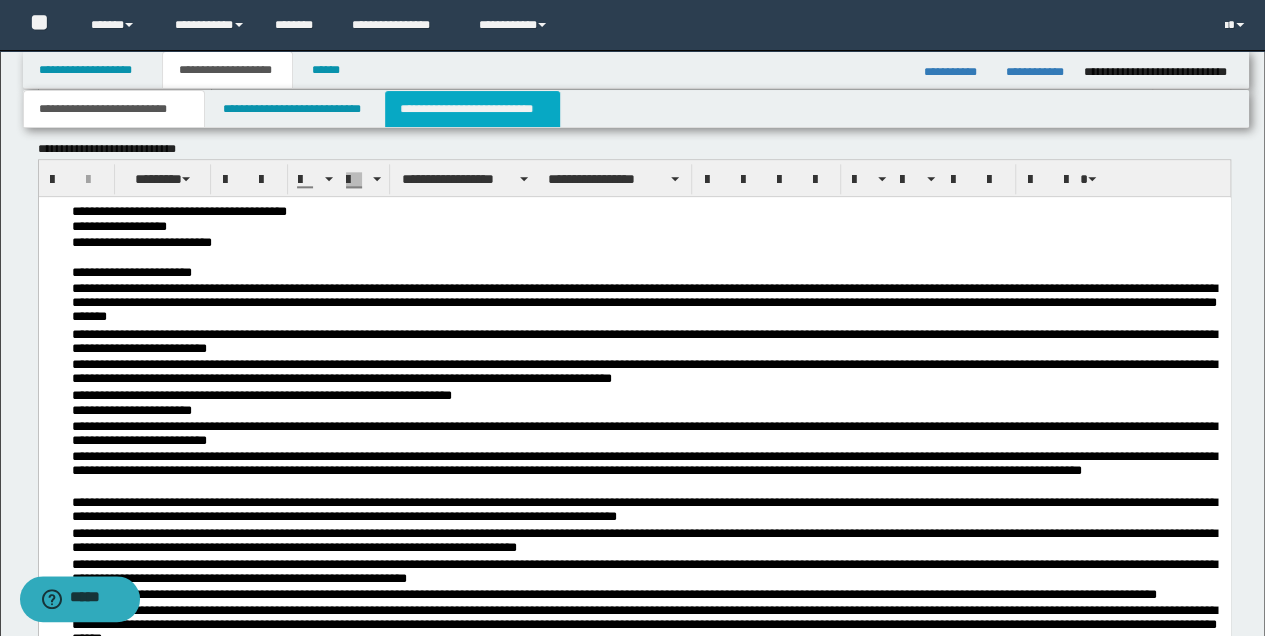click on "**********" at bounding box center (472, 109) 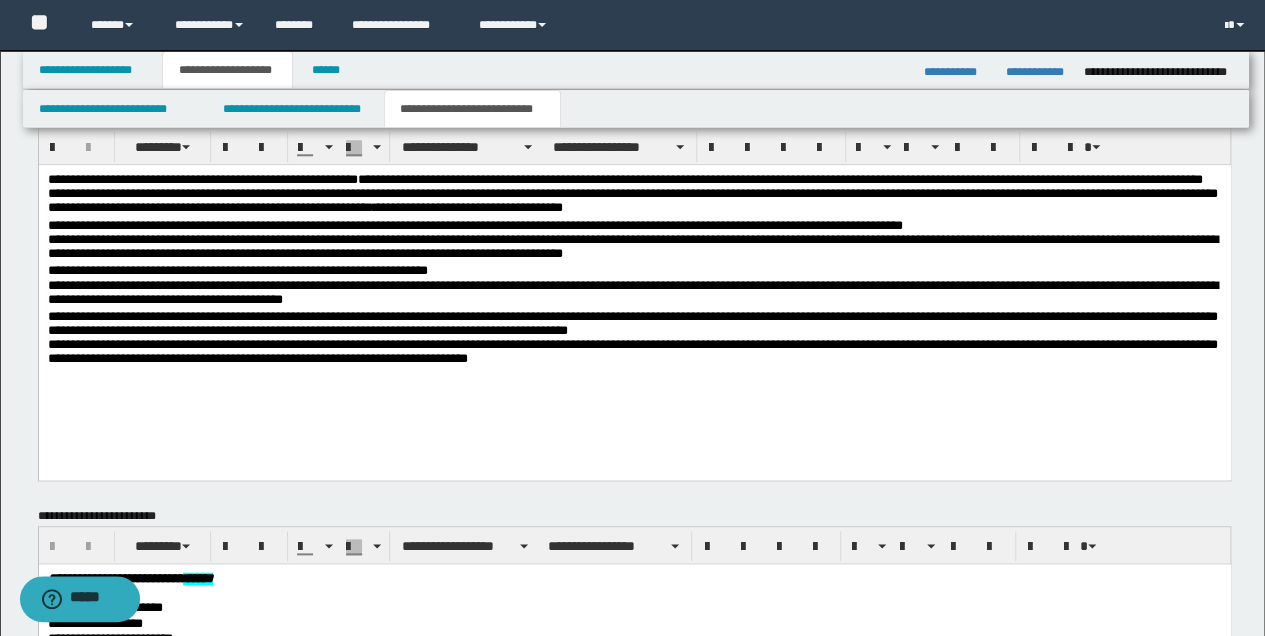 scroll, scrollTop: 881, scrollLeft: 0, axis: vertical 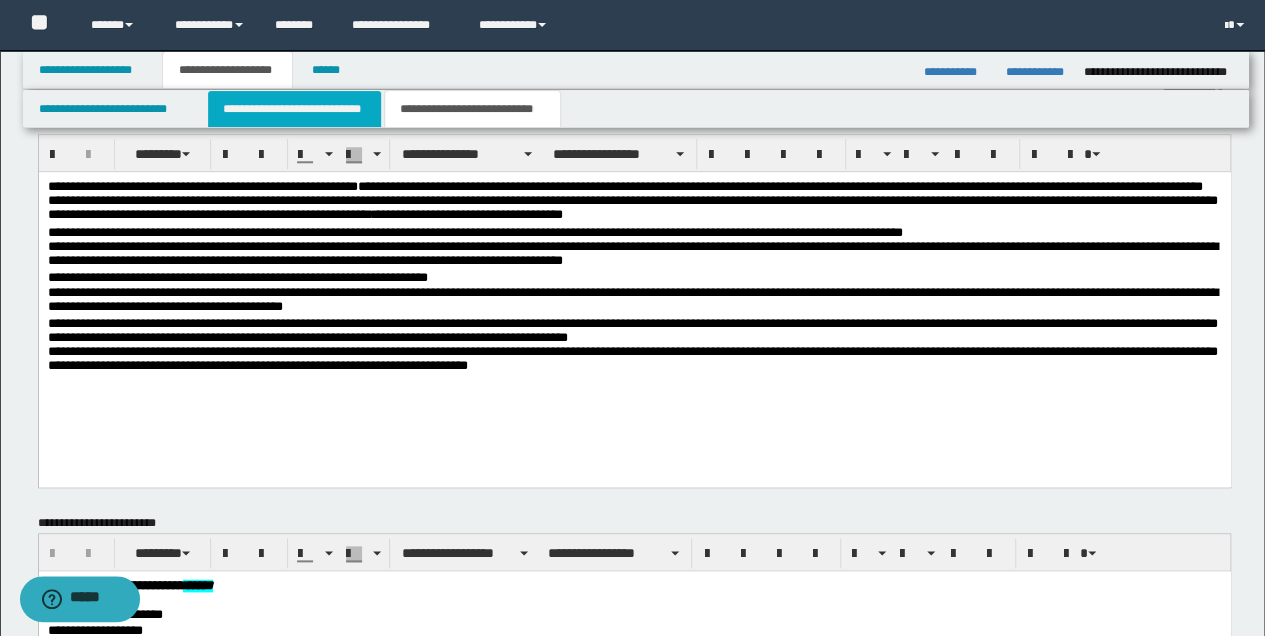 click on "**********" at bounding box center [294, 109] 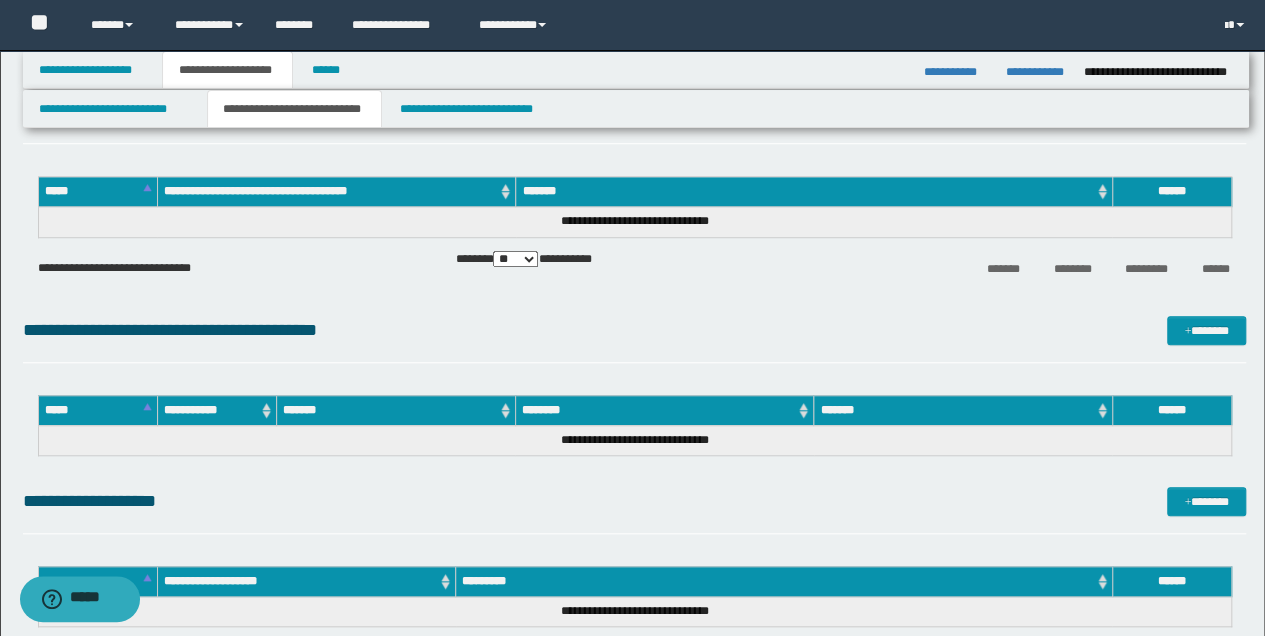 scroll, scrollTop: 681, scrollLeft: 0, axis: vertical 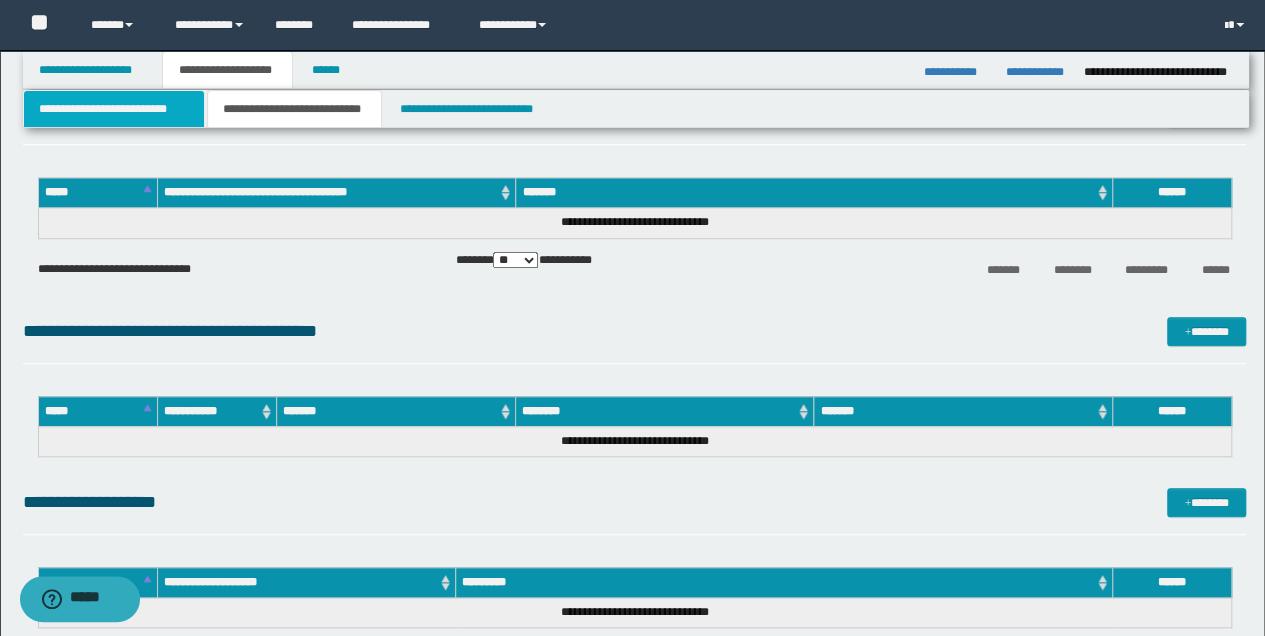 click on "**********" at bounding box center [114, 109] 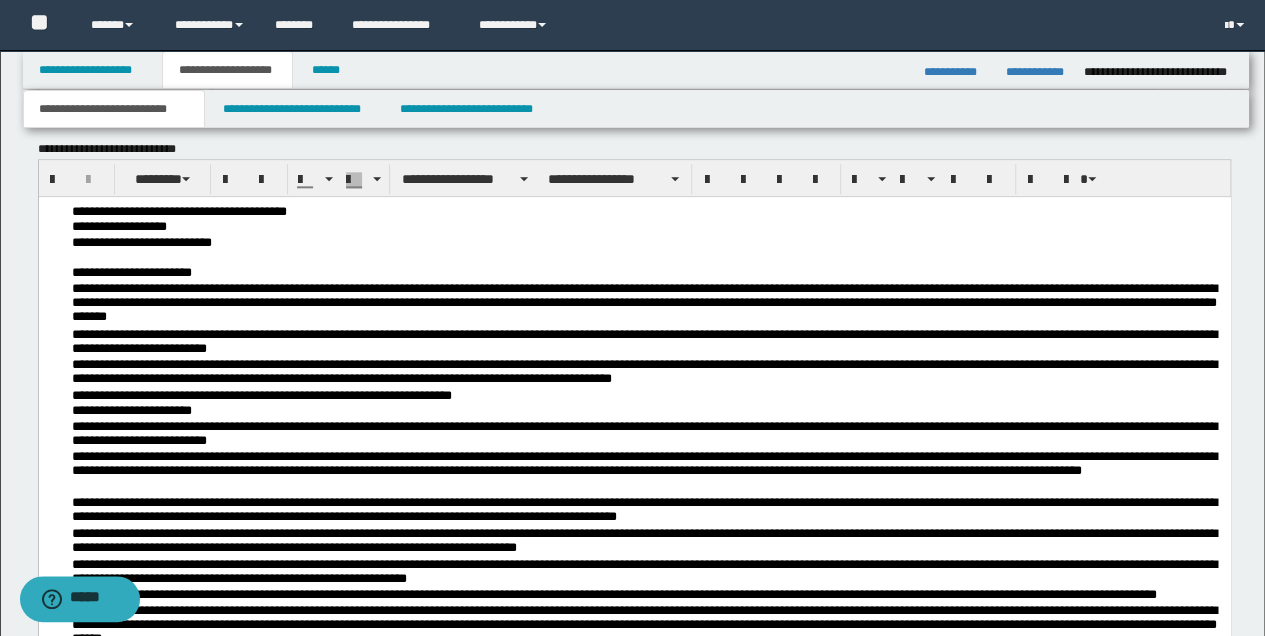 scroll, scrollTop: 1148, scrollLeft: 0, axis: vertical 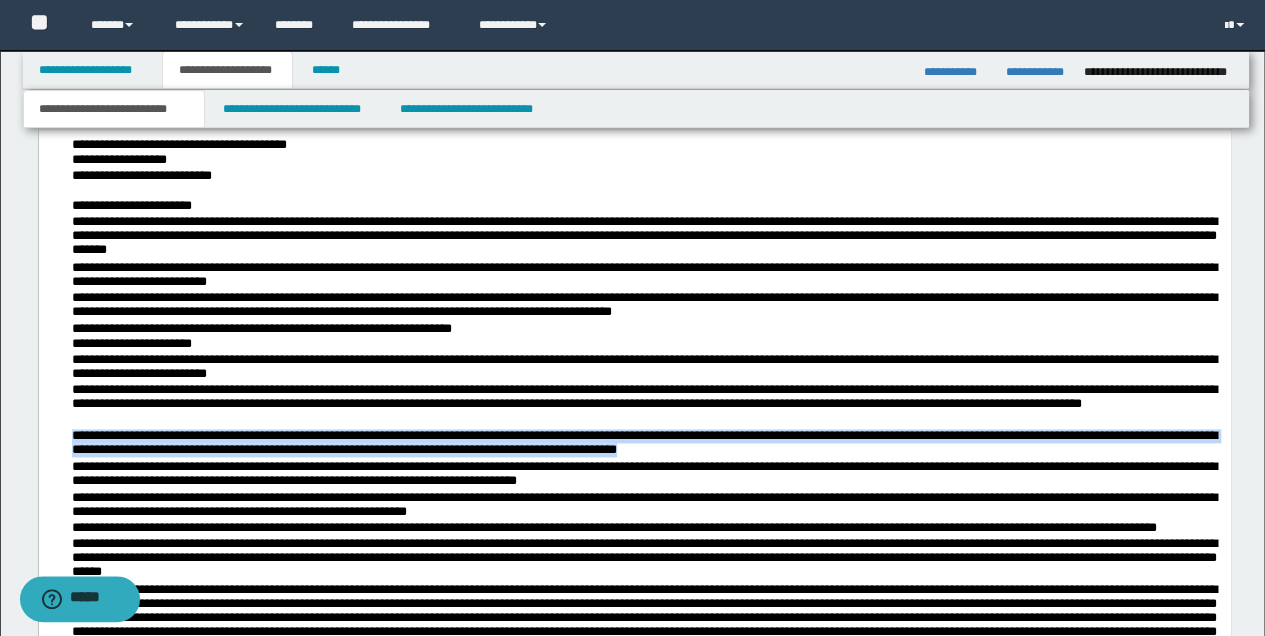 drag, startPoint x: 70, startPoint y: 436, endPoint x: 768, endPoint y: 446, distance: 698.07166 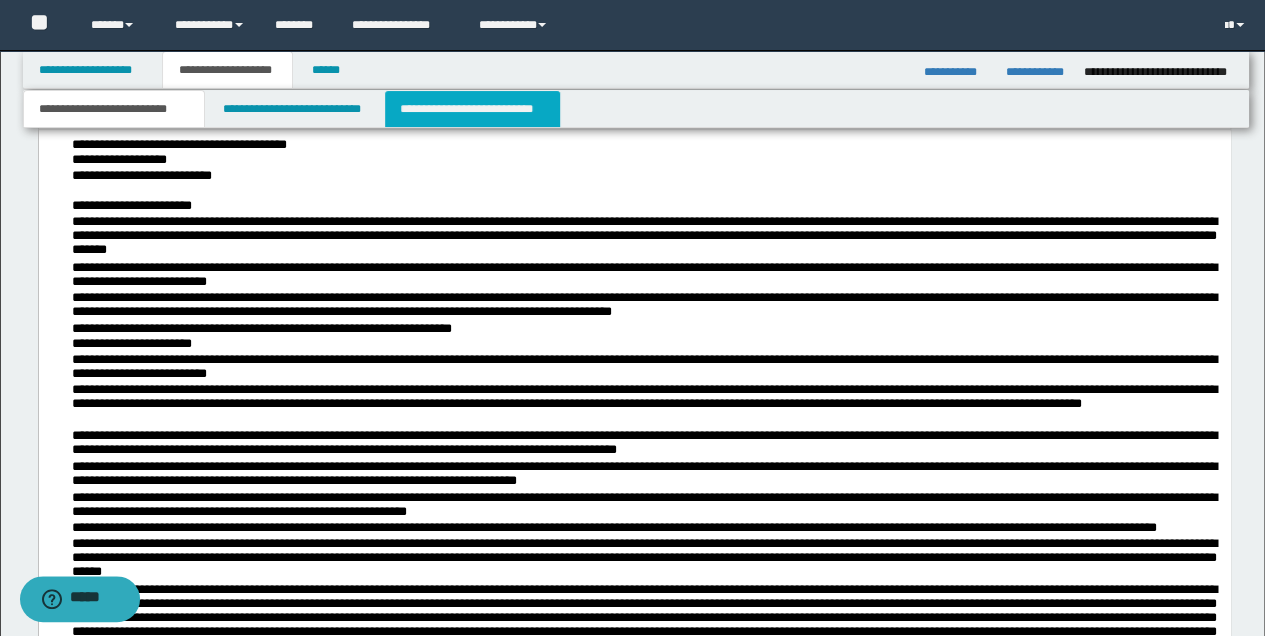 drag, startPoint x: 430, startPoint y: 101, endPoint x: 402, endPoint y: 228, distance: 130.04999 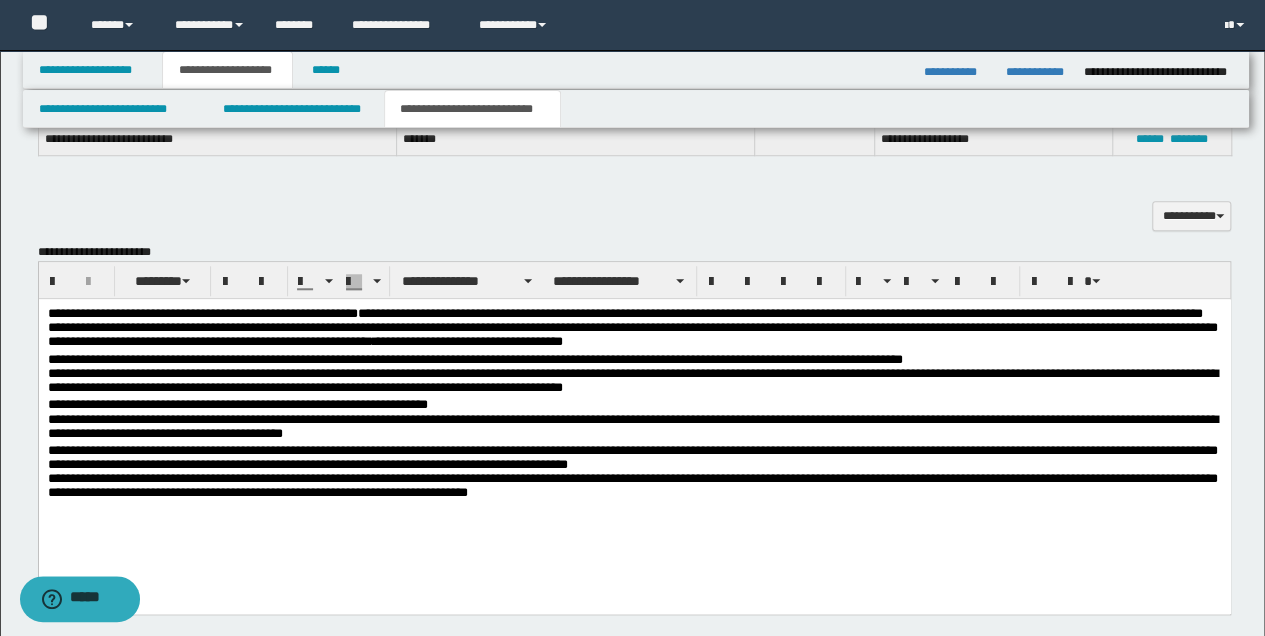 scroll, scrollTop: 748, scrollLeft: 0, axis: vertical 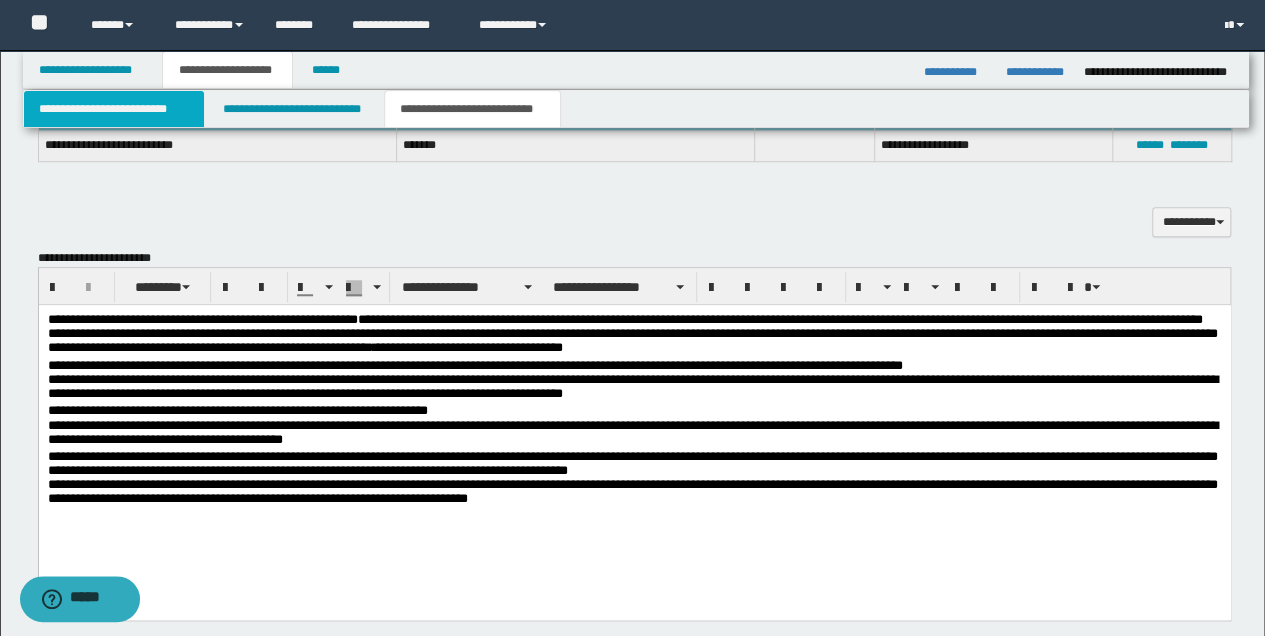 click on "**********" at bounding box center [114, 109] 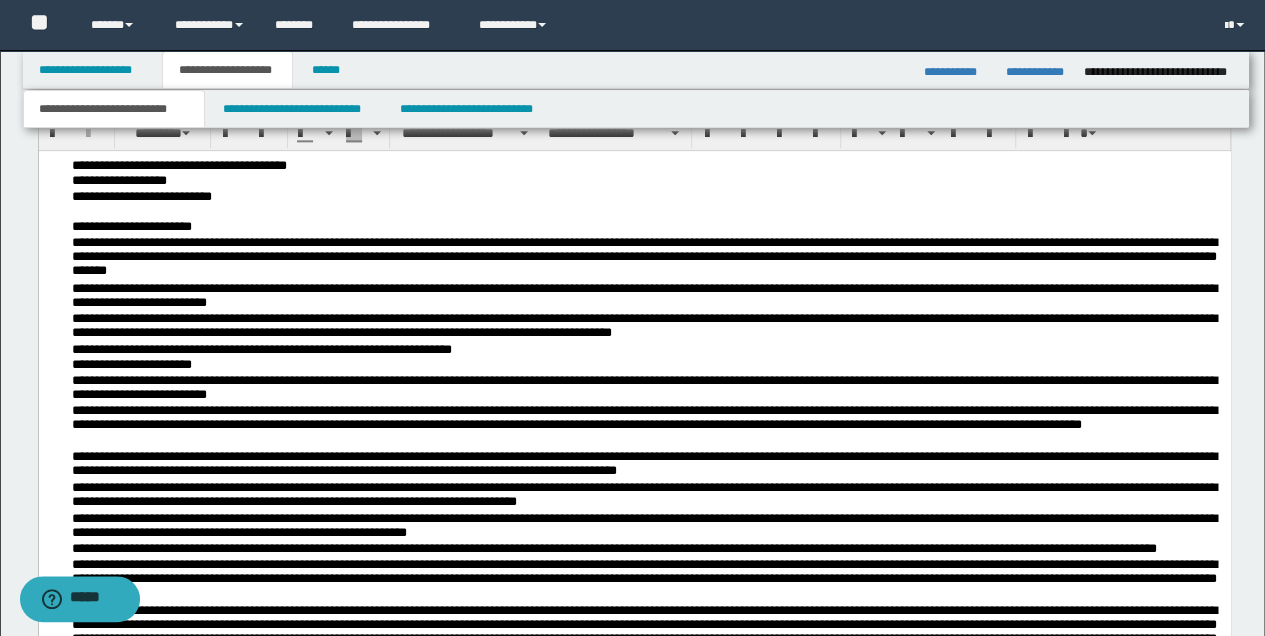 scroll, scrollTop: 1281, scrollLeft: 0, axis: vertical 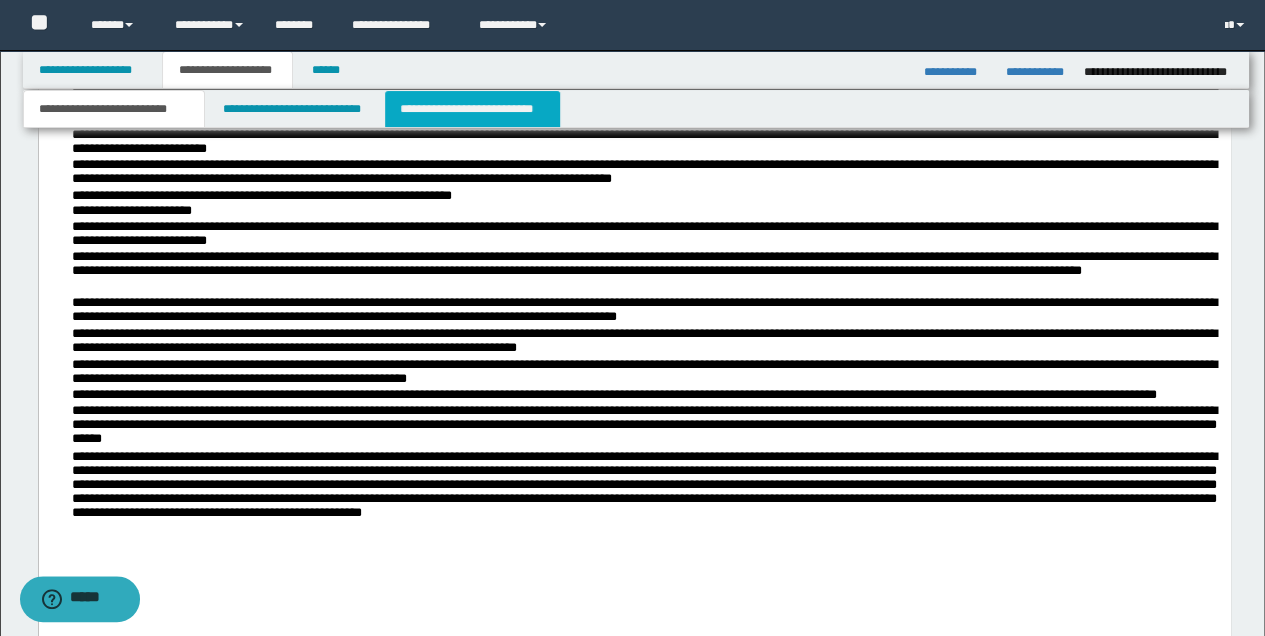 click on "**********" at bounding box center [472, 109] 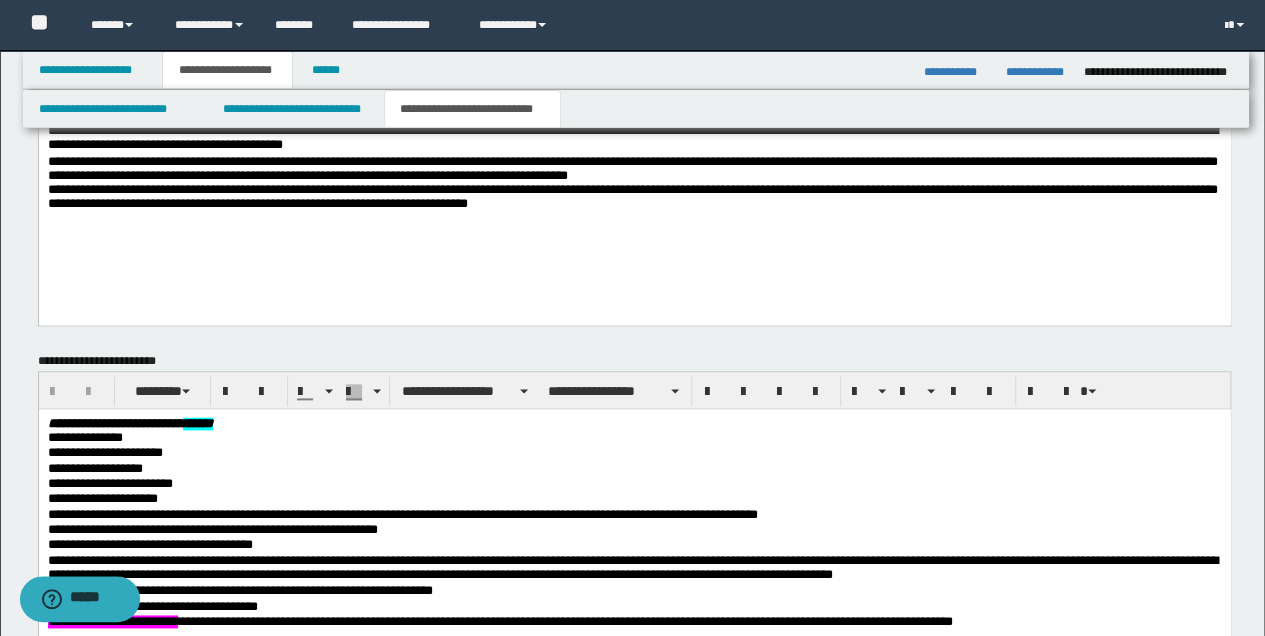 scroll, scrollTop: 1014, scrollLeft: 0, axis: vertical 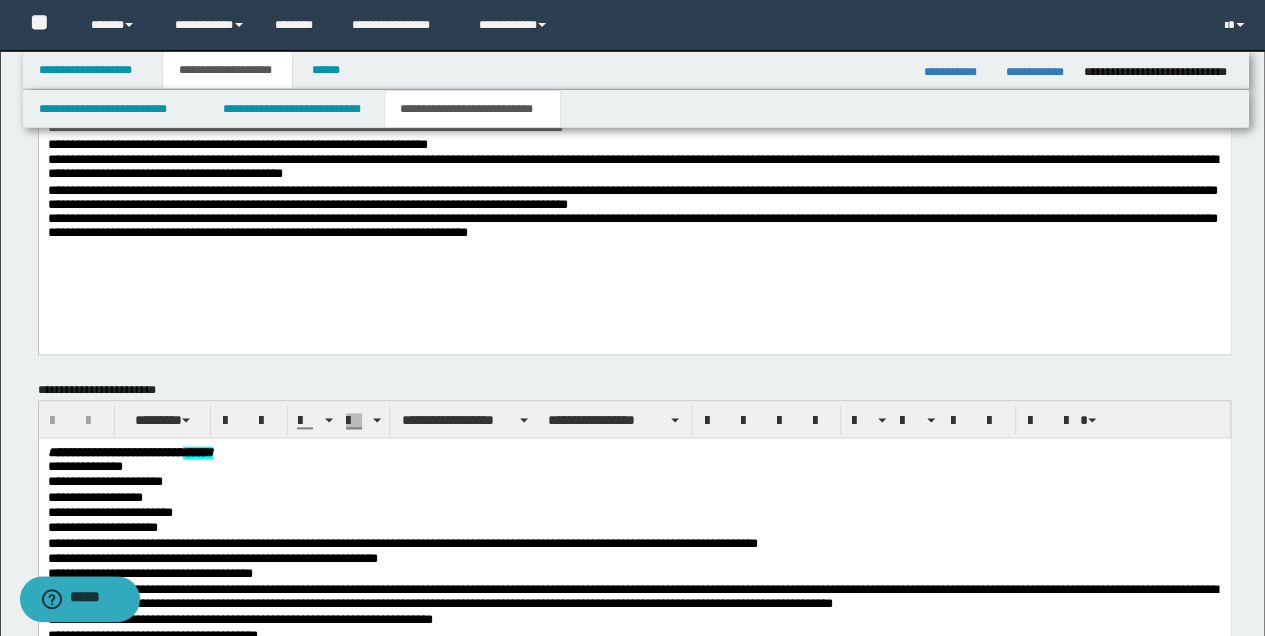 click on "**********" at bounding box center (634, 226) 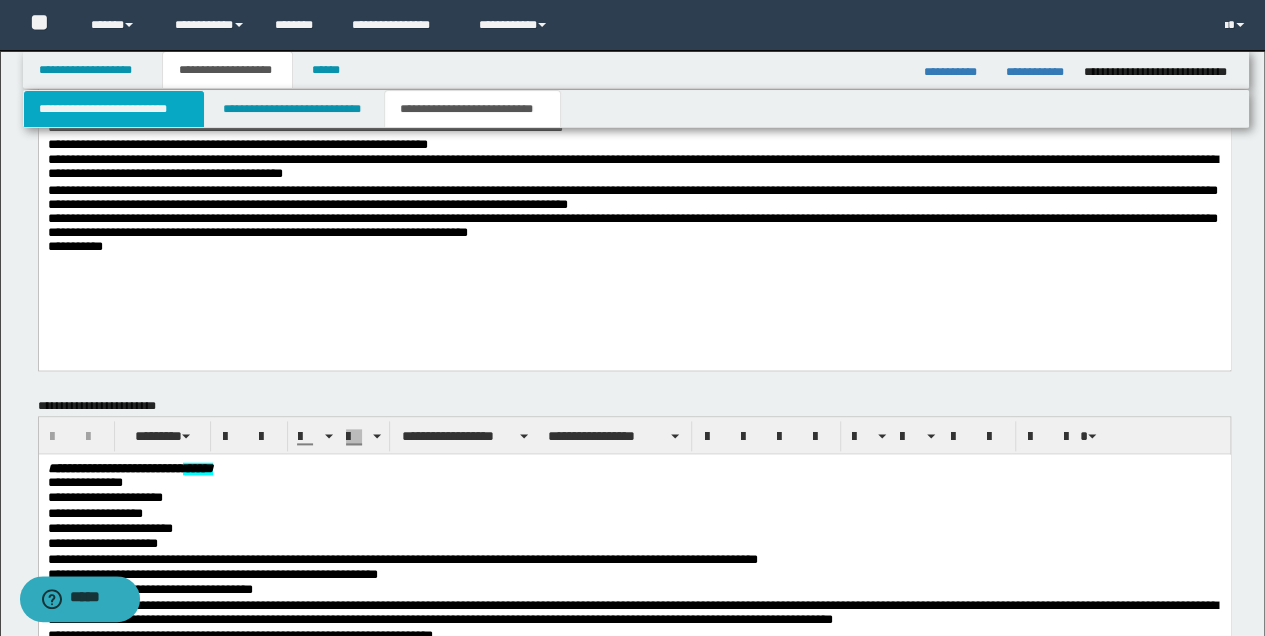click on "**********" at bounding box center [114, 109] 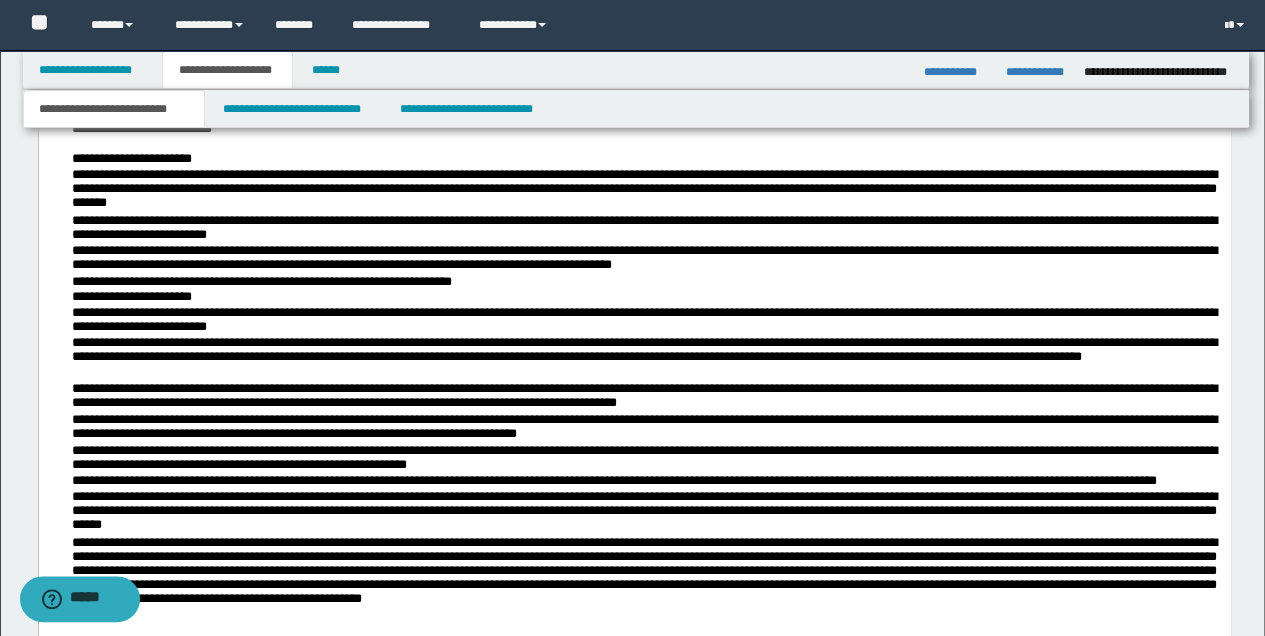 scroll, scrollTop: 1214, scrollLeft: 0, axis: vertical 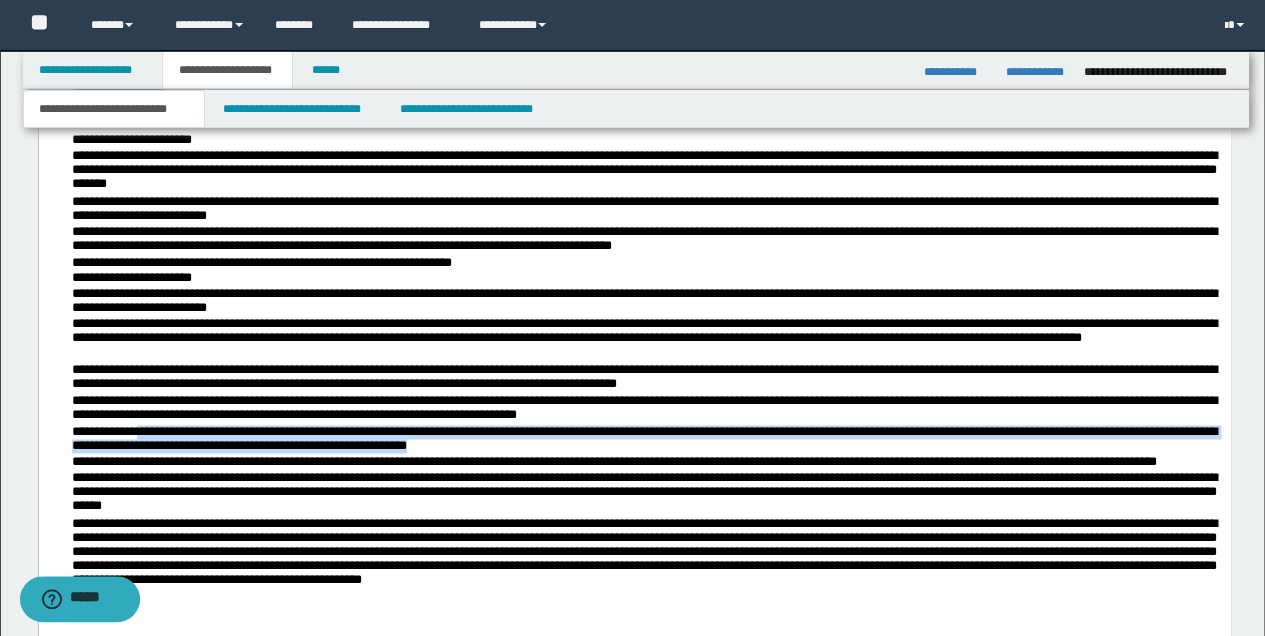 drag, startPoint x: 143, startPoint y: 435, endPoint x: 496, endPoint y: 447, distance: 353.20392 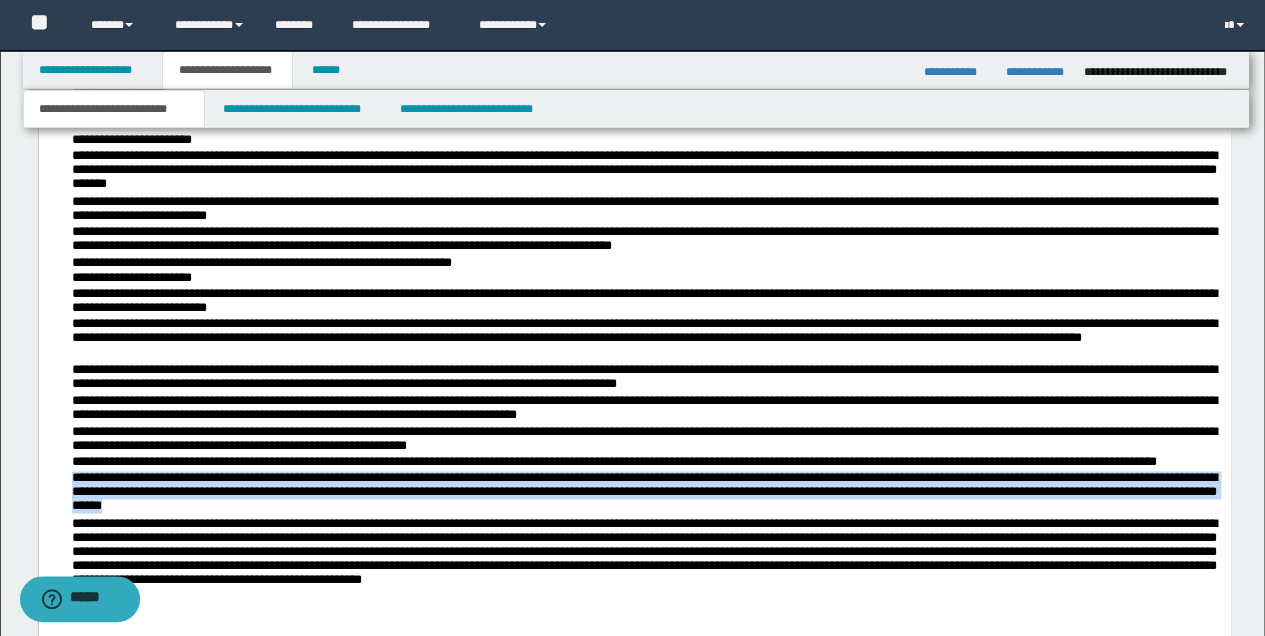 drag, startPoint x: 70, startPoint y: 475, endPoint x: 372, endPoint y: 506, distance: 303.58688 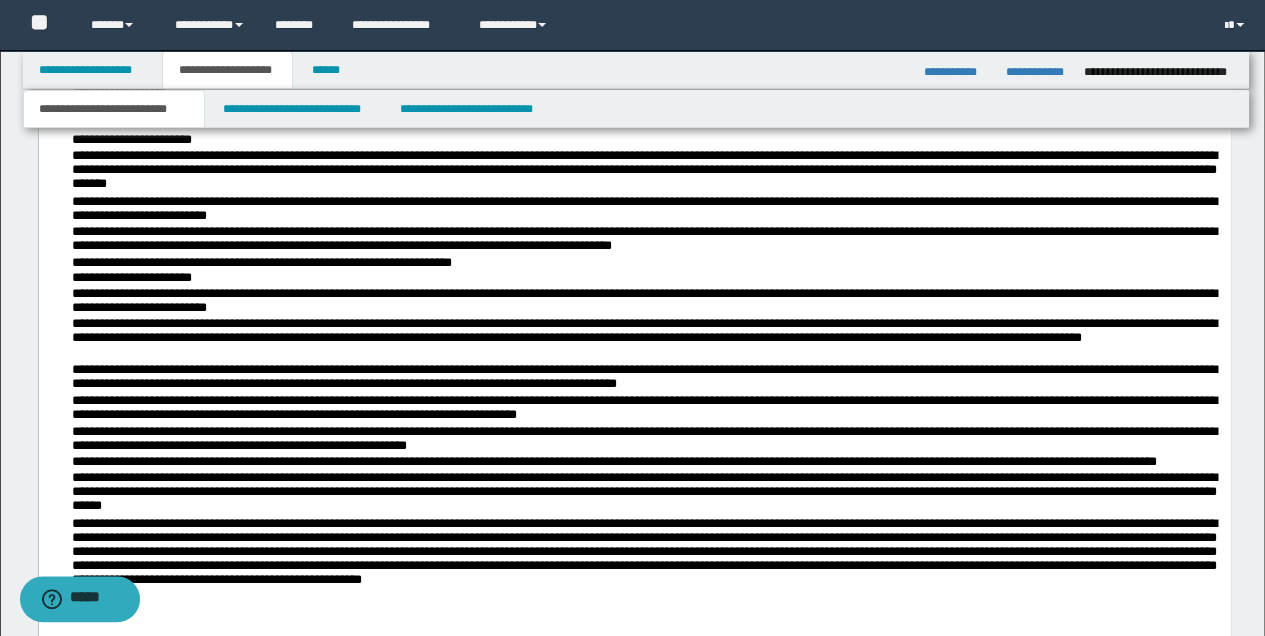 click on "**********" at bounding box center [646, 555] 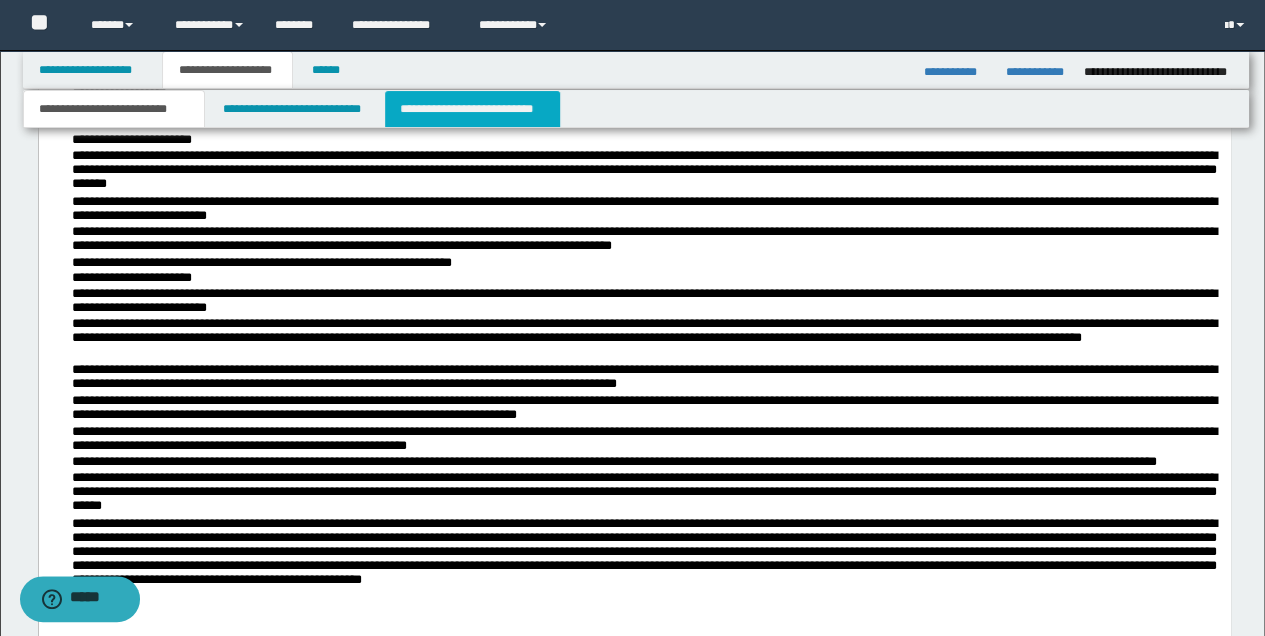 click on "**********" at bounding box center (472, 109) 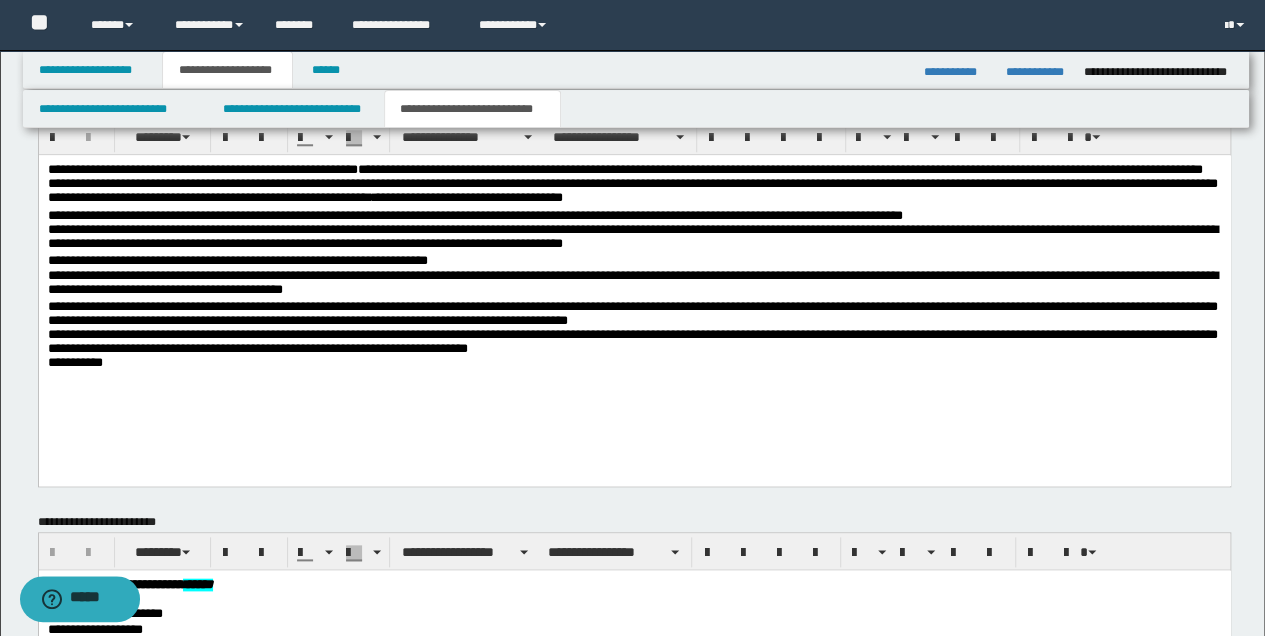 scroll, scrollTop: 881, scrollLeft: 0, axis: vertical 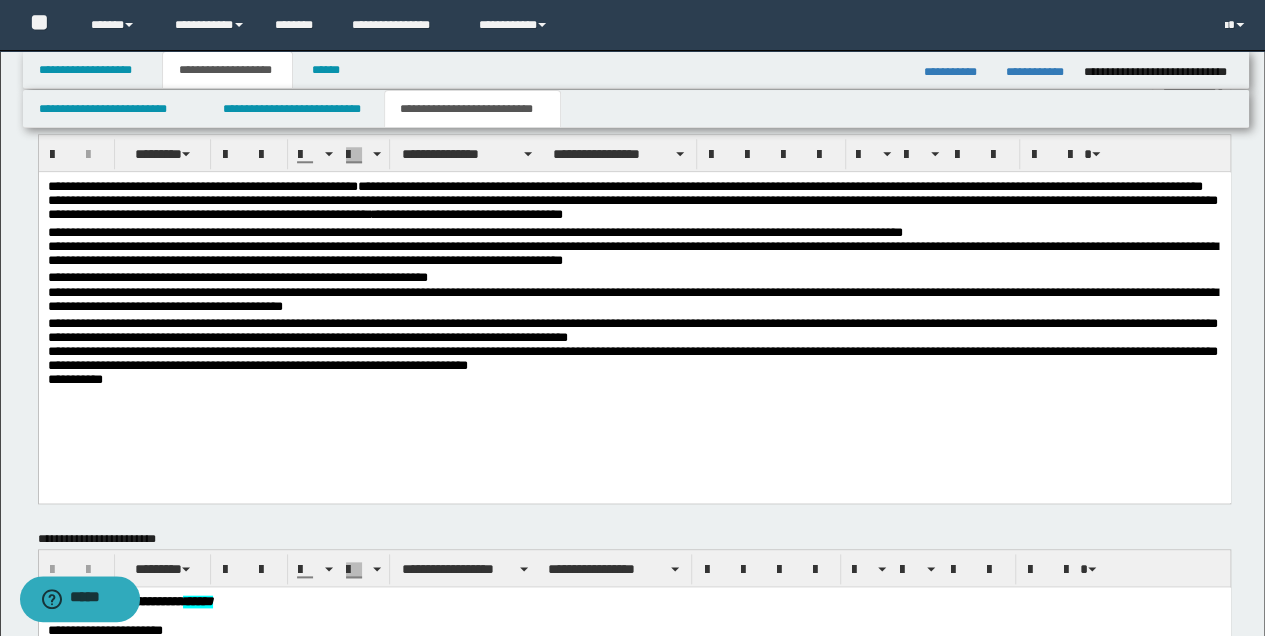 click on "**********" at bounding box center (634, 380) 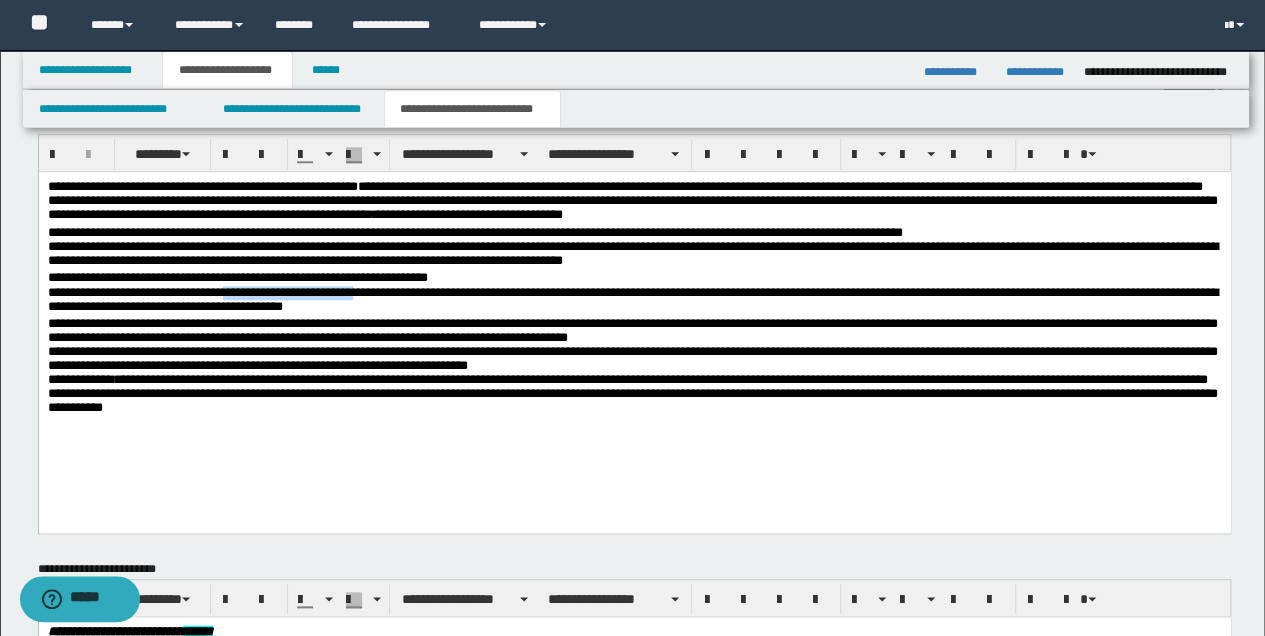 drag, startPoint x: 314, startPoint y: 292, endPoint x: 465, endPoint y: 296, distance: 151.05296 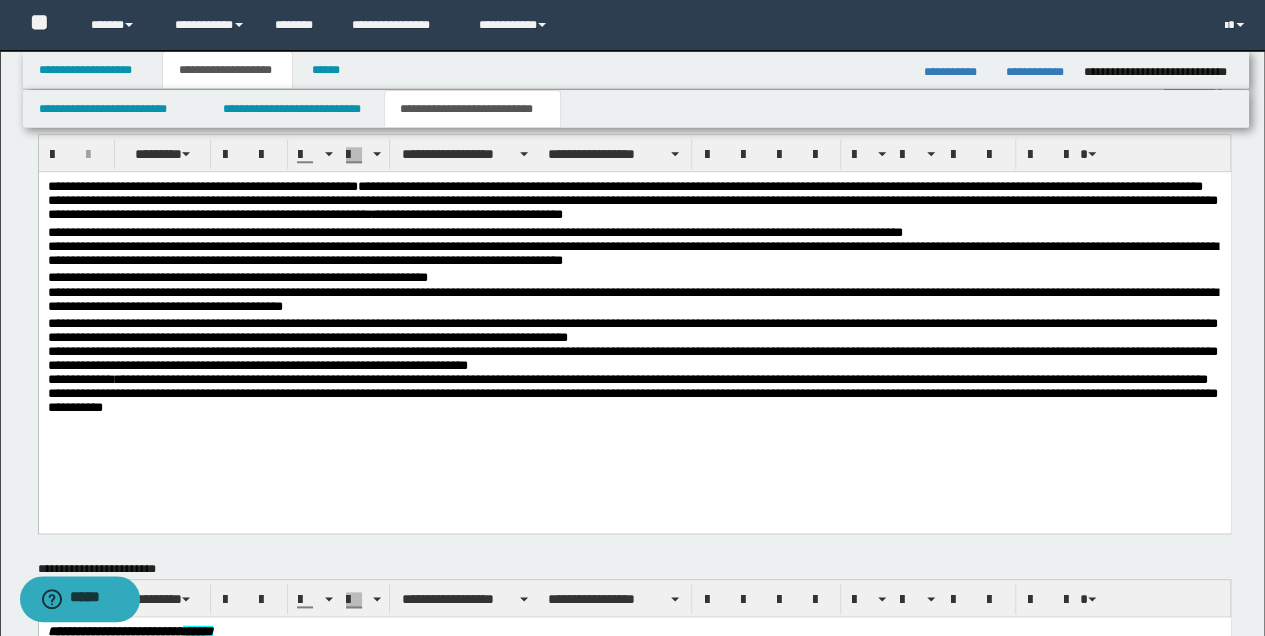 click on "**********" at bounding box center [634, 301] 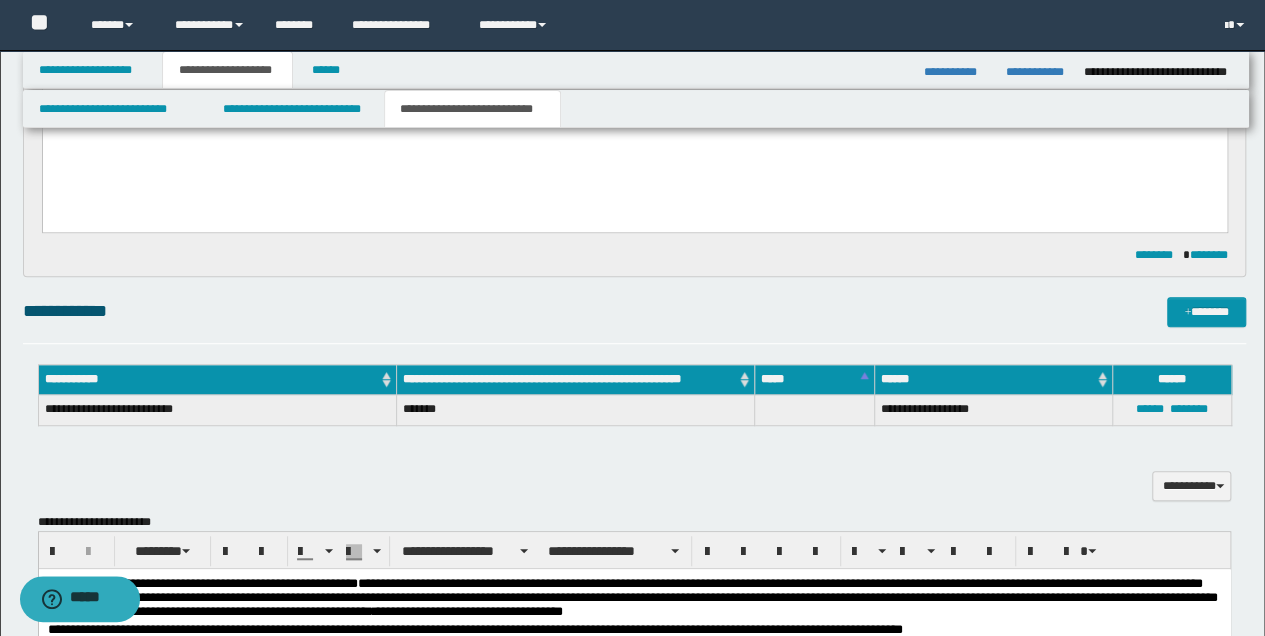 scroll, scrollTop: 481, scrollLeft: 0, axis: vertical 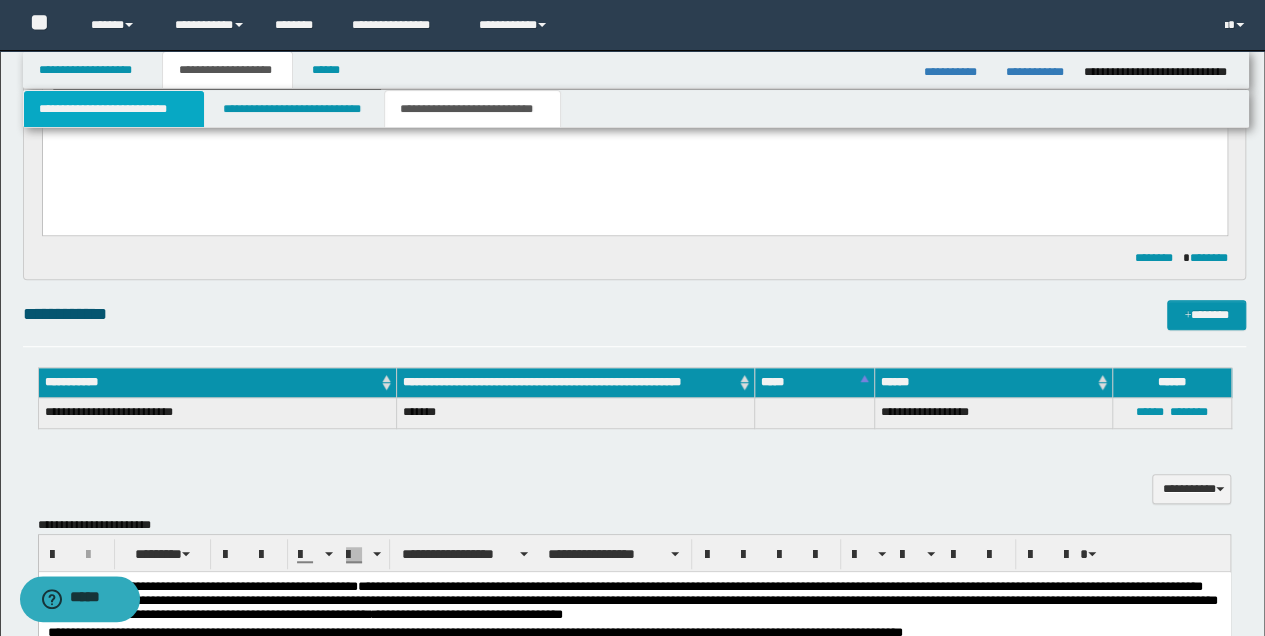click on "**********" at bounding box center (114, 109) 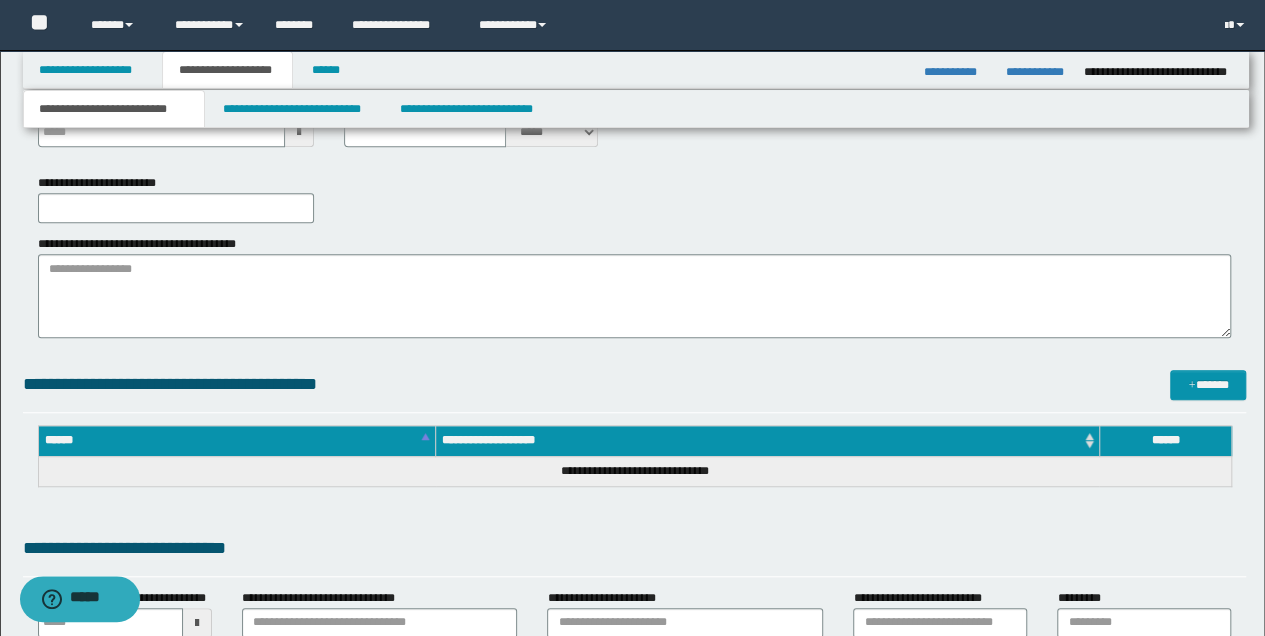 type 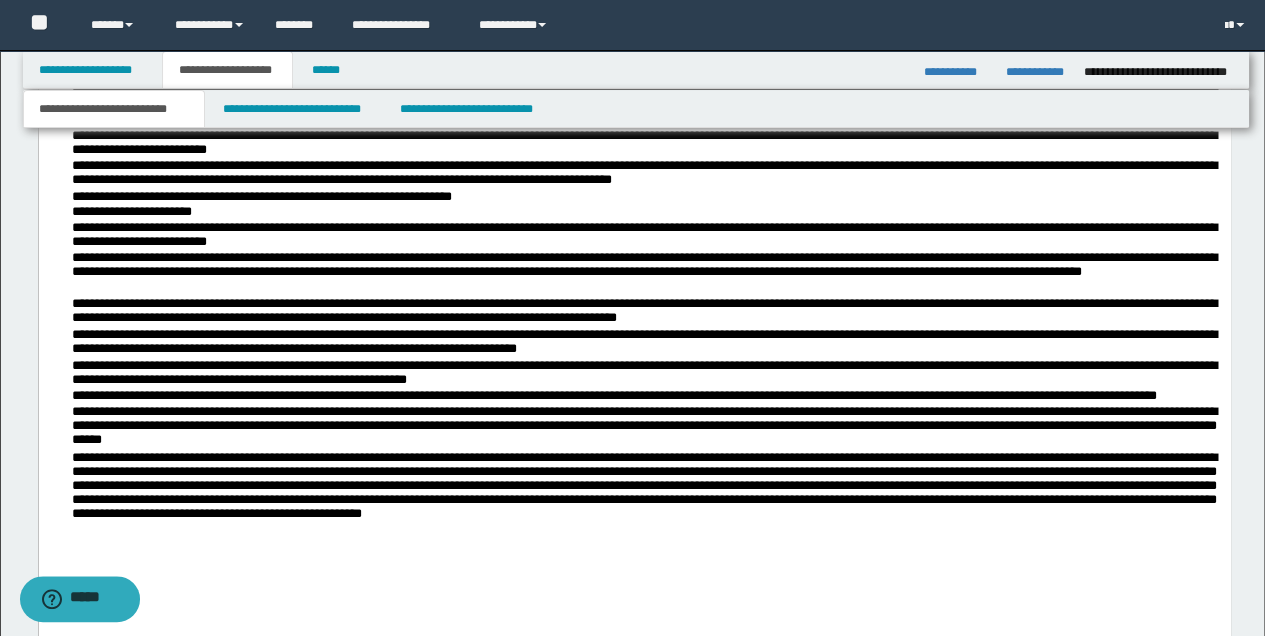 scroll, scrollTop: 1281, scrollLeft: 0, axis: vertical 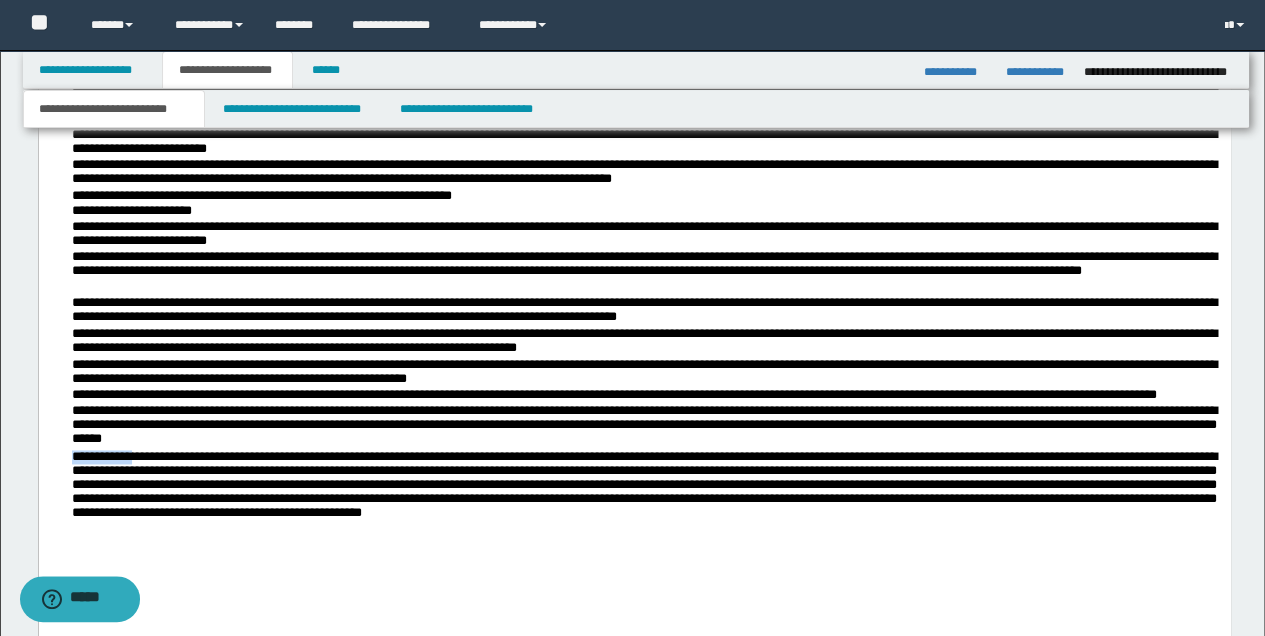 drag, startPoint x: 68, startPoint y: 458, endPoint x: 136, endPoint y: 464, distance: 68.26419 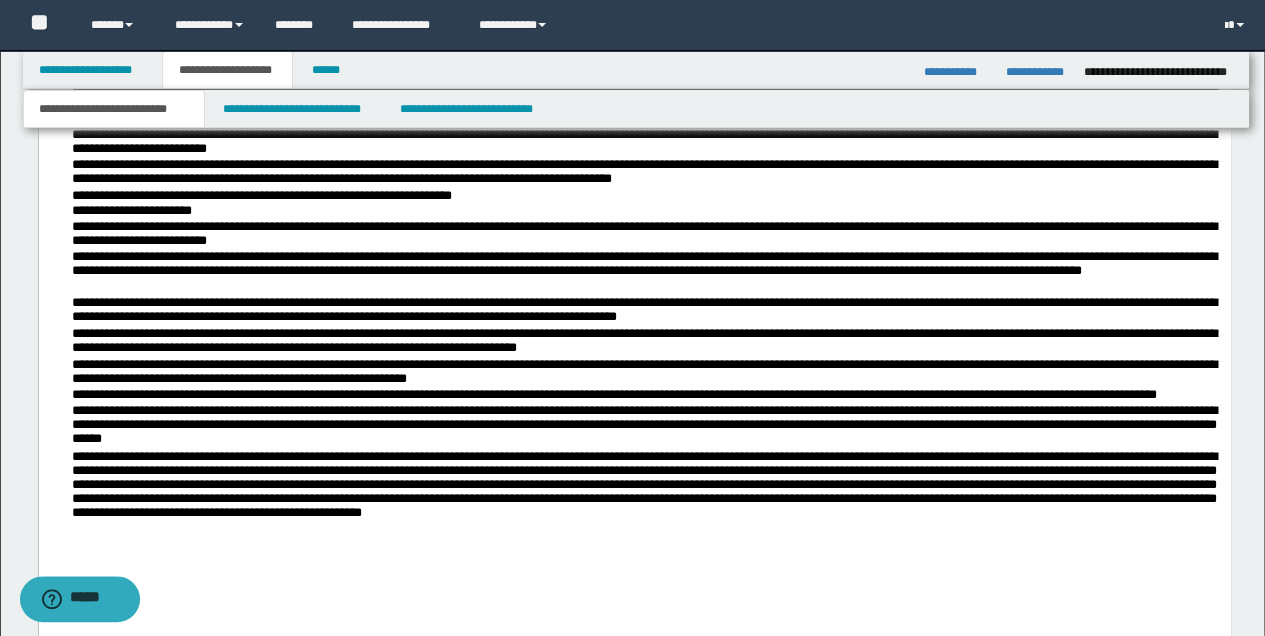 click on "**********" at bounding box center [634, 307] 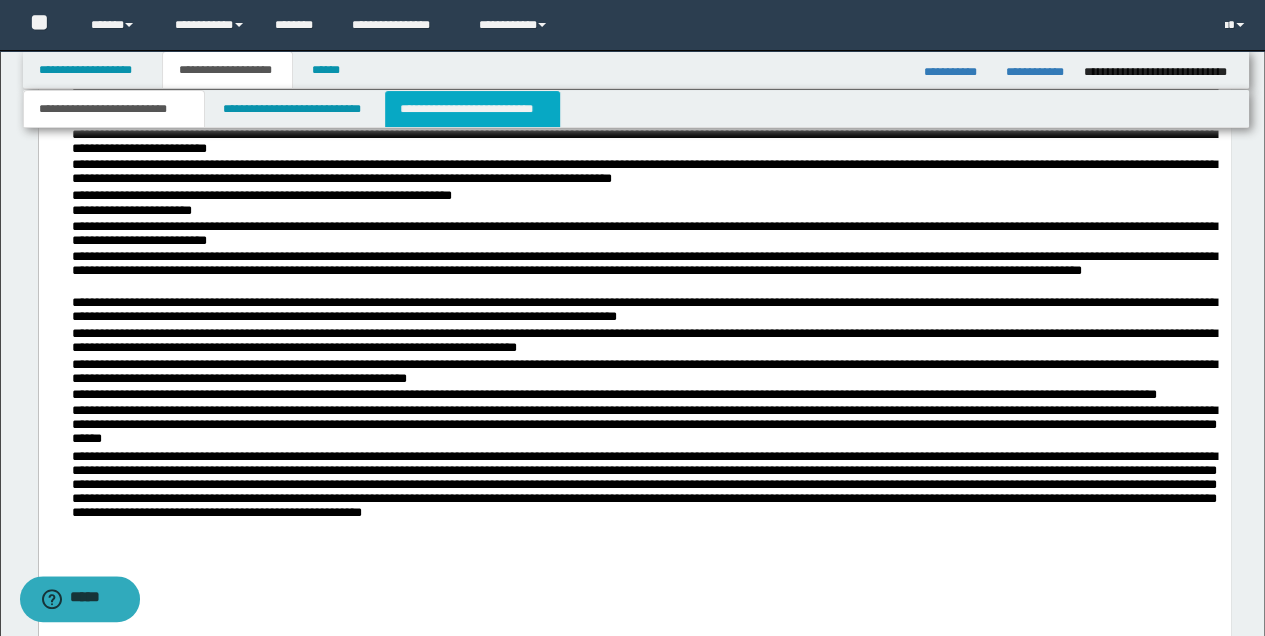 click on "**********" at bounding box center [472, 109] 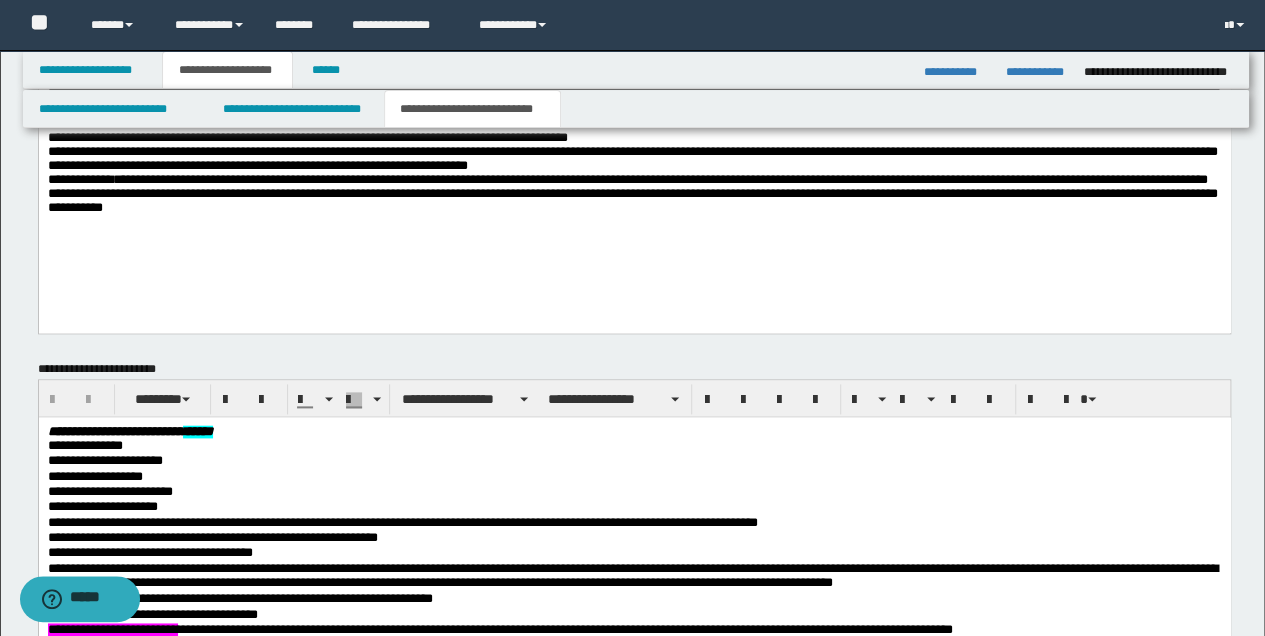 scroll, scrollTop: 948, scrollLeft: 0, axis: vertical 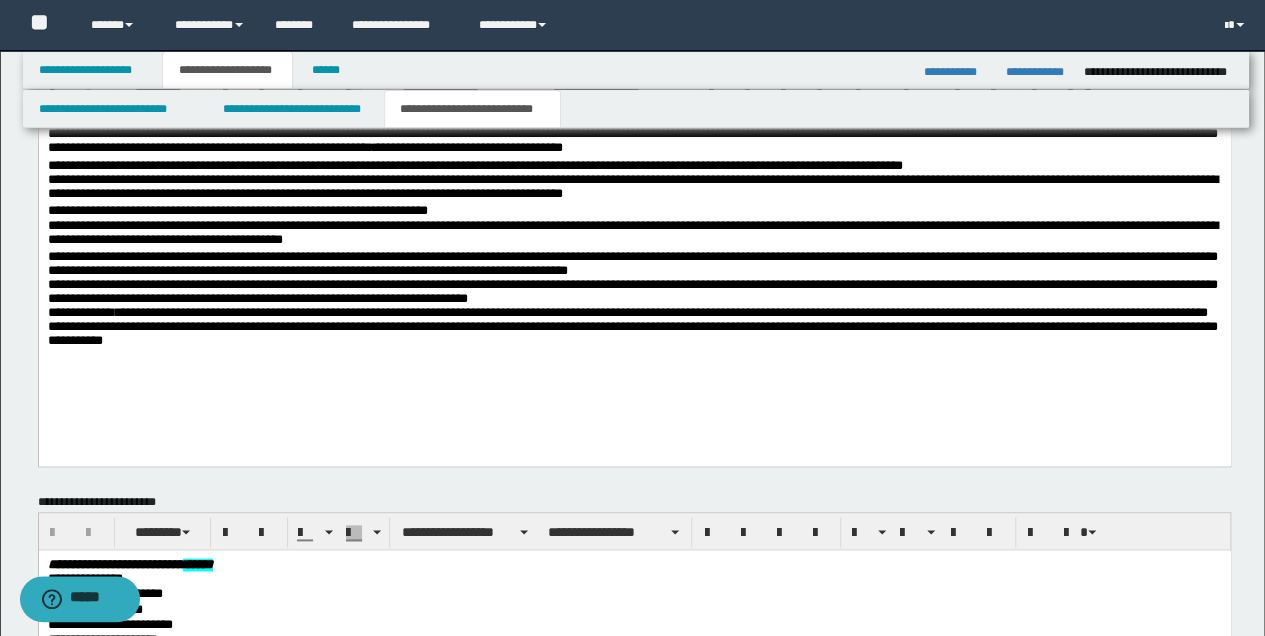 click on "**********" at bounding box center [634, 327] 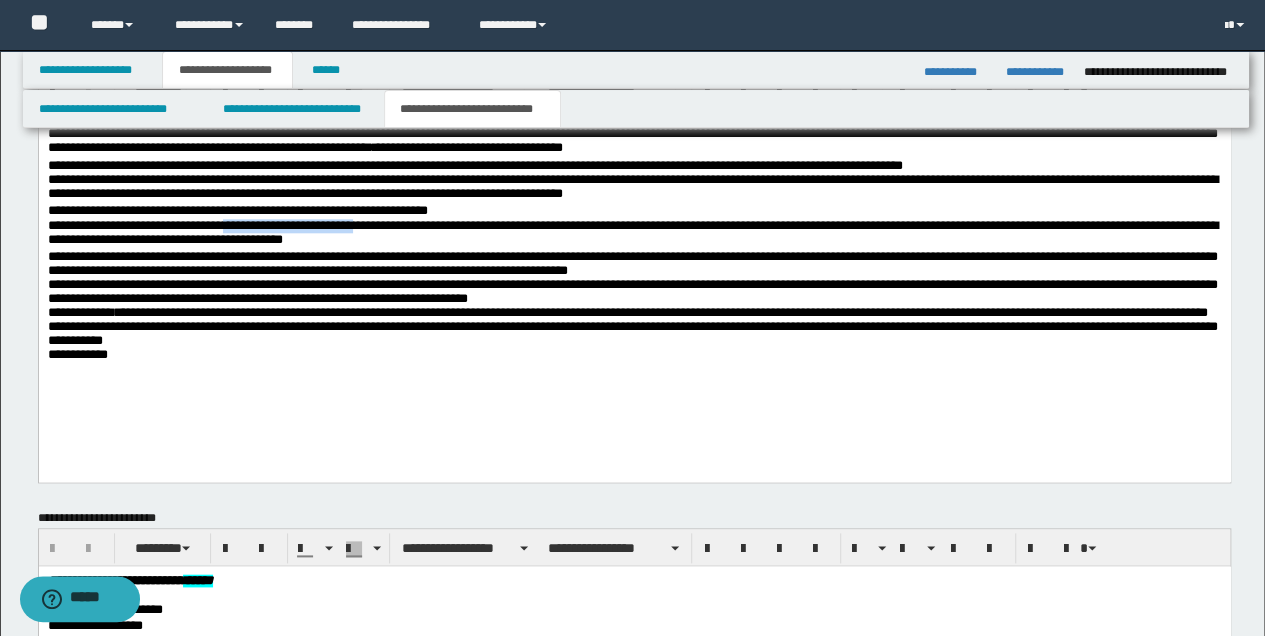 drag, startPoint x: 318, startPoint y: 228, endPoint x: 468, endPoint y: 228, distance: 150 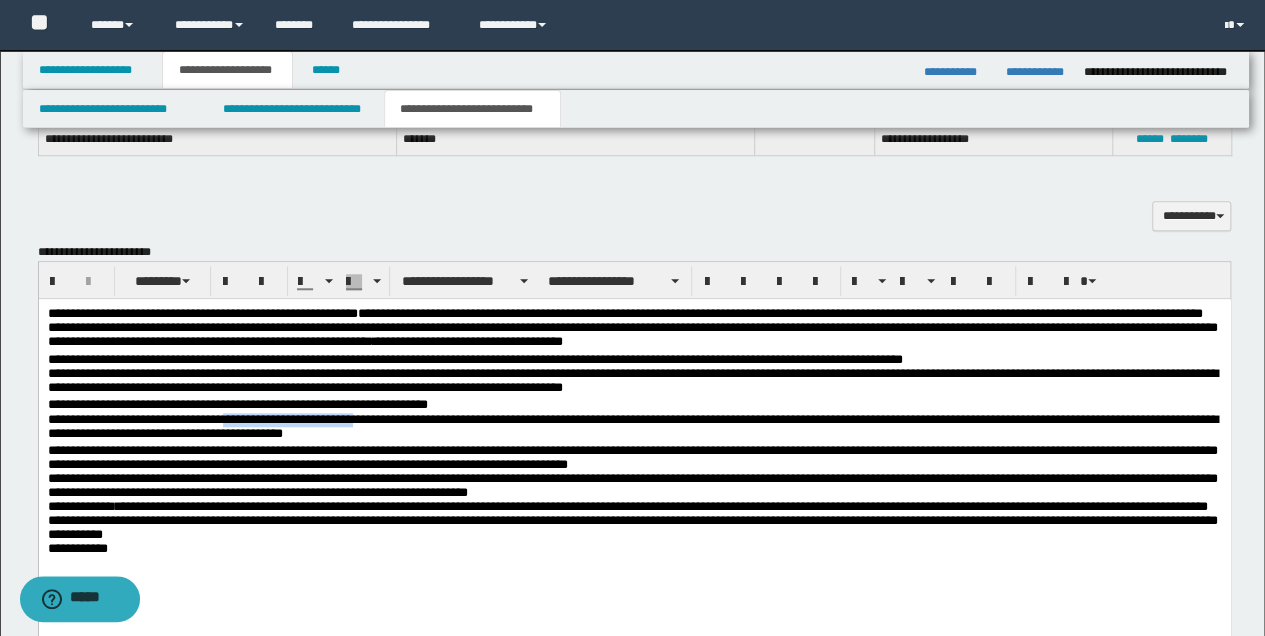 scroll, scrollTop: 748, scrollLeft: 0, axis: vertical 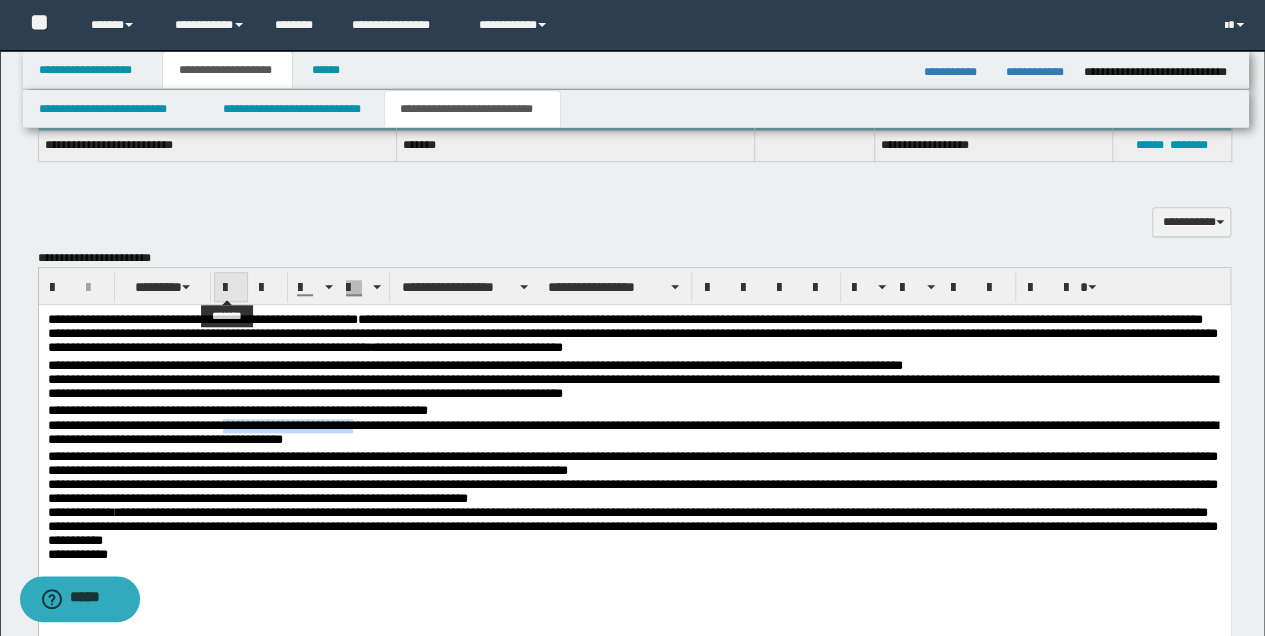click at bounding box center [231, 288] 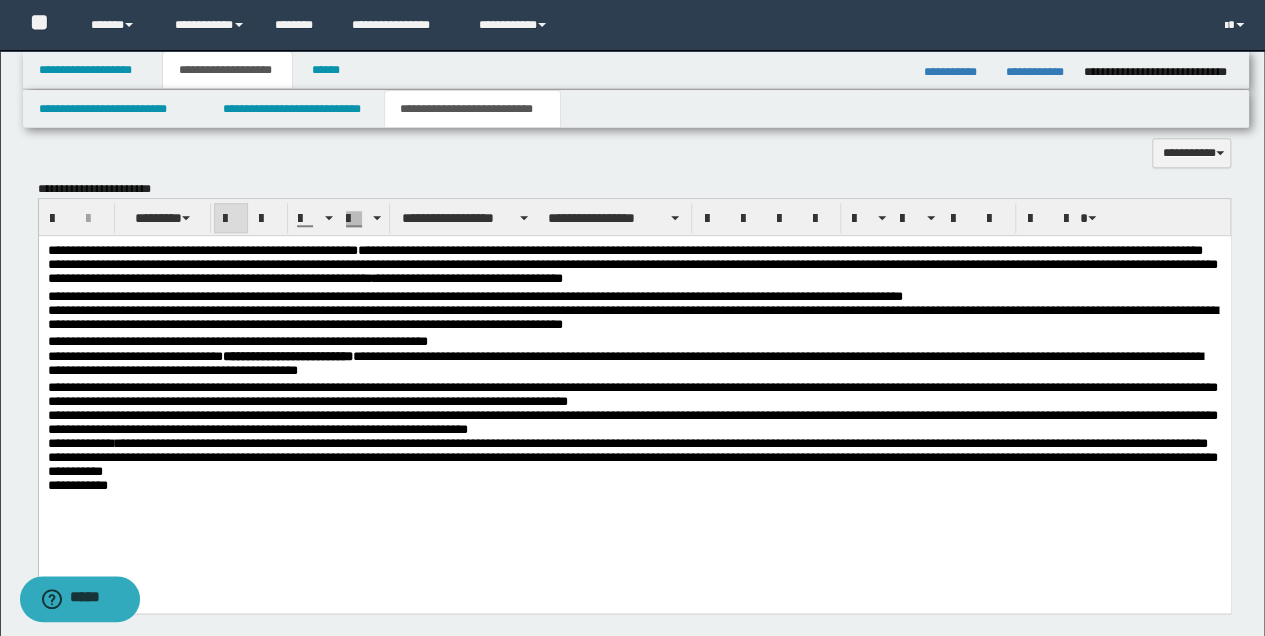 scroll, scrollTop: 948, scrollLeft: 0, axis: vertical 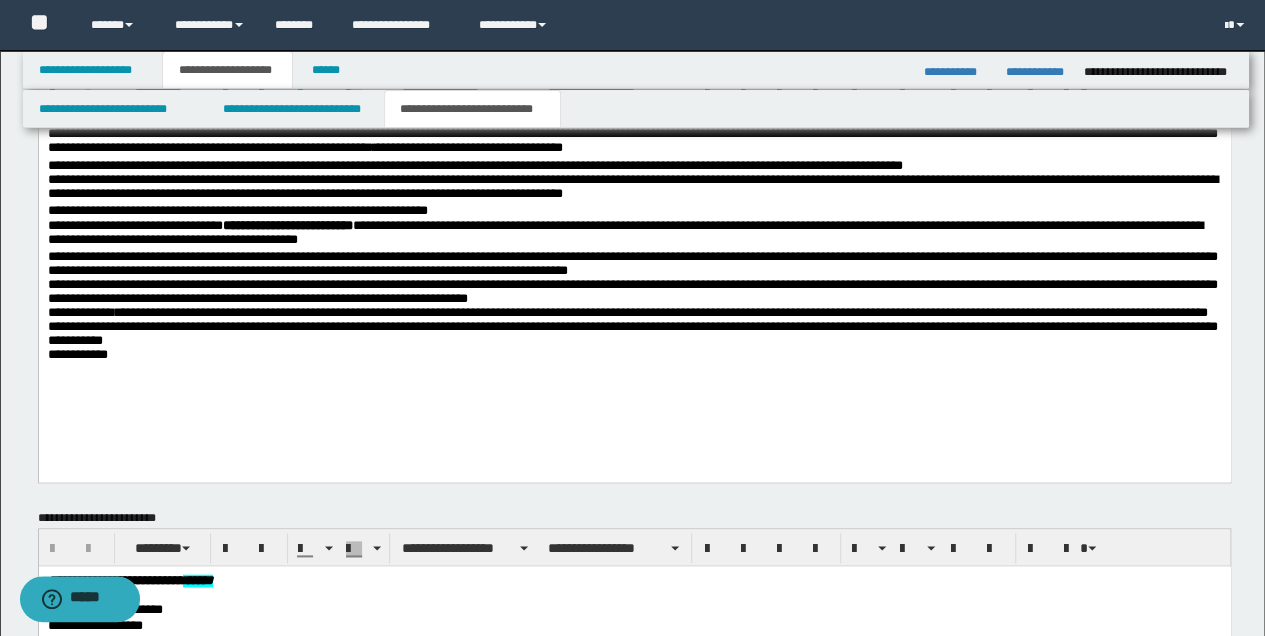 click on "**********" at bounding box center [634, 262] 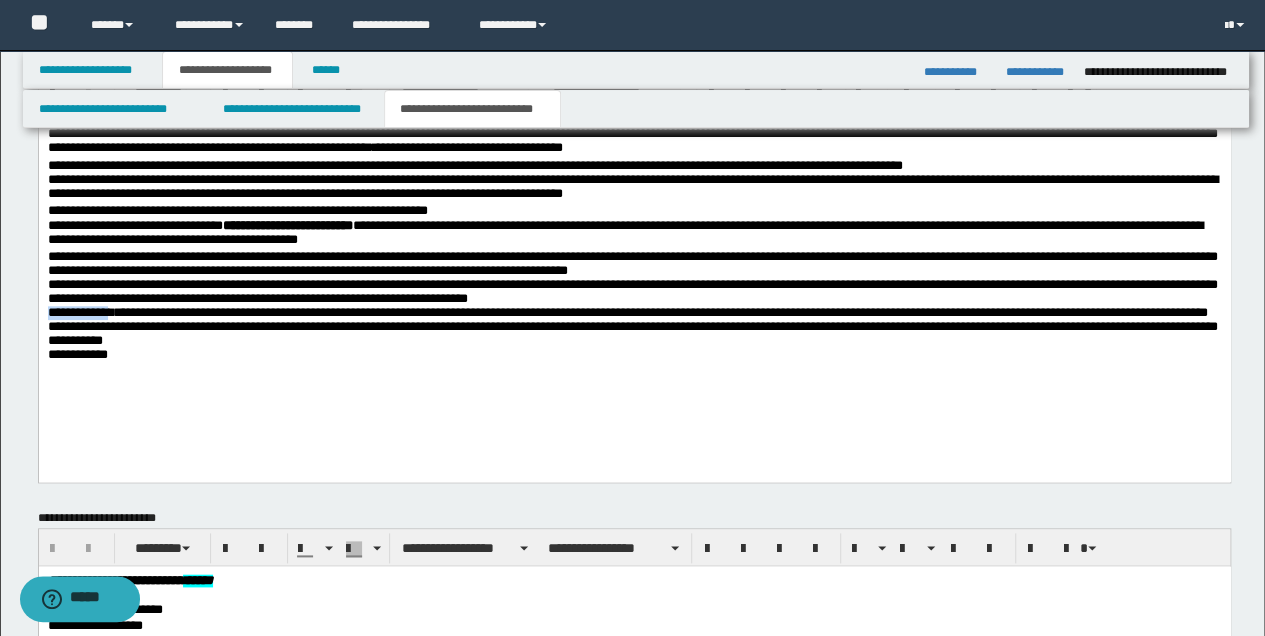 drag, startPoint x: 48, startPoint y: 317, endPoint x: 111, endPoint y: 321, distance: 63.126858 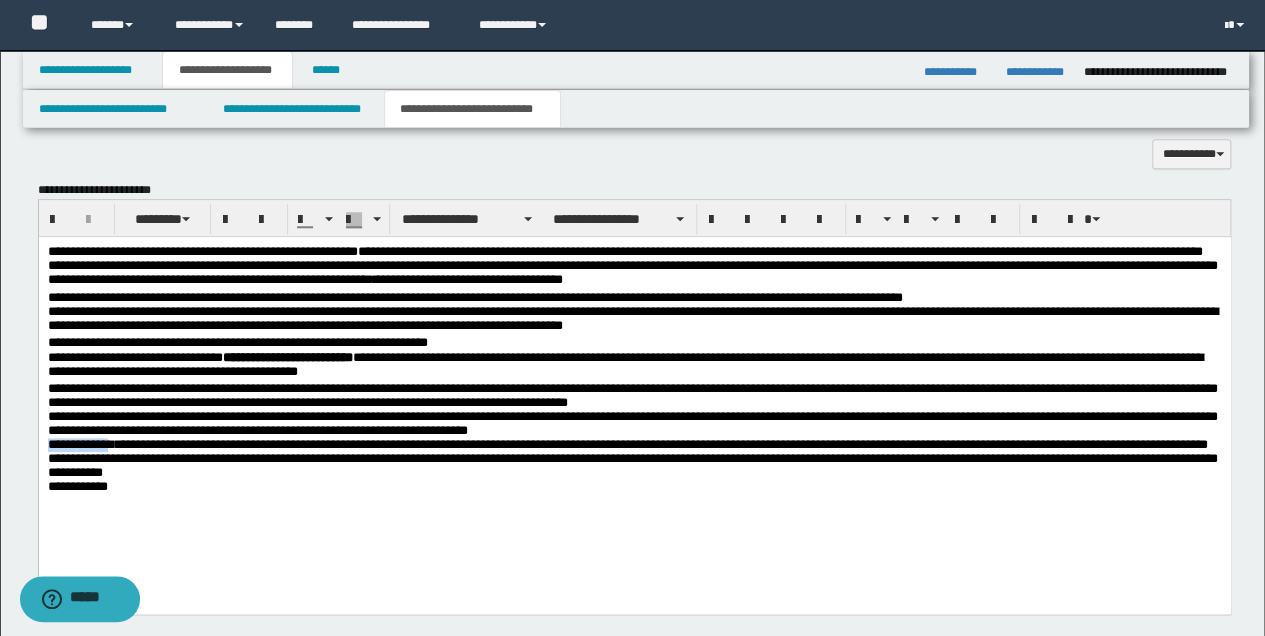 scroll, scrollTop: 814, scrollLeft: 0, axis: vertical 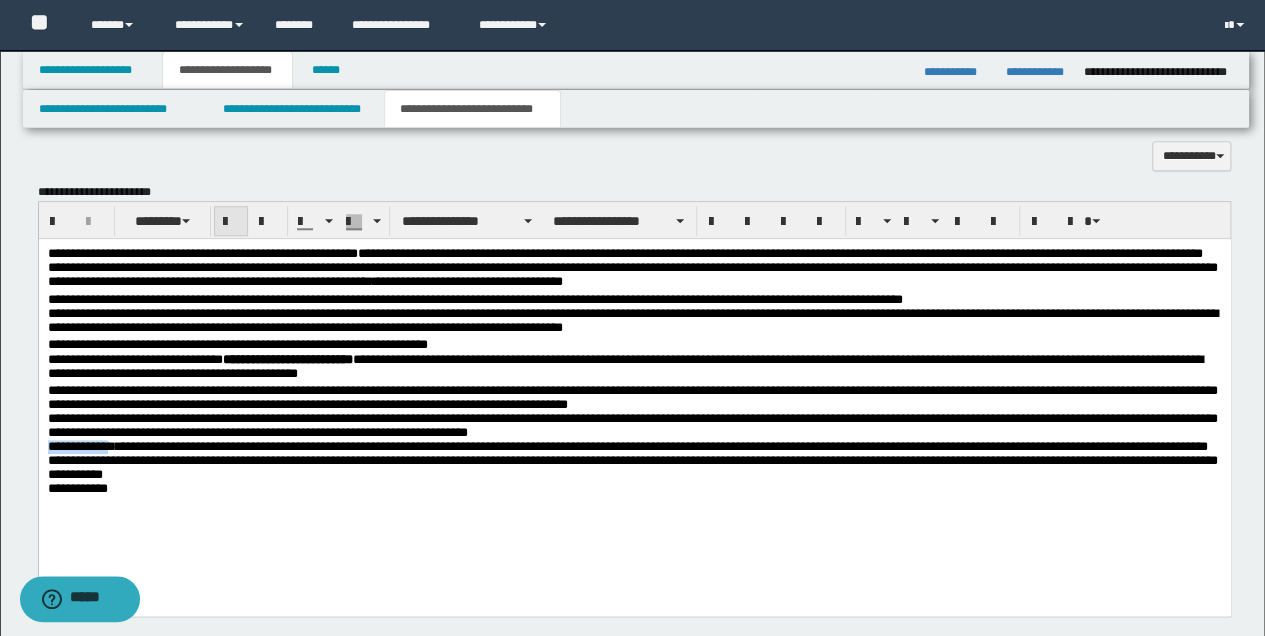 click at bounding box center [231, 222] 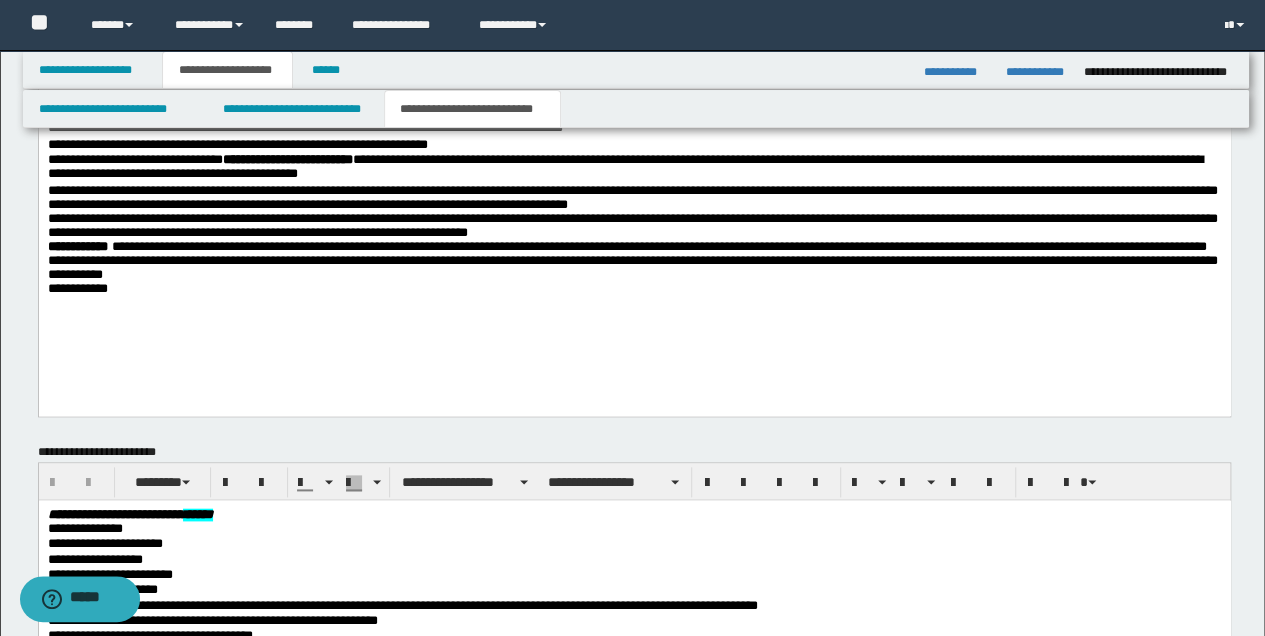 scroll, scrollTop: 1014, scrollLeft: 0, axis: vertical 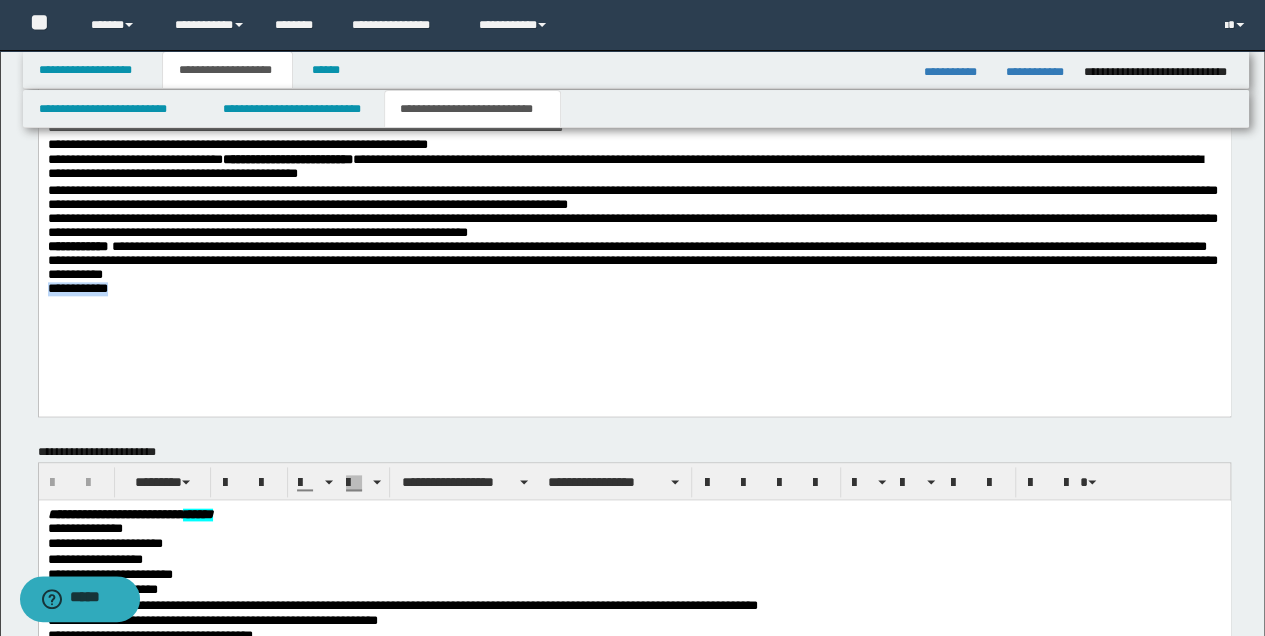 drag, startPoint x: 45, startPoint y: 303, endPoint x: 111, endPoint y: 312, distance: 66.61081 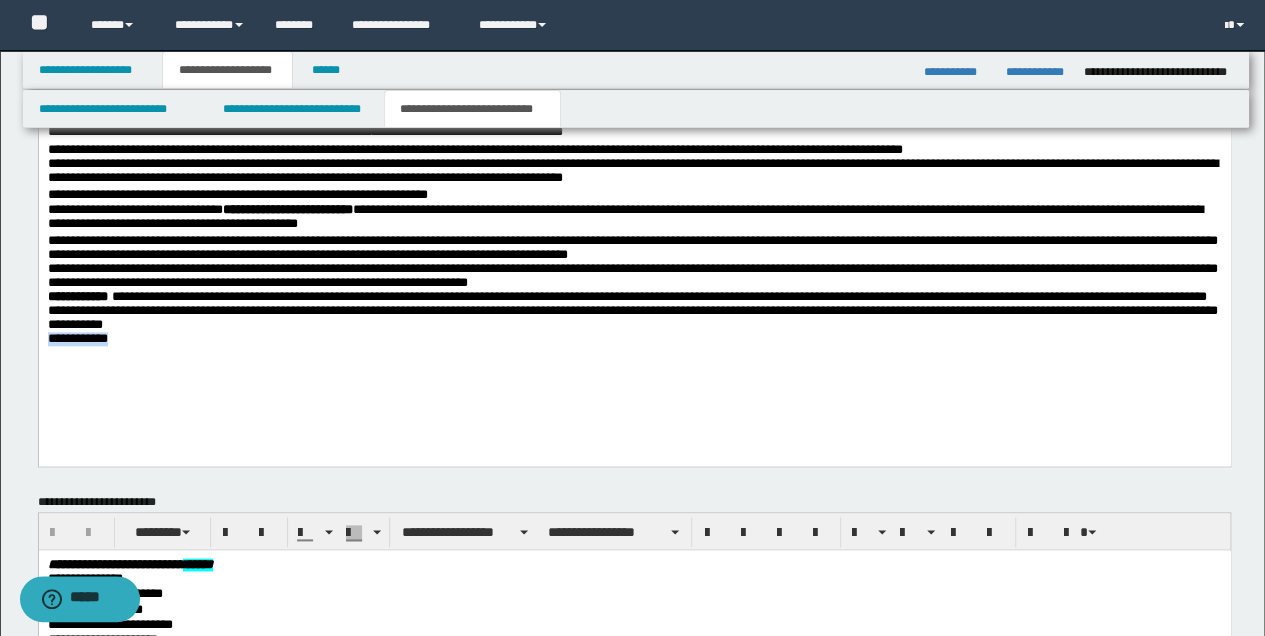 scroll, scrollTop: 881, scrollLeft: 0, axis: vertical 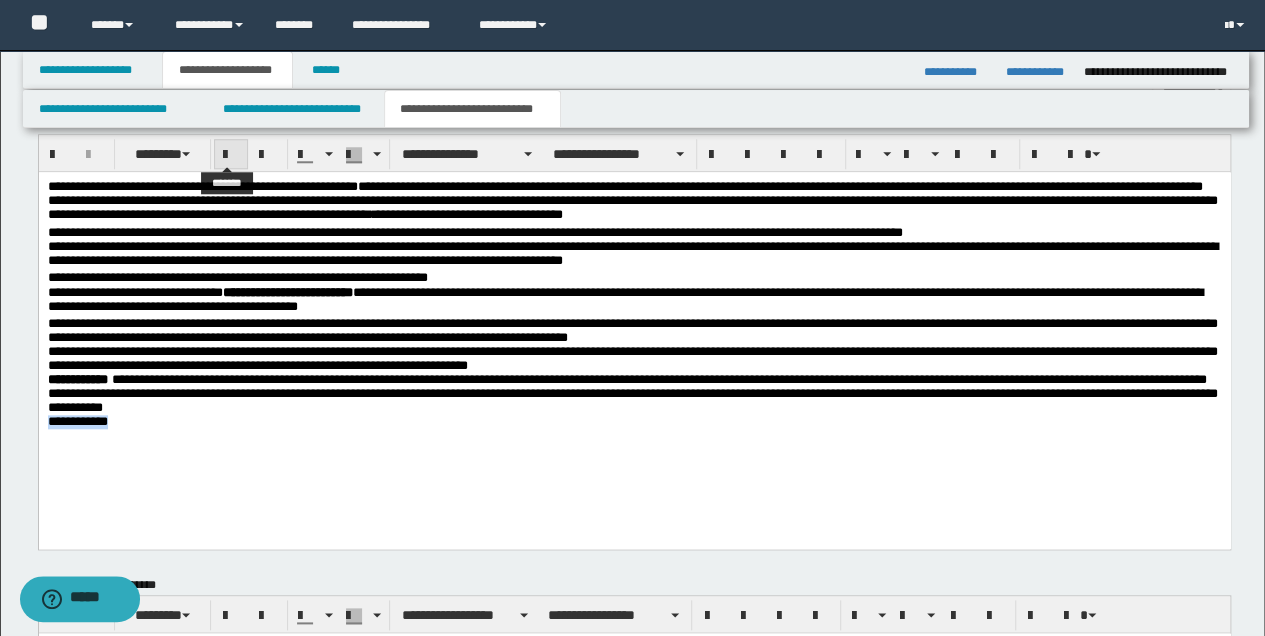 click at bounding box center (231, 154) 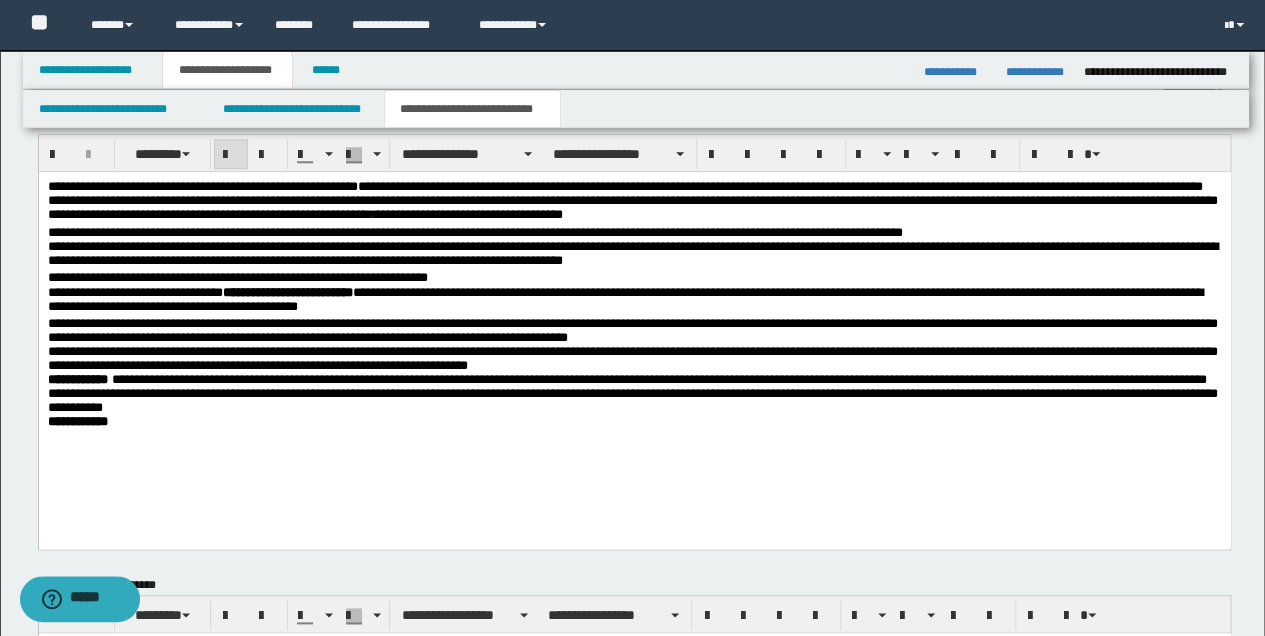 click on "**********" at bounding box center [634, 329] 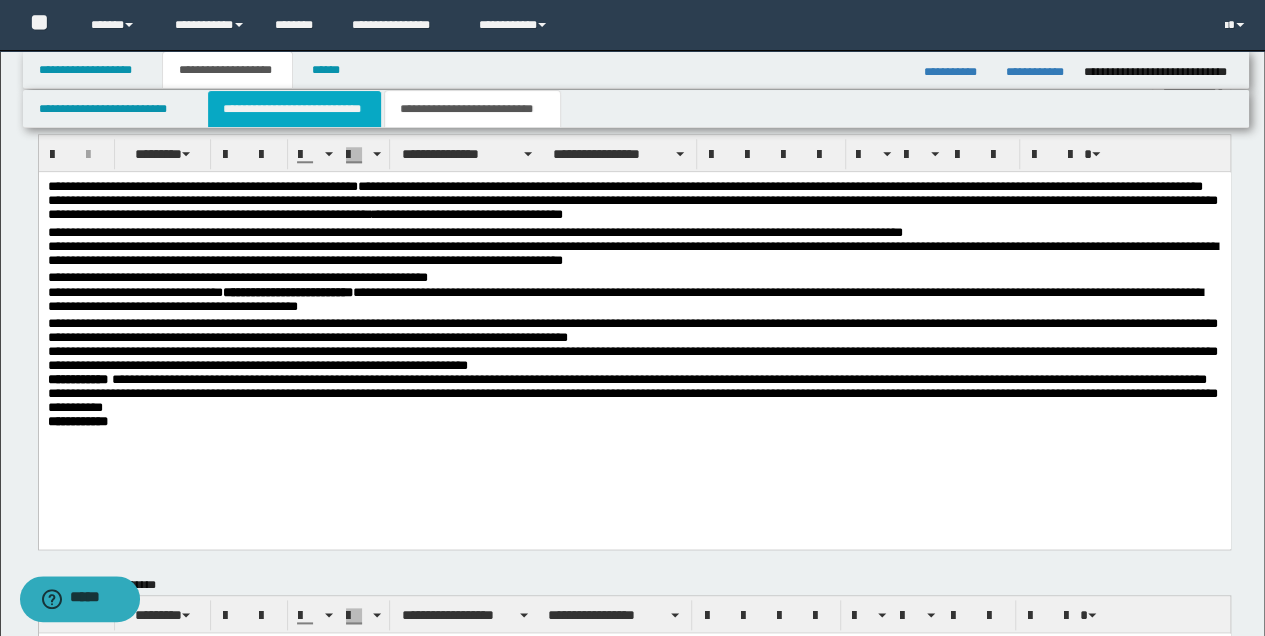 click on "**********" at bounding box center [294, 109] 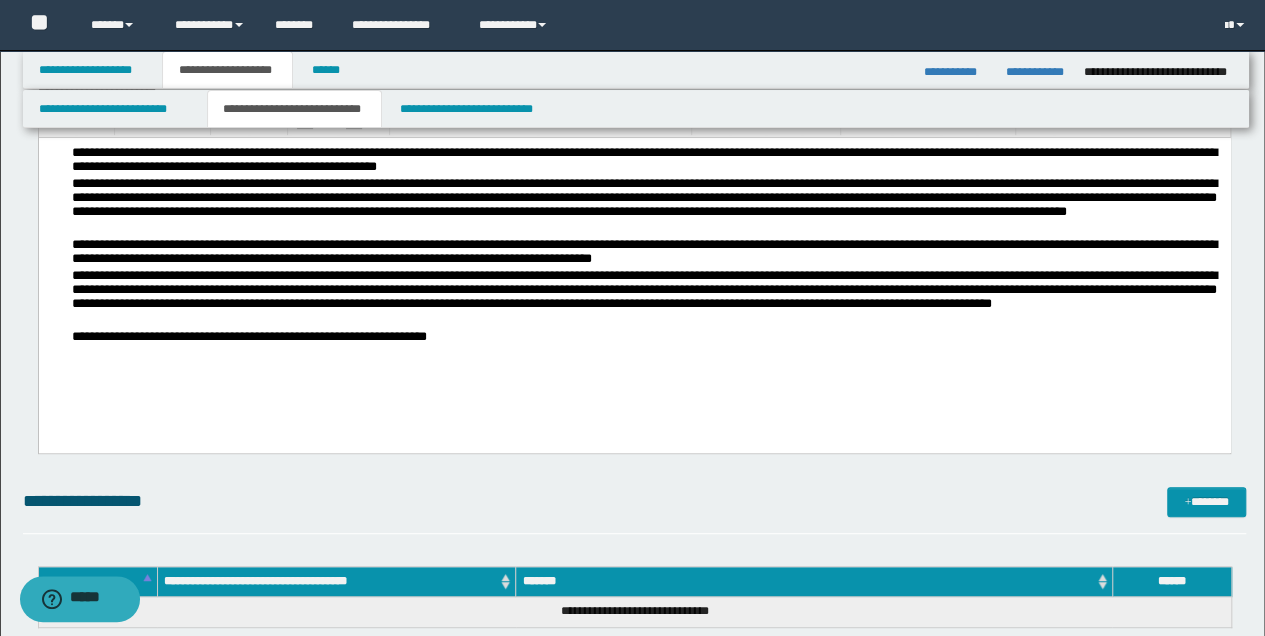 scroll, scrollTop: 281, scrollLeft: 0, axis: vertical 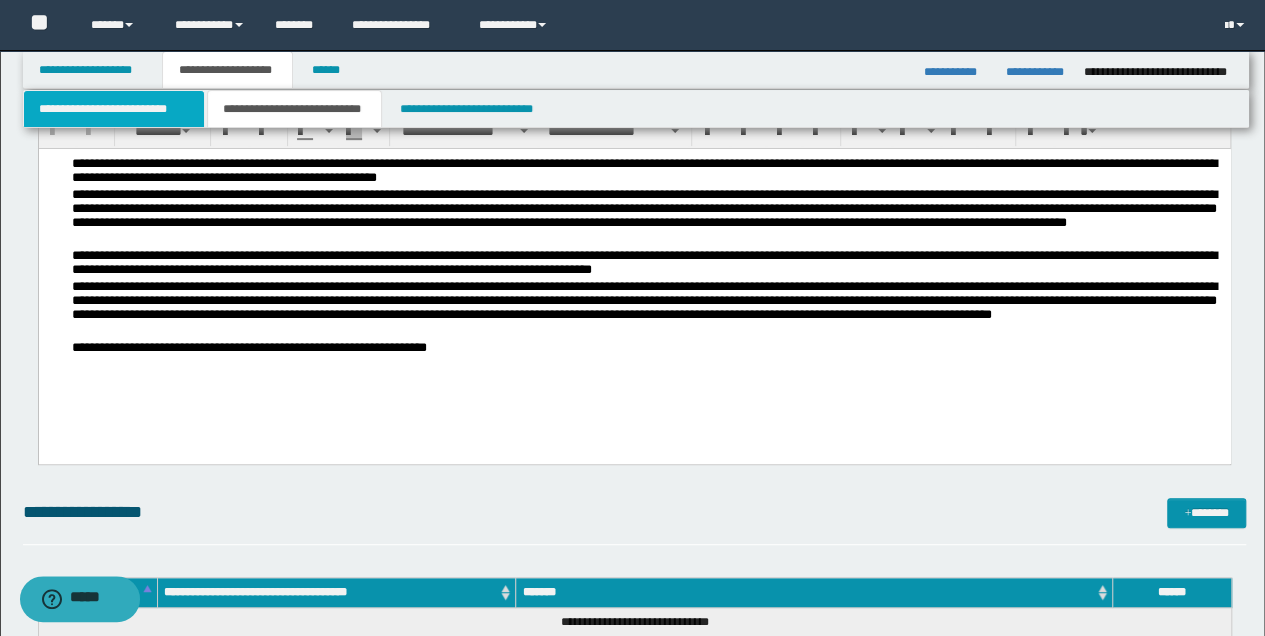 click on "**********" at bounding box center [114, 109] 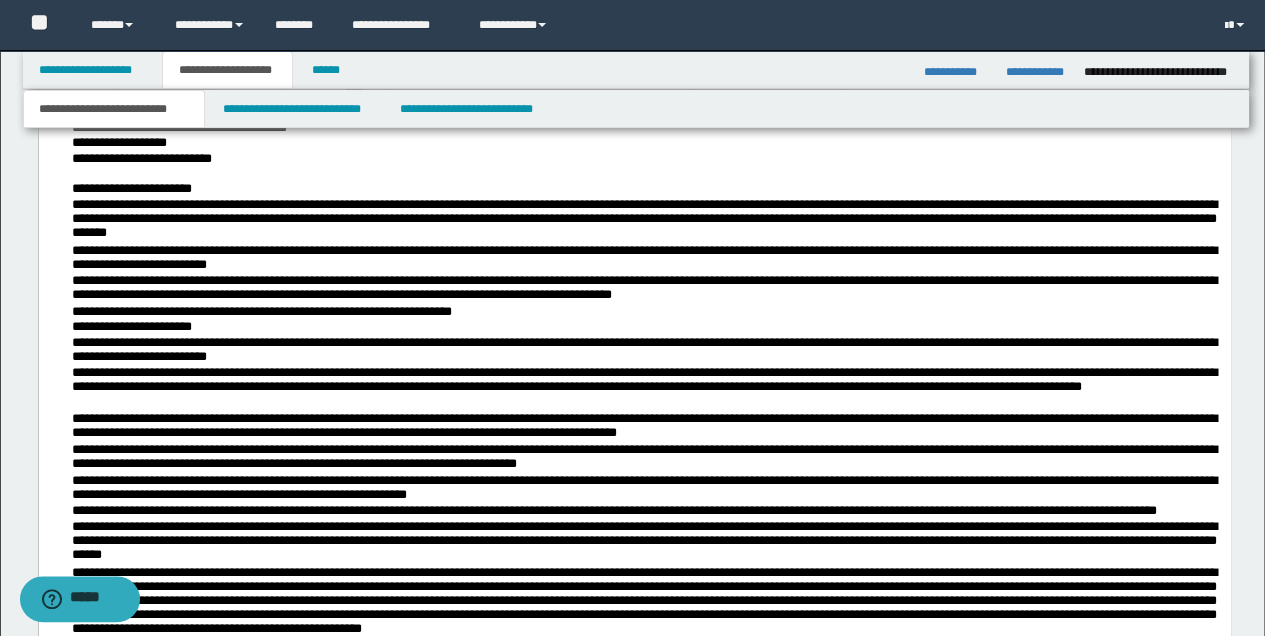 scroll, scrollTop: 1348, scrollLeft: 0, axis: vertical 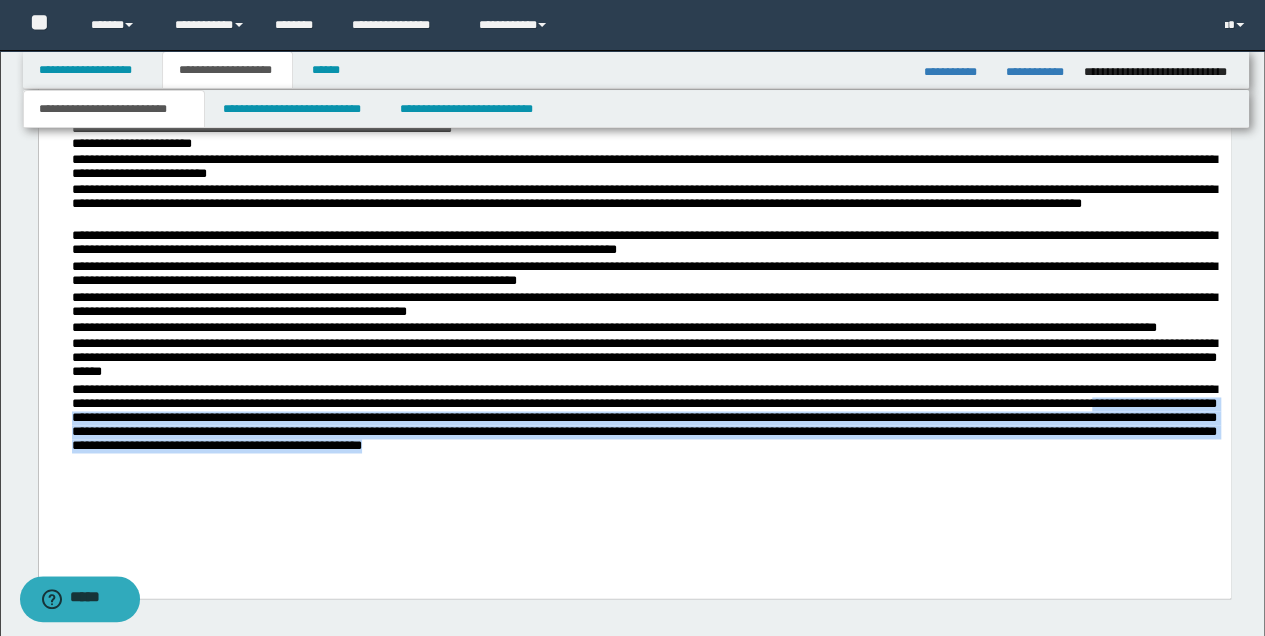 drag, startPoint x: 160, startPoint y: 423, endPoint x: 786, endPoint y: 455, distance: 626.8174 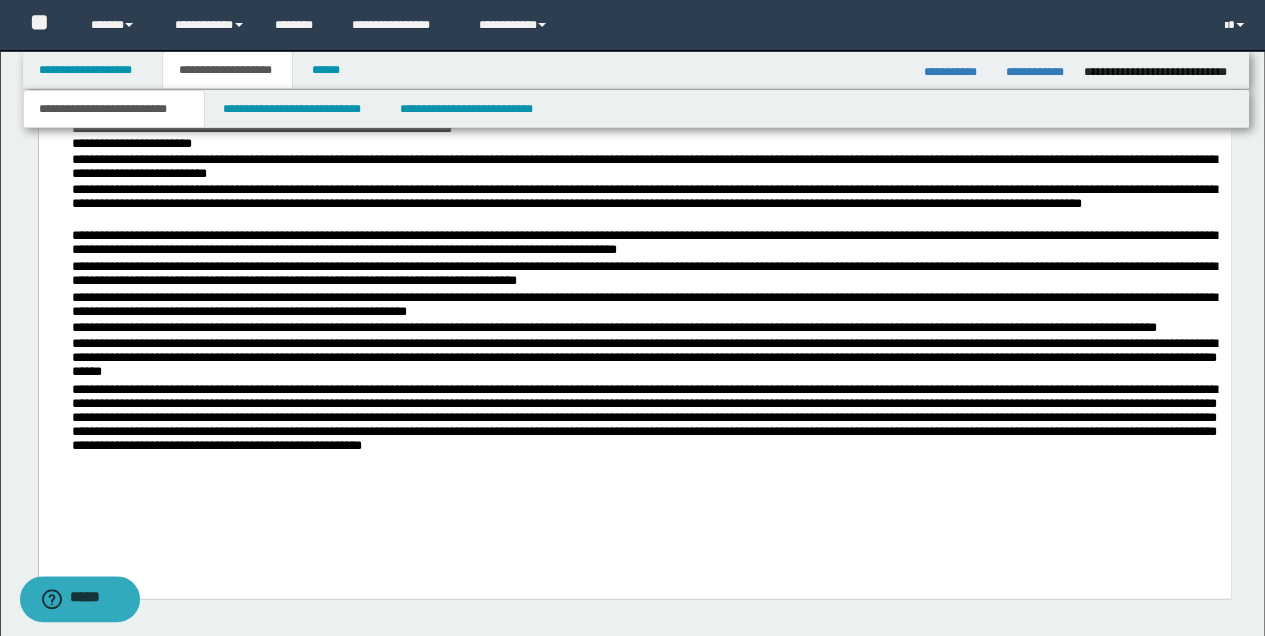 click on "**********" at bounding box center (634, 240) 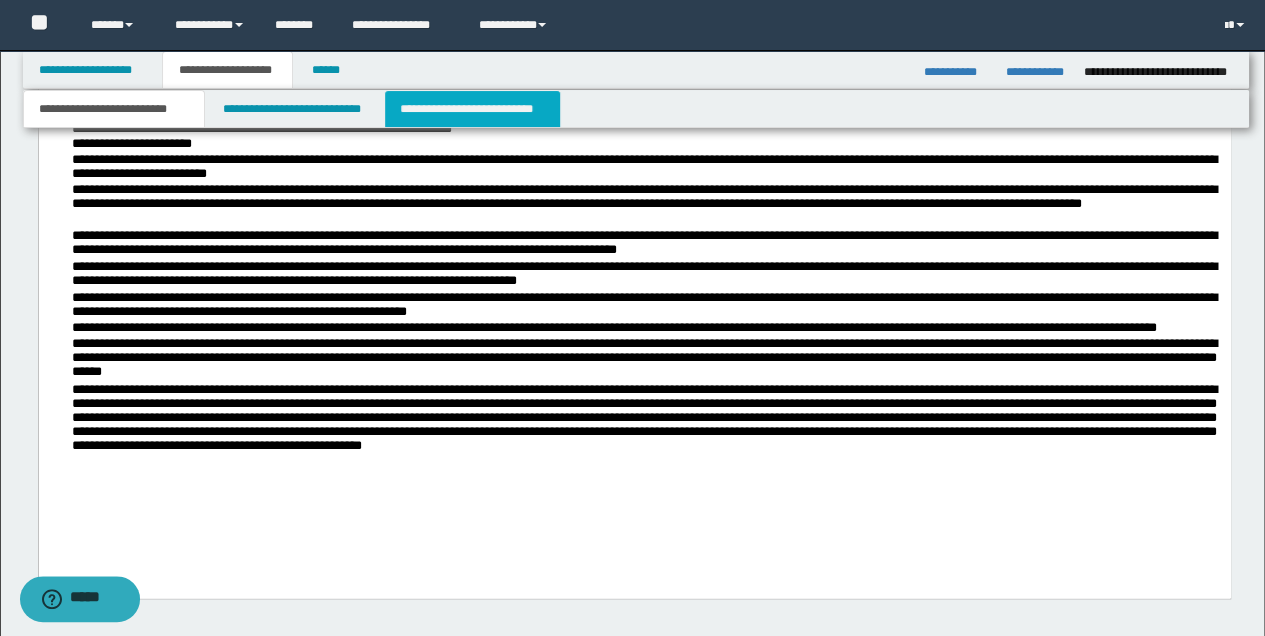click on "**********" at bounding box center [472, 109] 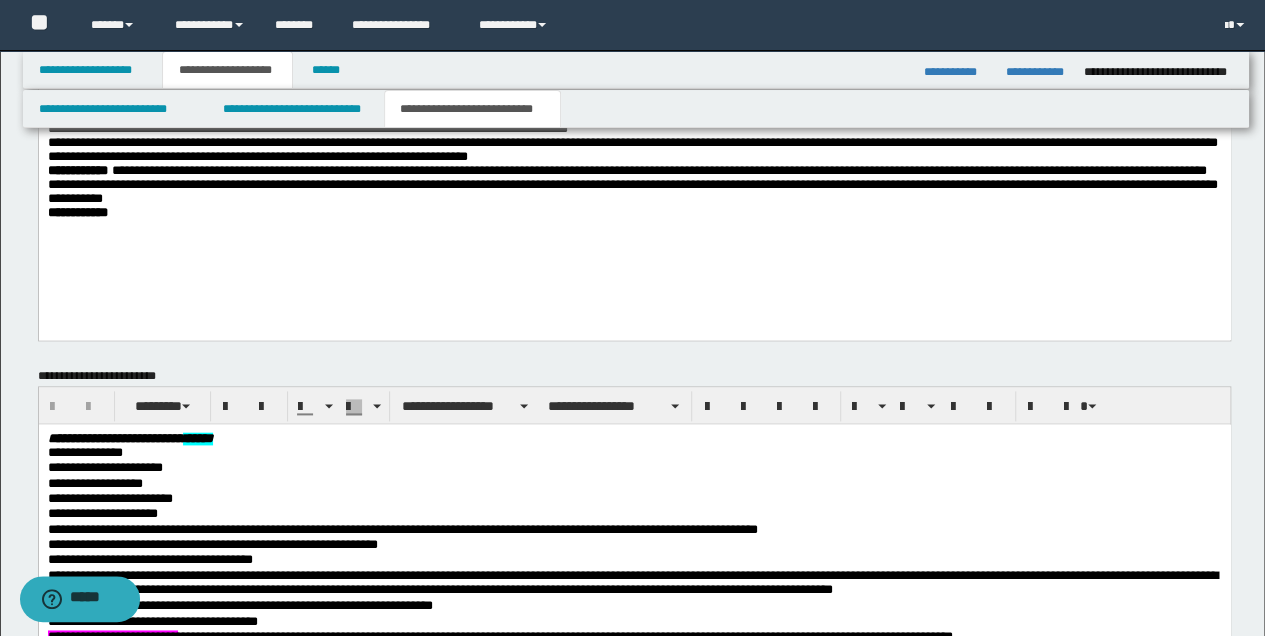 scroll, scrollTop: 1081, scrollLeft: 0, axis: vertical 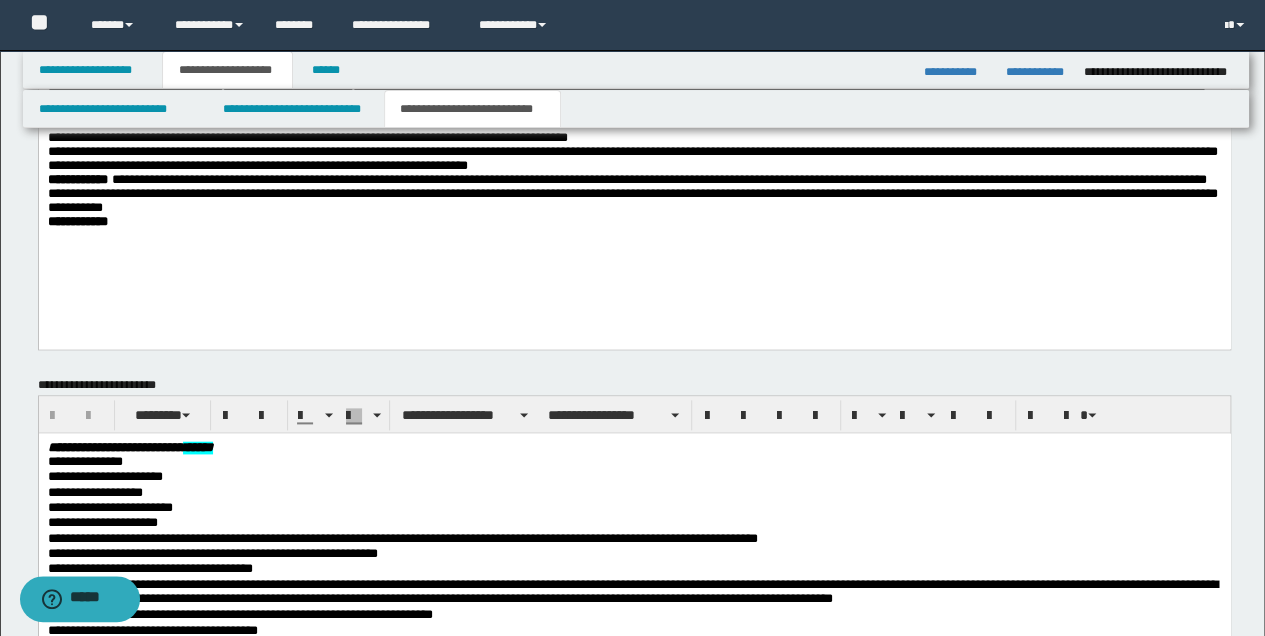 click on "**********" at bounding box center [634, 223] 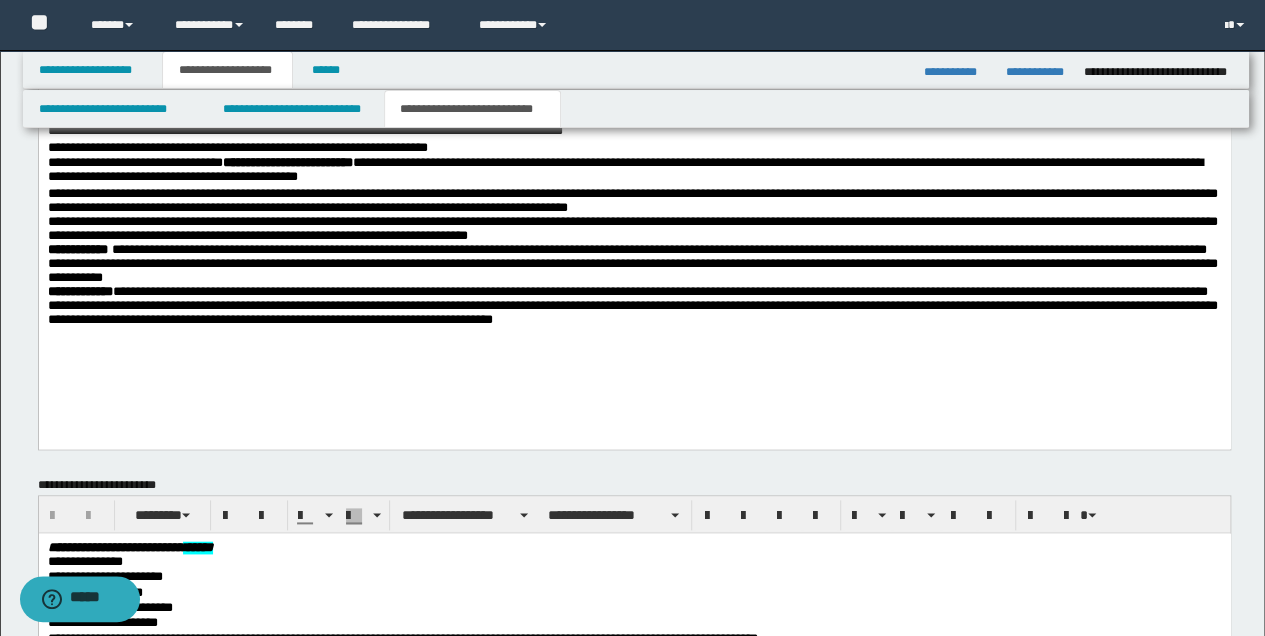 scroll, scrollTop: 1014, scrollLeft: 0, axis: vertical 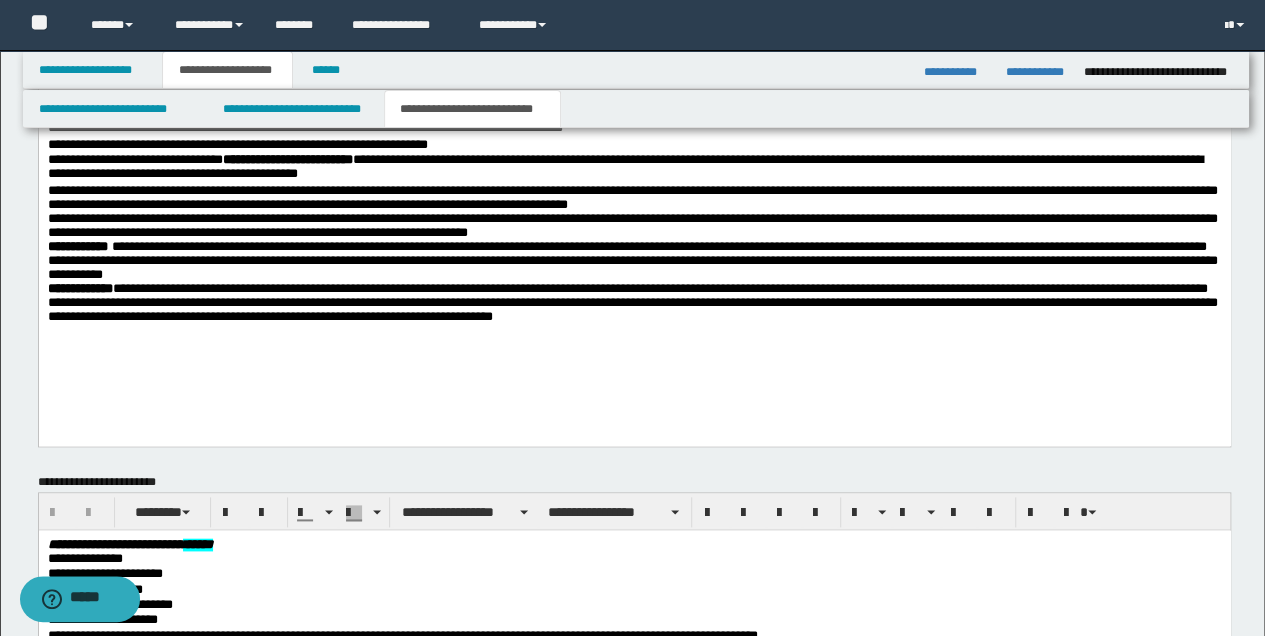 click on "**********" at bounding box center [634, 210] 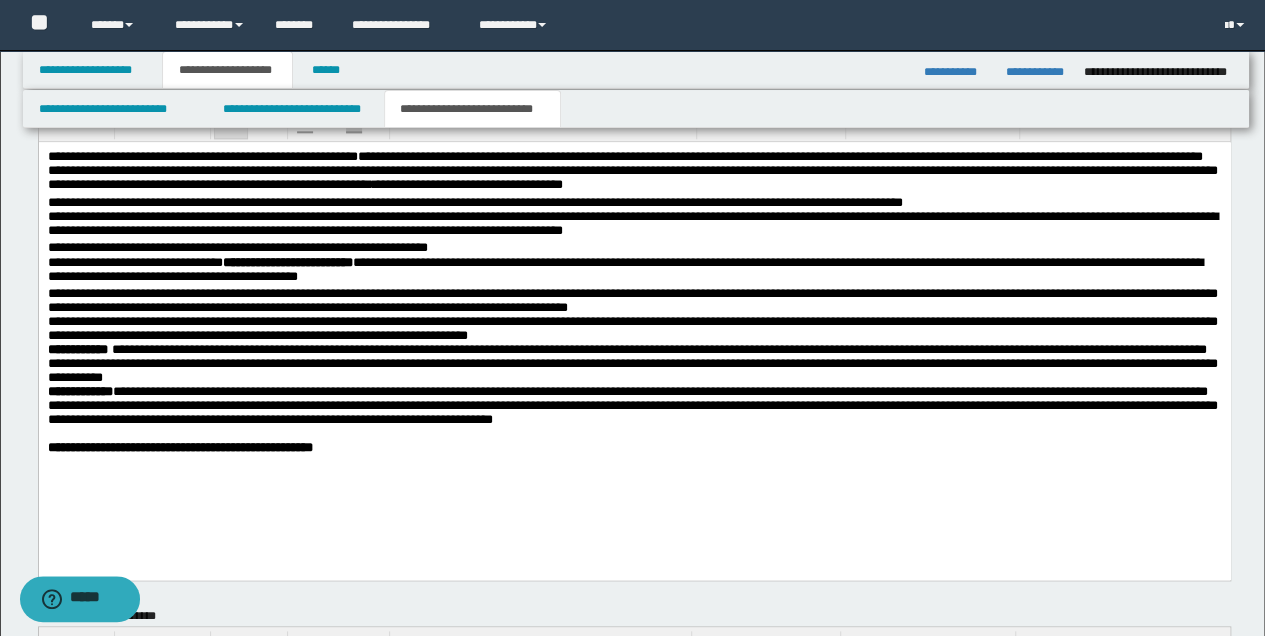 scroll, scrollTop: 881, scrollLeft: 0, axis: vertical 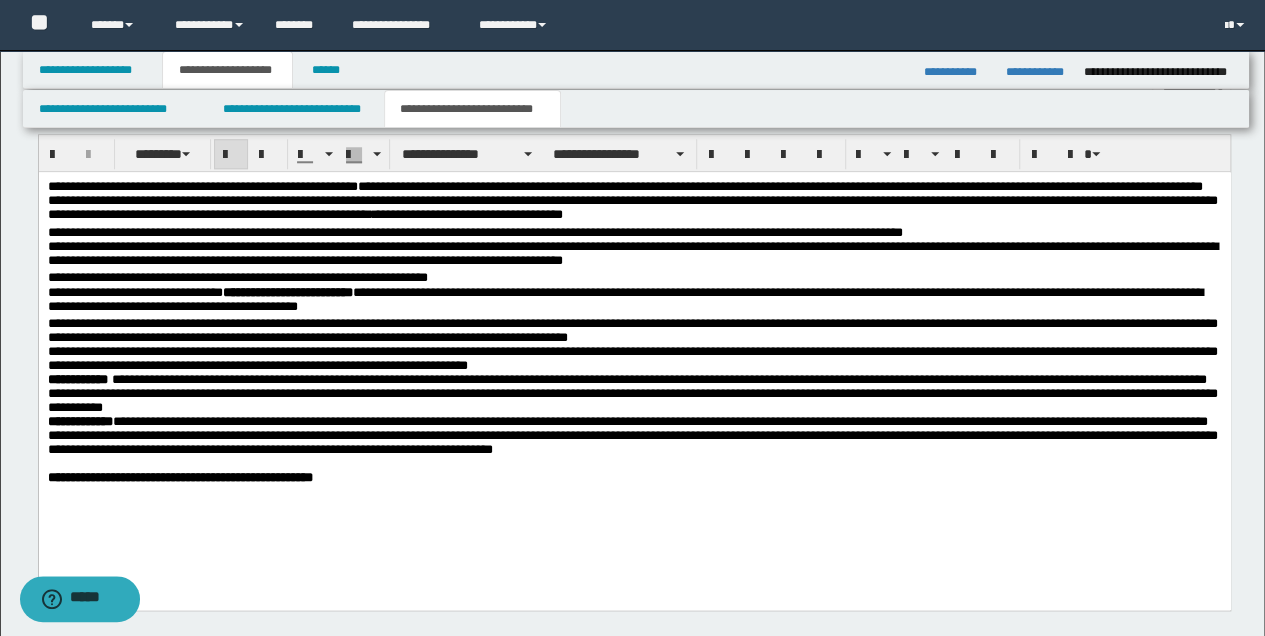 click at bounding box center (231, 155) 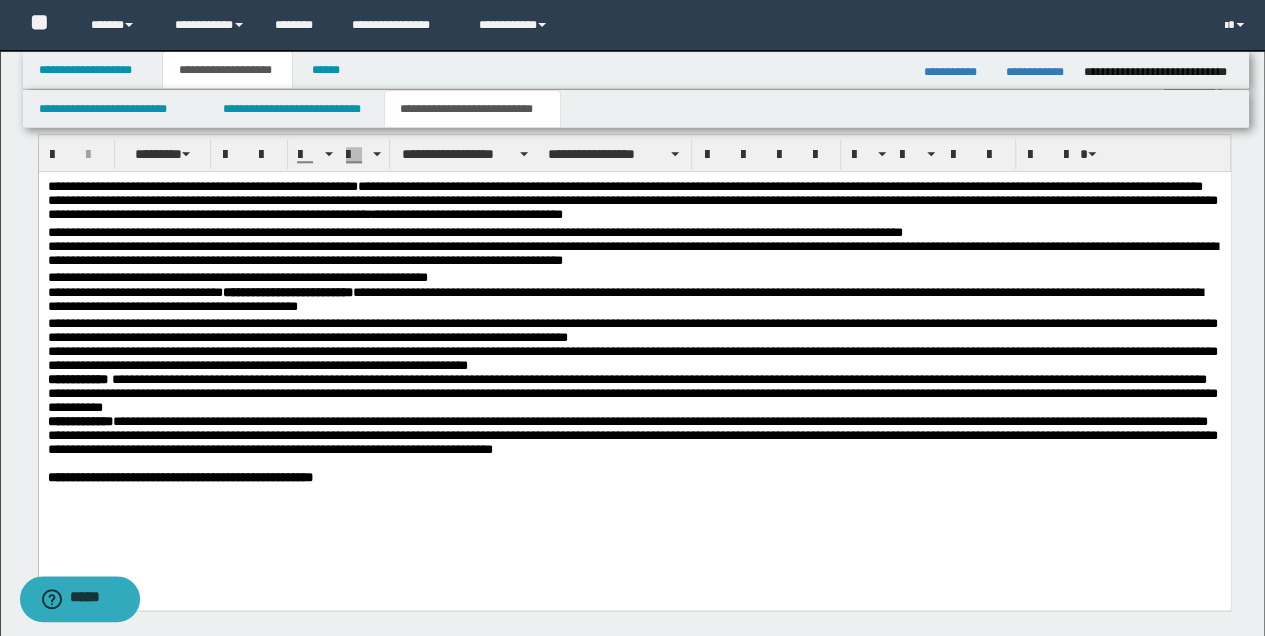 click on "**********" at bounding box center (634, 301) 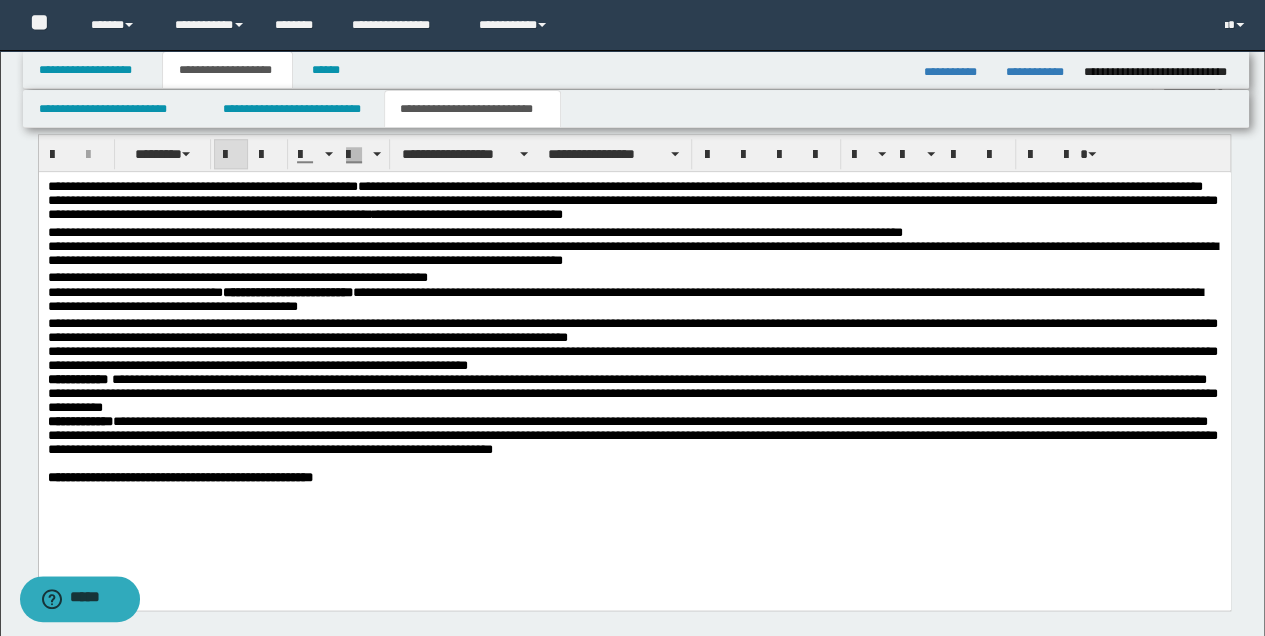 click on "**********" at bounding box center [287, 292] 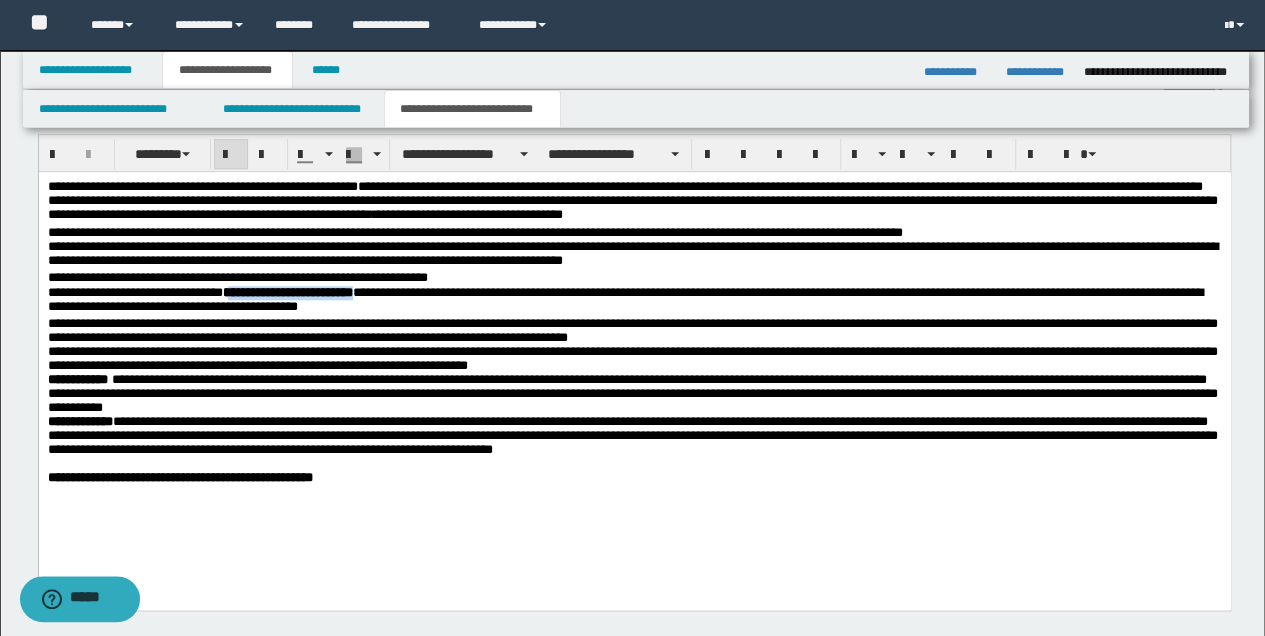 drag, startPoint x: 472, startPoint y: 297, endPoint x: 324, endPoint y: 294, distance: 148.0304 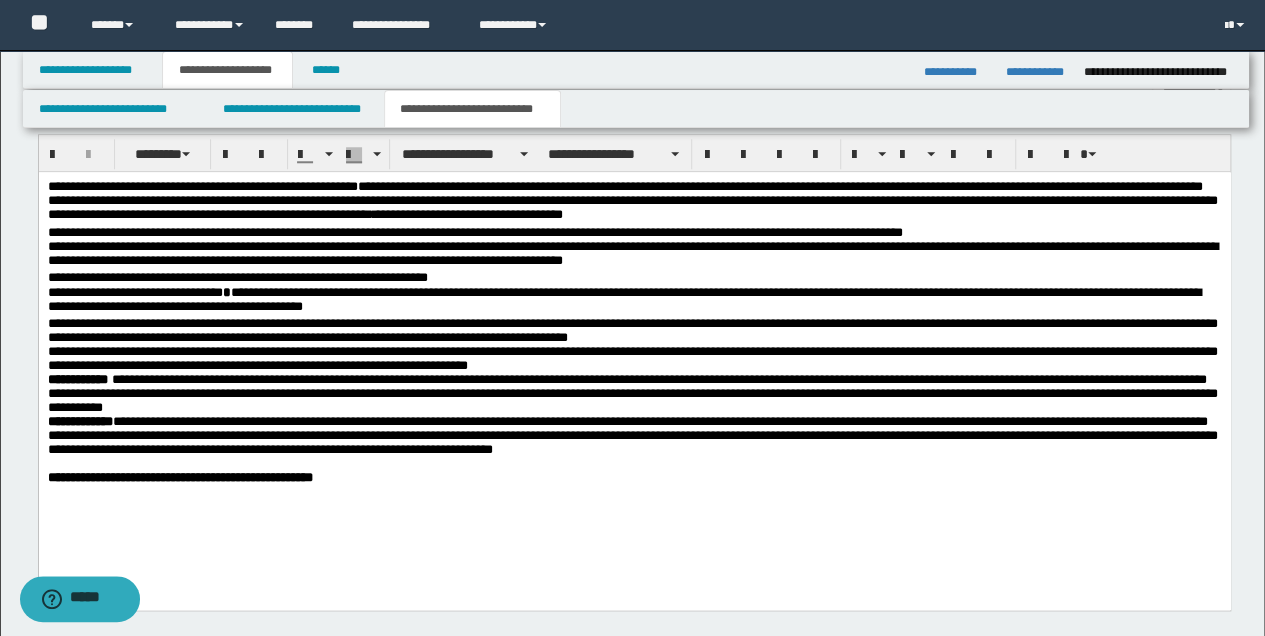 click on "**********" at bounding box center (632, 393) 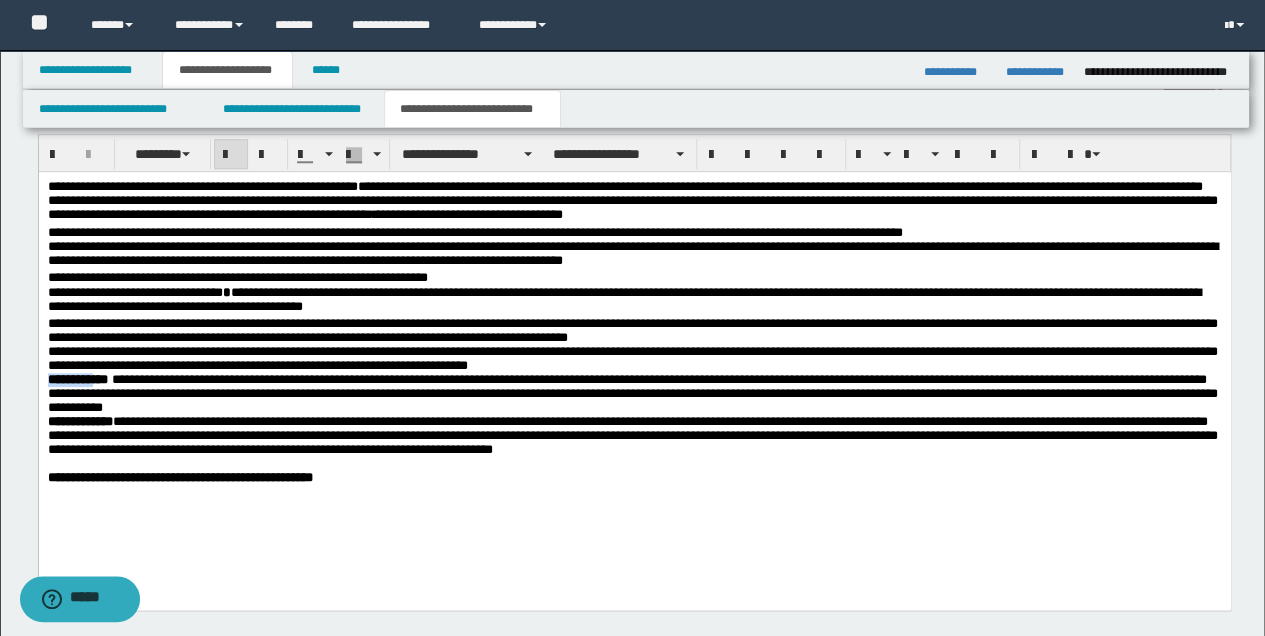 drag, startPoint x: 51, startPoint y: 386, endPoint x: 100, endPoint y: 394, distance: 49.648766 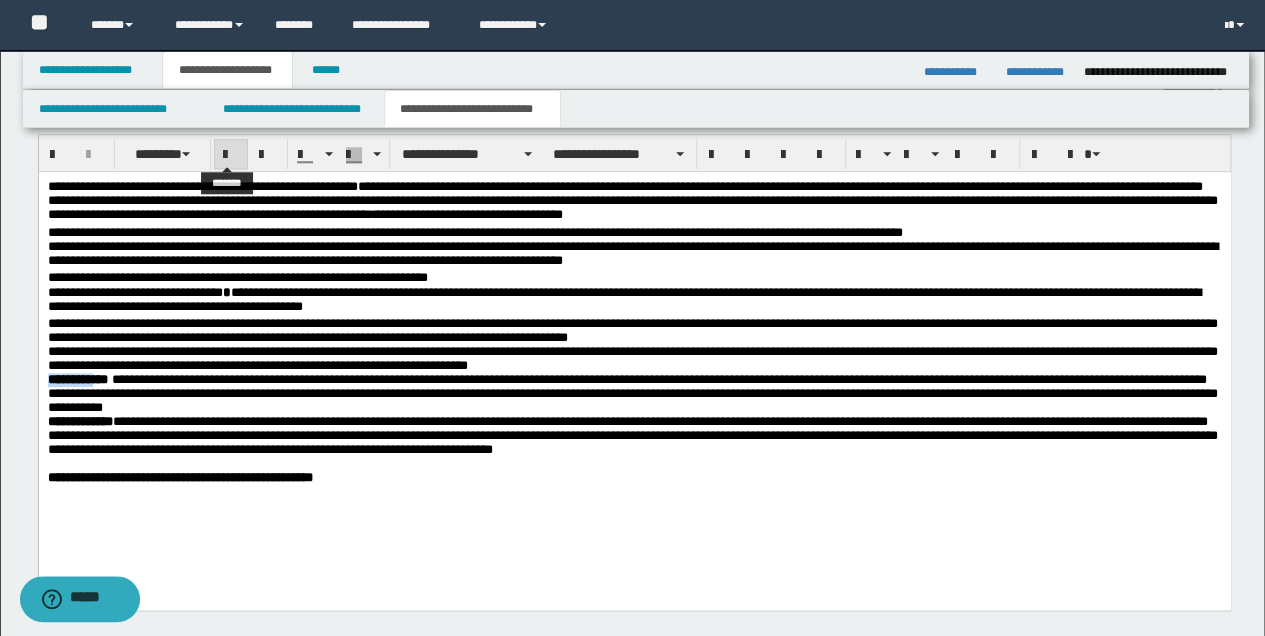 click at bounding box center (231, 155) 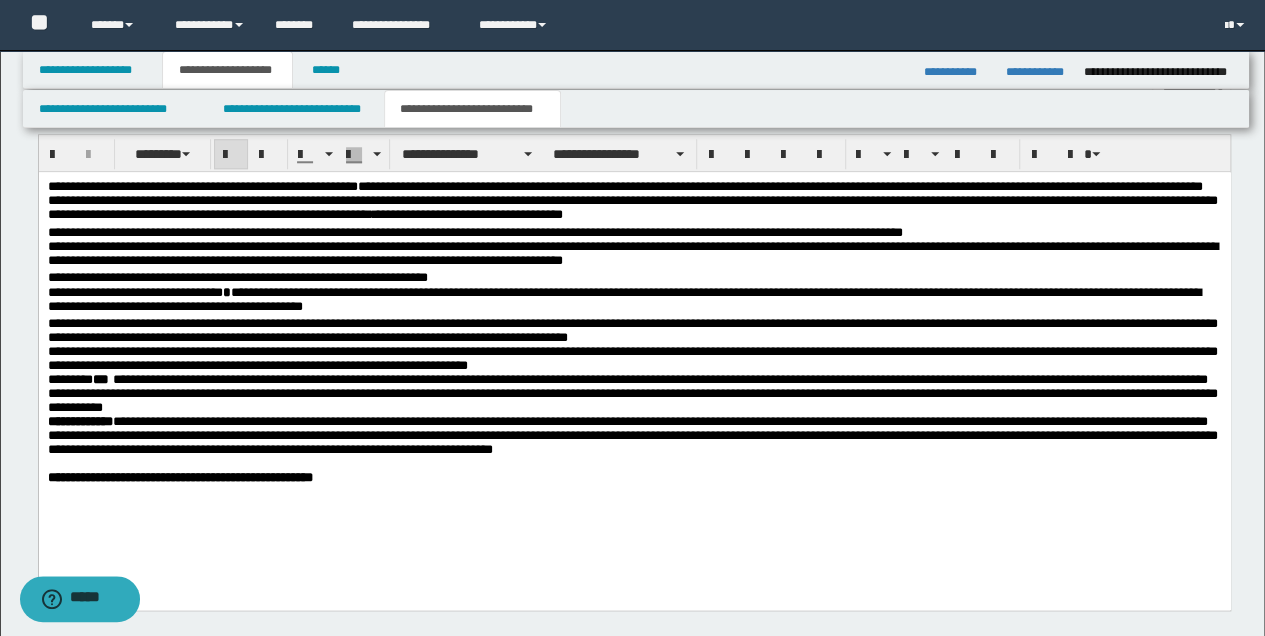 click on "**********" at bounding box center [632, 435] 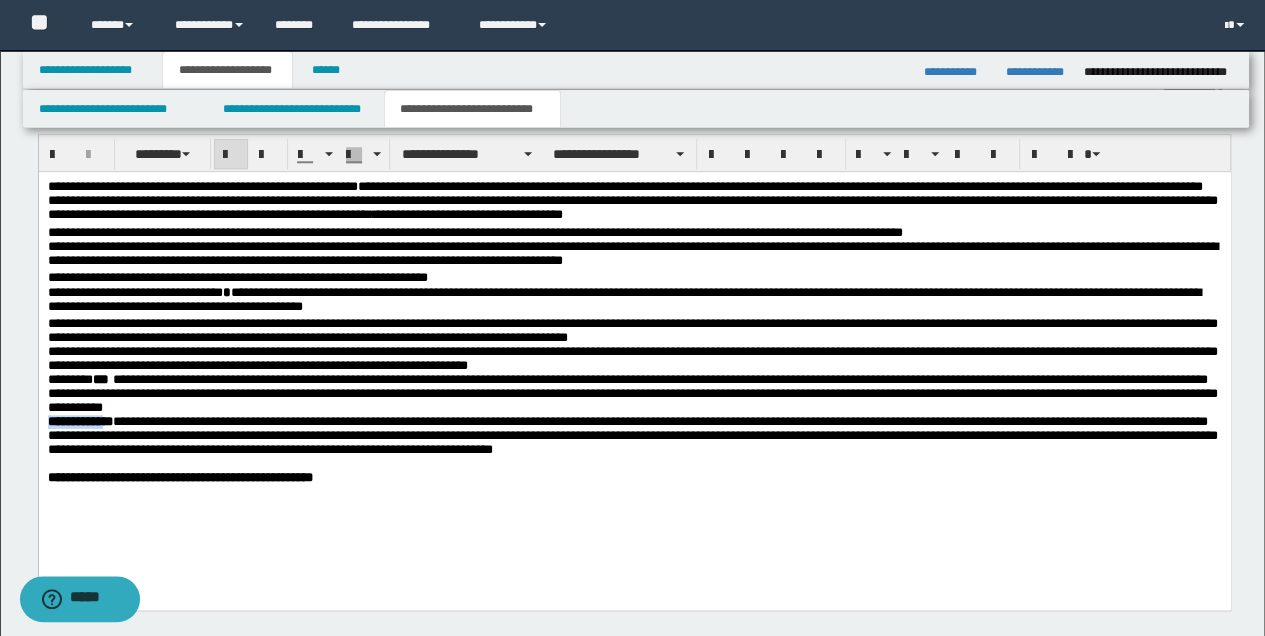 drag, startPoint x: 48, startPoint y: 433, endPoint x: 114, endPoint y: 435, distance: 66.0303 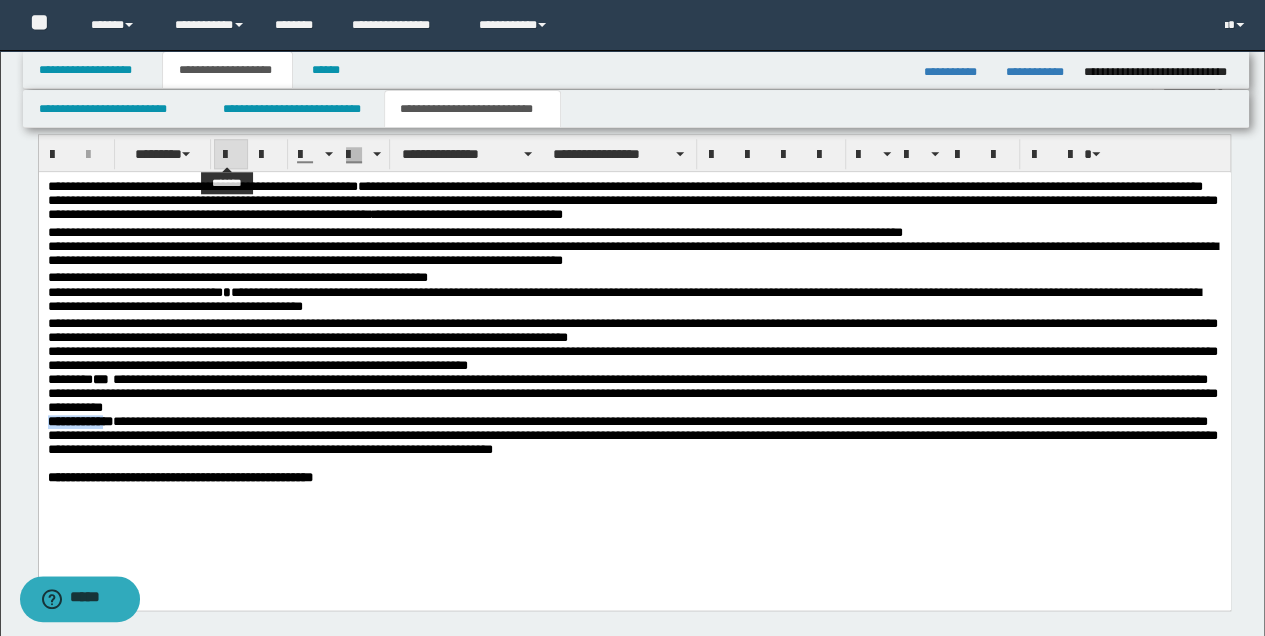 click at bounding box center [231, 154] 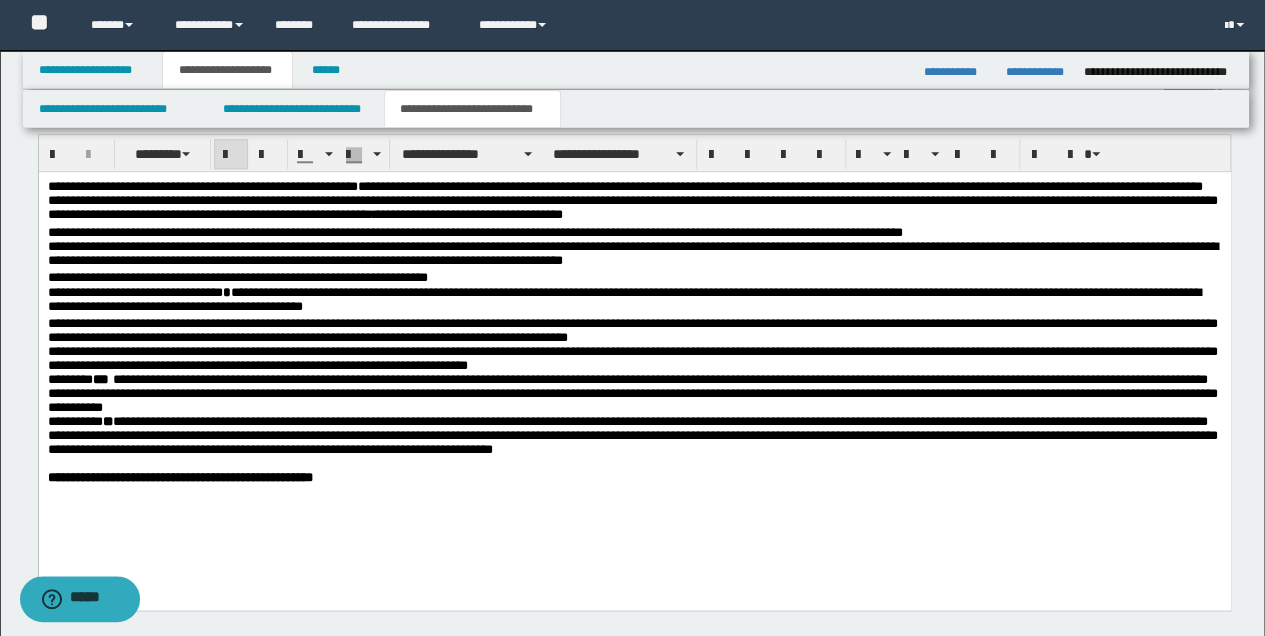 click on "**********" at bounding box center (634, 357) 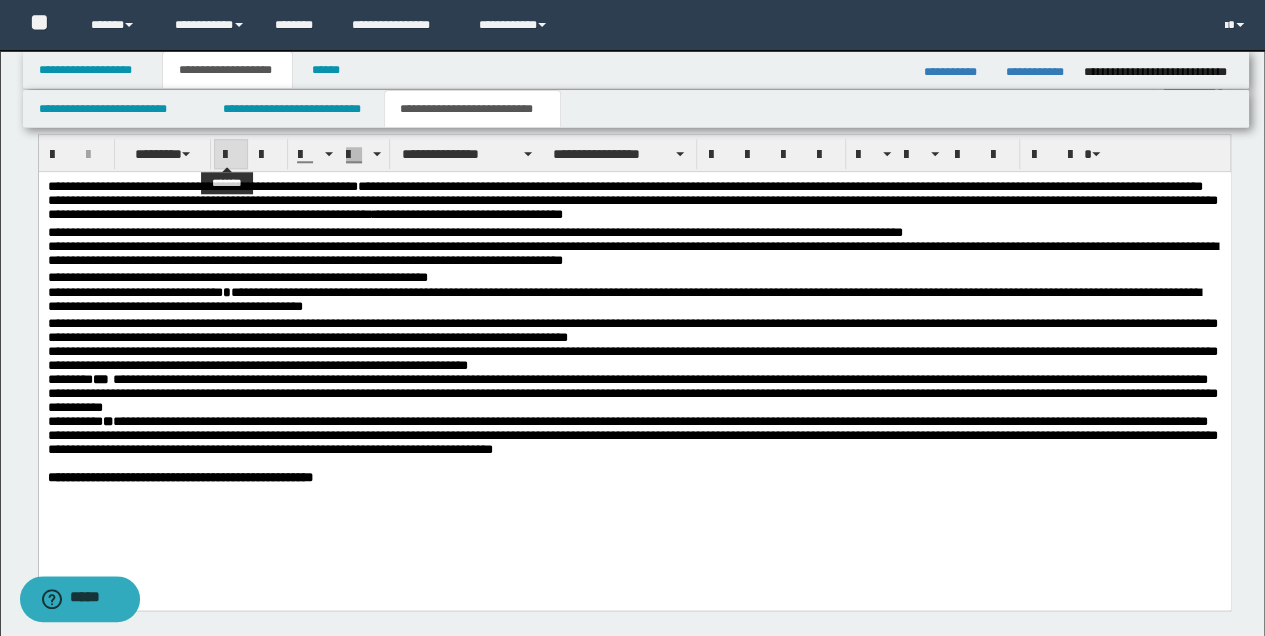 click at bounding box center (231, 154) 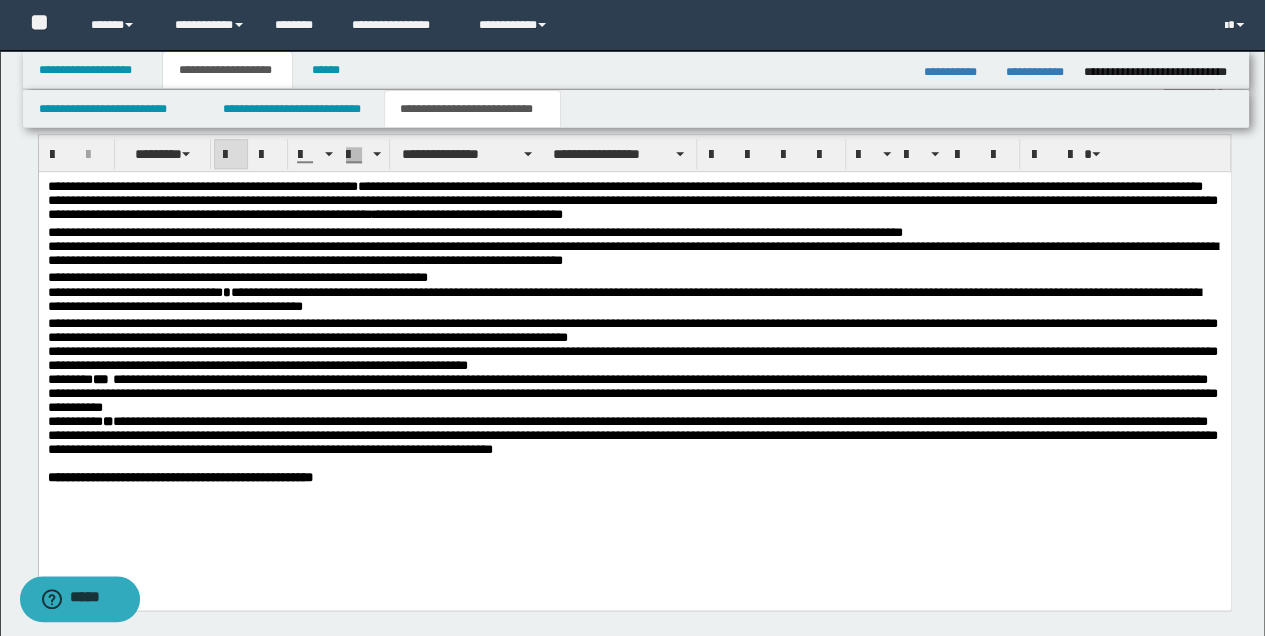 click on "**********" at bounding box center (634, 357) 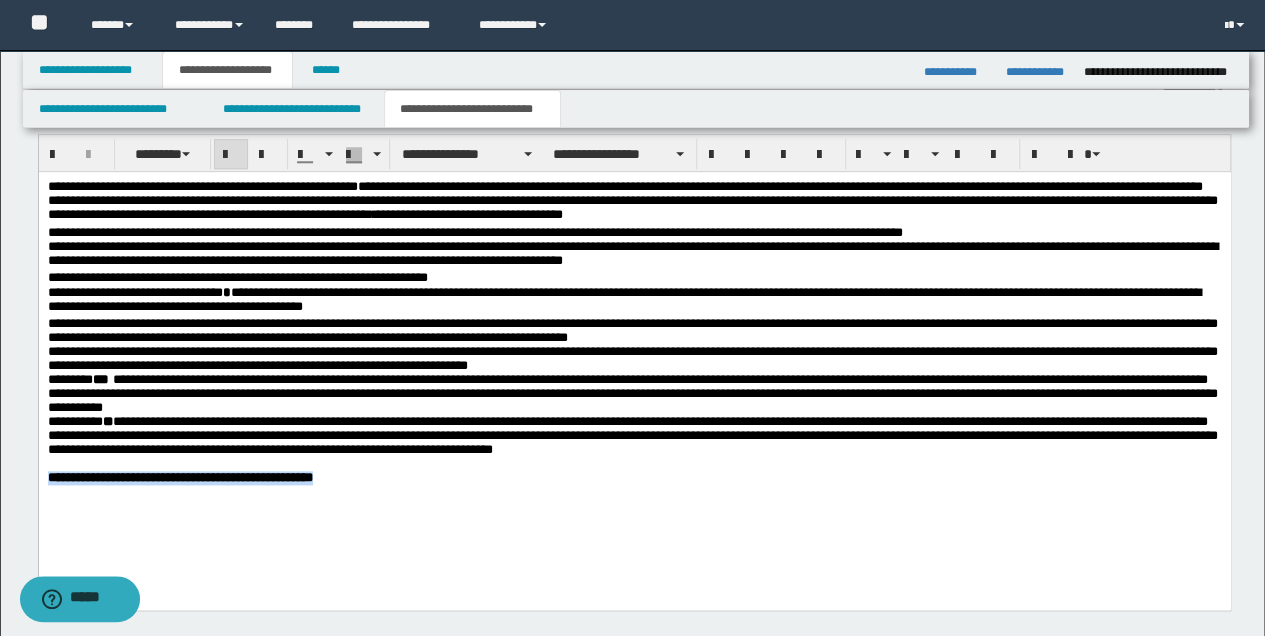 drag, startPoint x: 51, startPoint y: 490, endPoint x: 393, endPoint y: 494, distance: 342.02338 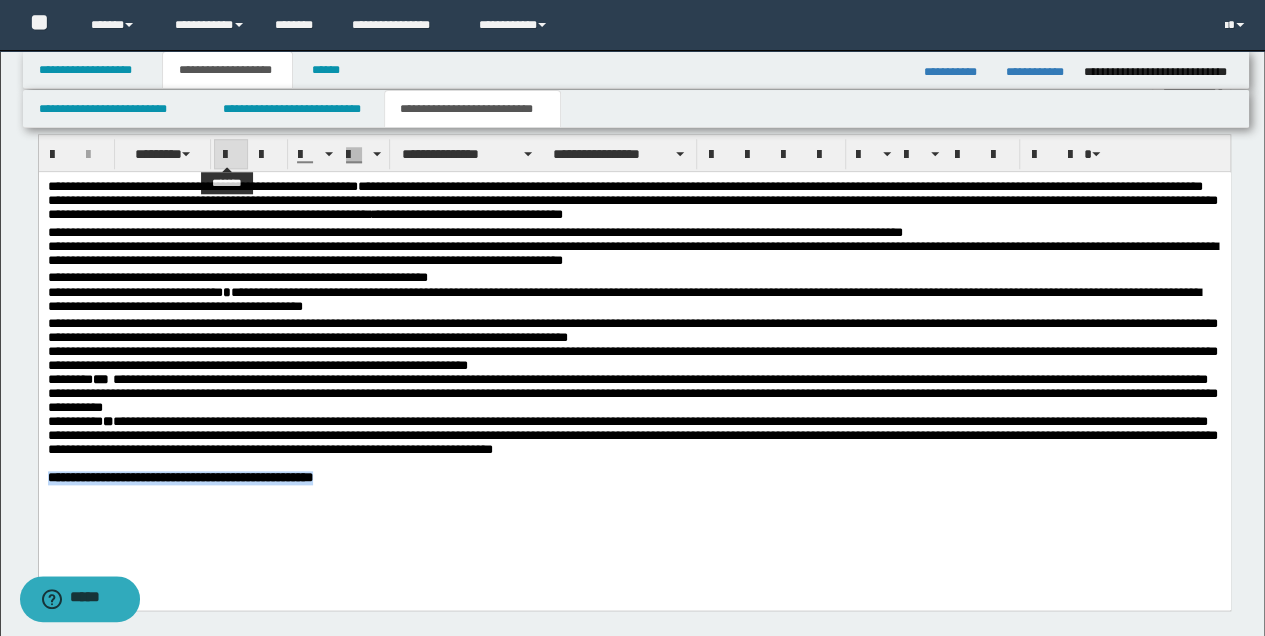 click at bounding box center (231, 154) 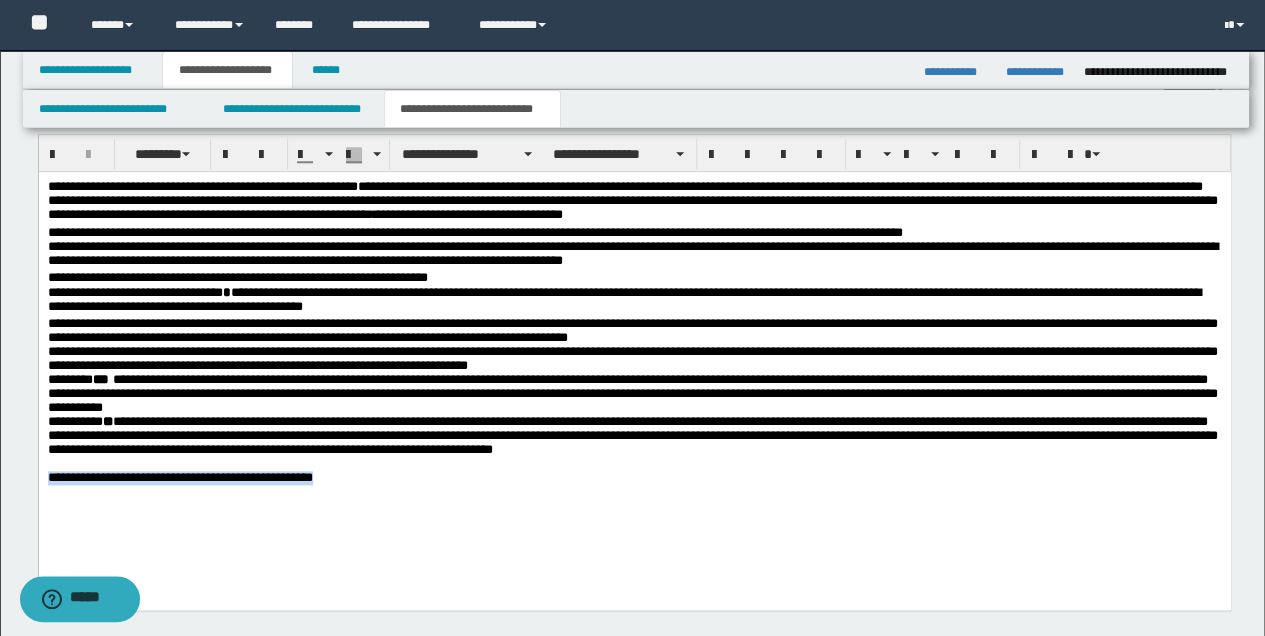 click on "**********" at bounding box center (634, 478) 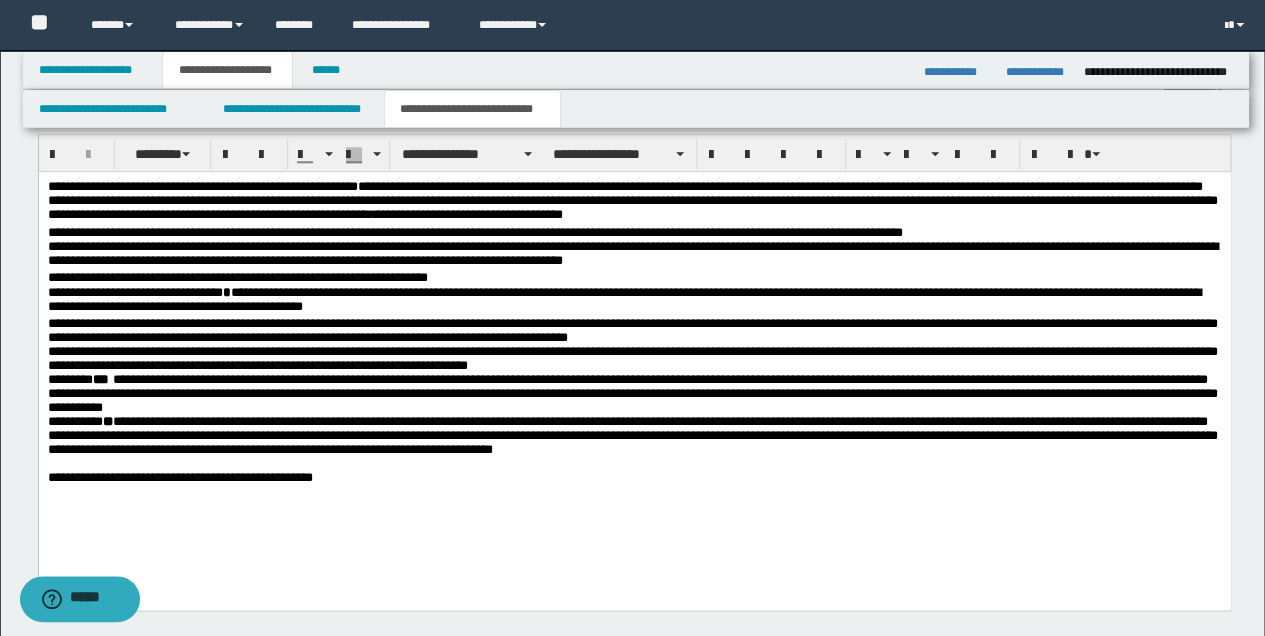 drag, startPoint x: 104, startPoint y: 491, endPoint x: 127, endPoint y: 515, distance: 33.24154 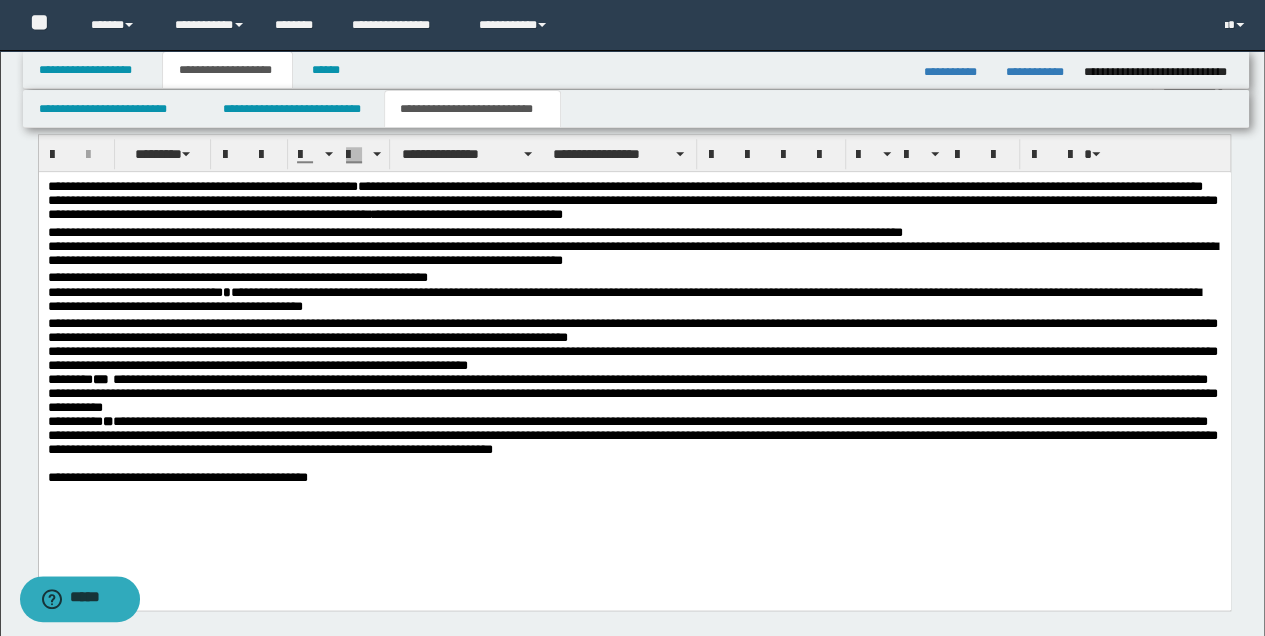 click on "**********" at bounding box center [634, 478] 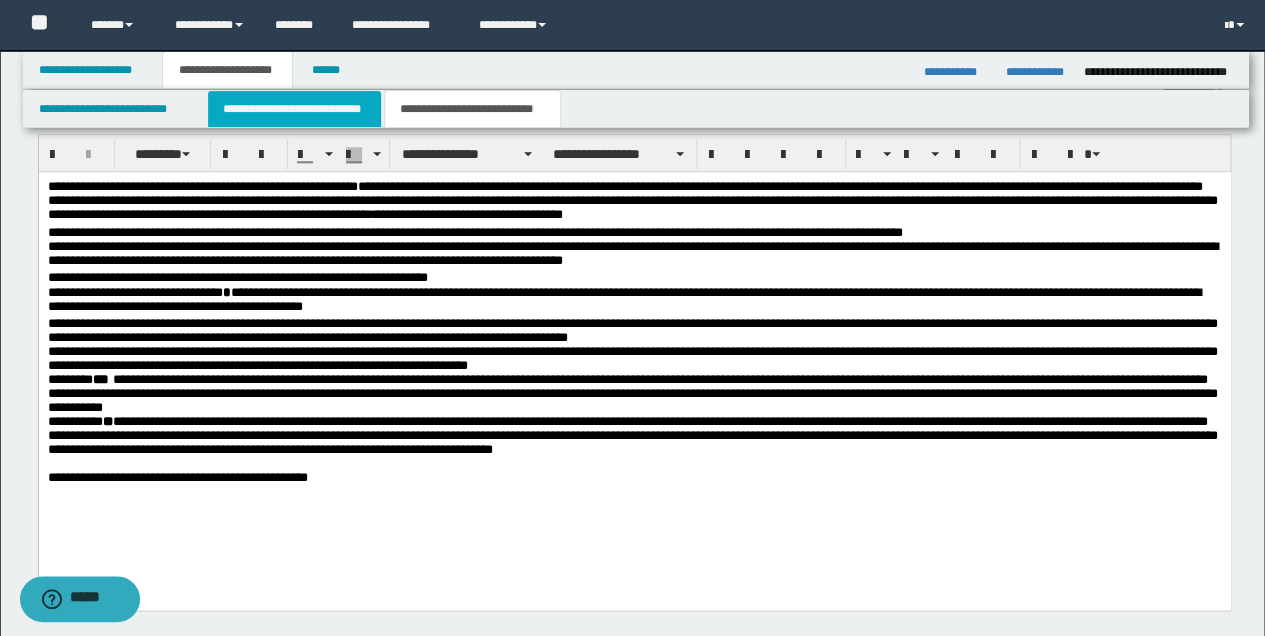 click on "**********" at bounding box center (294, 109) 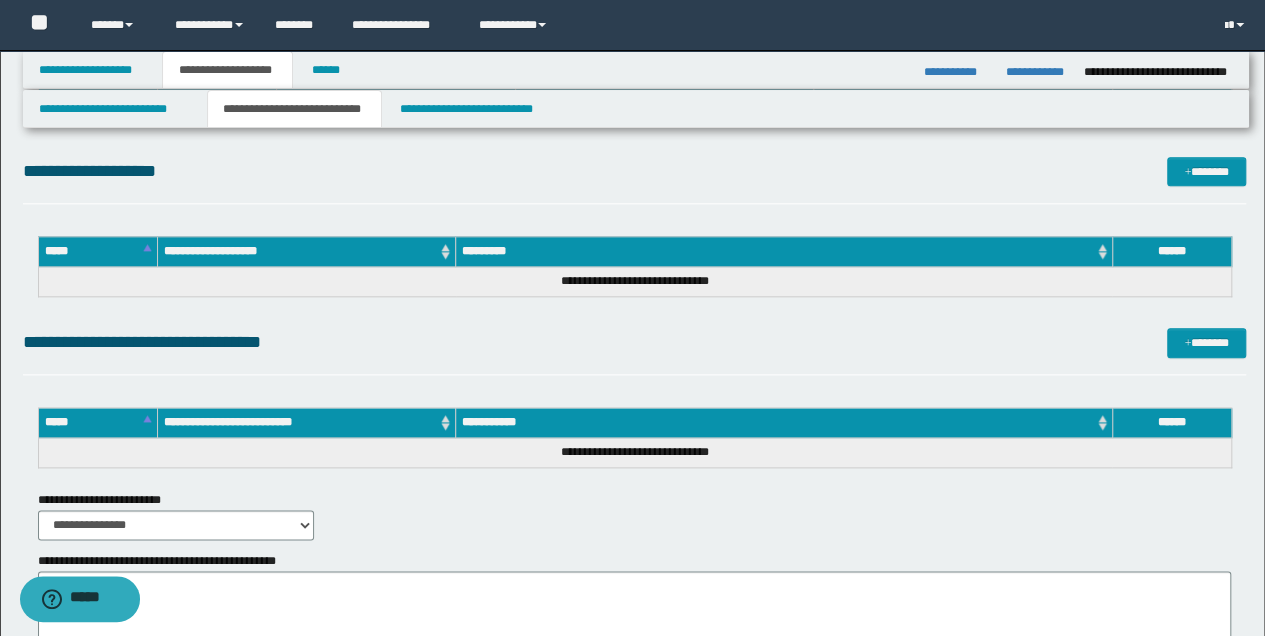 scroll, scrollTop: 1148, scrollLeft: 0, axis: vertical 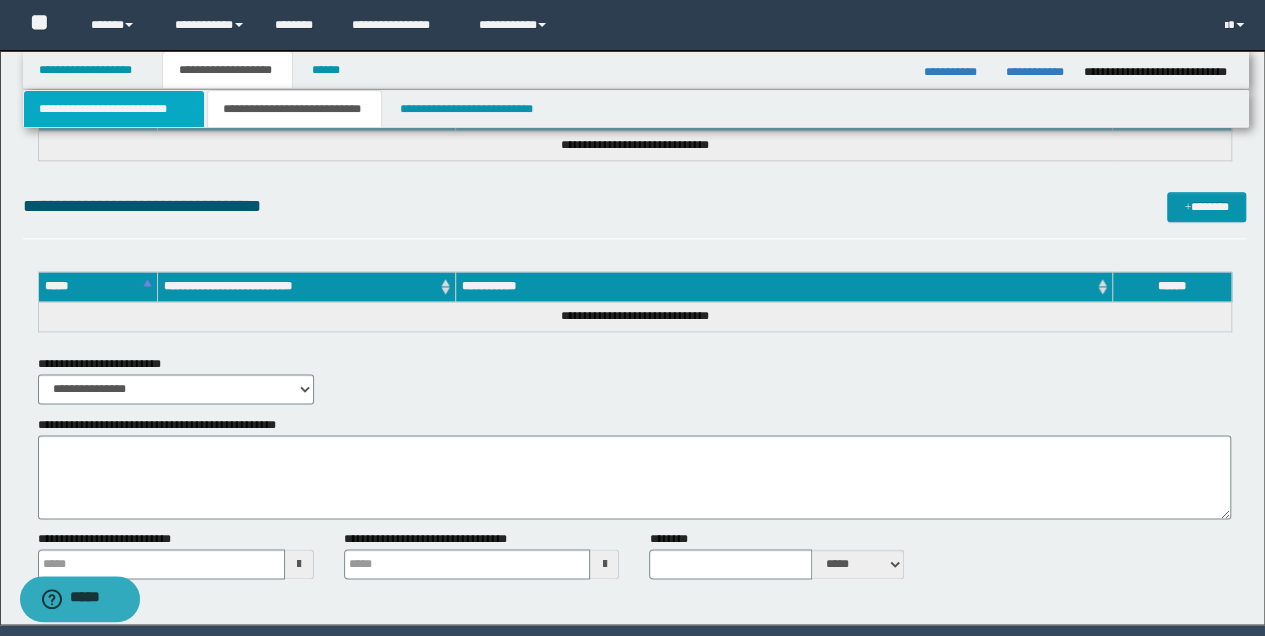 click on "**********" at bounding box center (114, 109) 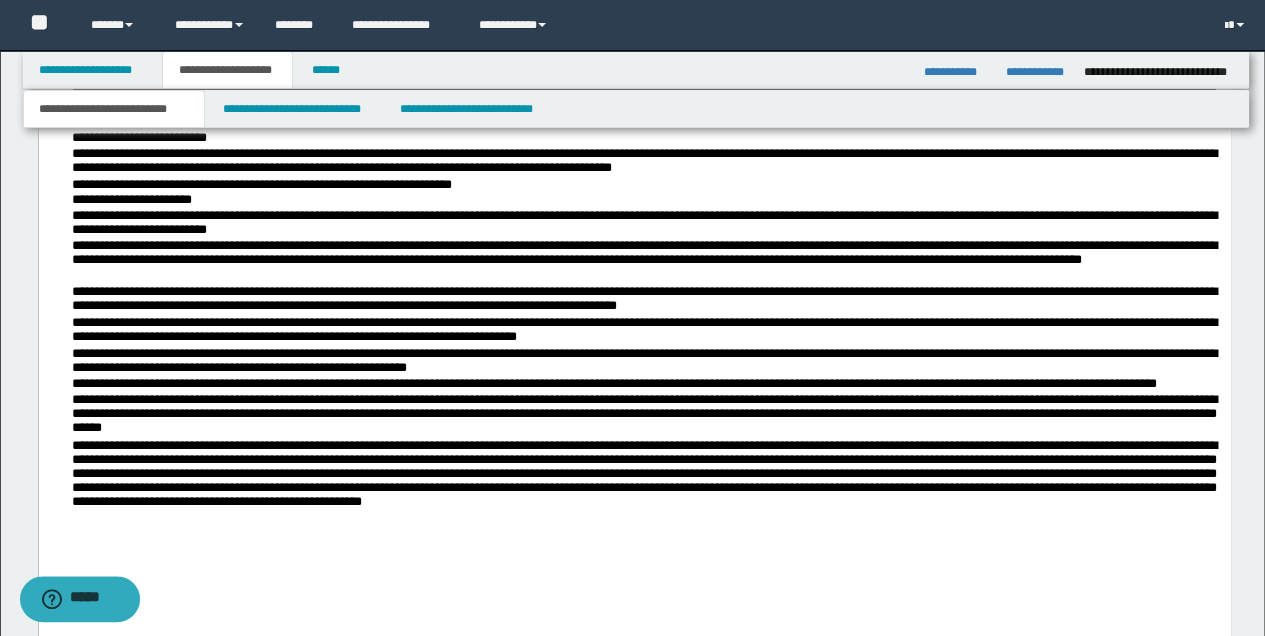 scroll, scrollTop: 1414, scrollLeft: 0, axis: vertical 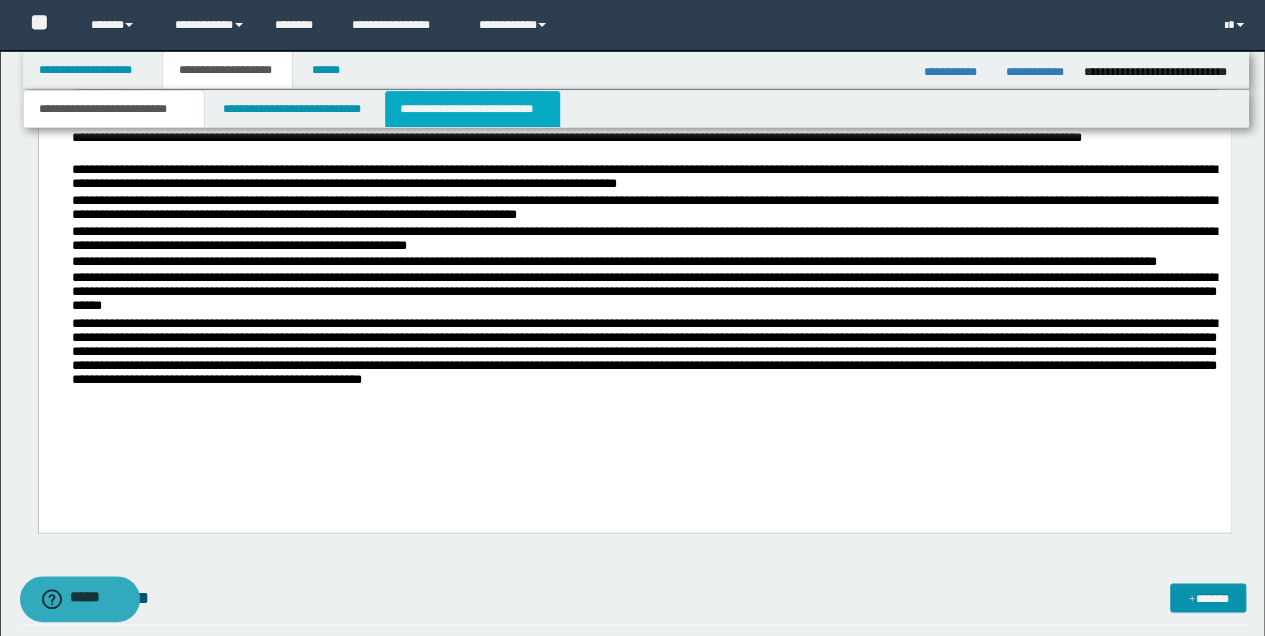 click on "**********" at bounding box center [472, 109] 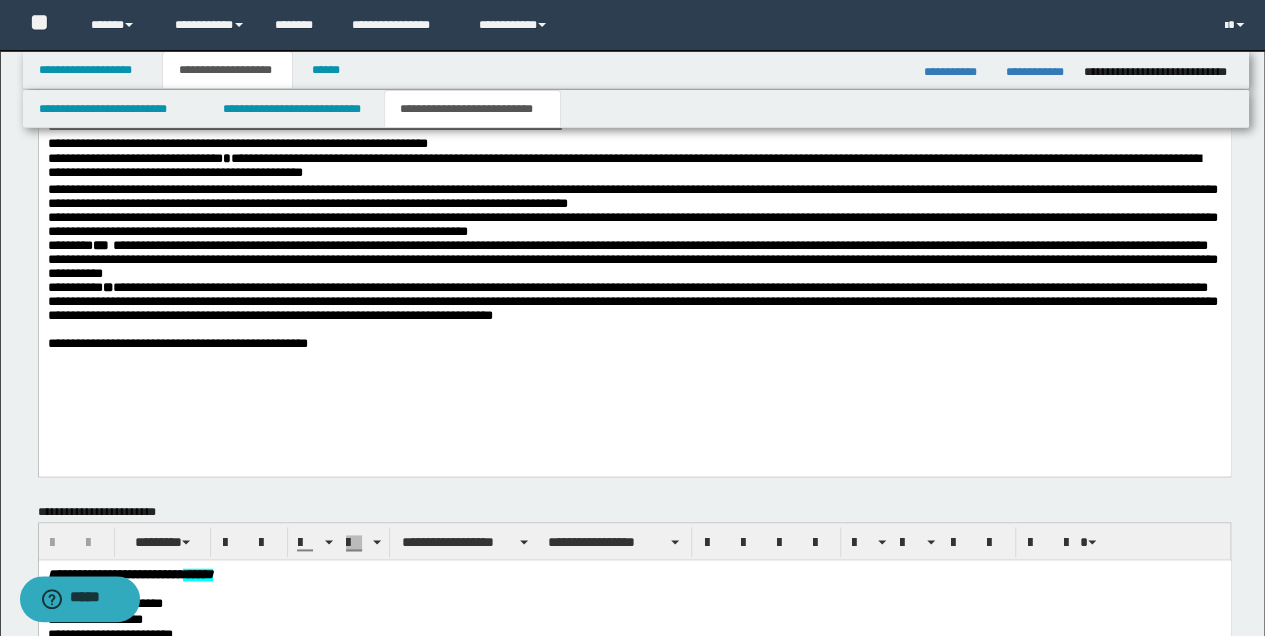 scroll, scrollTop: 1014, scrollLeft: 0, axis: vertical 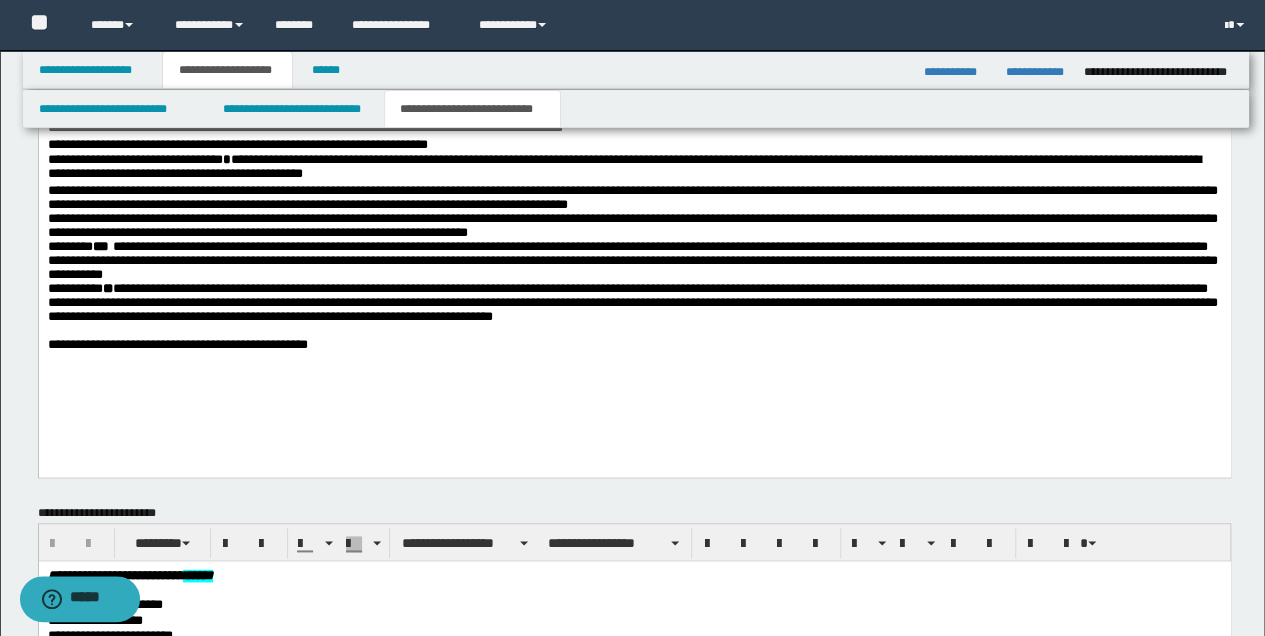click on "**********" at bounding box center [634, 345] 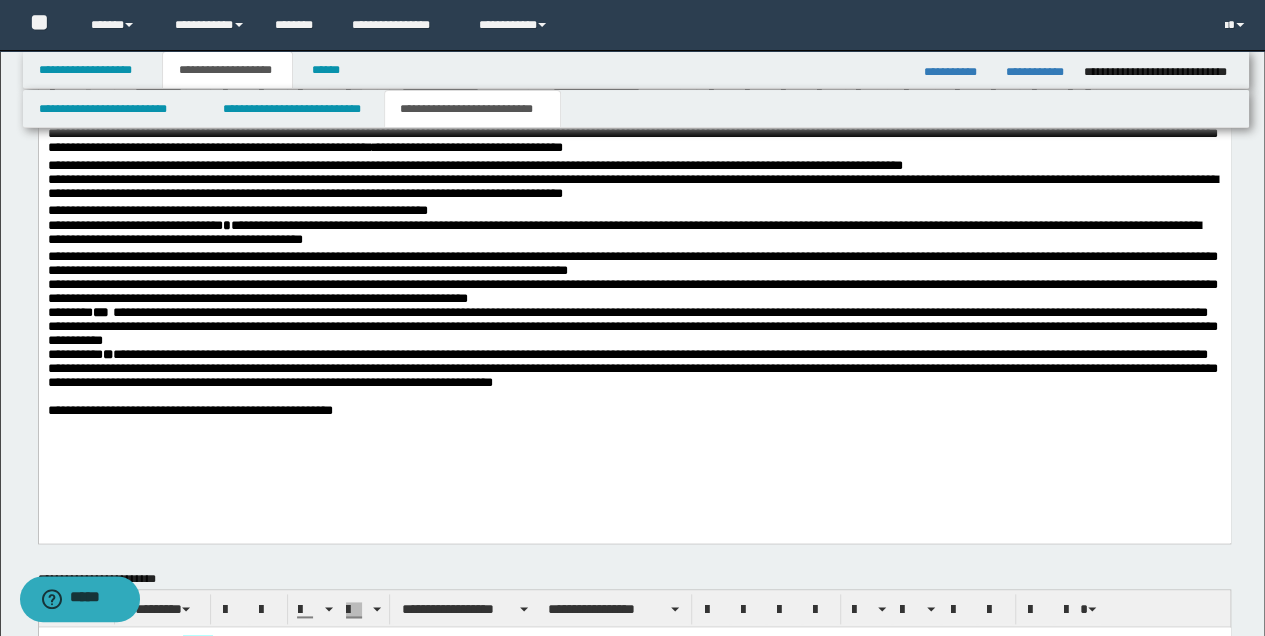 scroll, scrollTop: 748, scrollLeft: 0, axis: vertical 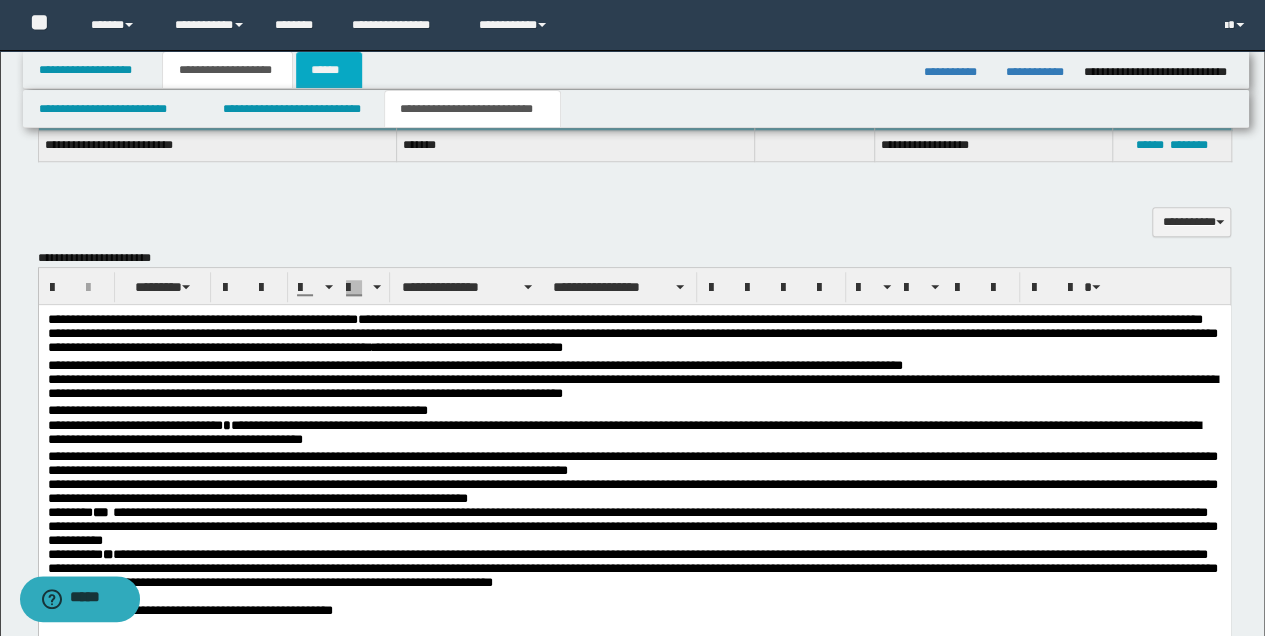 click on "******" at bounding box center (329, 70) 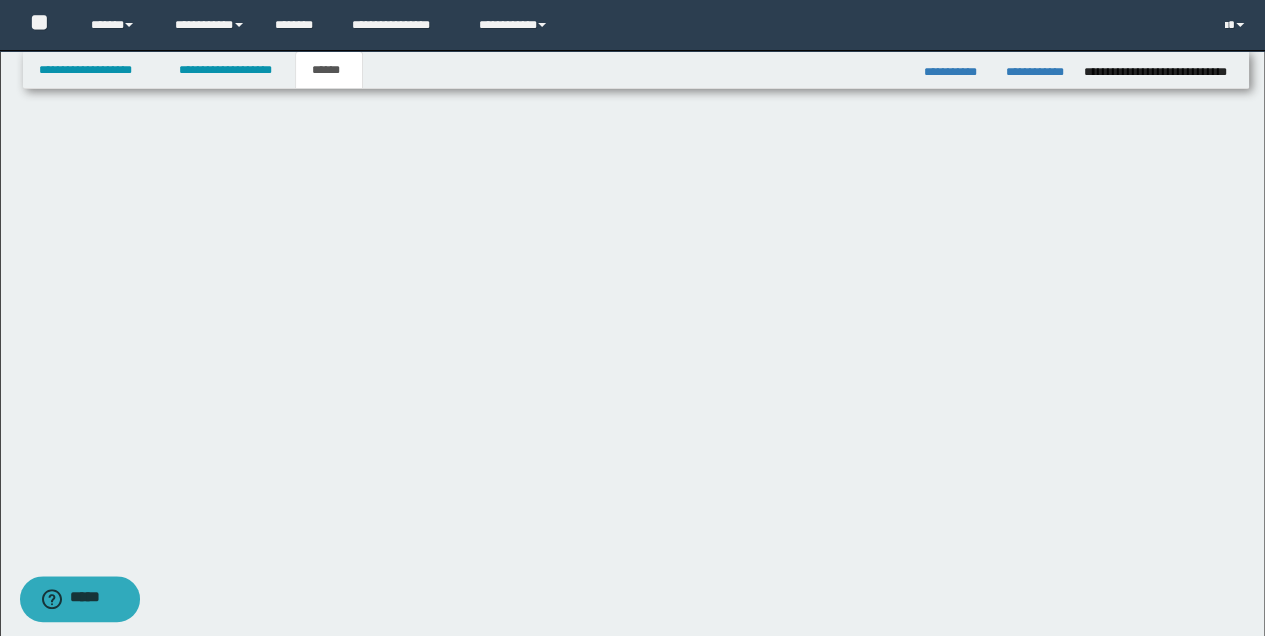 scroll, scrollTop: 0, scrollLeft: 0, axis: both 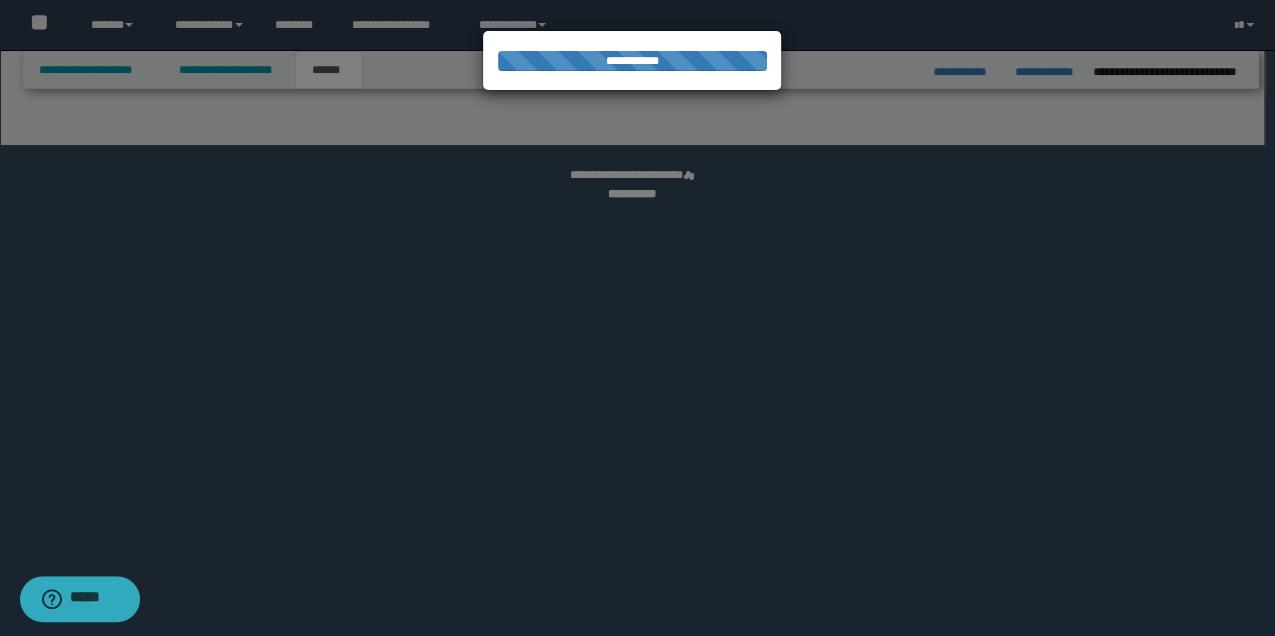 select on "*" 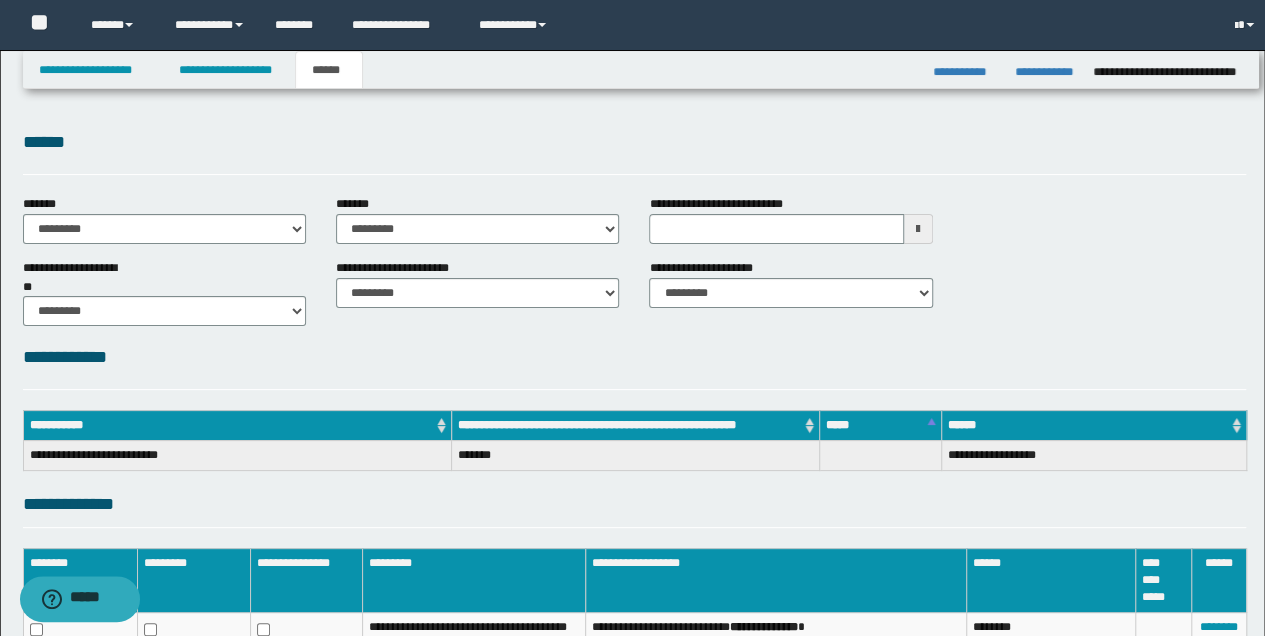 scroll, scrollTop: 0, scrollLeft: 0, axis: both 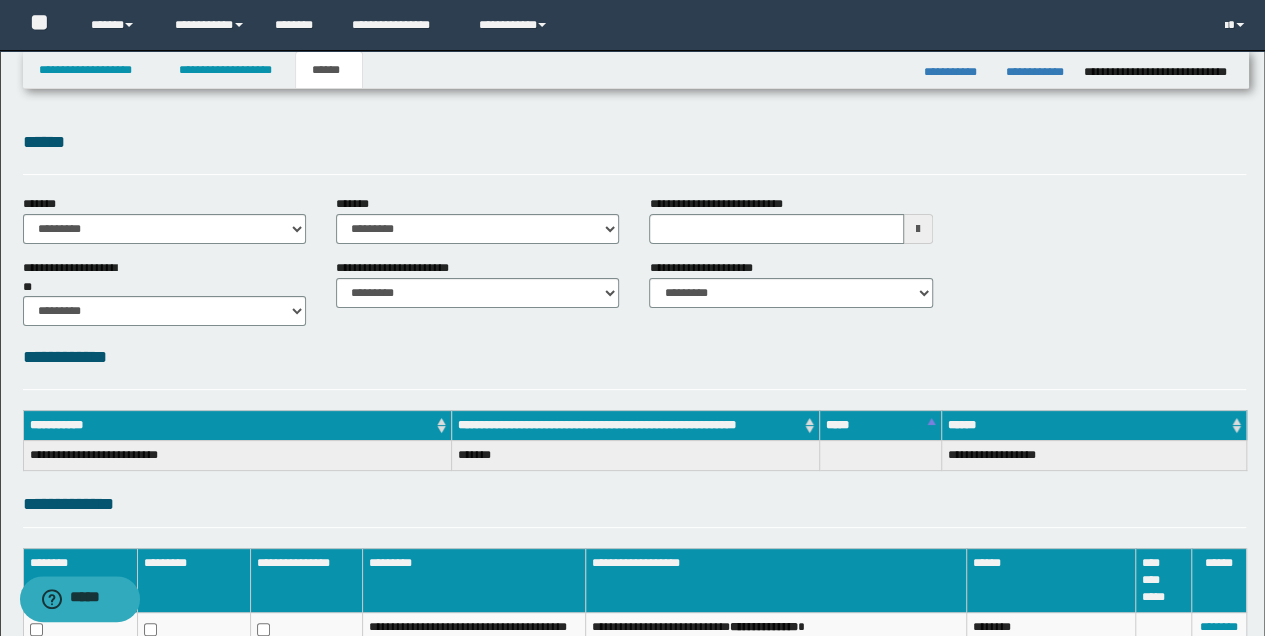 type 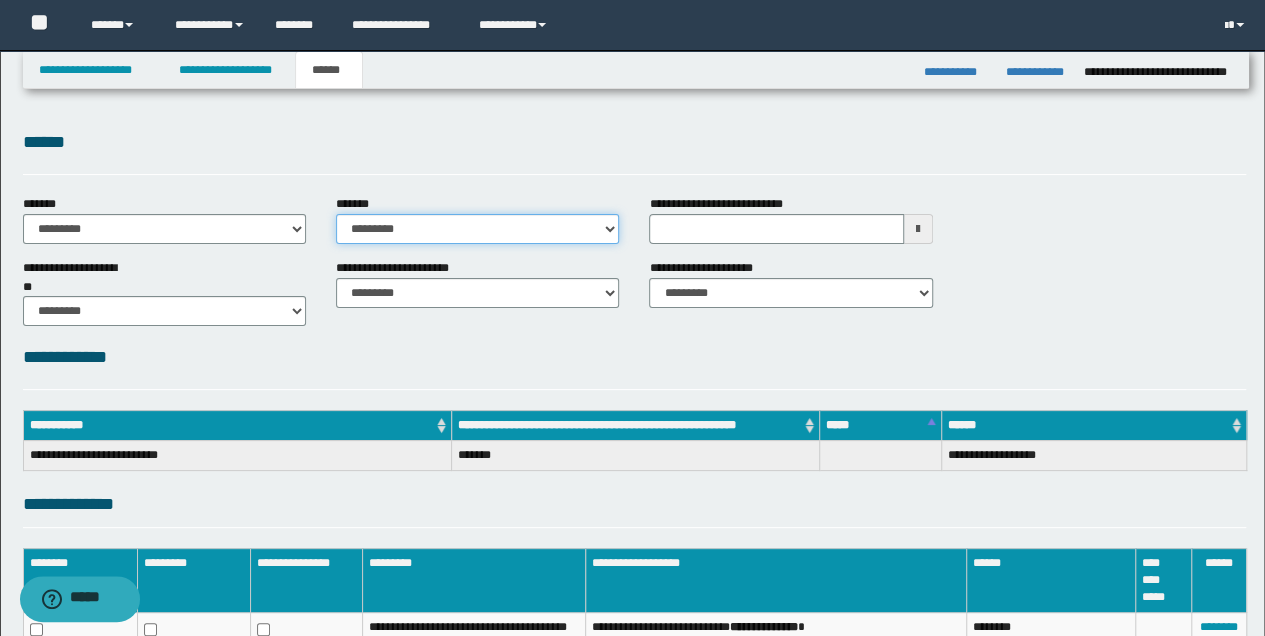 click on "**********" at bounding box center [477, 229] 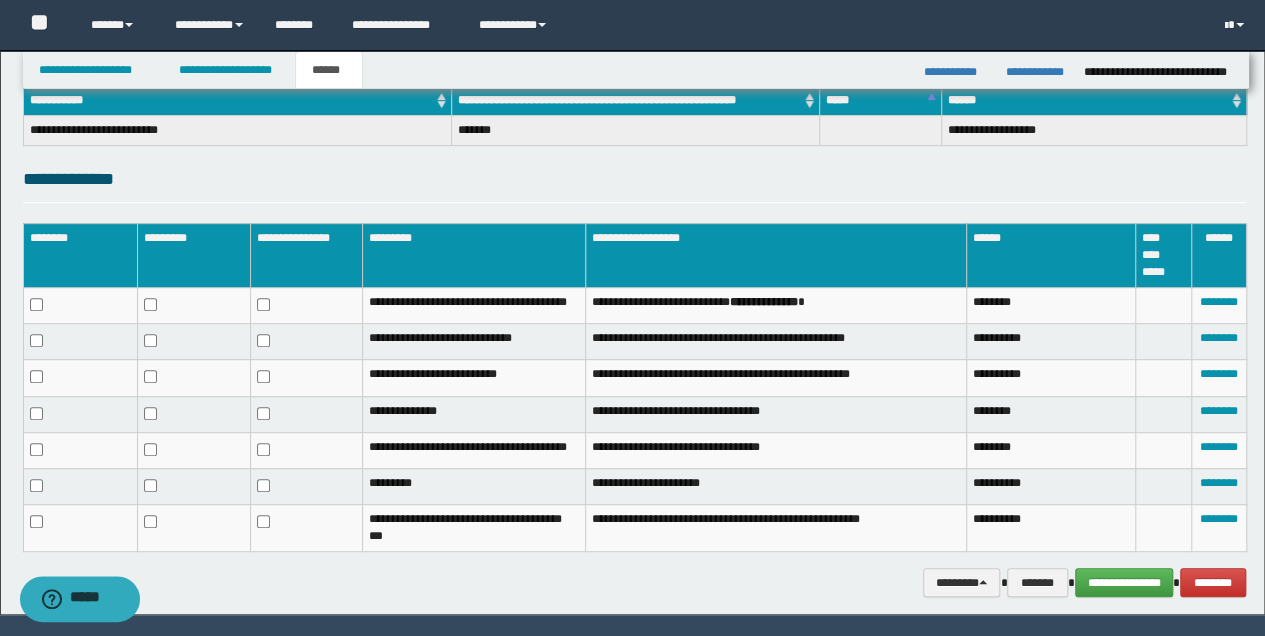 scroll, scrollTop: 382, scrollLeft: 0, axis: vertical 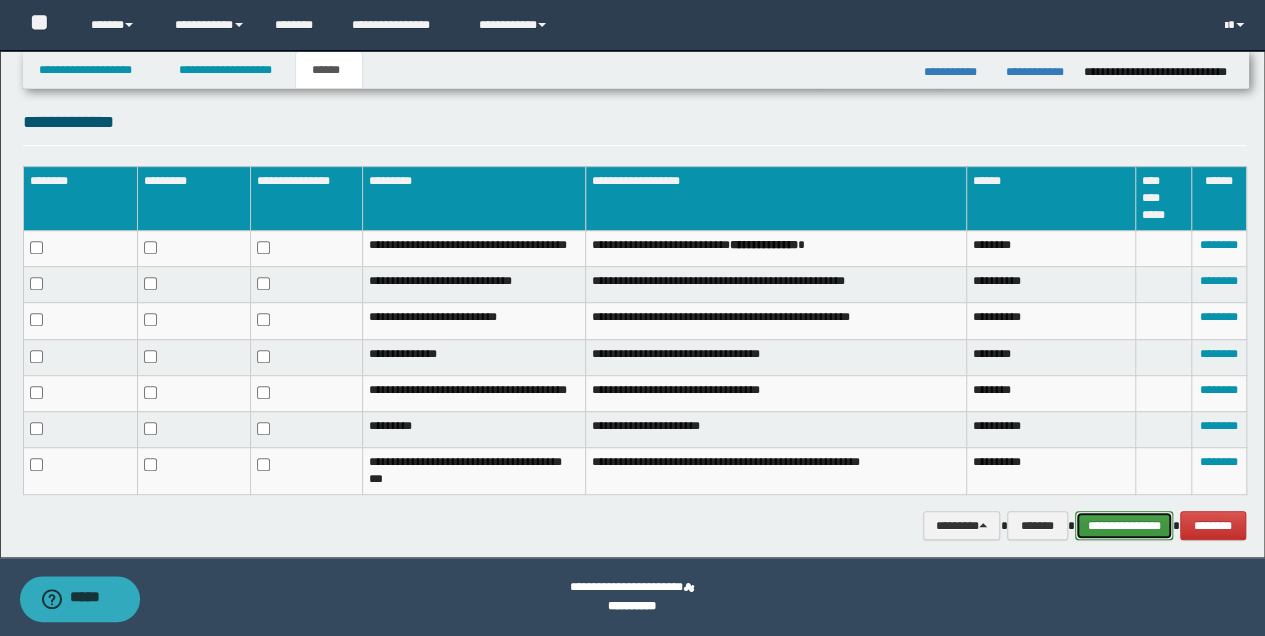 click on "**********" at bounding box center [1124, 525] 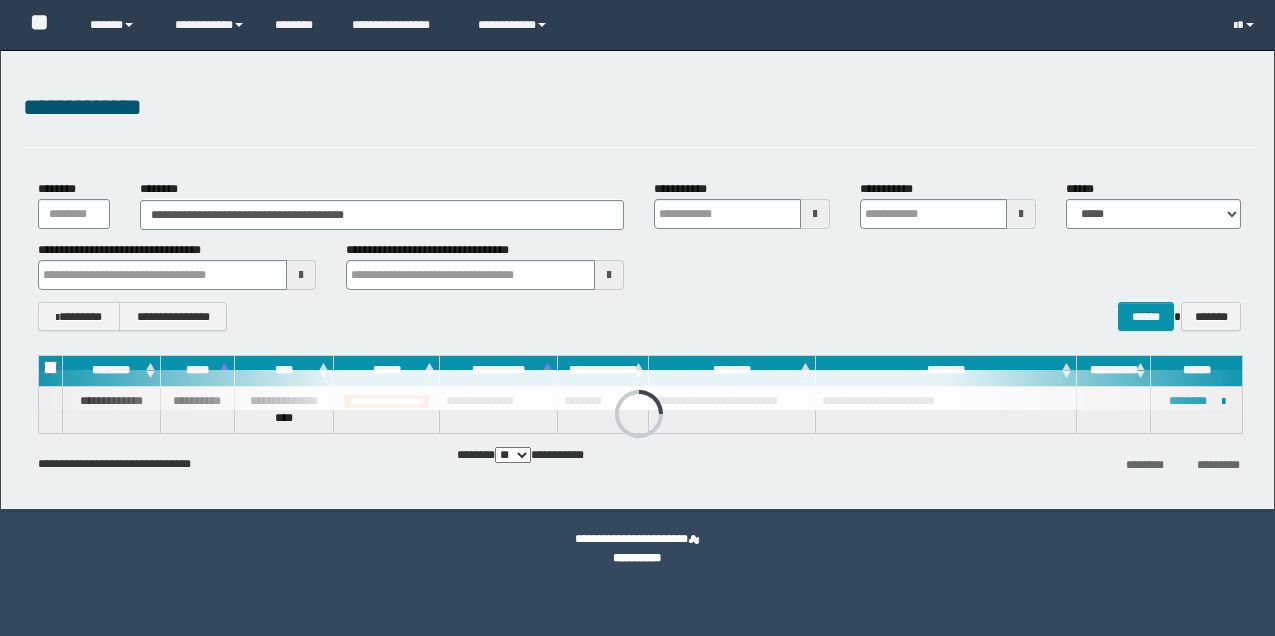 scroll, scrollTop: 0, scrollLeft: 0, axis: both 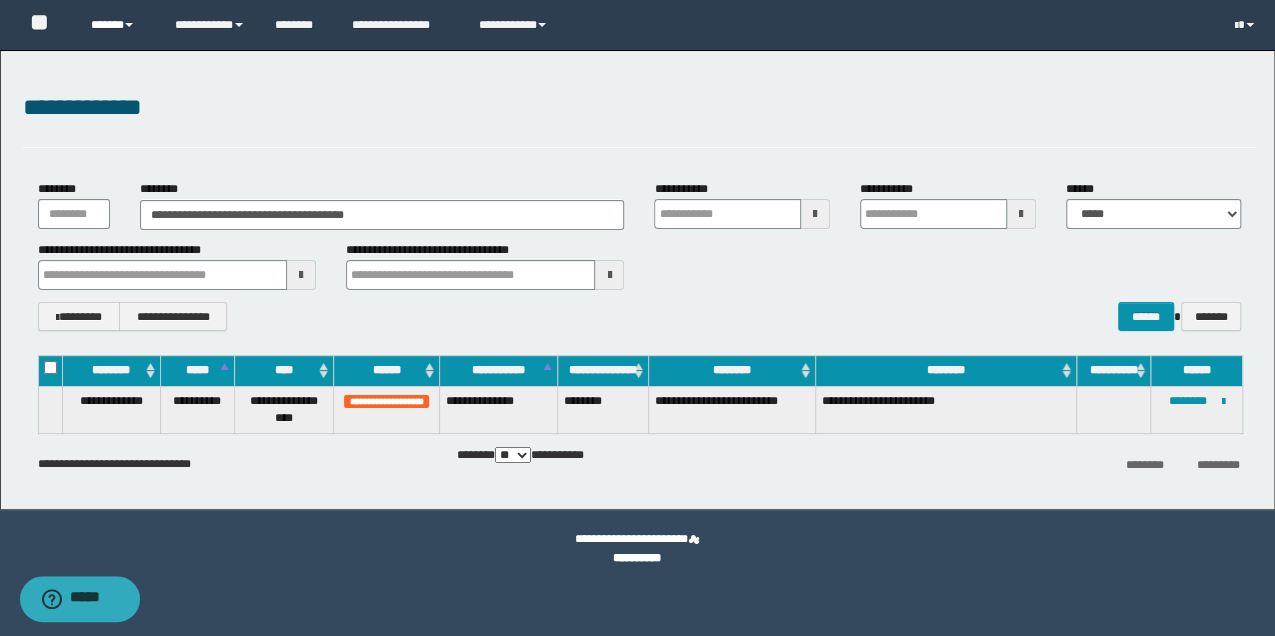 click at bounding box center (129, 25) 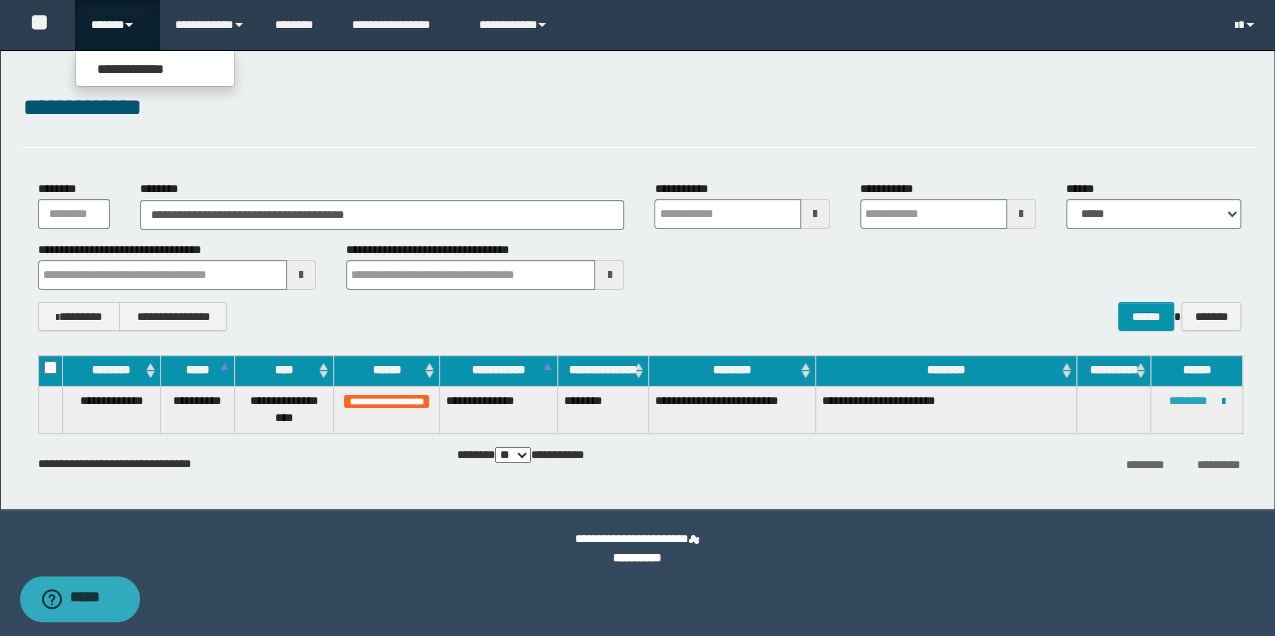click on "********" at bounding box center (1188, 401) 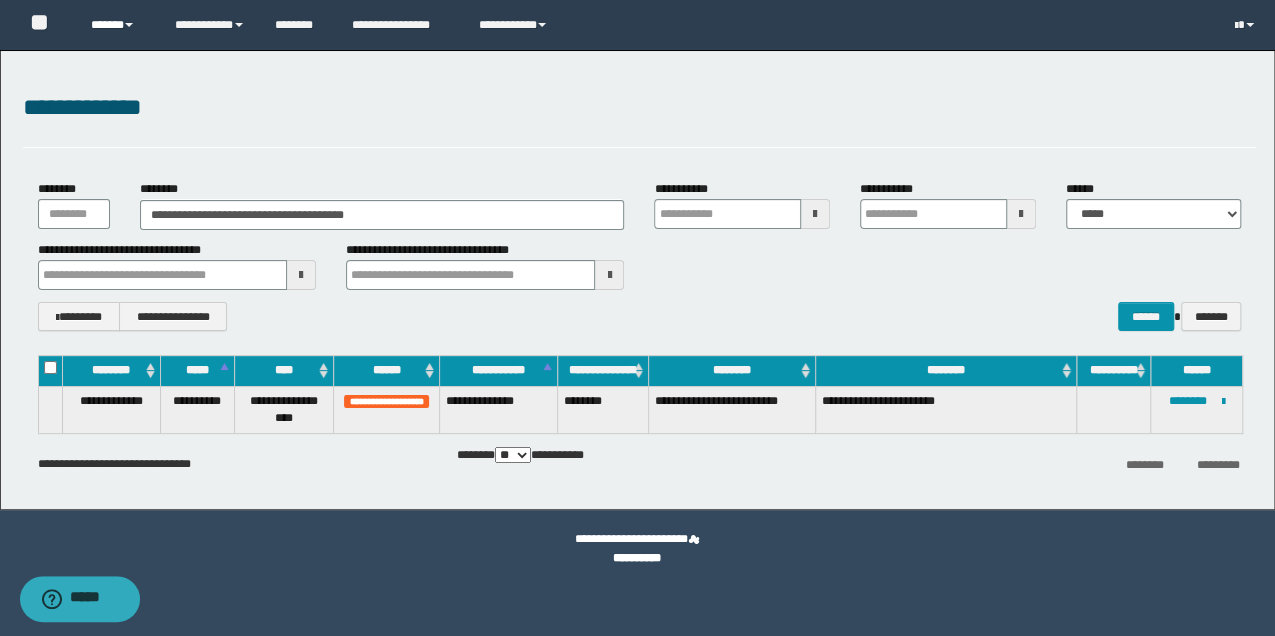 click at bounding box center [129, 25] 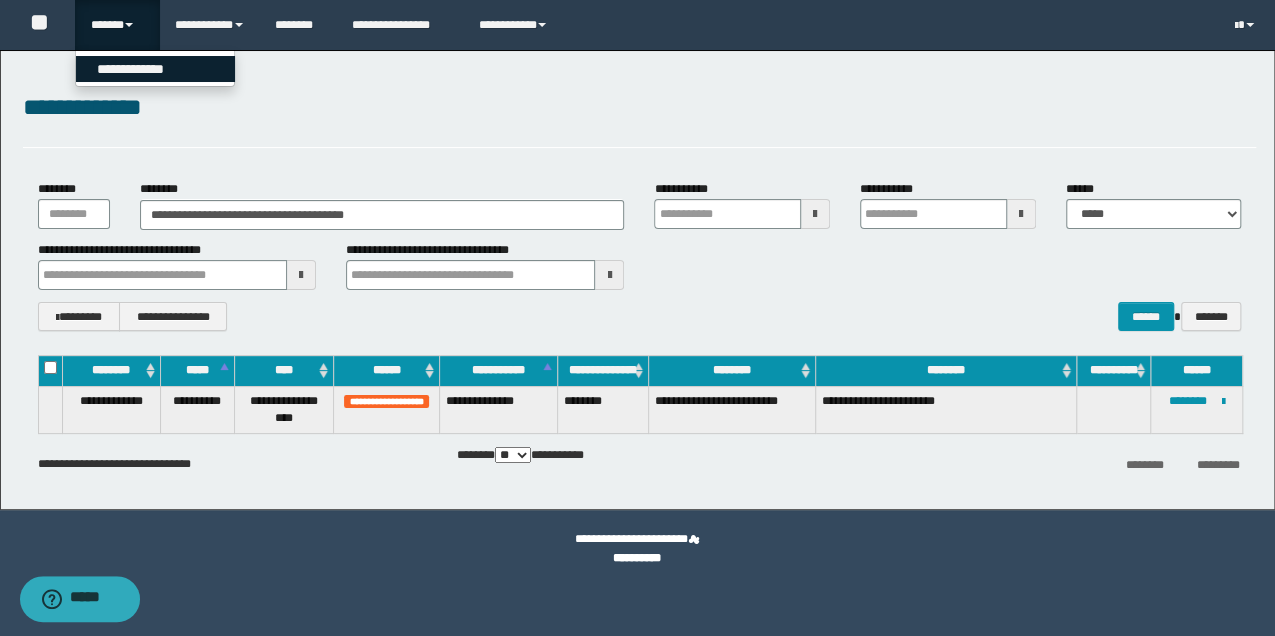 click on "**********" at bounding box center (155, 69) 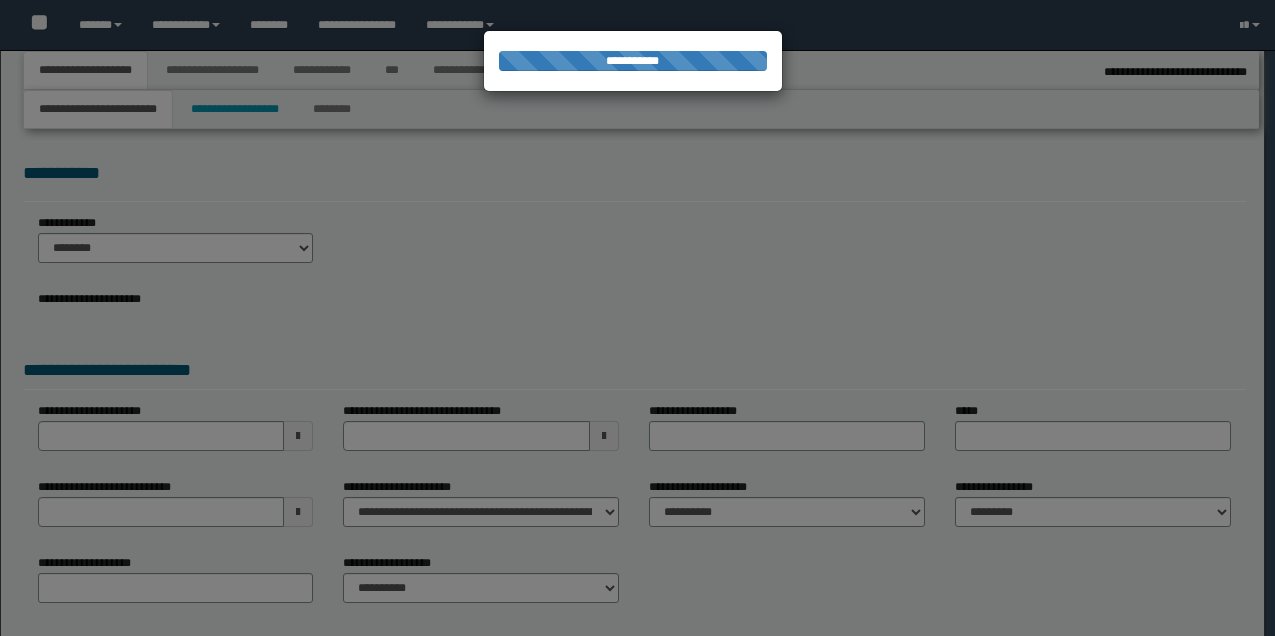 select on "*" 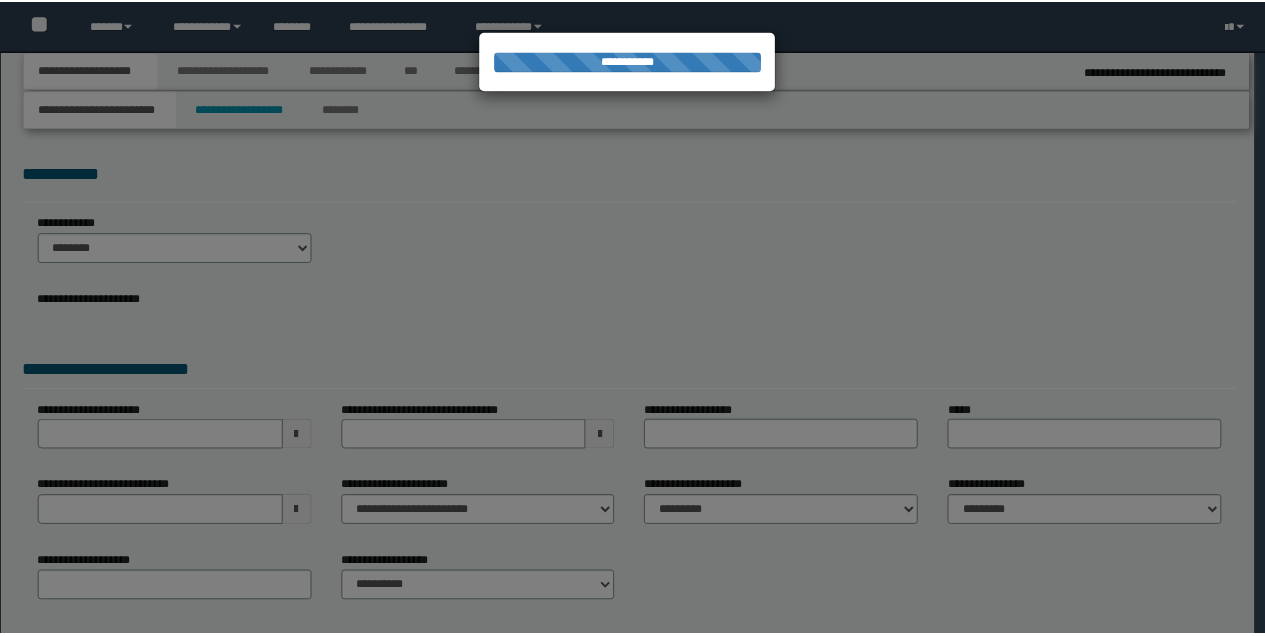 scroll, scrollTop: 0, scrollLeft: 0, axis: both 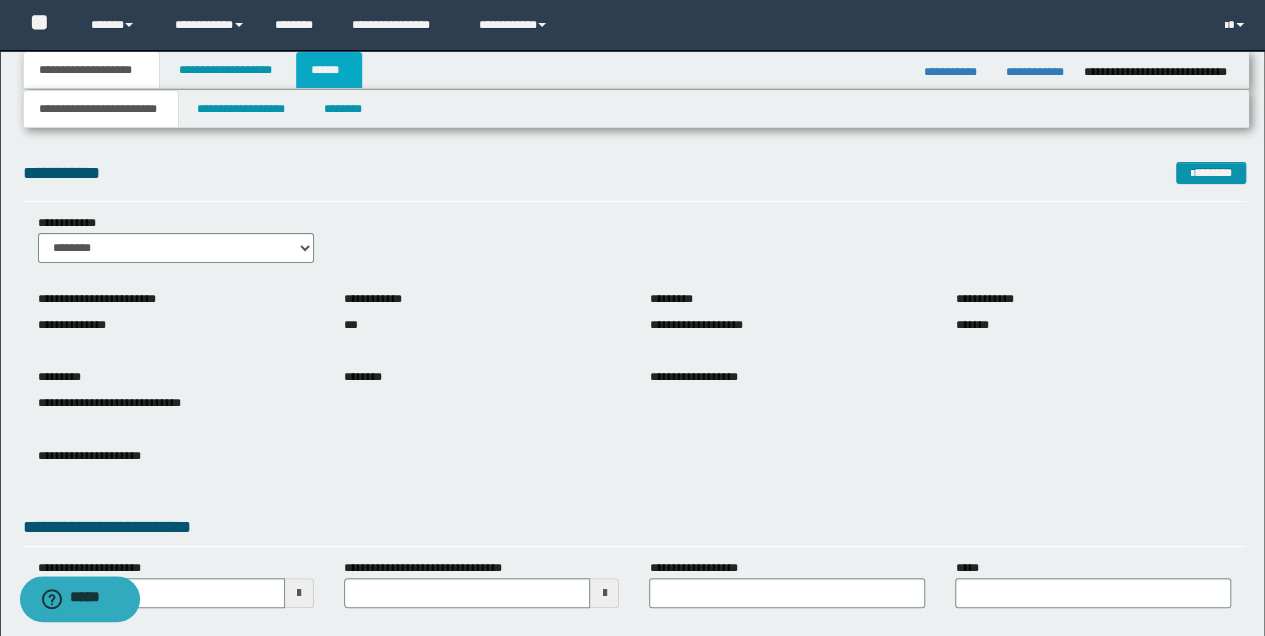click on "******" at bounding box center (329, 70) 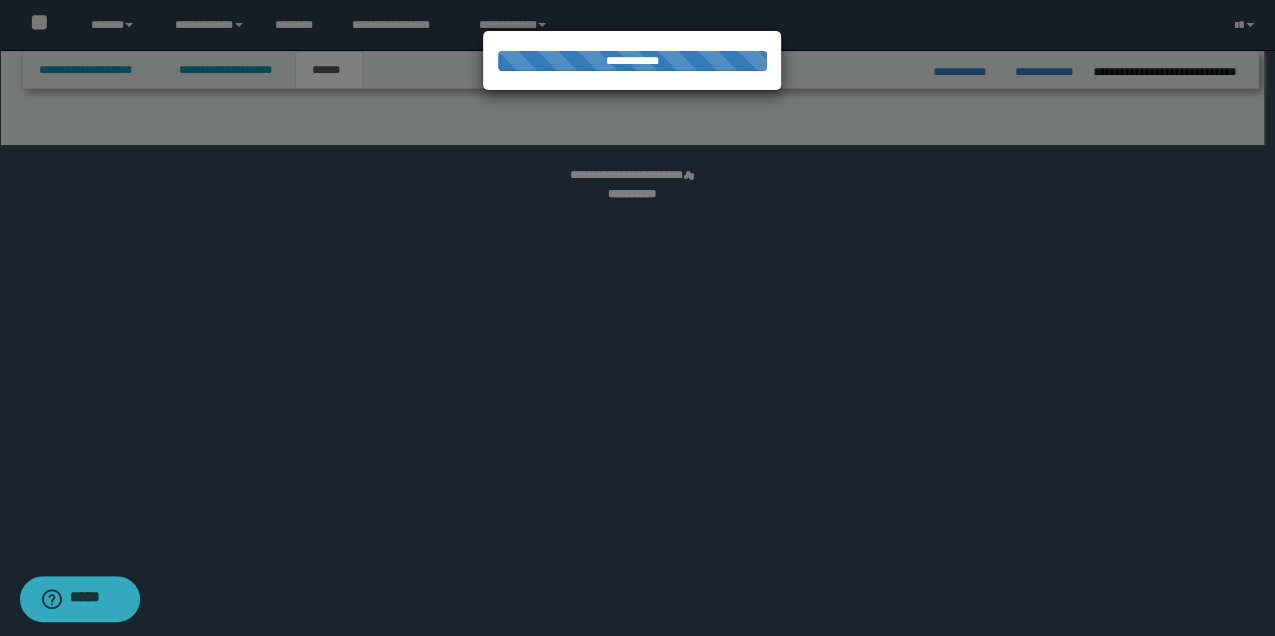 select on "*" 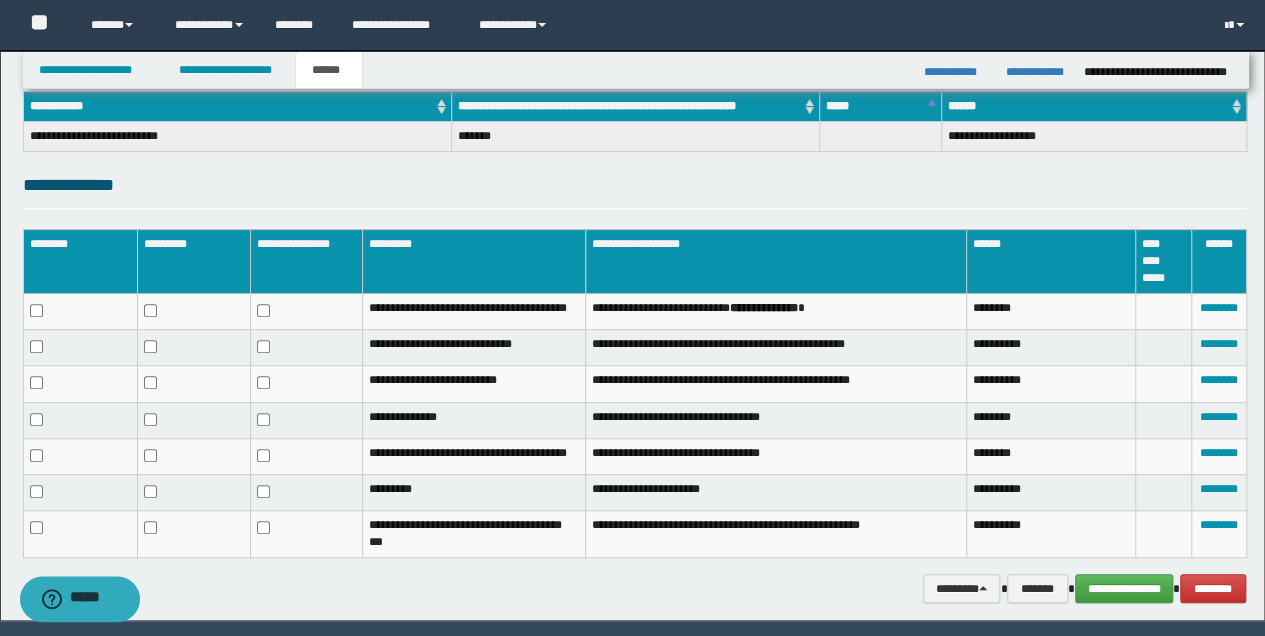 scroll, scrollTop: 382, scrollLeft: 0, axis: vertical 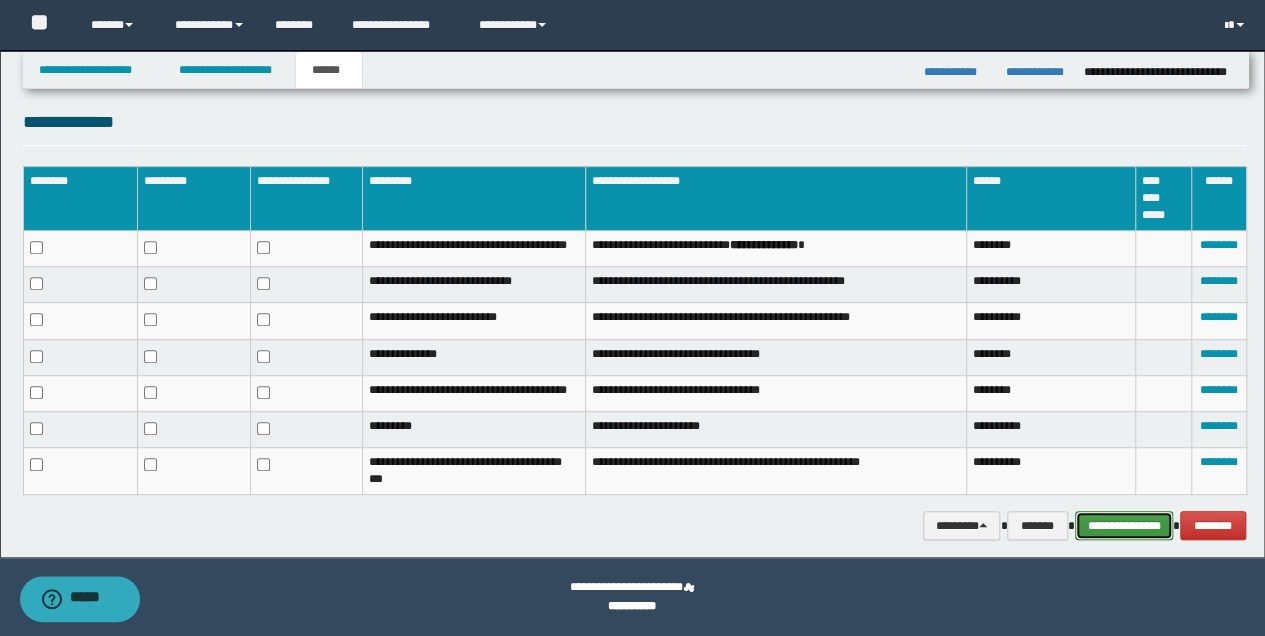 click on "**********" at bounding box center [1124, 525] 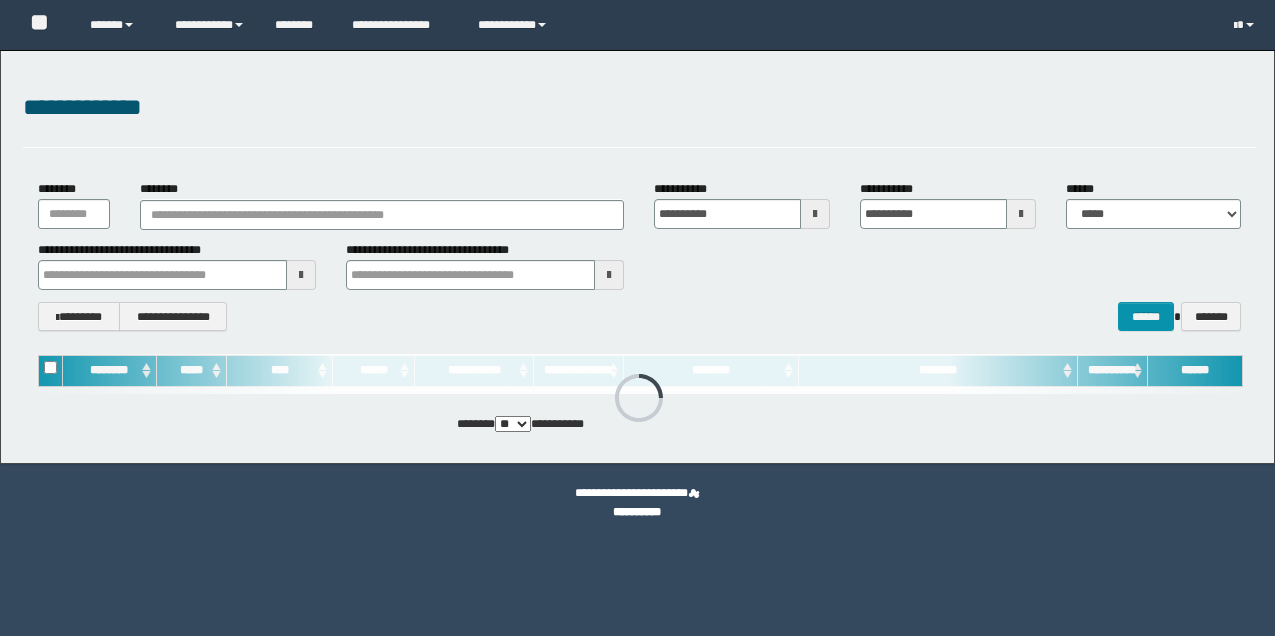 scroll, scrollTop: 0, scrollLeft: 0, axis: both 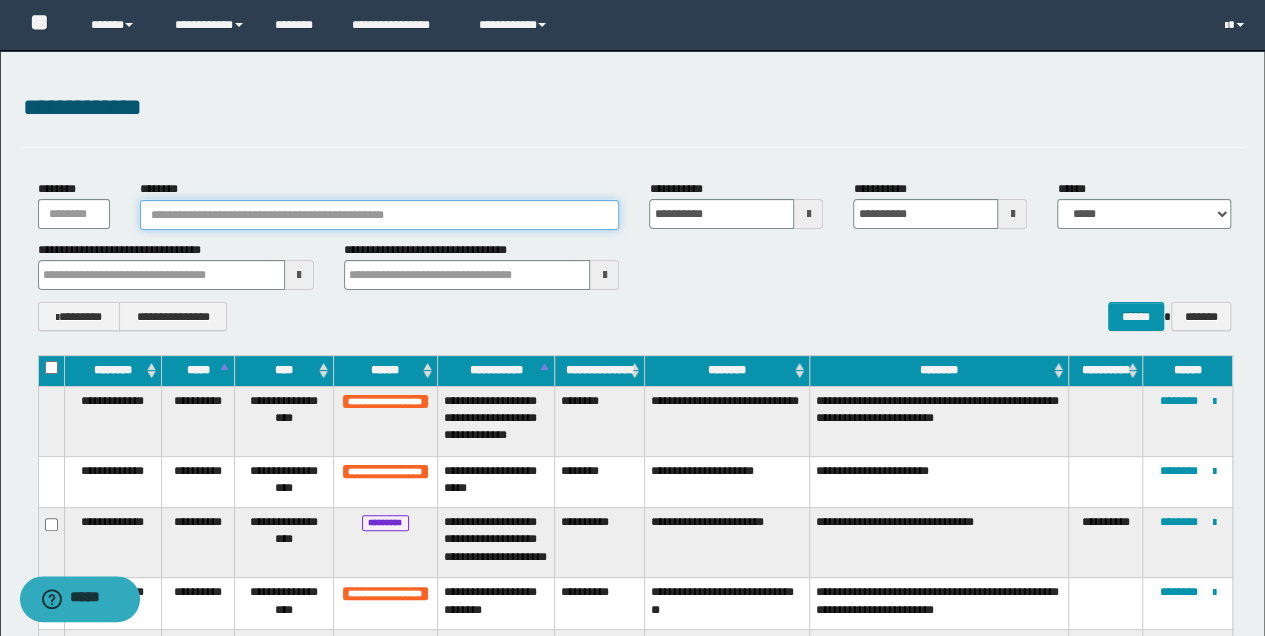 click on "********" at bounding box center [380, 215] 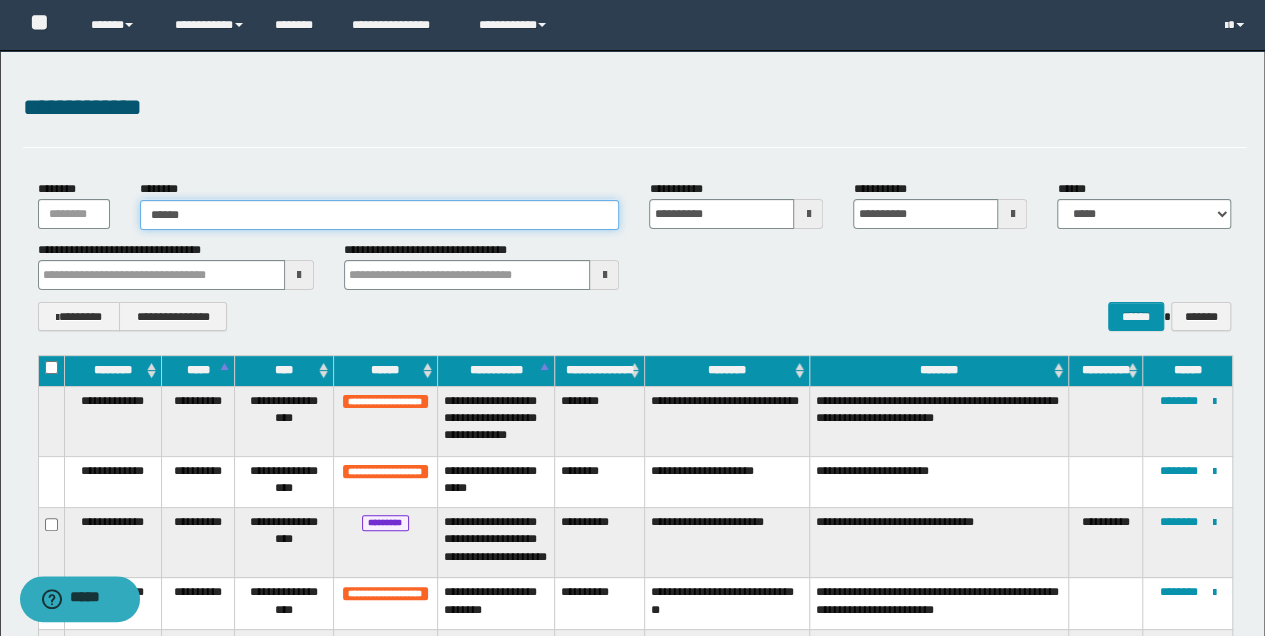 type on "*******" 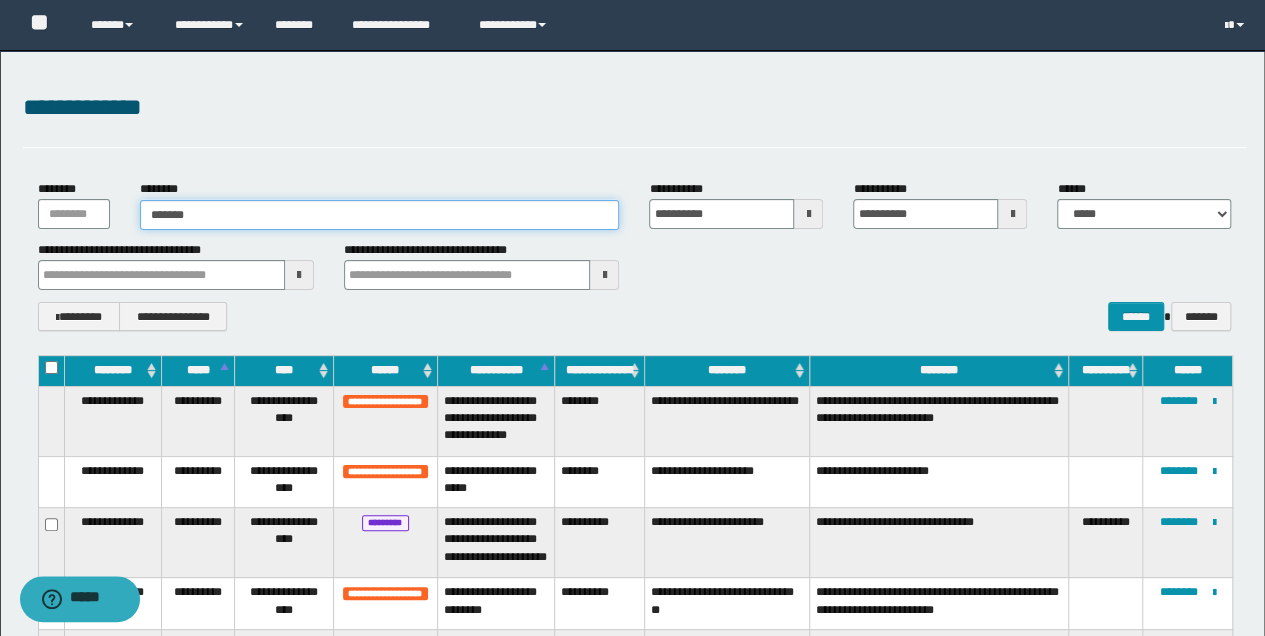 type on "*******" 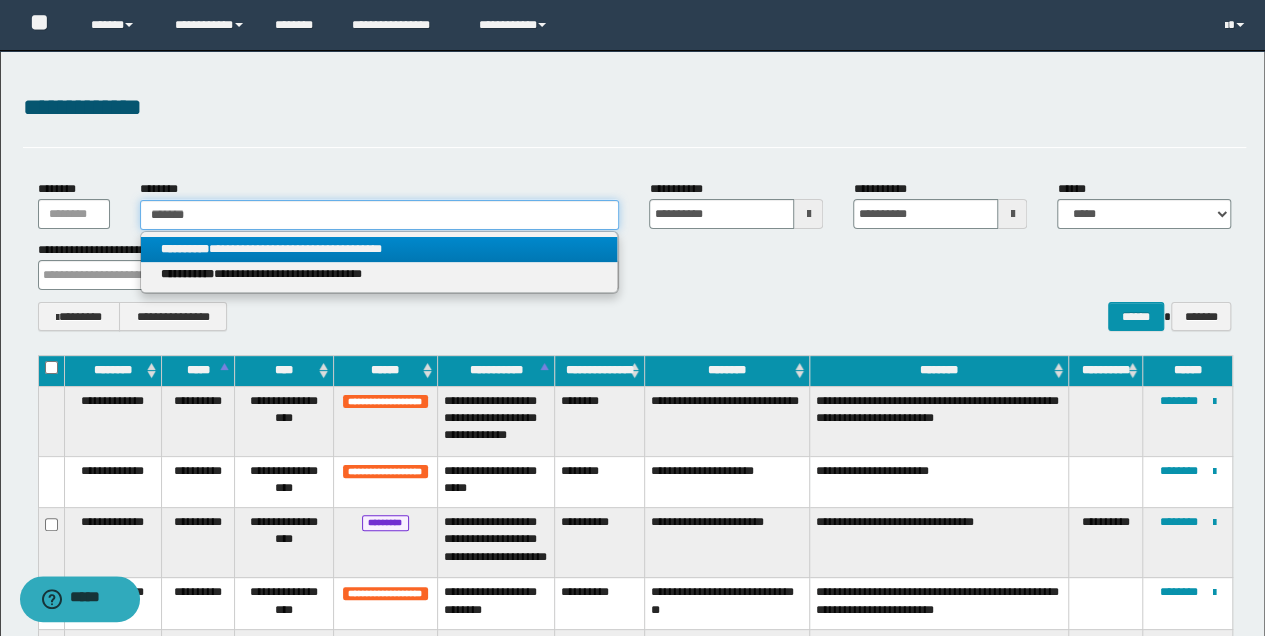 type on "*******" 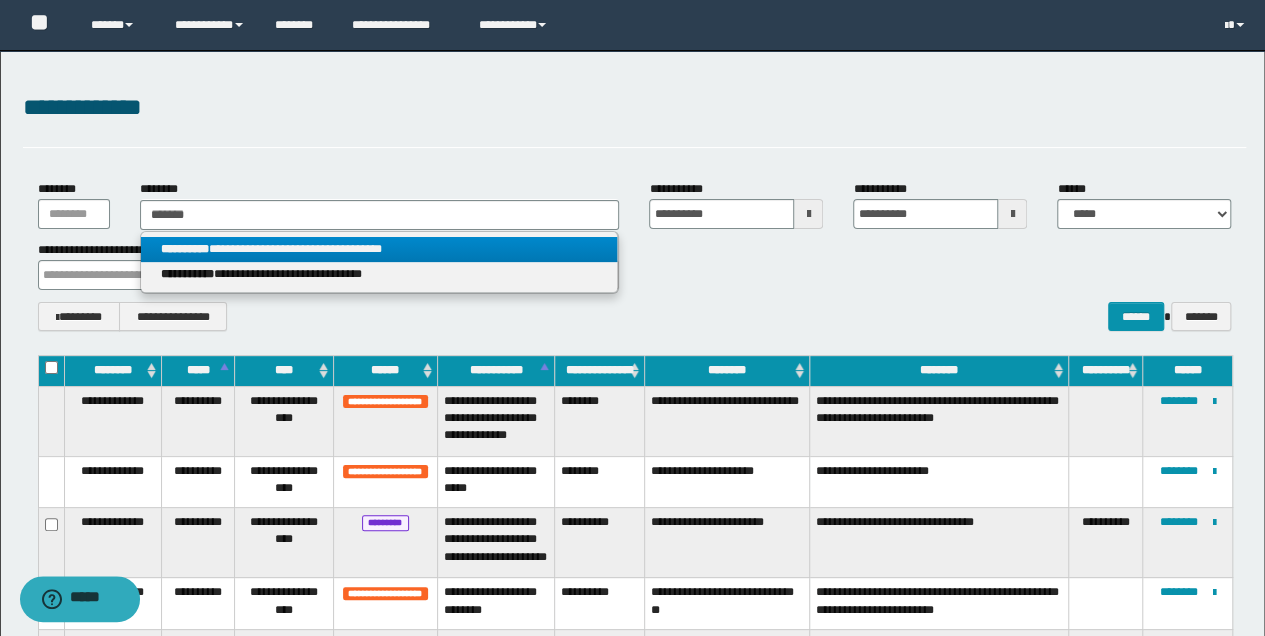 click on "**********" at bounding box center (379, 249) 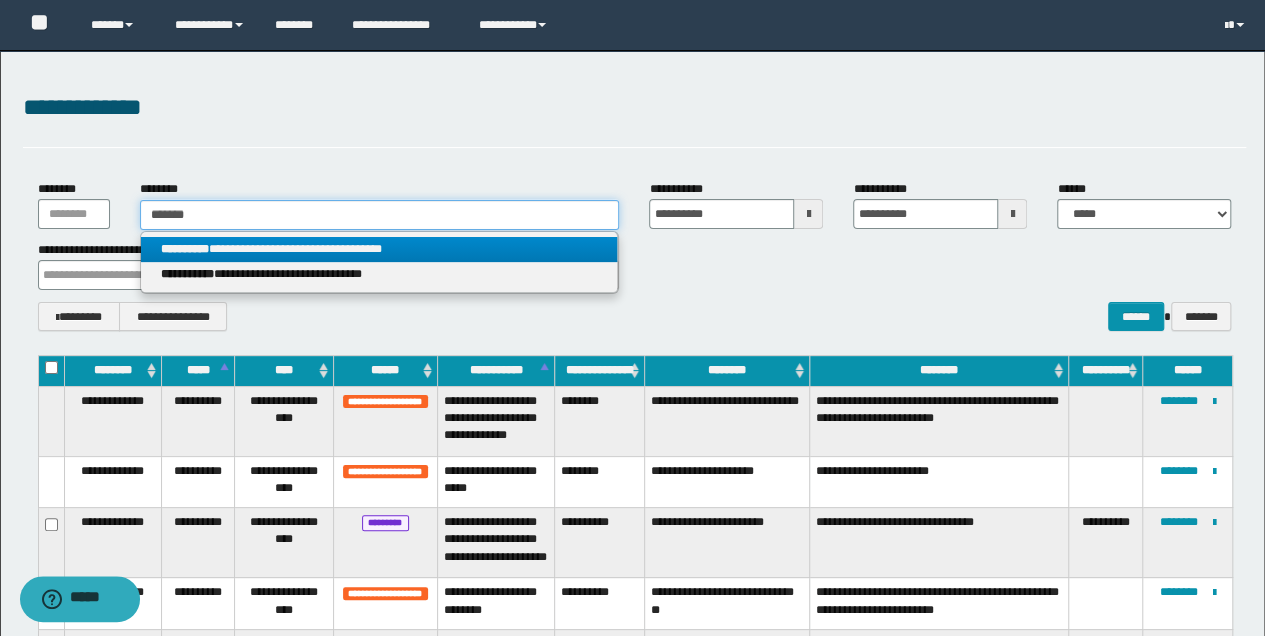type 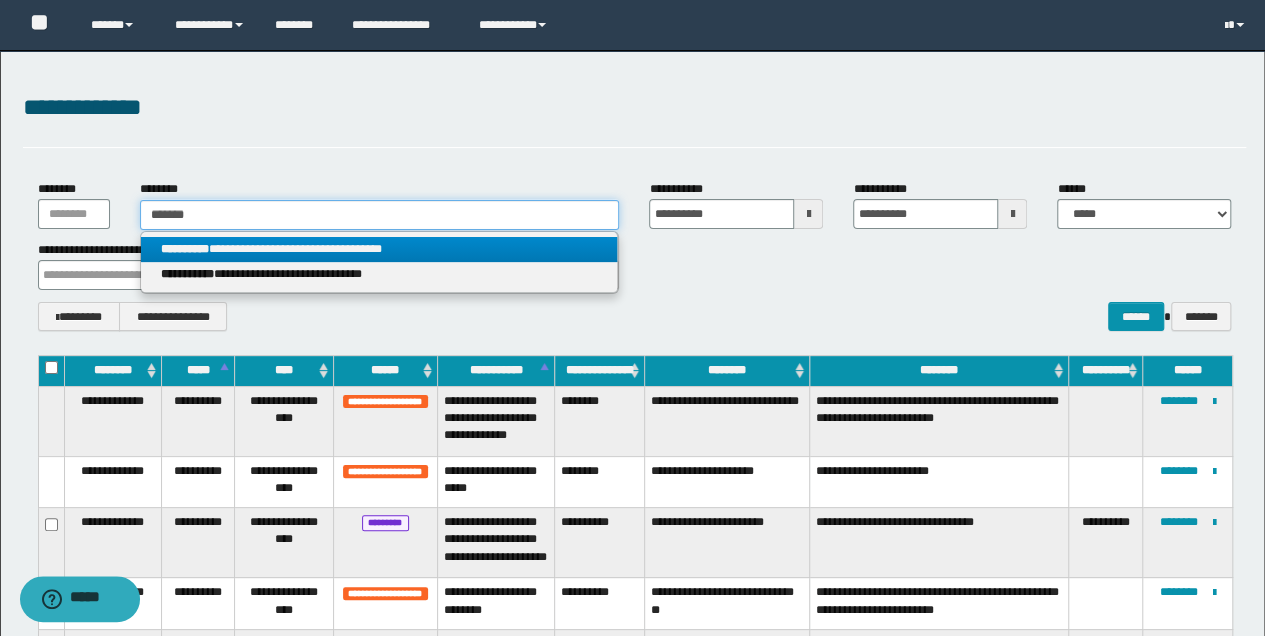 type on "**********" 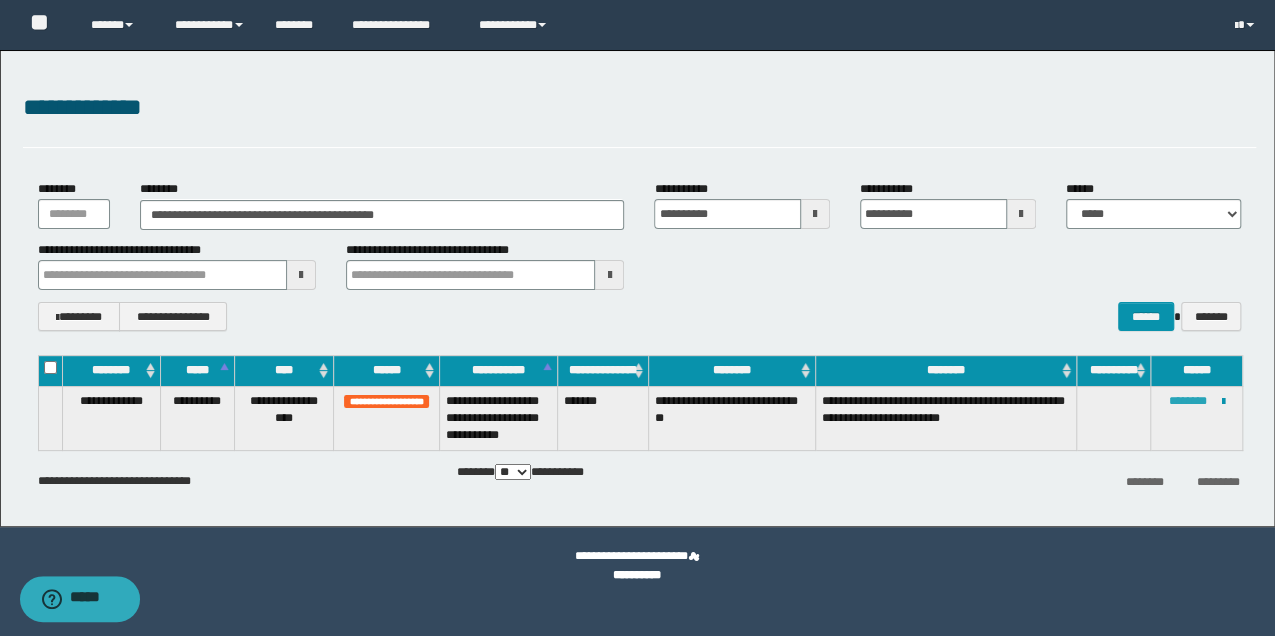 click on "********" at bounding box center [1188, 401] 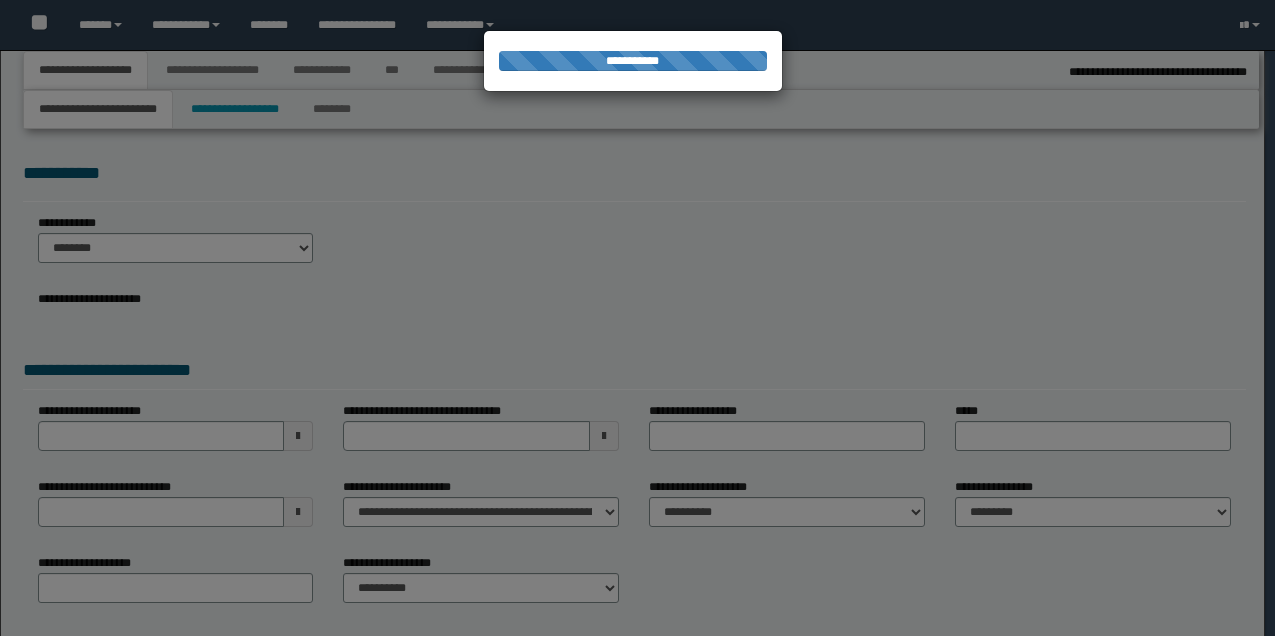 select on "**" 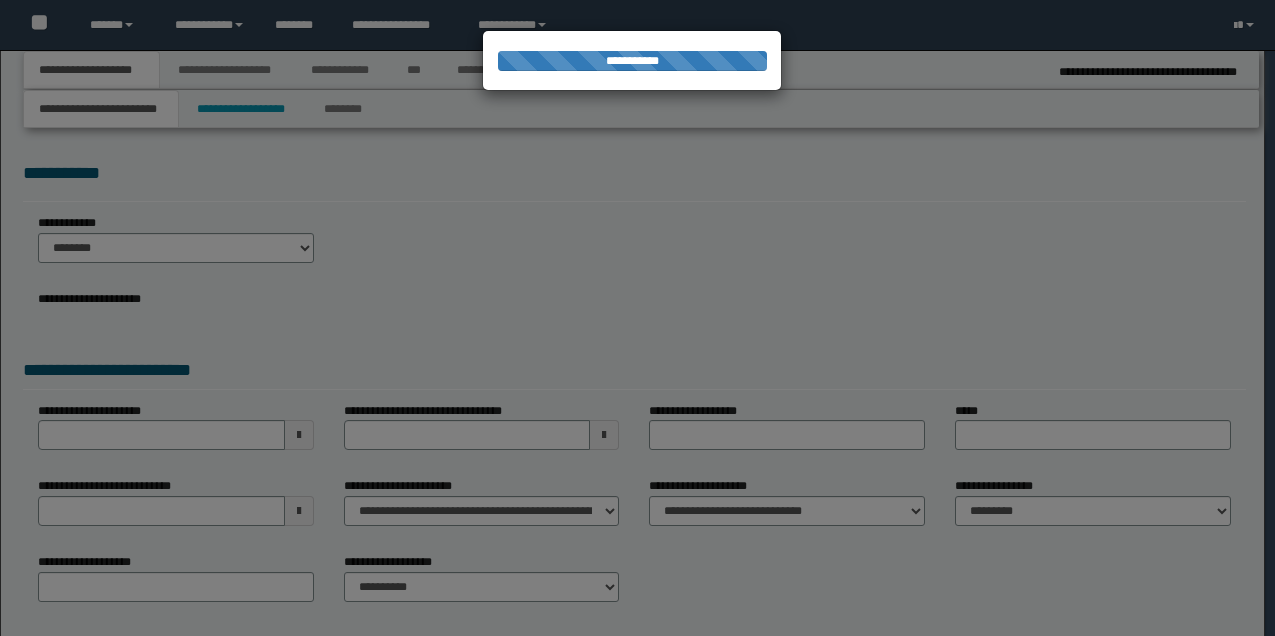scroll, scrollTop: 0, scrollLeft: 0, axis: both 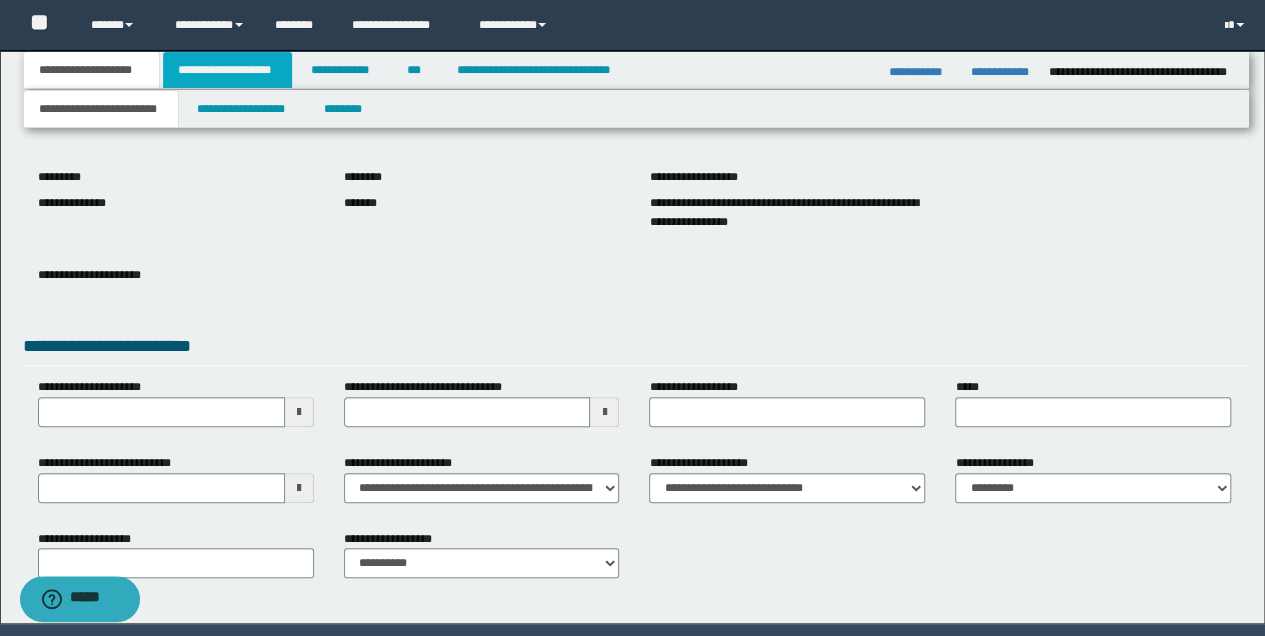click on "**********" at bounding box center [227, 70] 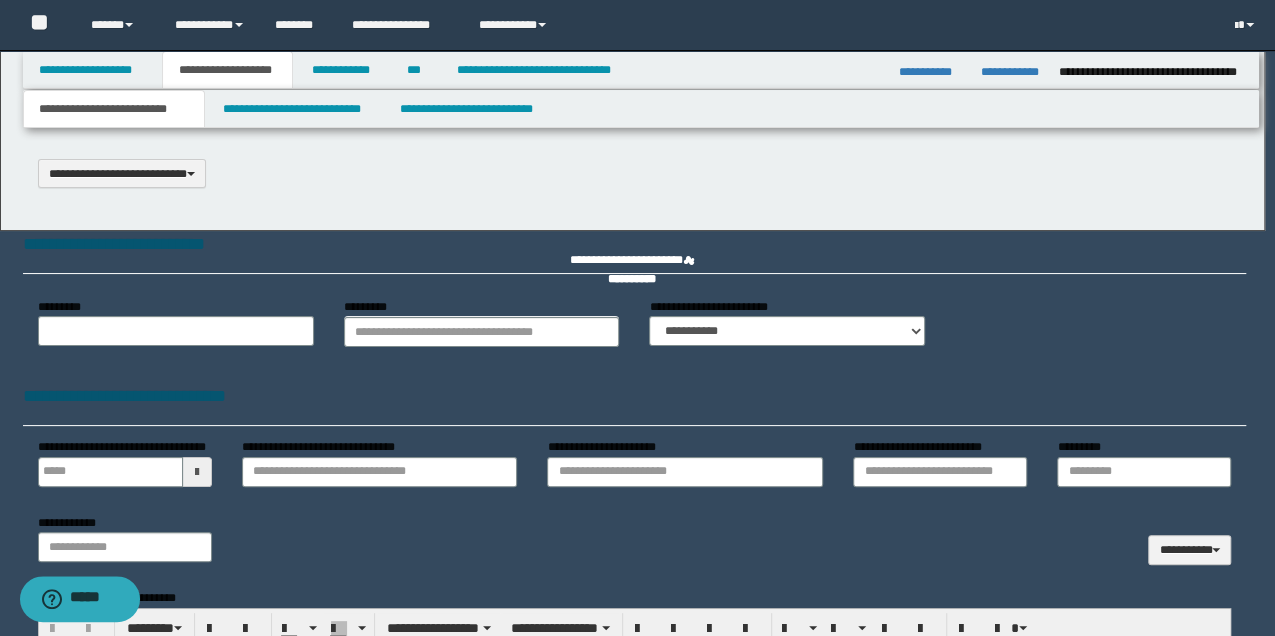 type 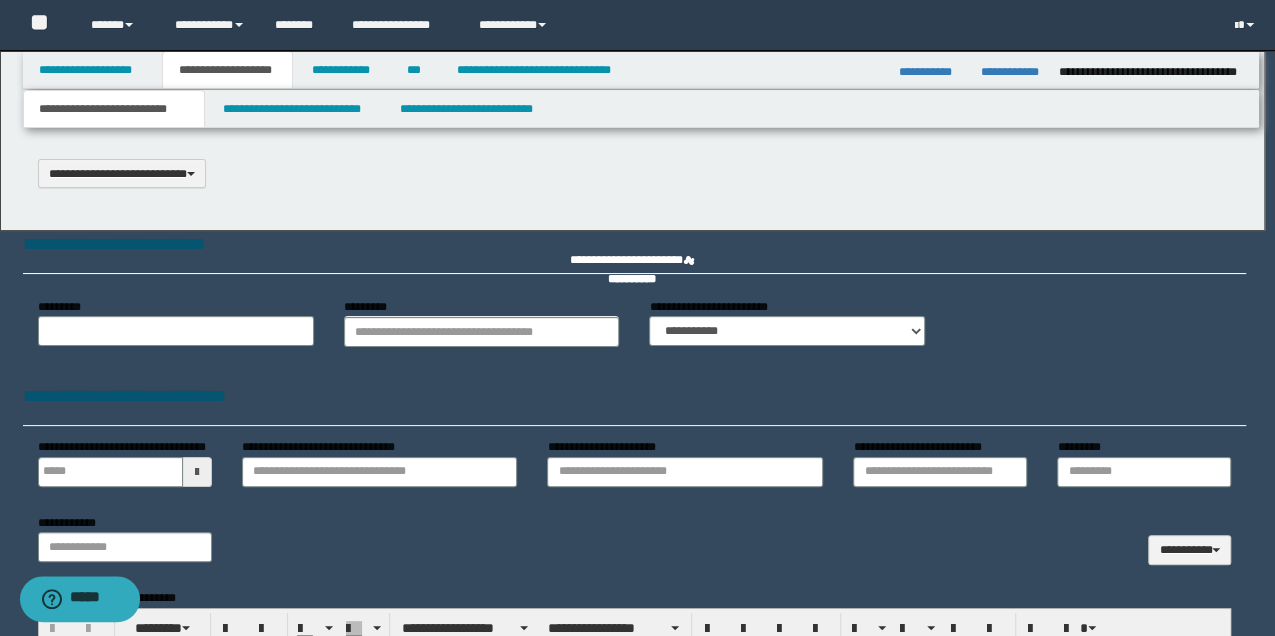 select on "*" 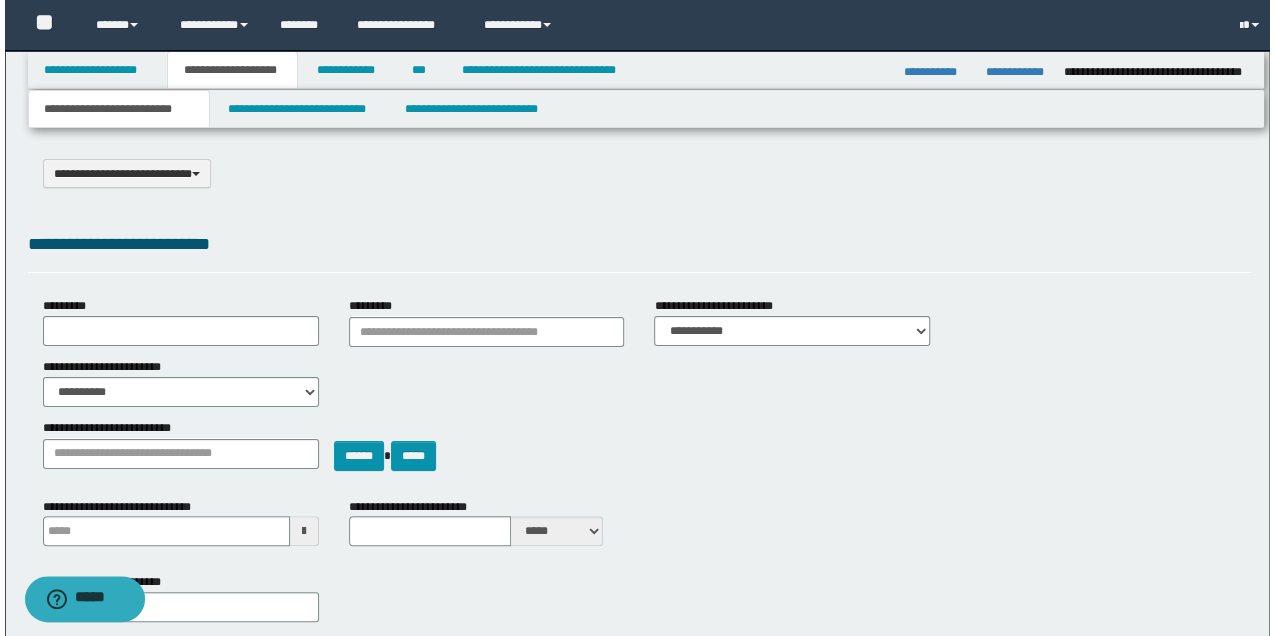 scroll, scrollTop: 0, scrollLeft: 0, axis: both 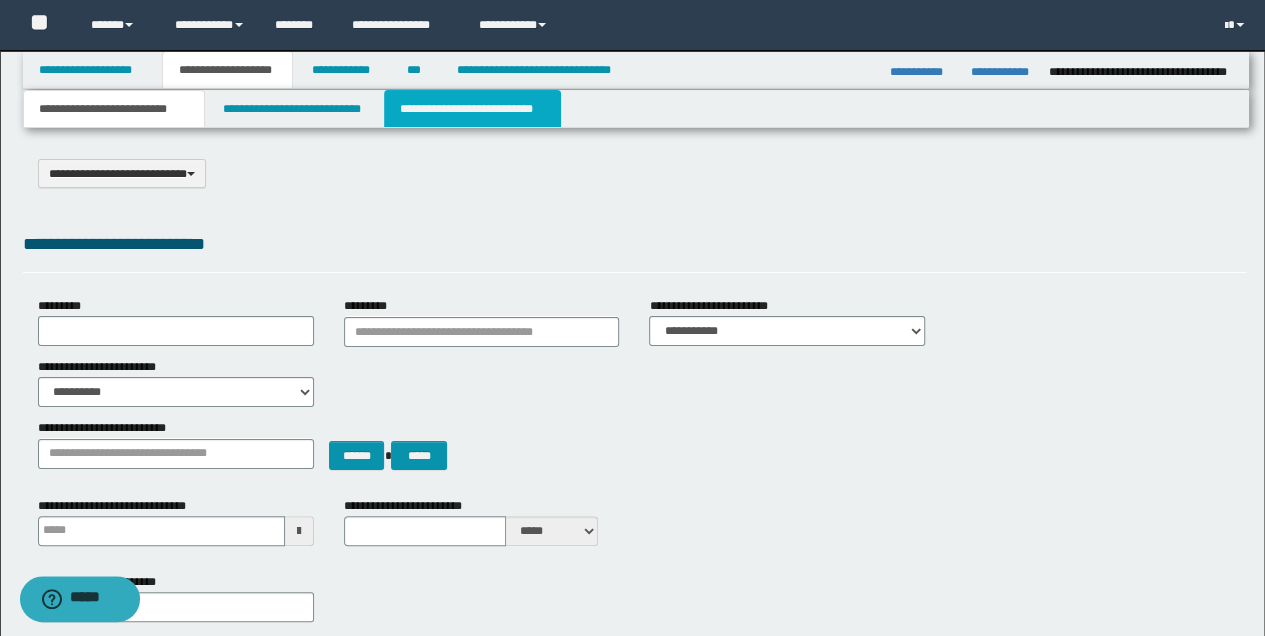 click on "**********" at bounding box center [472, 109] 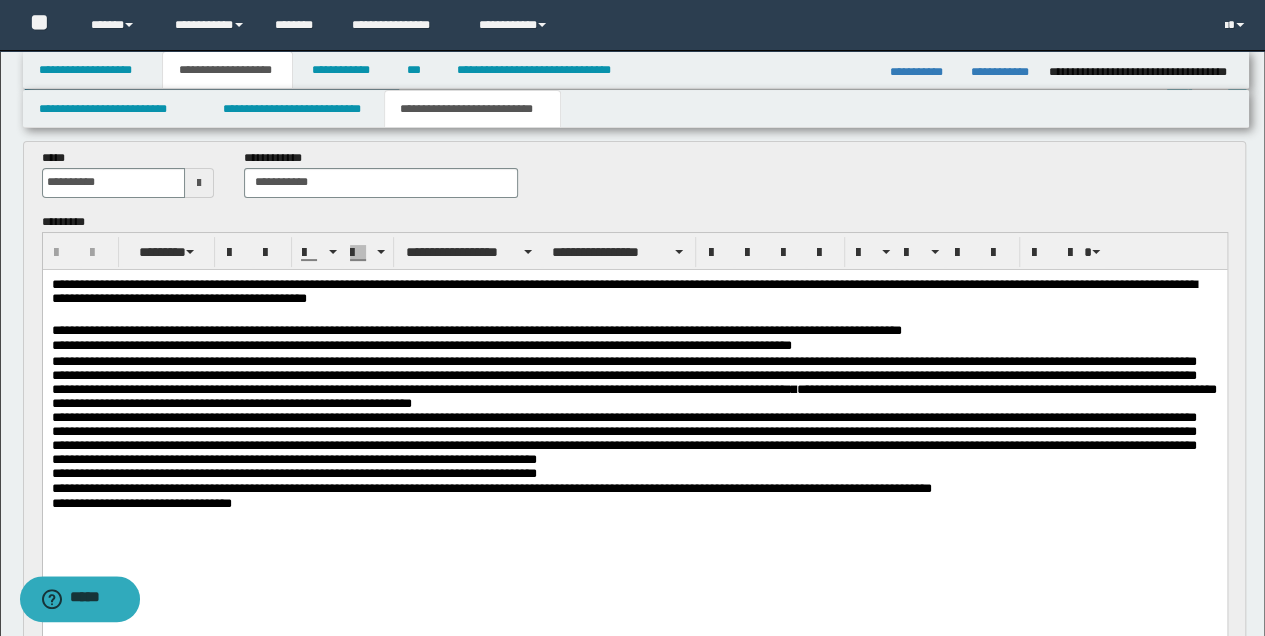 scroll, scrollTop: 66, scrollLeft: 0, axis: vertical 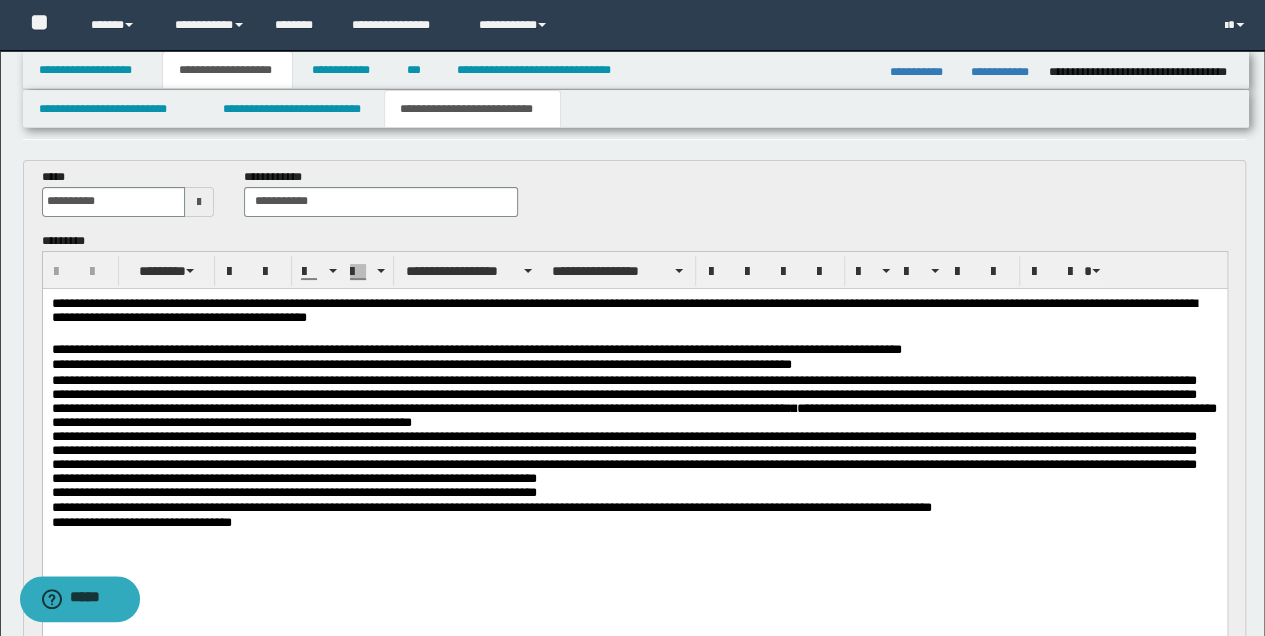 click on "**********" at bounding box center [634, 311] 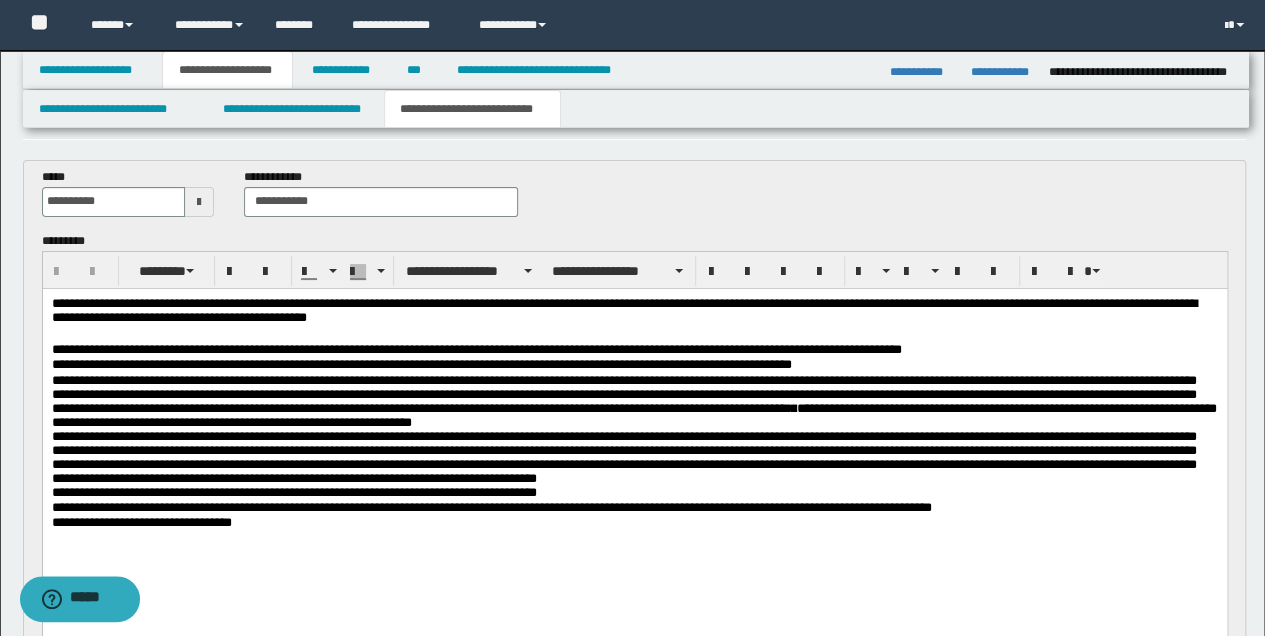 type 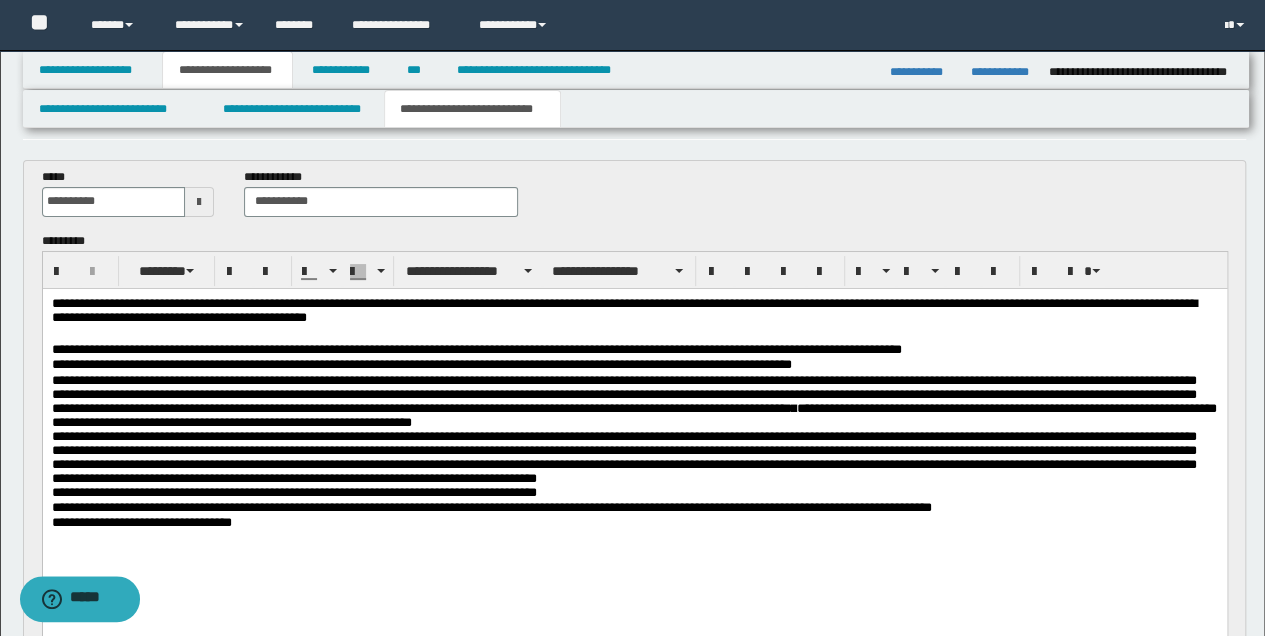click on "**********" at bounding box center (634, 311) 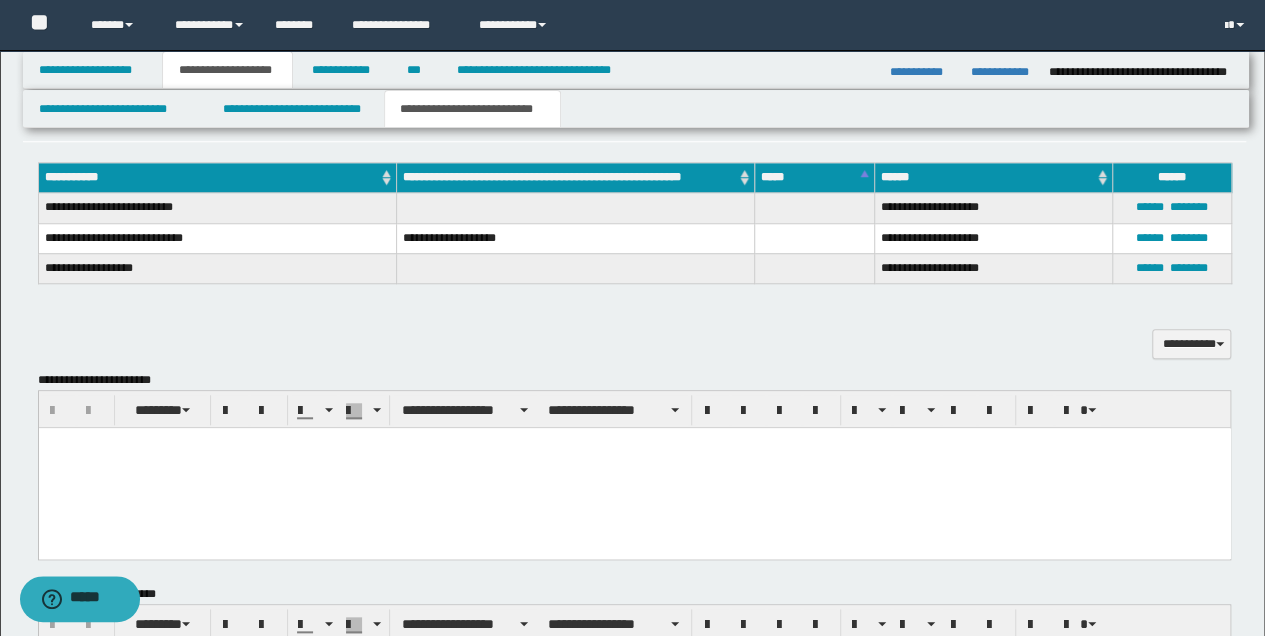 scroll, scrollTop: 733, scrollLeft: 0, axis: vertical 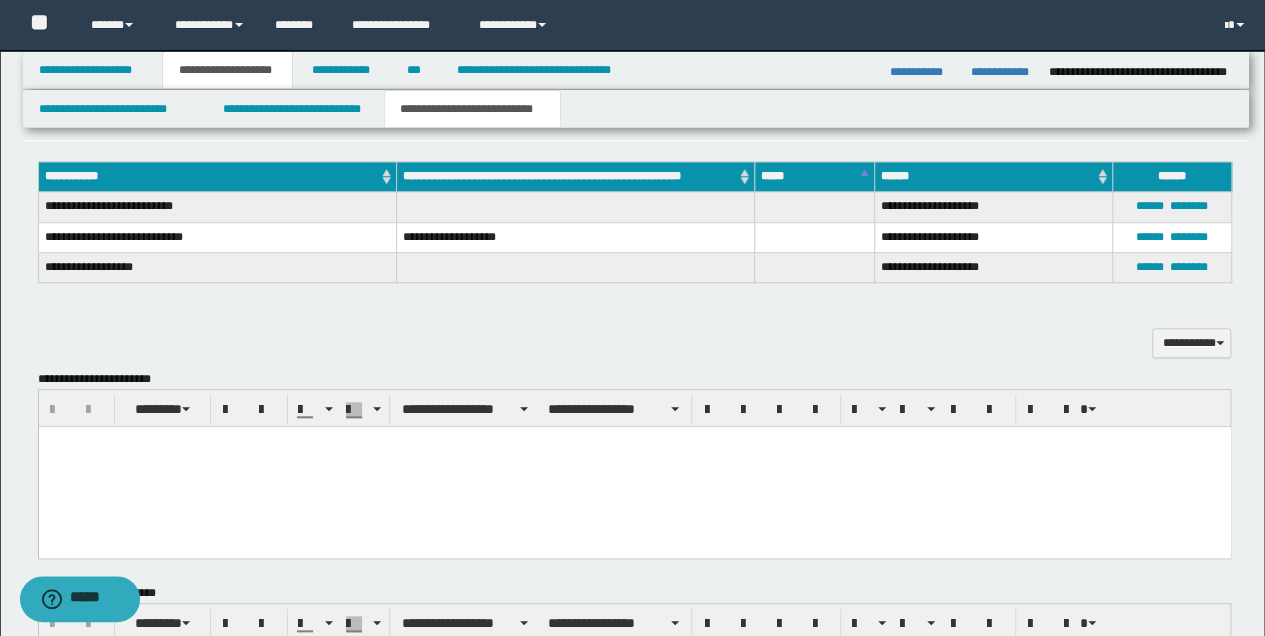 click at bounding box center [634, 466] 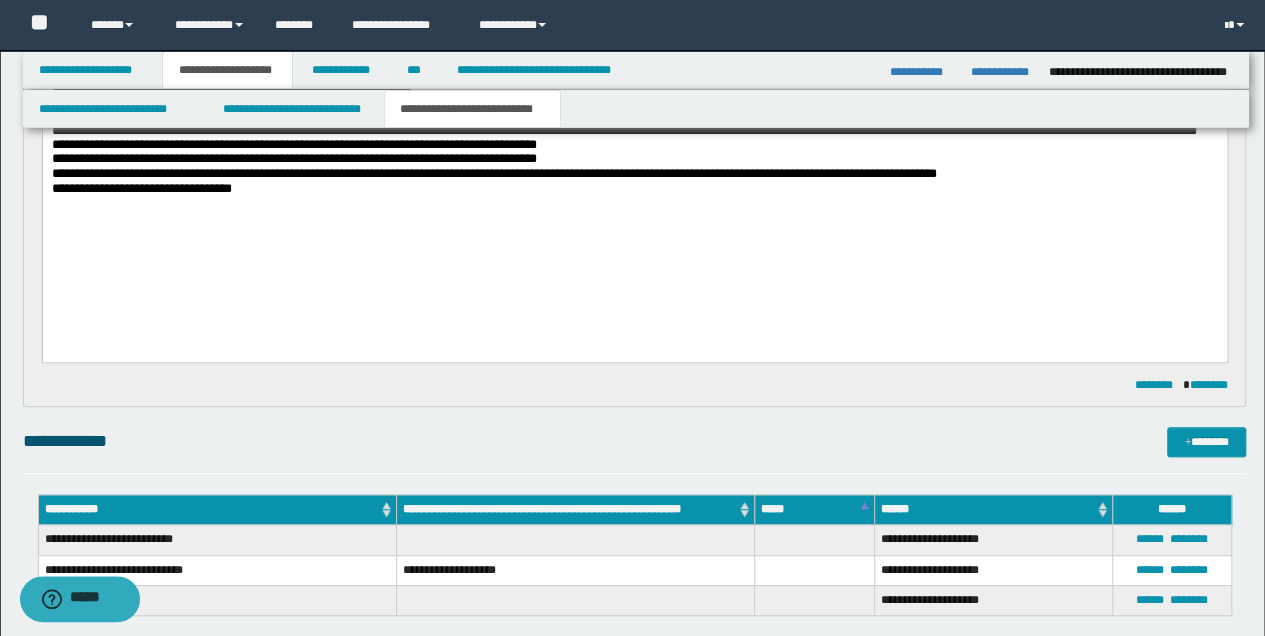 scroll, scrollTop: 600, scrollLeft: 0, axis: vertical 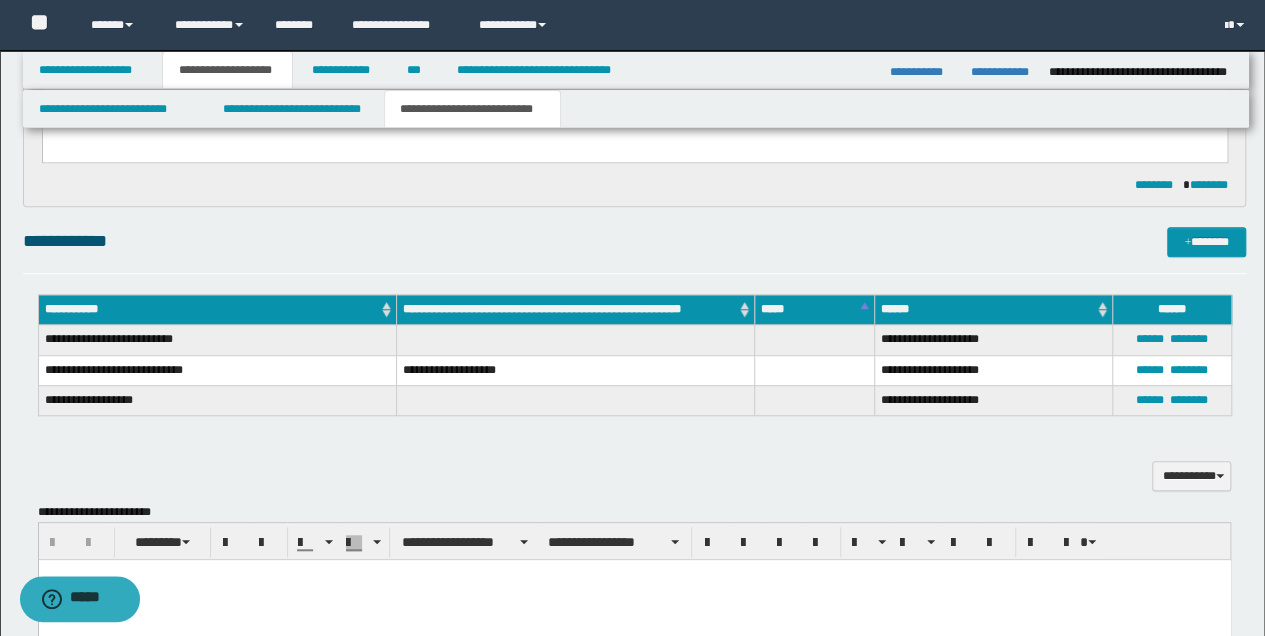 click at bounding box center (634, 599) 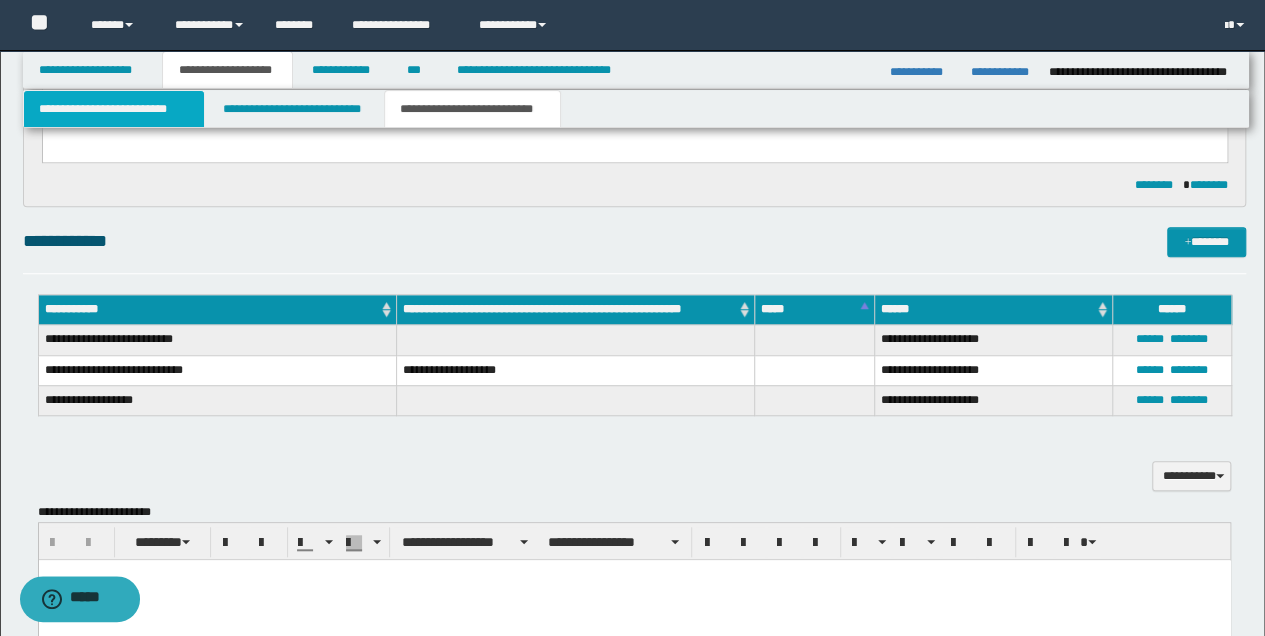 click on "**********" at bounding box center [114, 109] 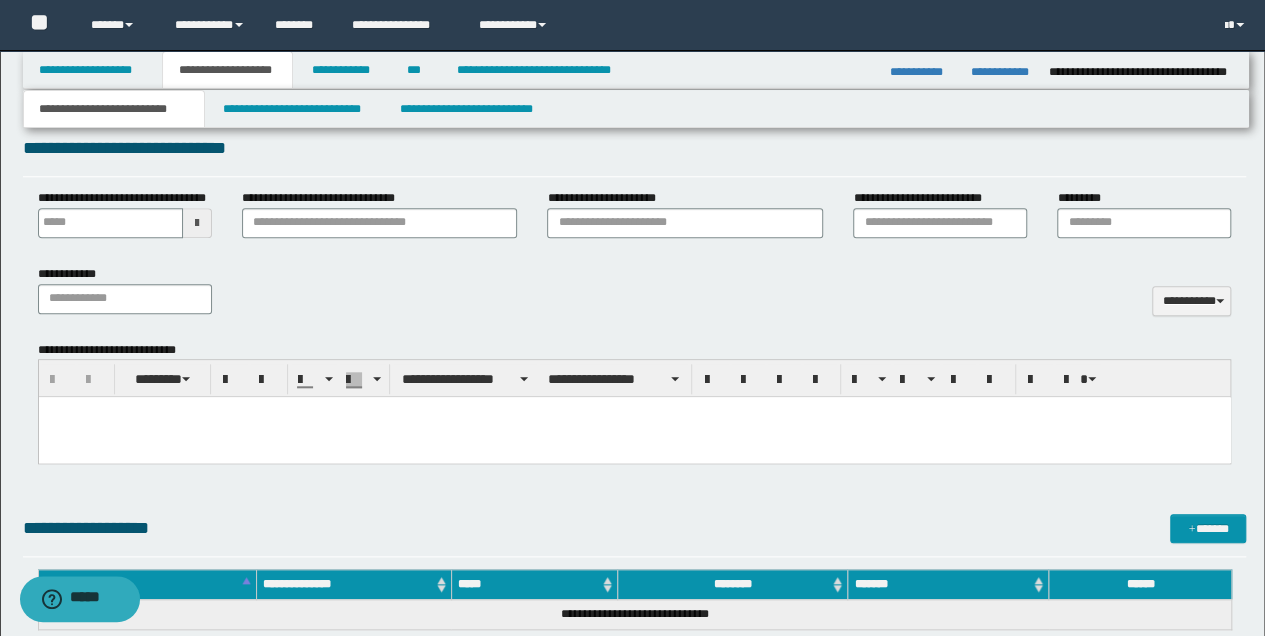 scroll, scrollTop: 825, scrollLeft: 0, axis: vertical 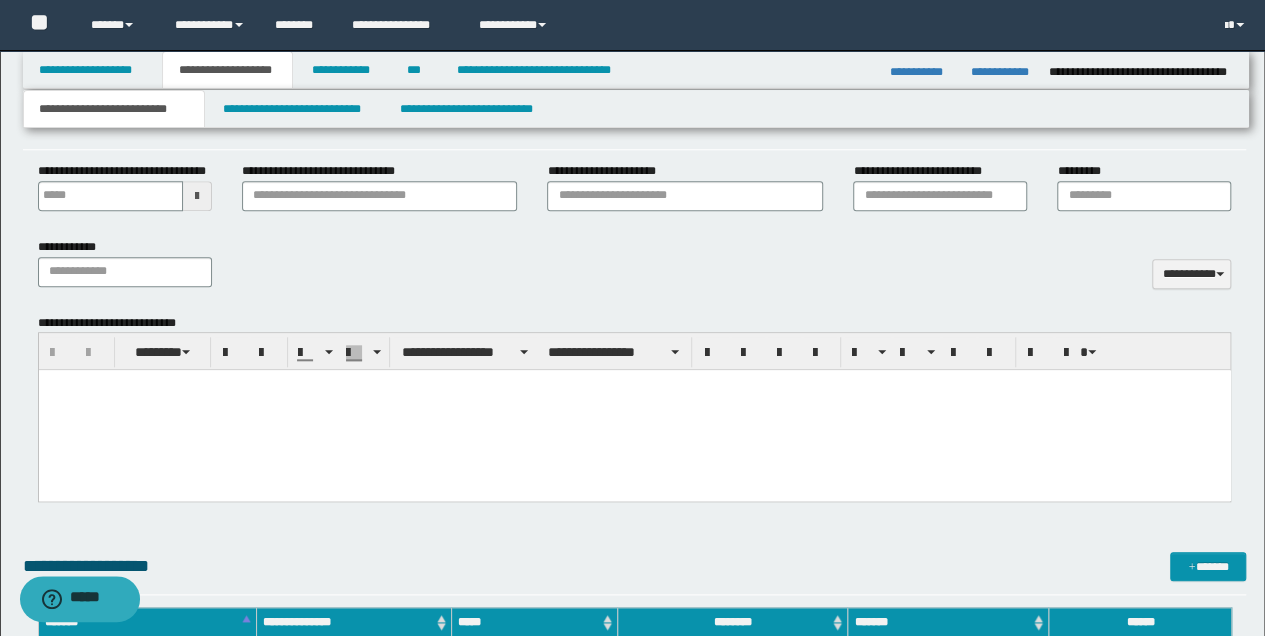 click at bounding box center (634, 410) 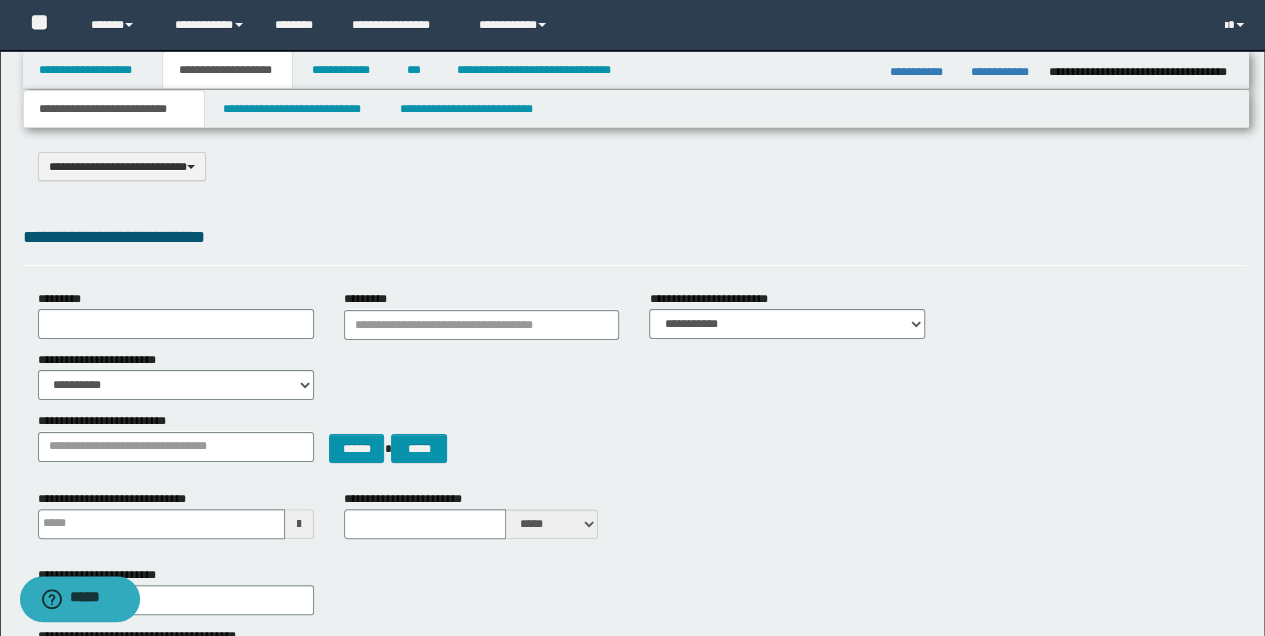 scroll, scrollTop: 0, scrollLeft: 0, axis: both 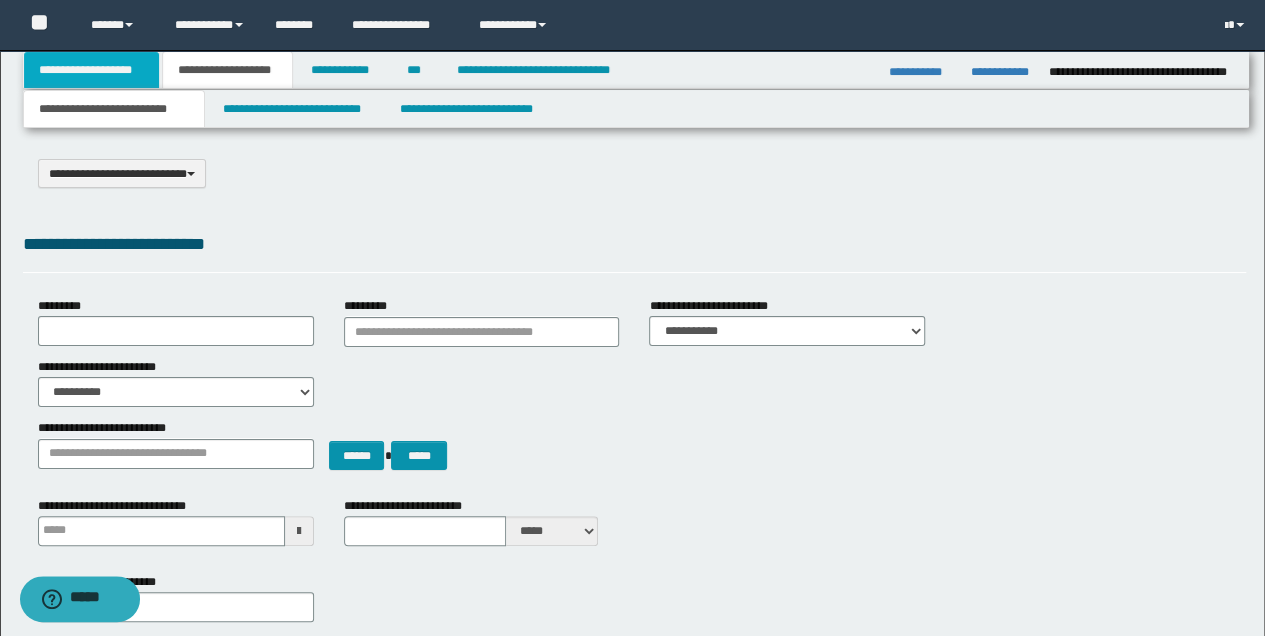 click on "**********" at bounding box center [92, 70] 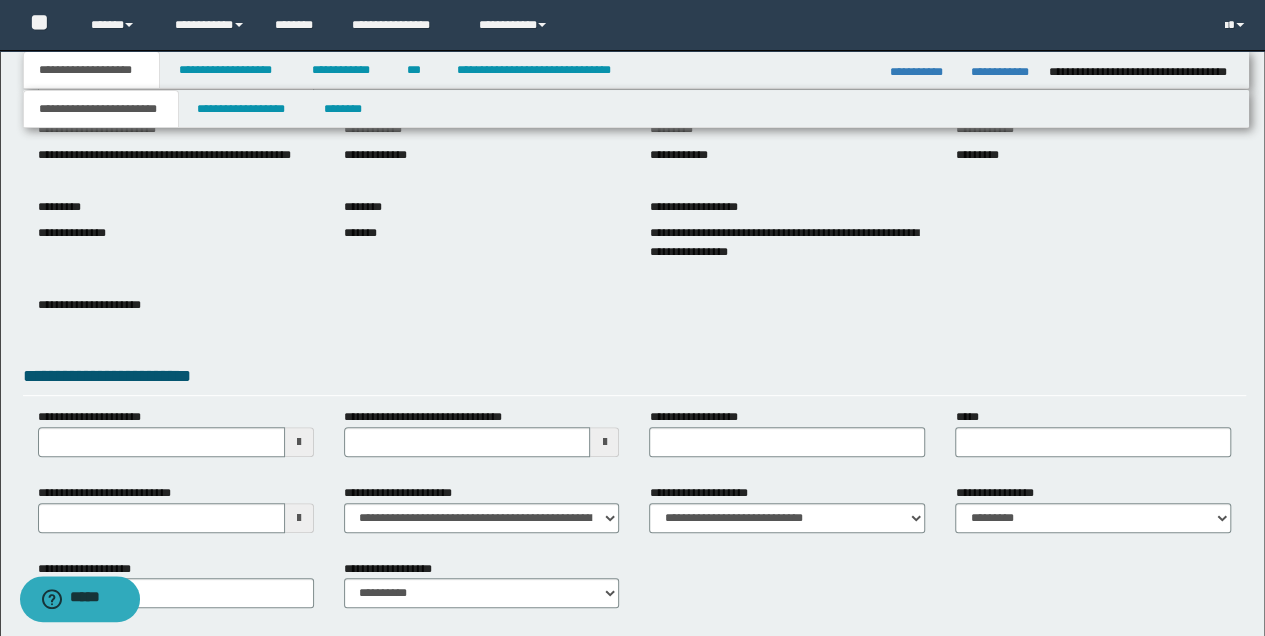 scroll, scrollTop: 65, scrollLeft: 0, axis: vertical 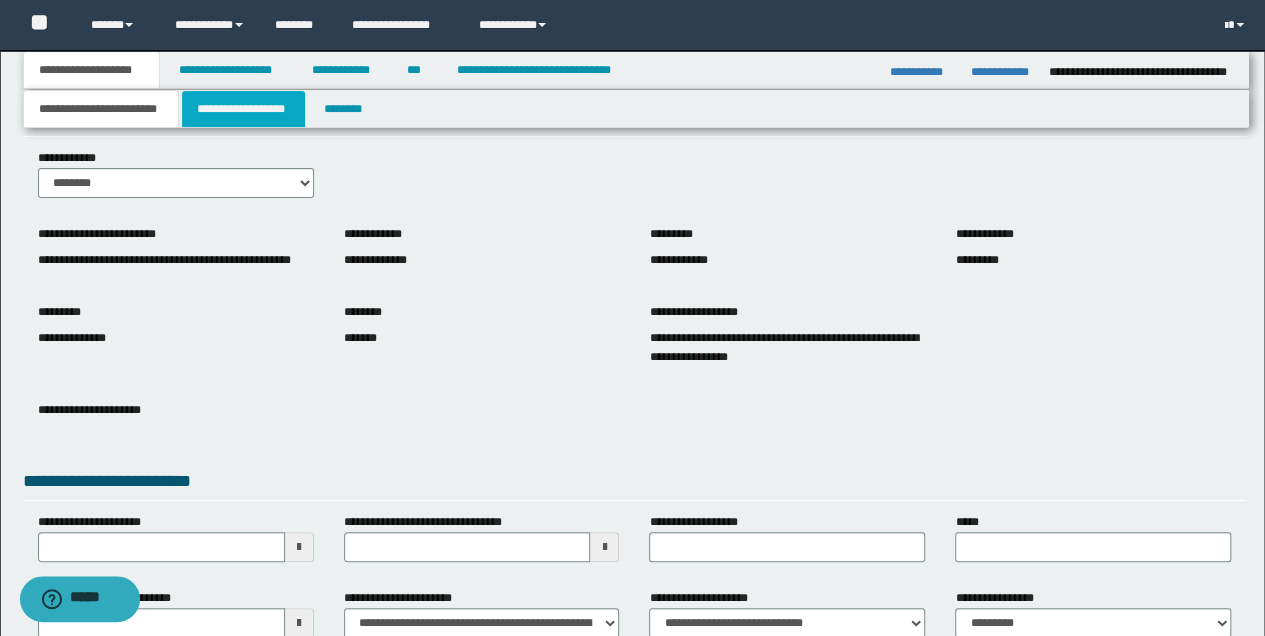 click on "**********" at bounding box center [243, 109] 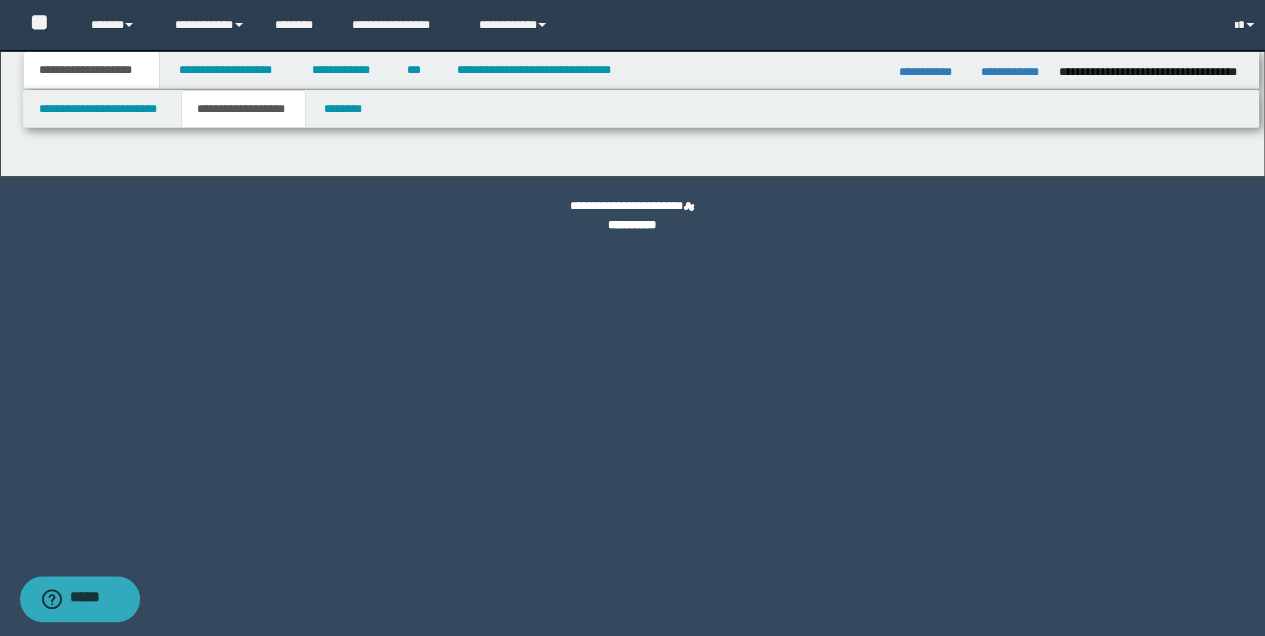scroll, scrollTop: 0, scrollLeft: 0, axis: both 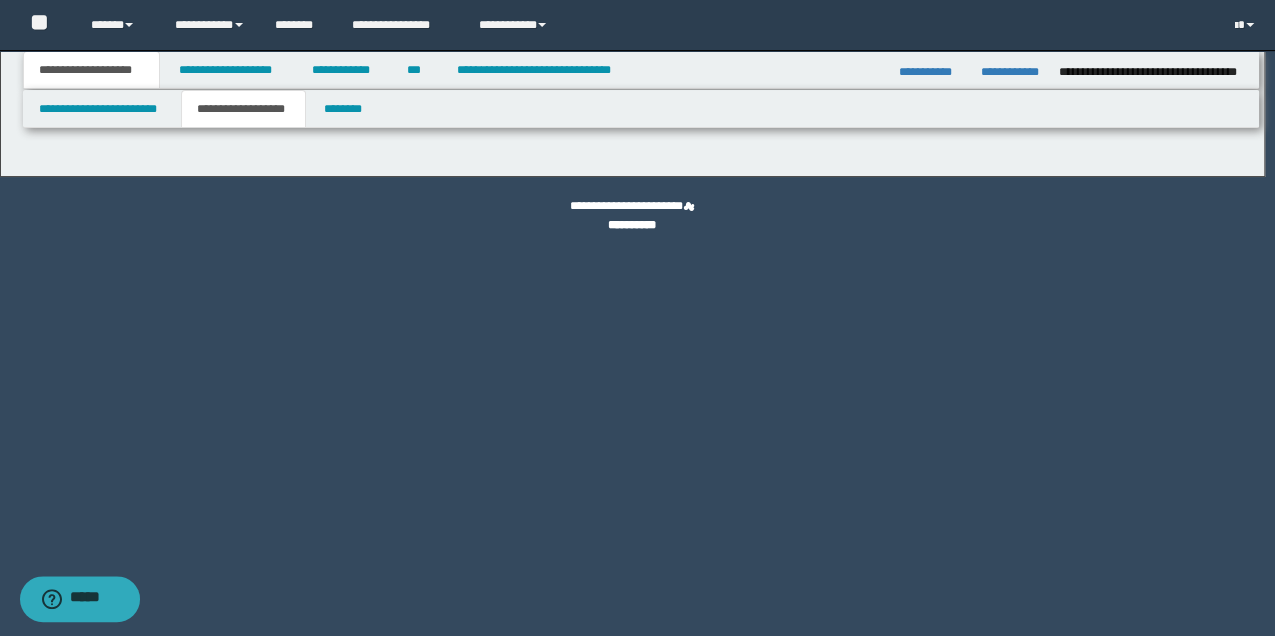 type on "*******" 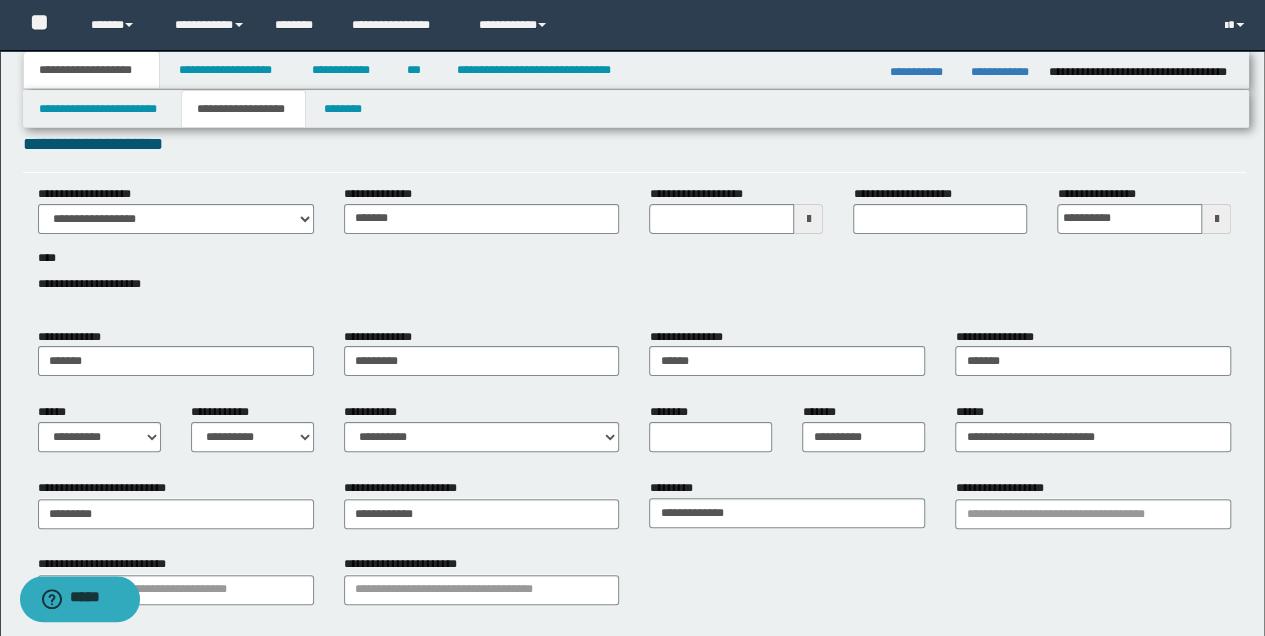 scroll, scrollTop: 0, scrollLeft: 0, axis: both 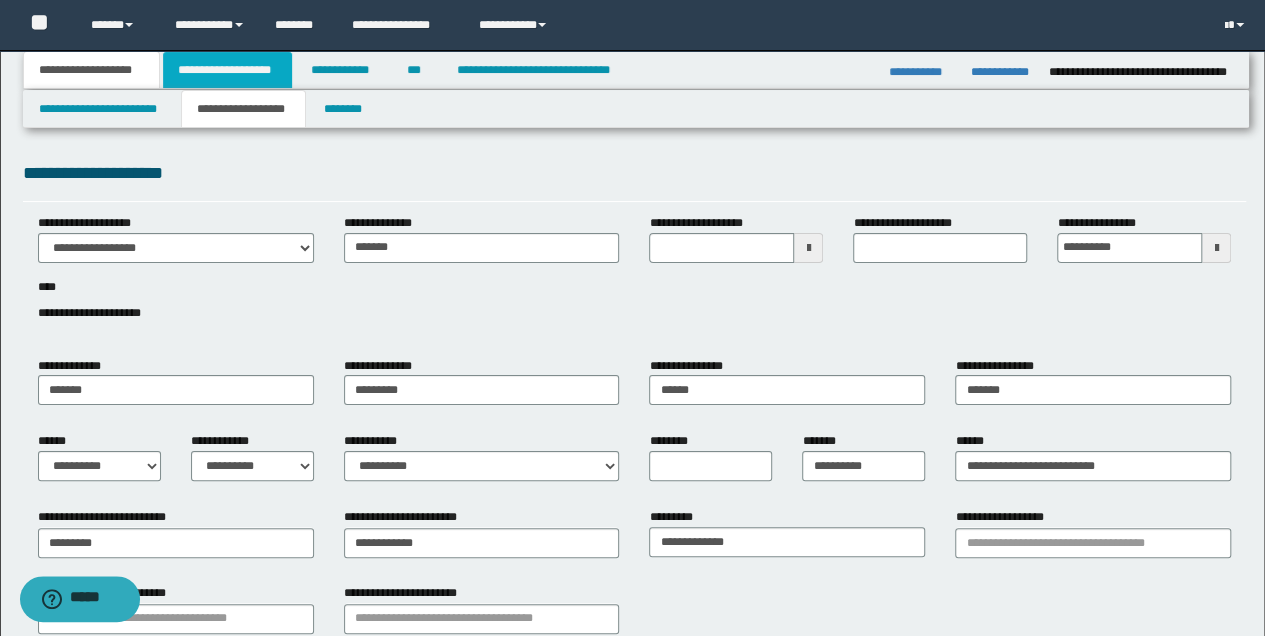 click on "**********" at bounding box center (227, 70) 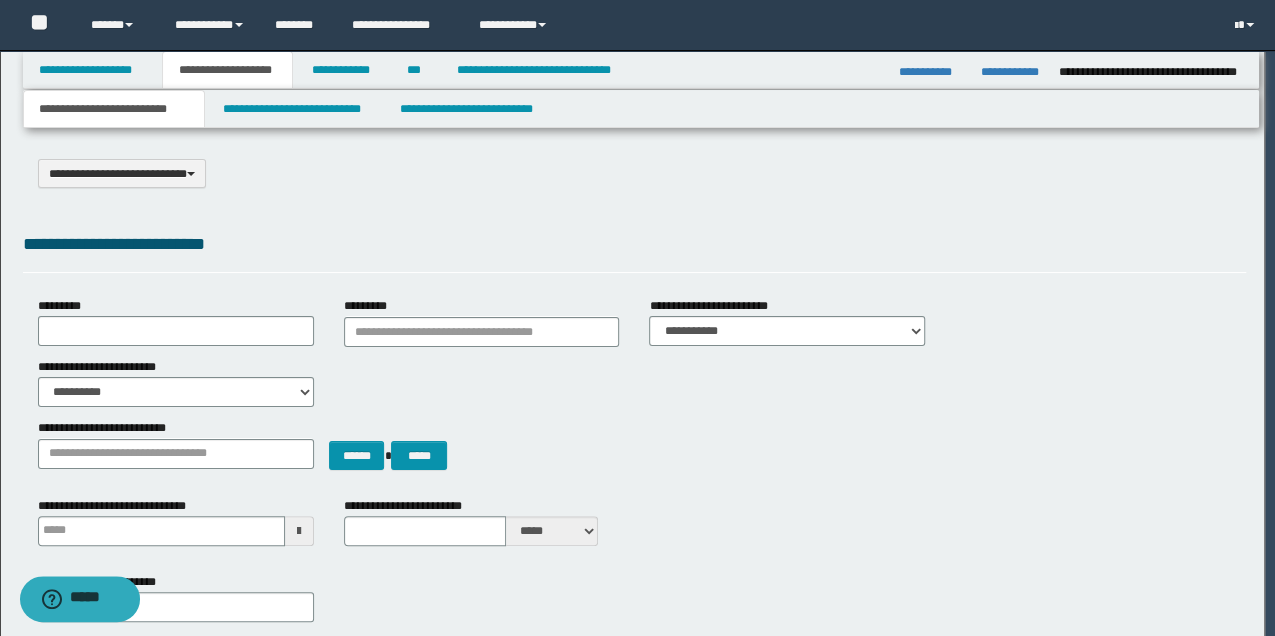 type 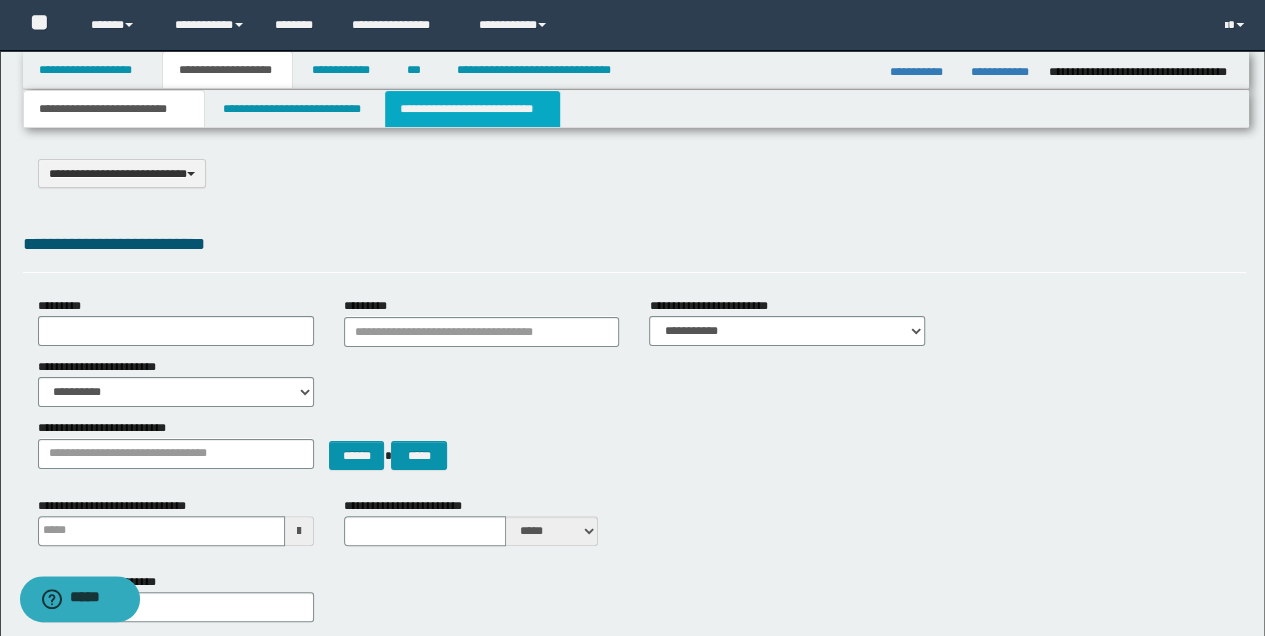 click on "**********" at bounding box center (472, 109) 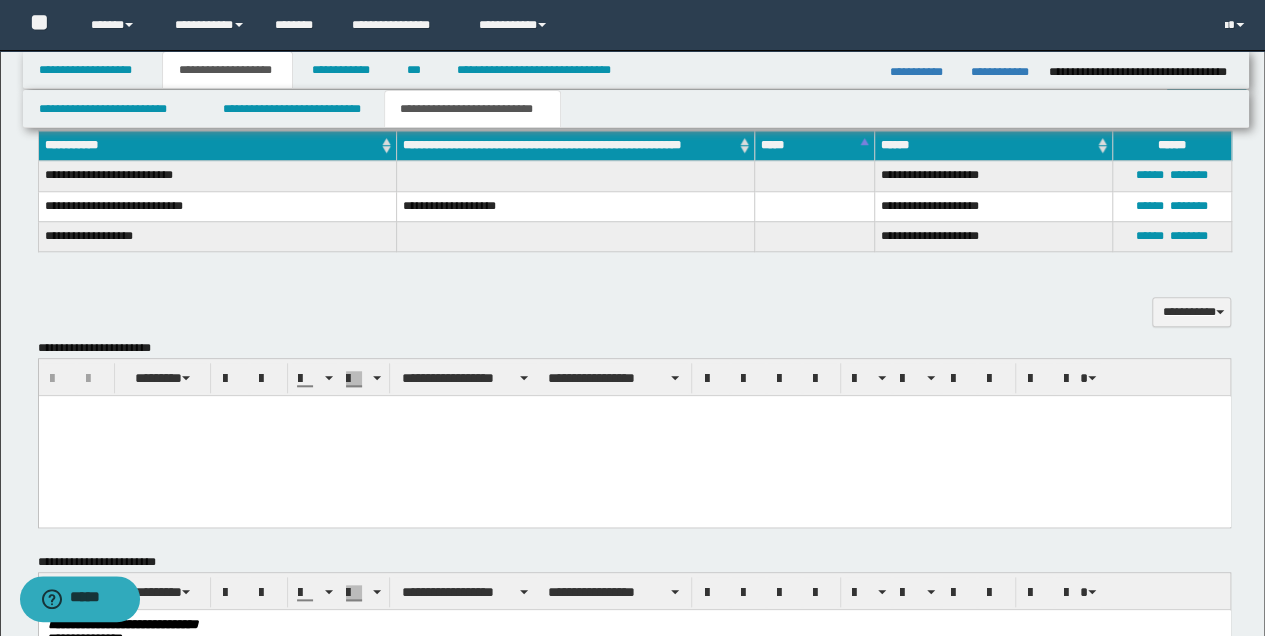 scroll, scrollTop: 733, scrollLeft: 0, axis: vertical 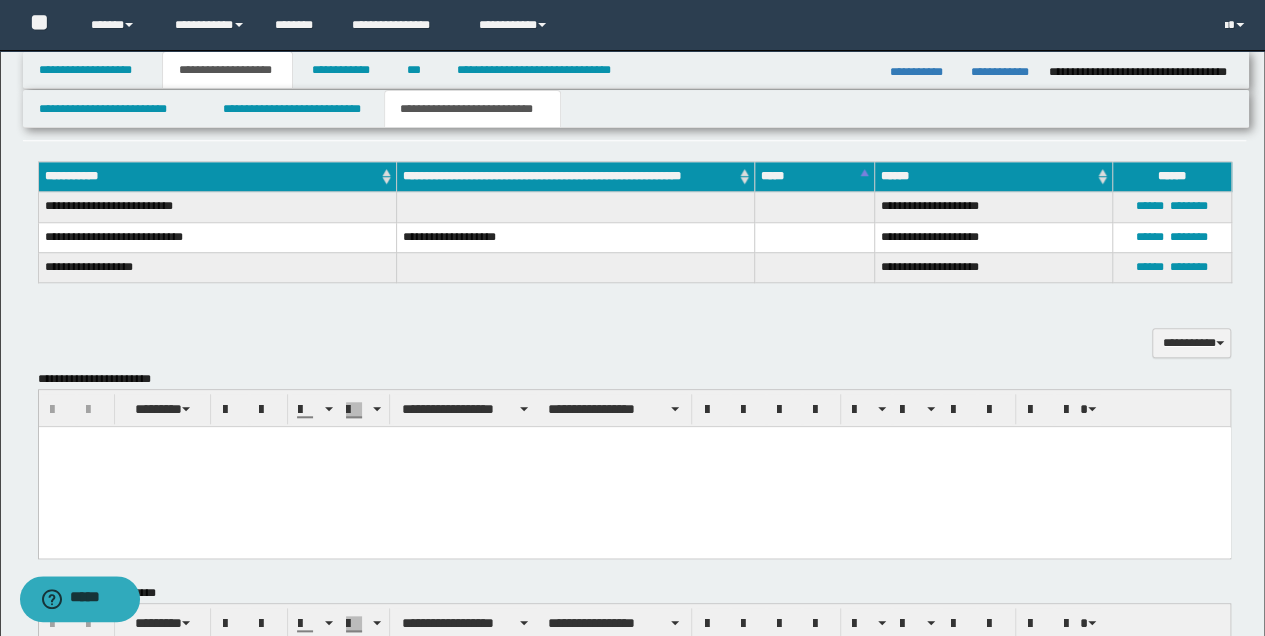 click at bounding box center [634, 466] 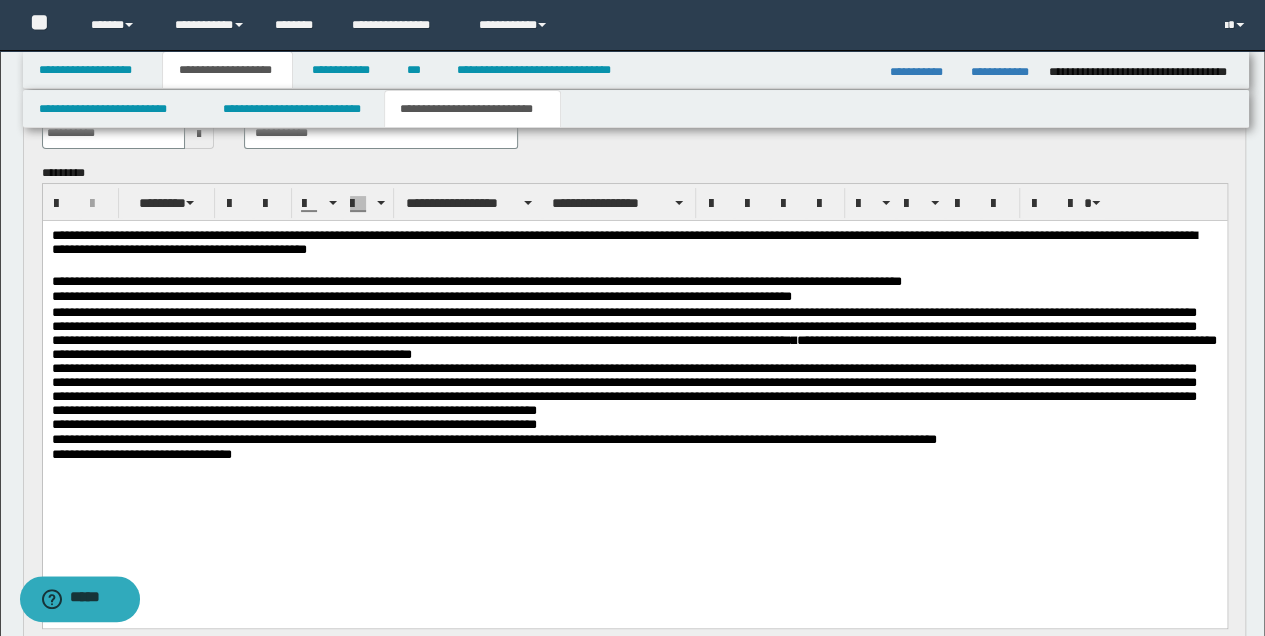 scroll, scrollTop: 133, scrollLeft: 0, axis: vertical 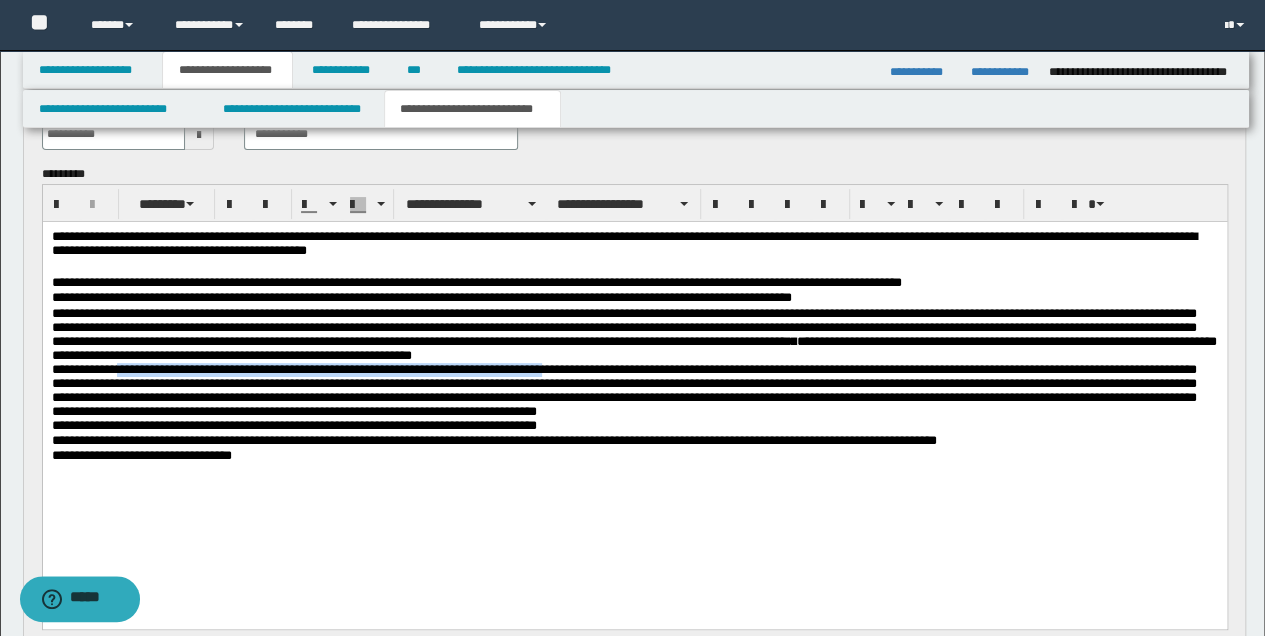 drag, startPoint x: 127, startPoint y: 375, endPoint x: 585, endPoint y: 373, distance: 458.00436 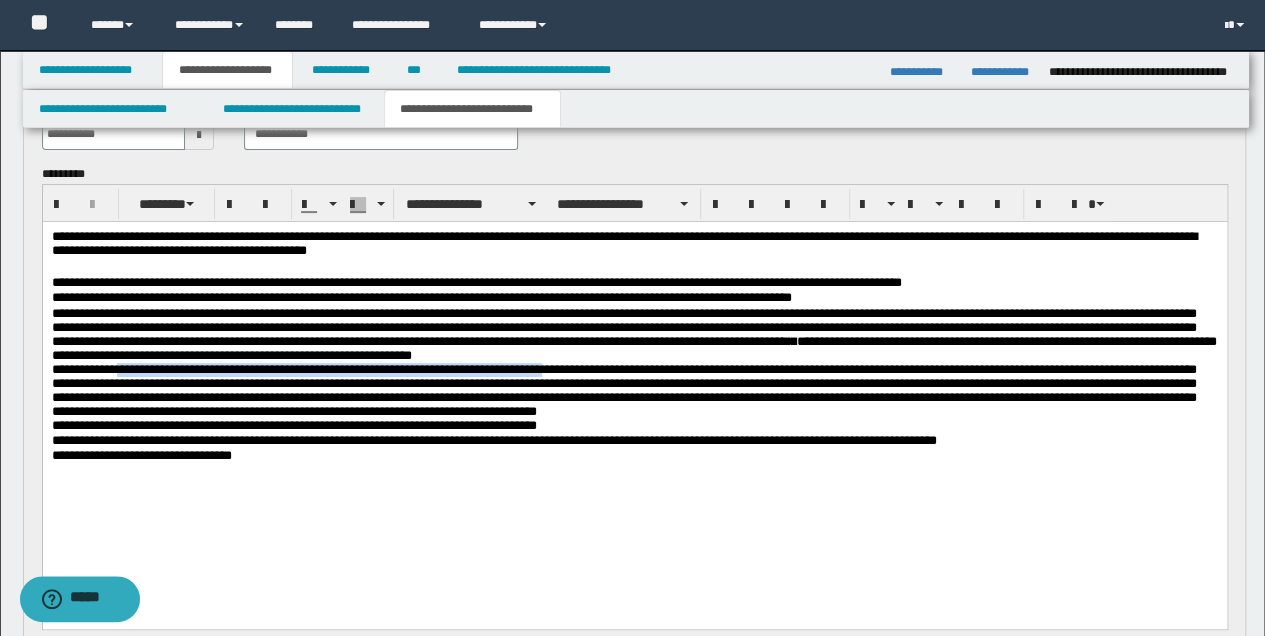 click on "**********" at bounding box center (623, 389) 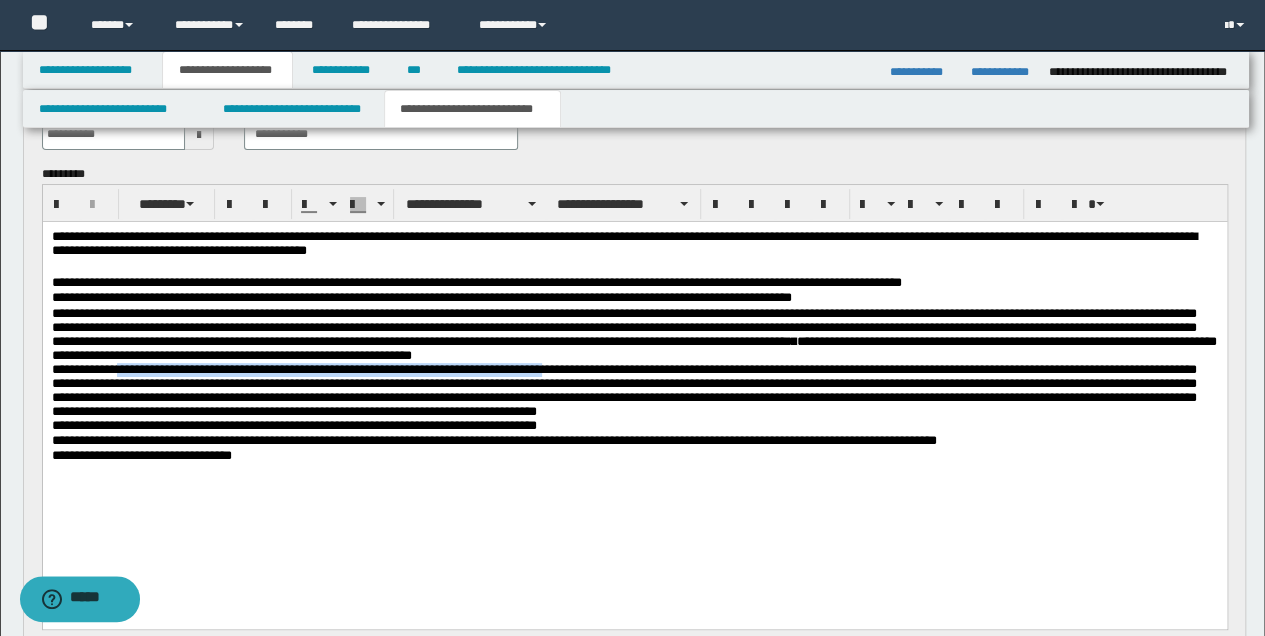 copy on "**********" 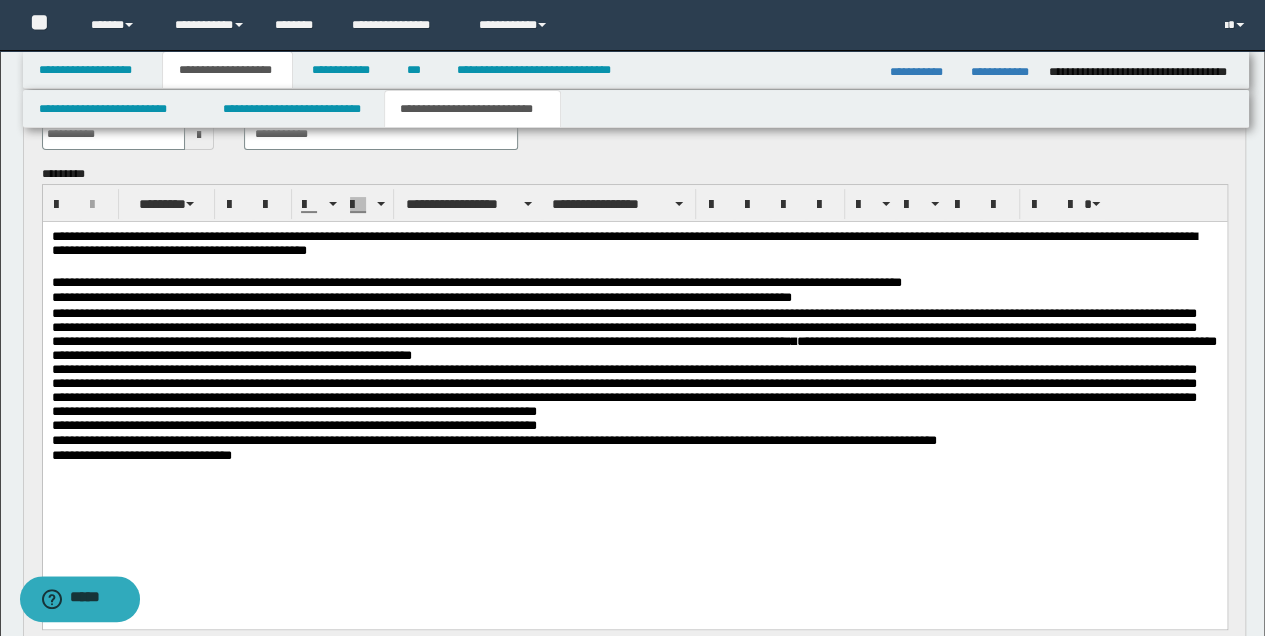 click on "**********" at bounding box center [634, 394] 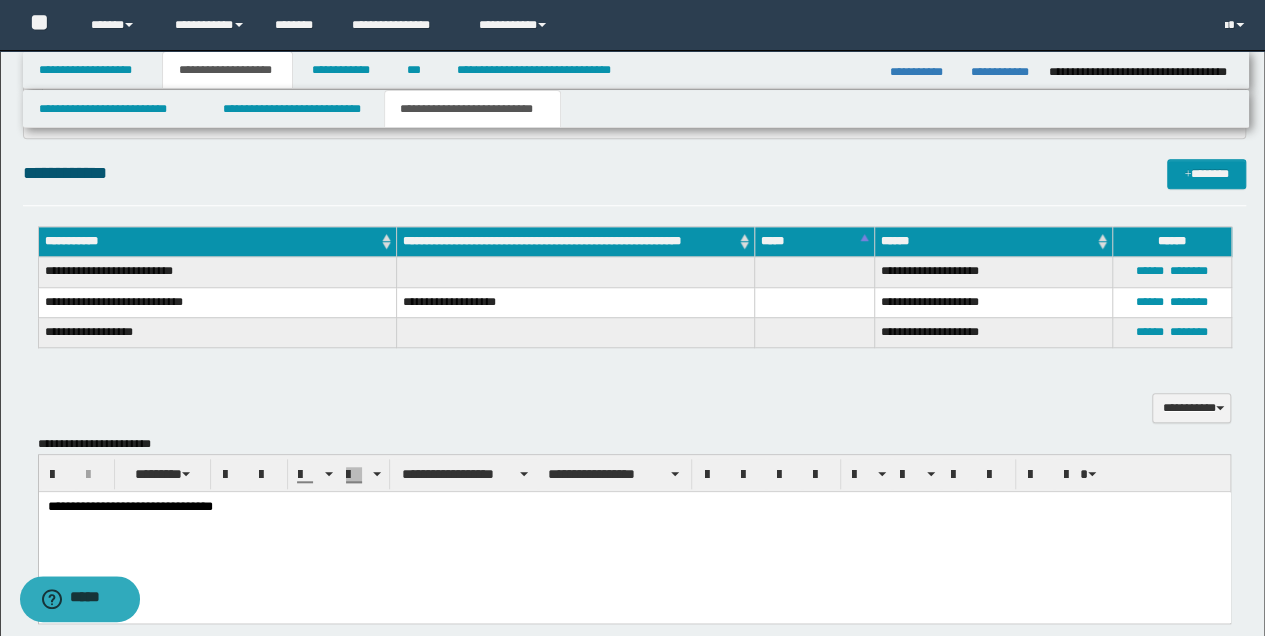 scroll, scrollTop: 666, scrollLeft: 0, axis: vertical 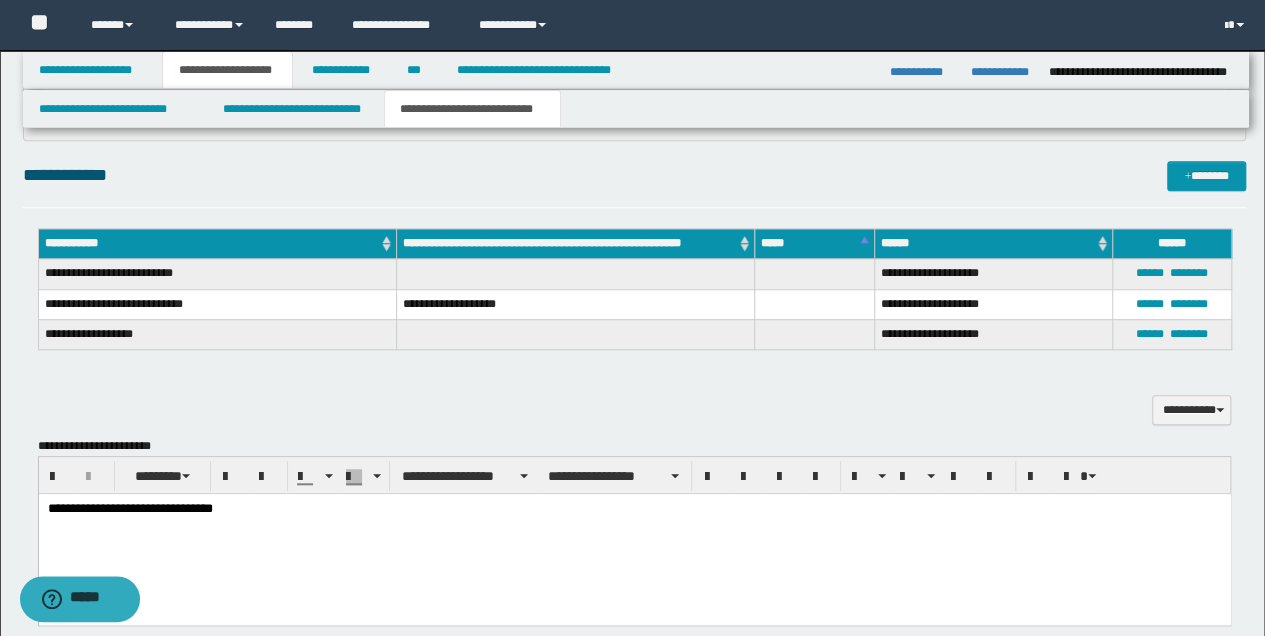 click on "**********" at bounding box center [634, 508] 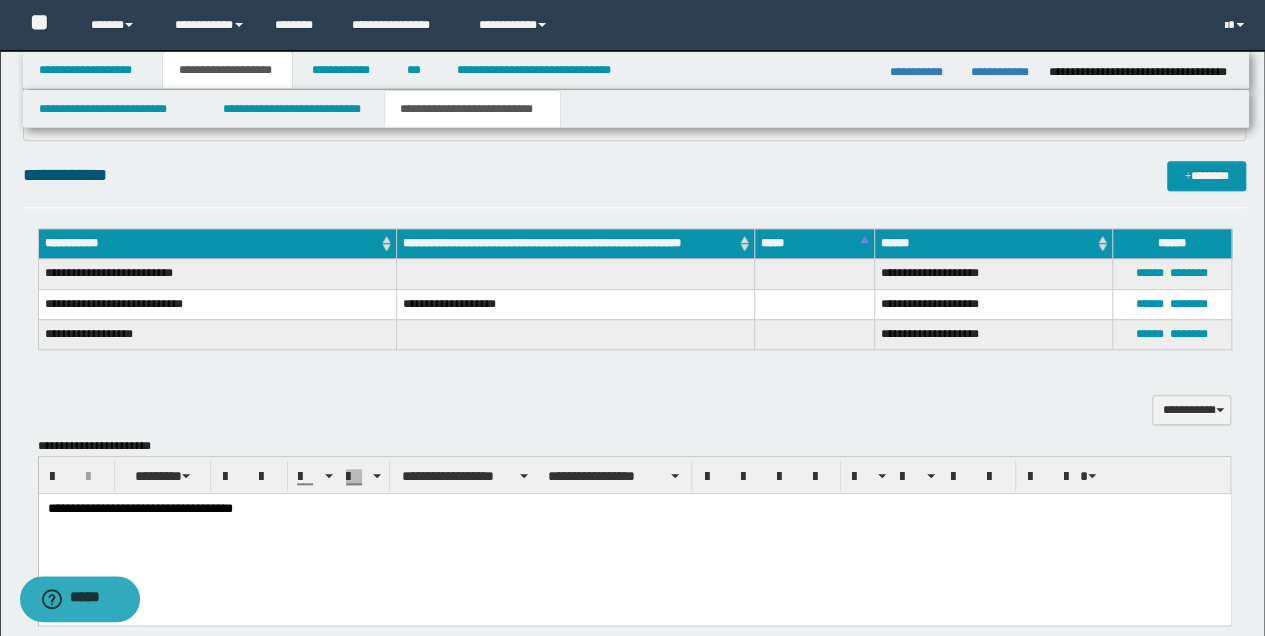 click on "**********" at bounding box center (993, 274) 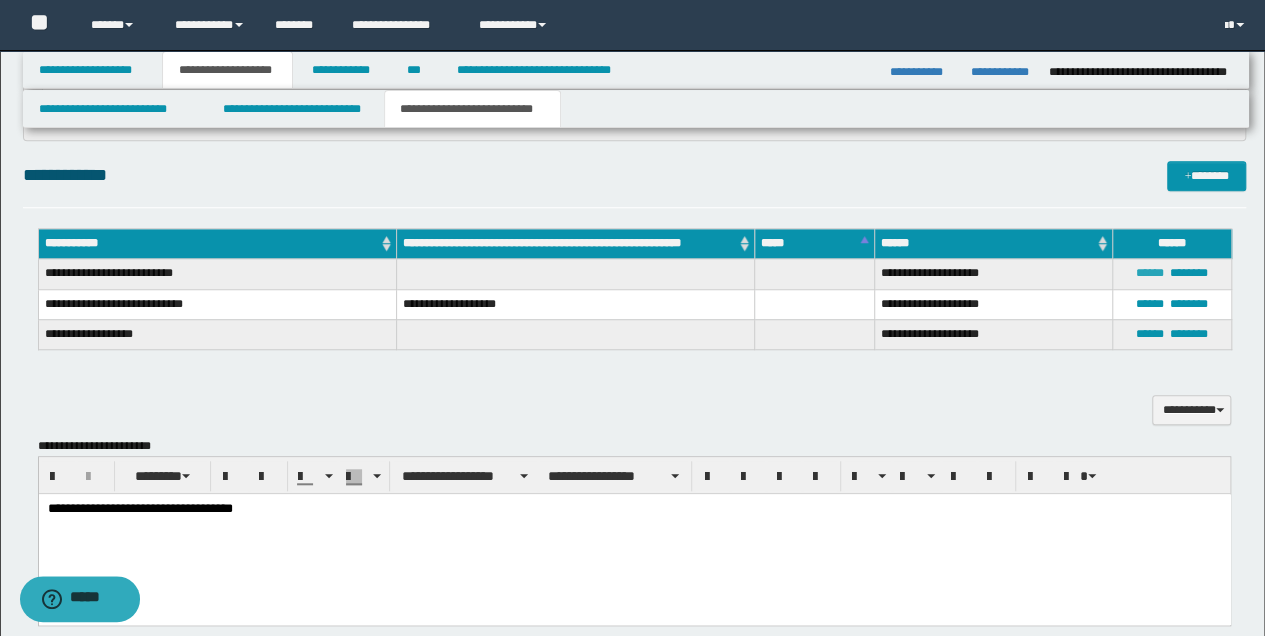 click on "******" at bounding box center (1150, 273) 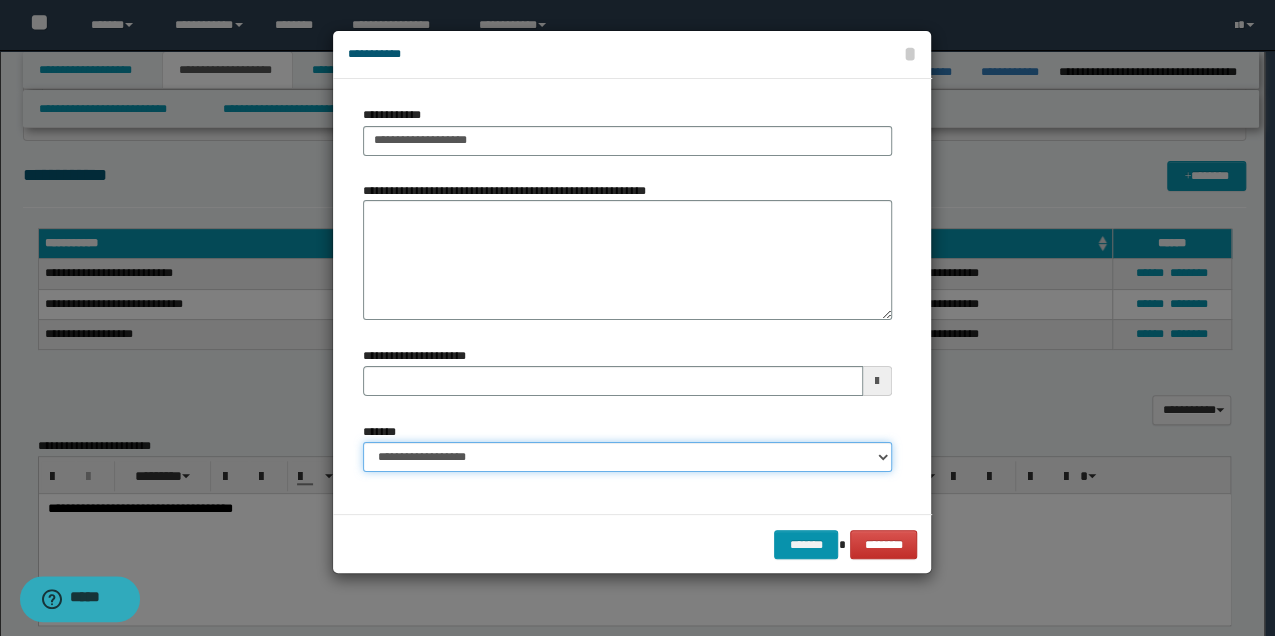 drag, startPoint x: 376, startPoint y: 457, endPoint x: 491, endPoint y: 458, distance: 115.00435 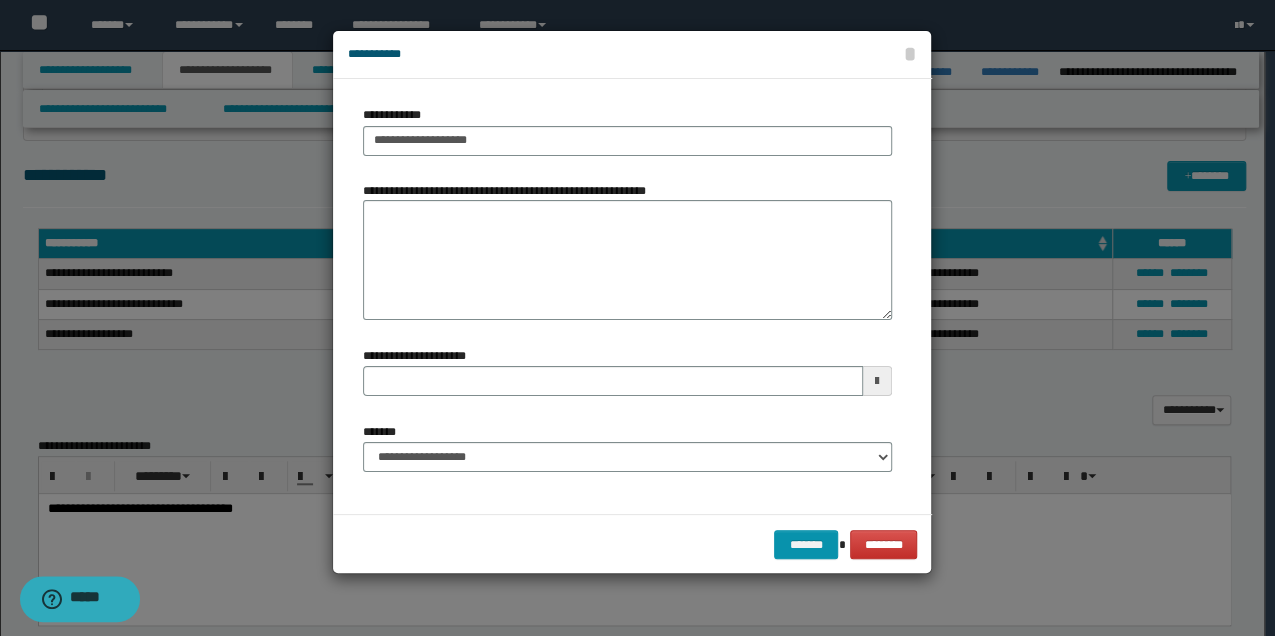 click on "*******
********" at bounding box center (632, 544) 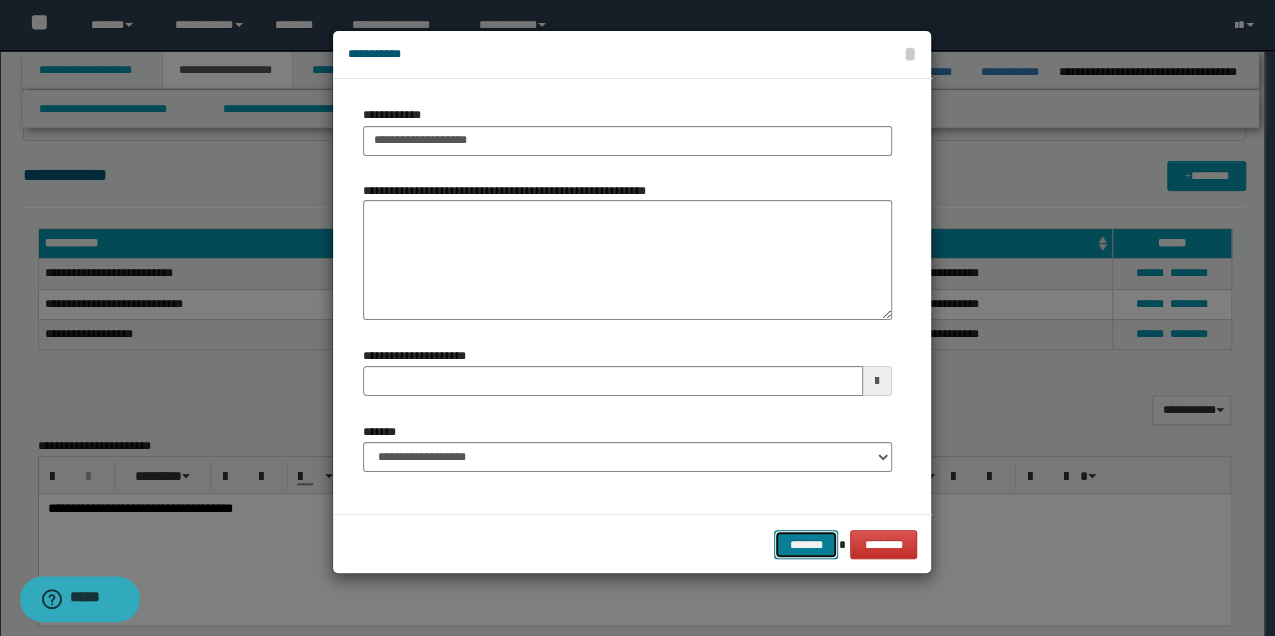 click on "*******" at bounding box center (806, 544) 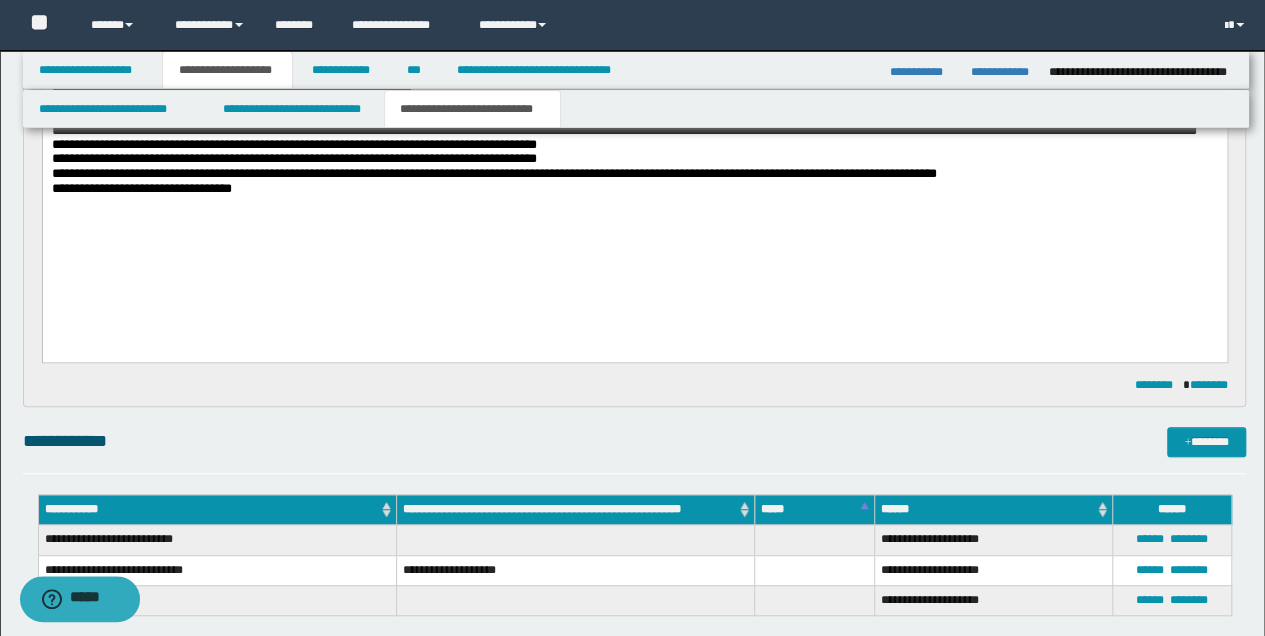 scroll, scrollTop: 666, scrollLeft: 0, axis: vertical 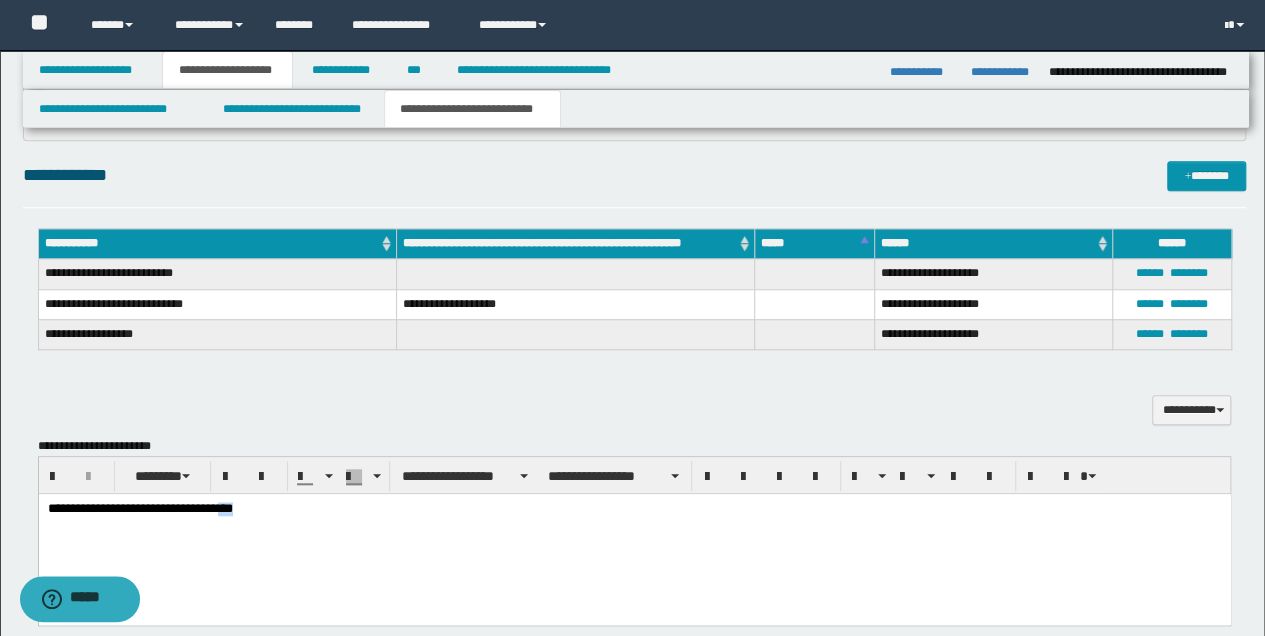 drag, startPoint x: 230, startPoint y: 510, endPoint x: 260, endPoint y: 512, distance: 30.066593 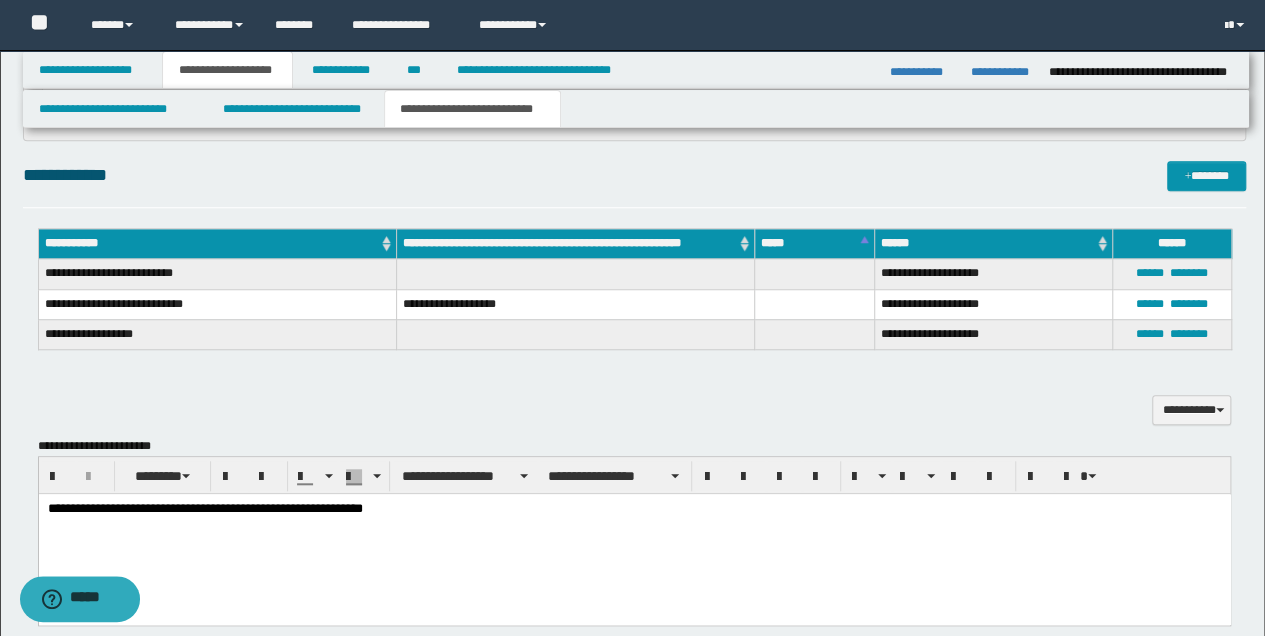 click on "[FIRST] [LAST]" at bounding box center (634, 508) 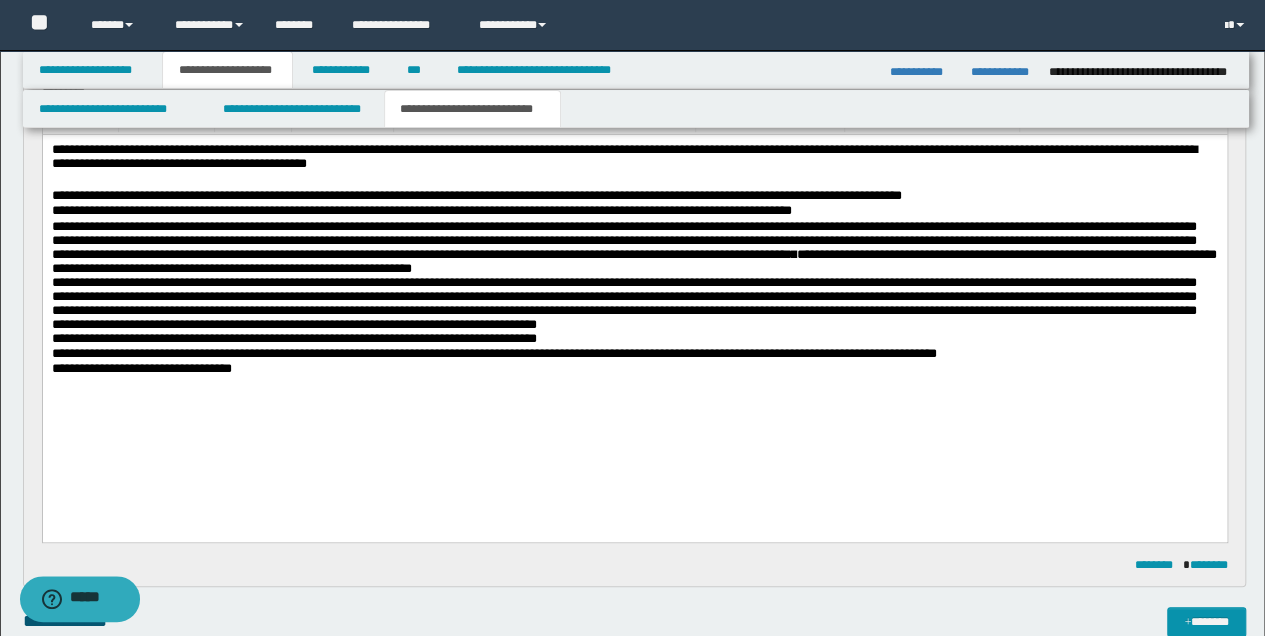 scroll, scrollTop: 200, scrollLeft: 0, axis: vertical 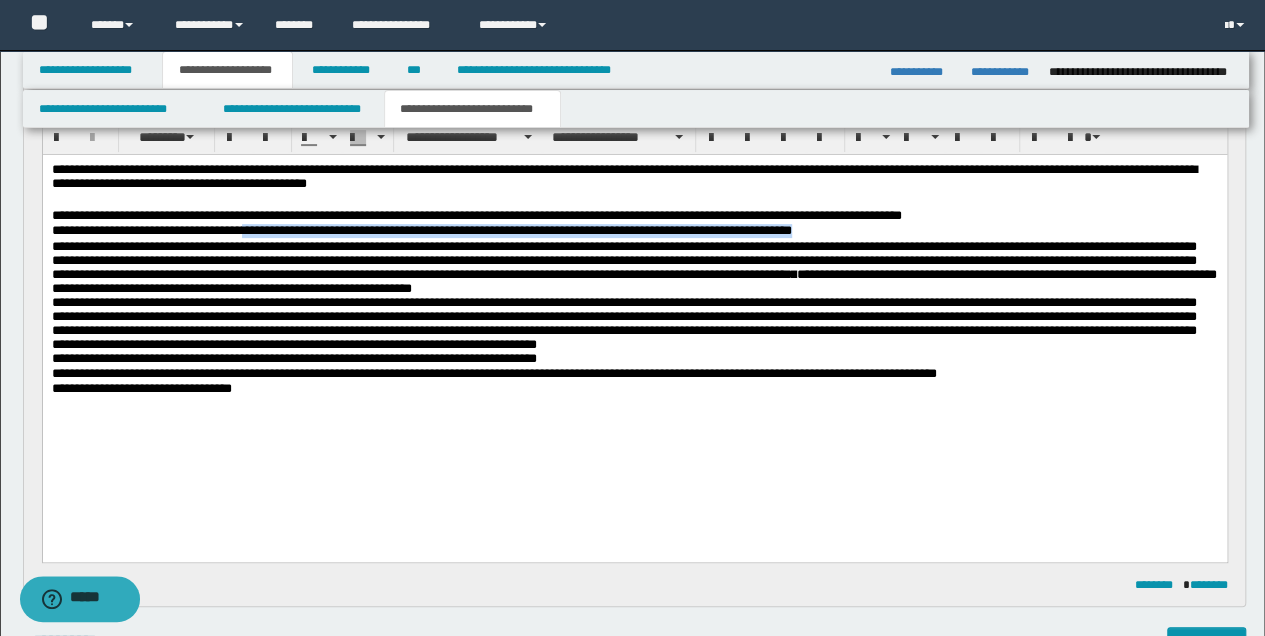 drag, startPoint x: 253, startPoint y: 227, endPoint x: 851, endPoint y: 233, distance: 598.0301 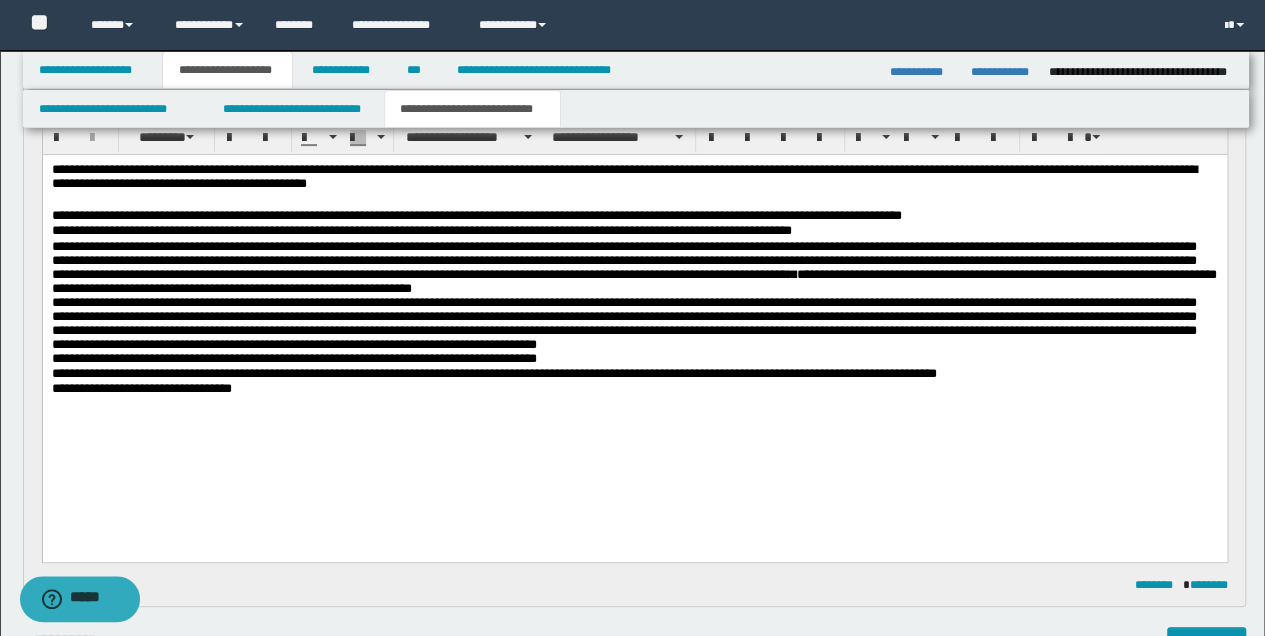 drag, startPoint x: 792, startPoint y: 222, endPoint x: 129, endPoint y: 224, distance: 663.003 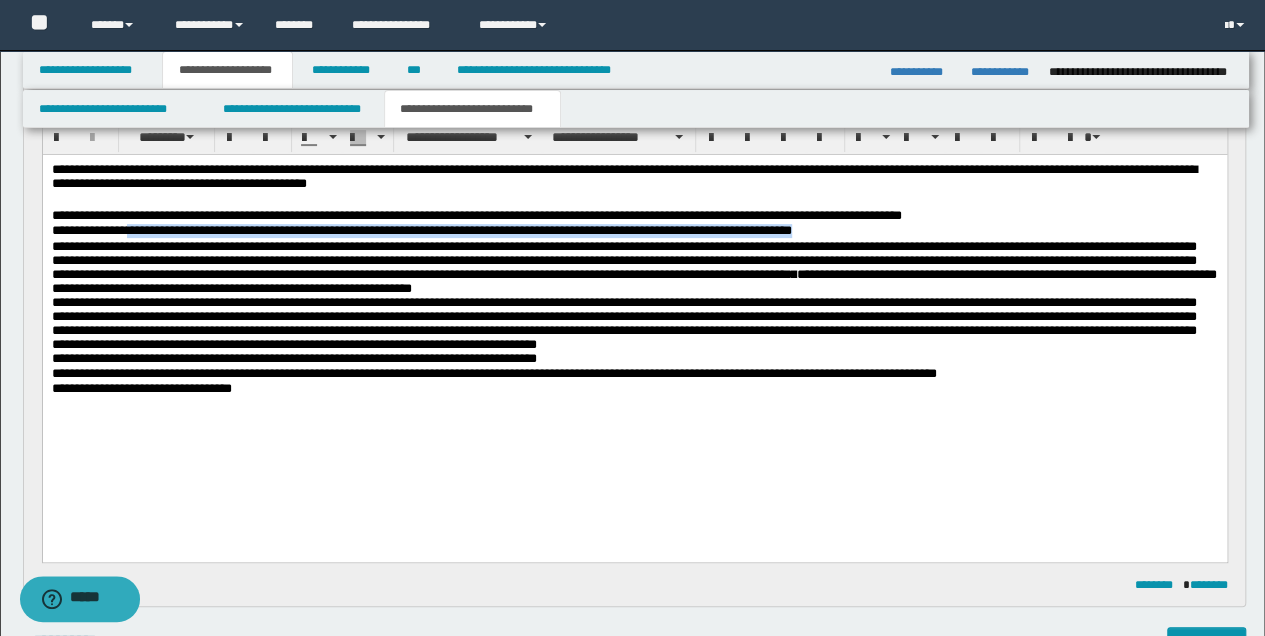 drag, startPoint x: 133, startPoint y: 230, endPoint x: 869, endPoint y: 229, distance: 736.0007 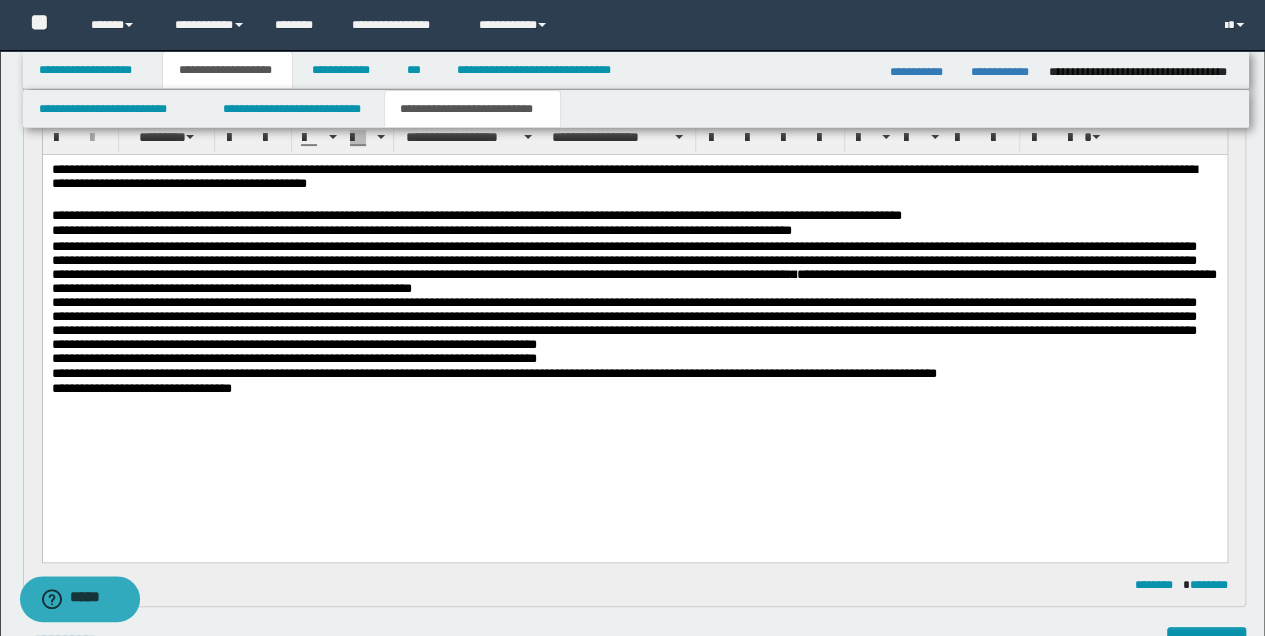 click at bounding box center [634, 434] 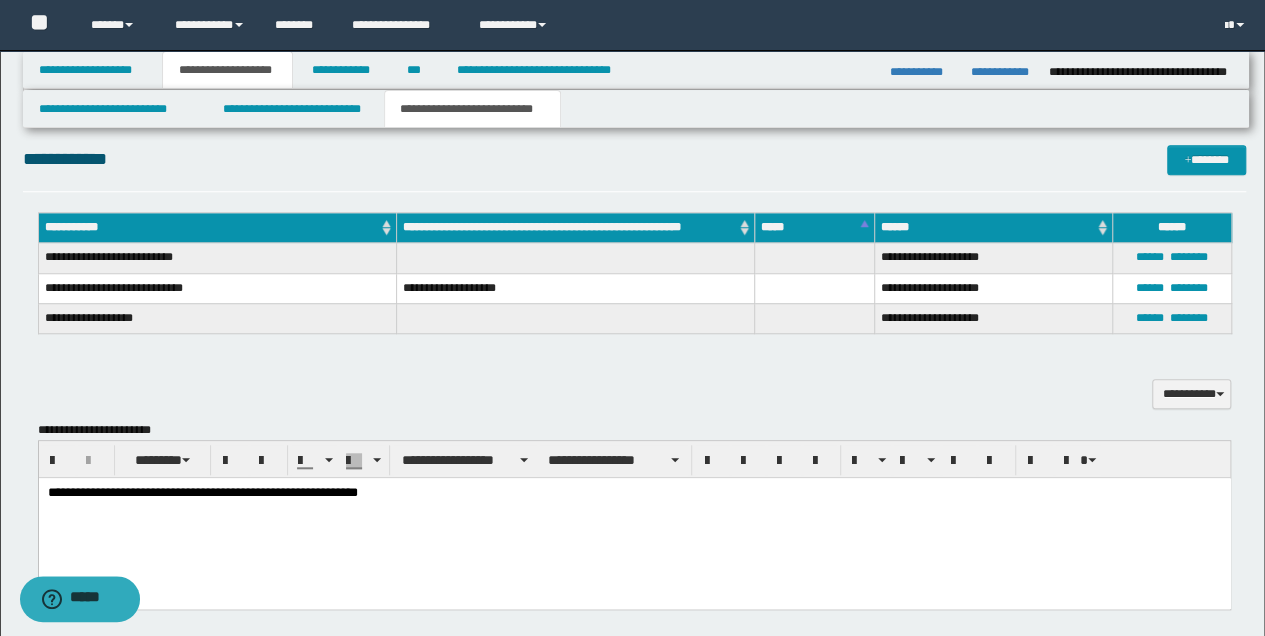 scroll, scrollTop: 733, scrollLeft: 0, axis: vertical 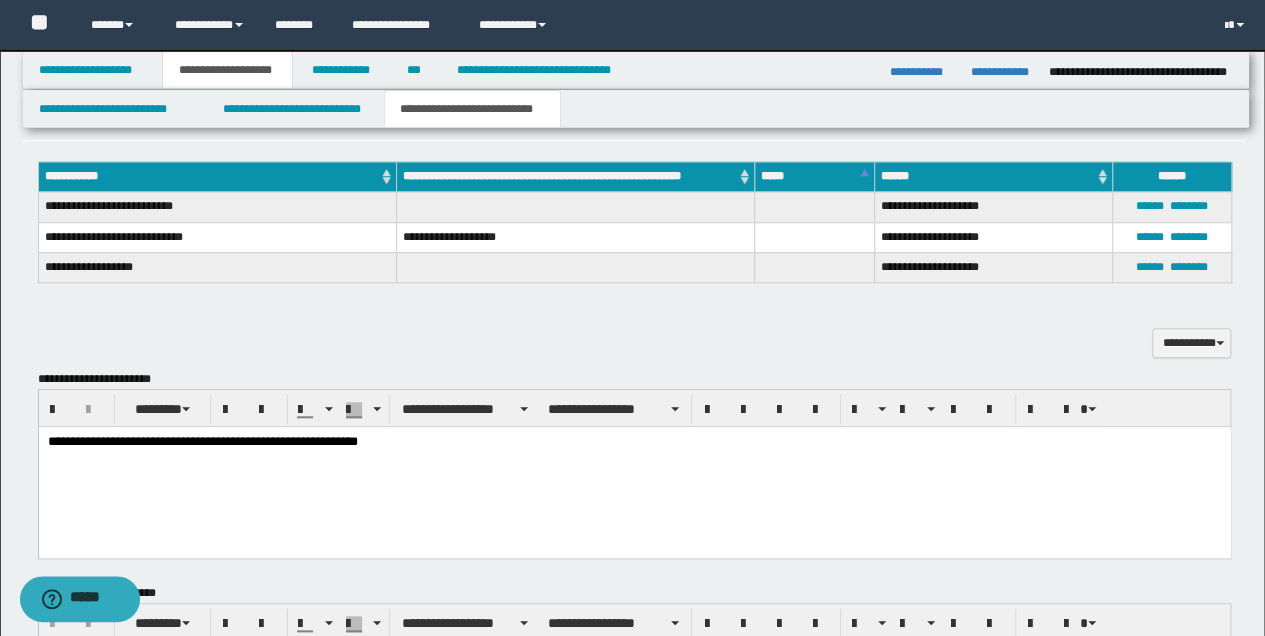 click on "**********" at bounding box center [634, 441] 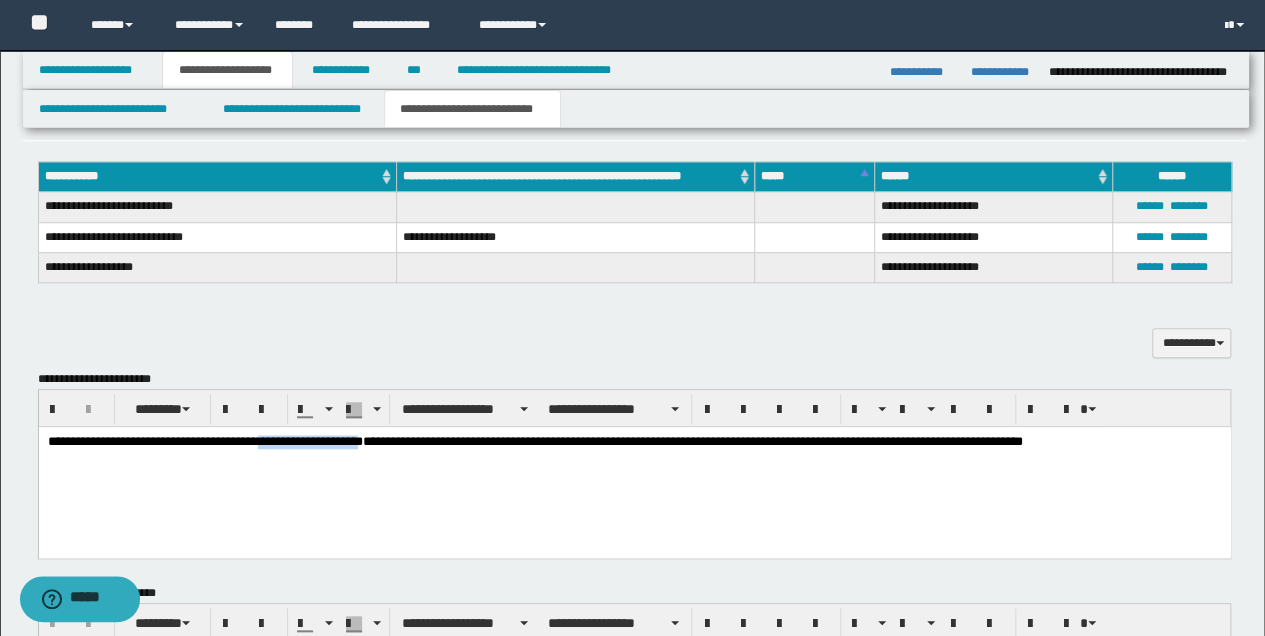 drag, startPoint x: 270, startPoint y: 445, endPoint x: 378, endPoint y: 445, distance: 108 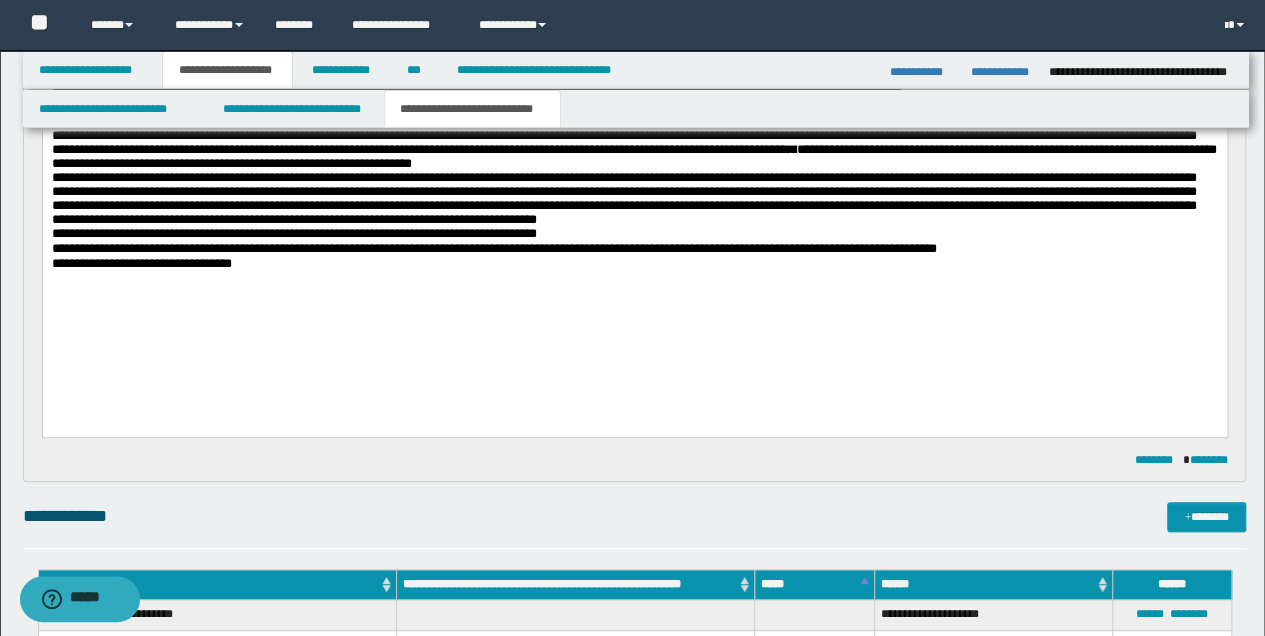scroll, scrollTop: 200, scrollLeft: 0, axis: vertical 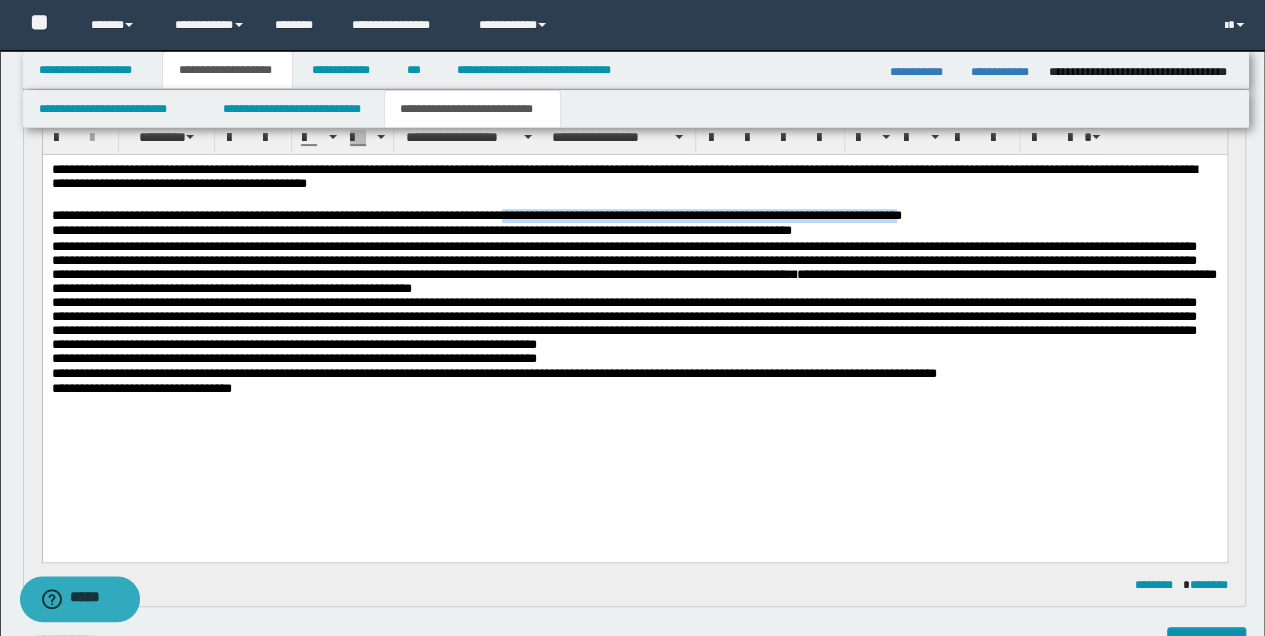 drag, startPoint x: 535, startPoint y: 214, endPoint x: 971, endPoint y: 215, distance: 436.00116 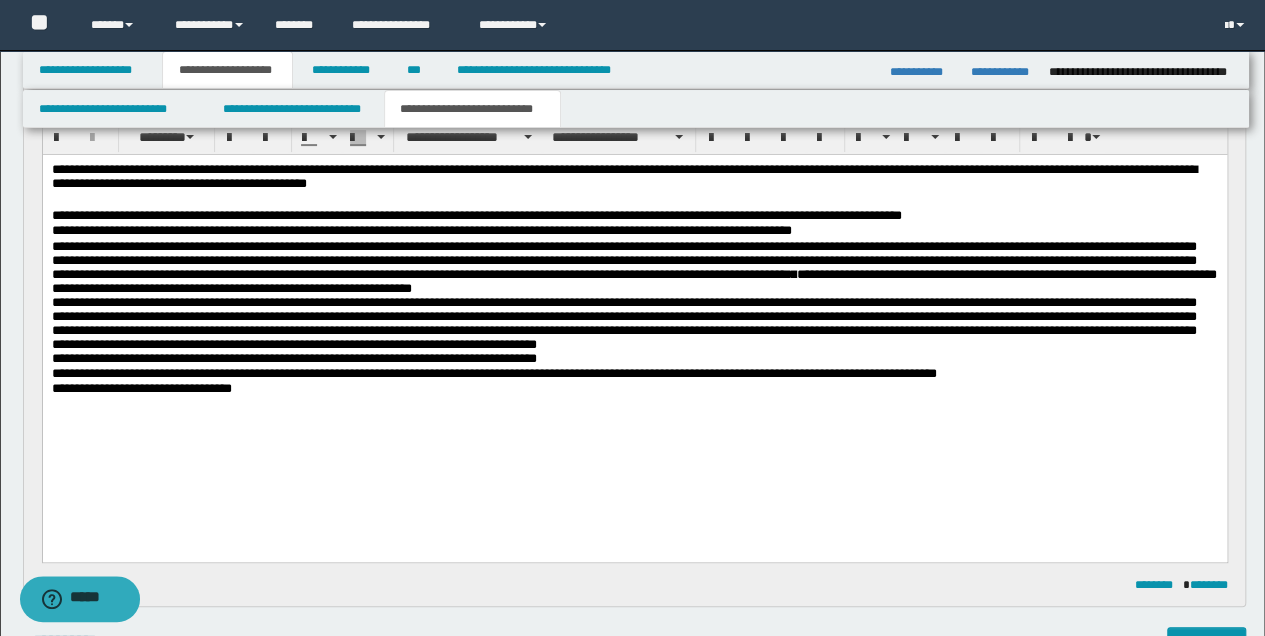 click at bounding box center [634, 419] 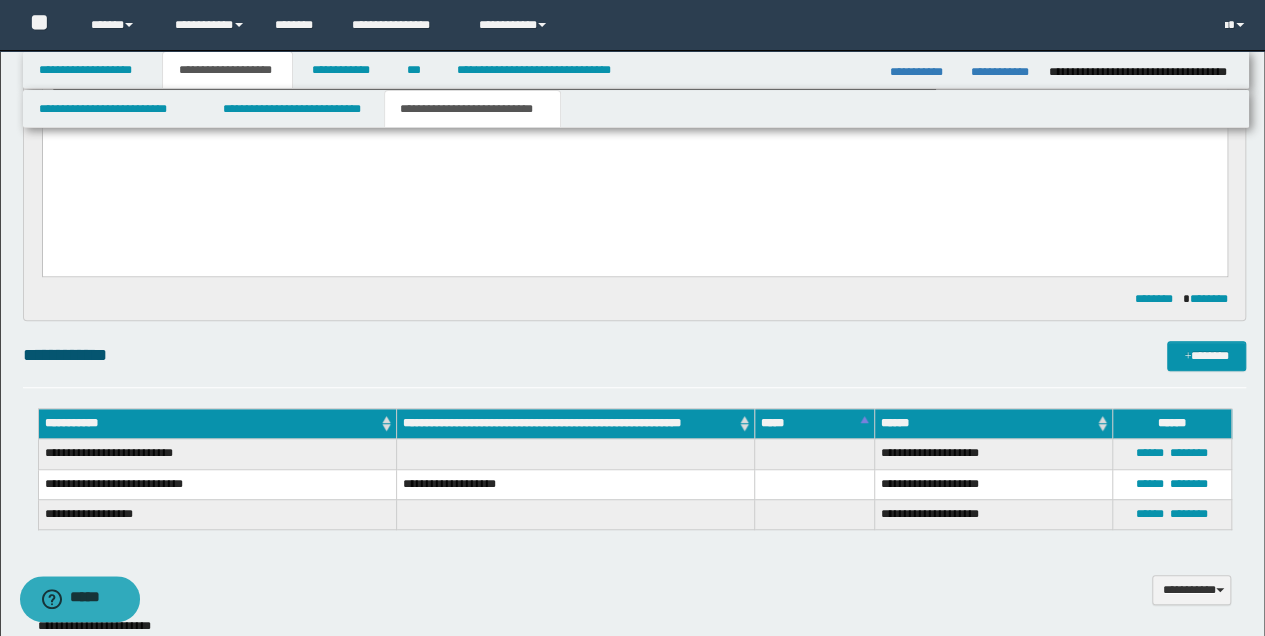 scroll, scrollTop: 666, scrollLeft: 0, axis: vertical 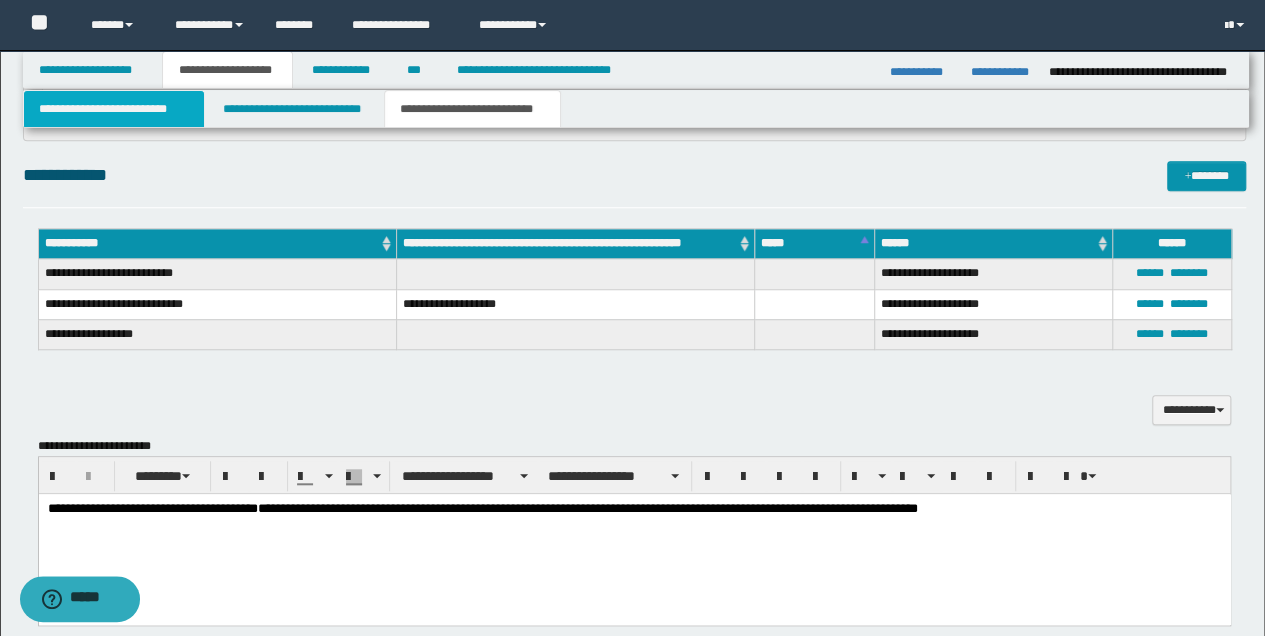 click on "**********" at bounding box center [114, 109] 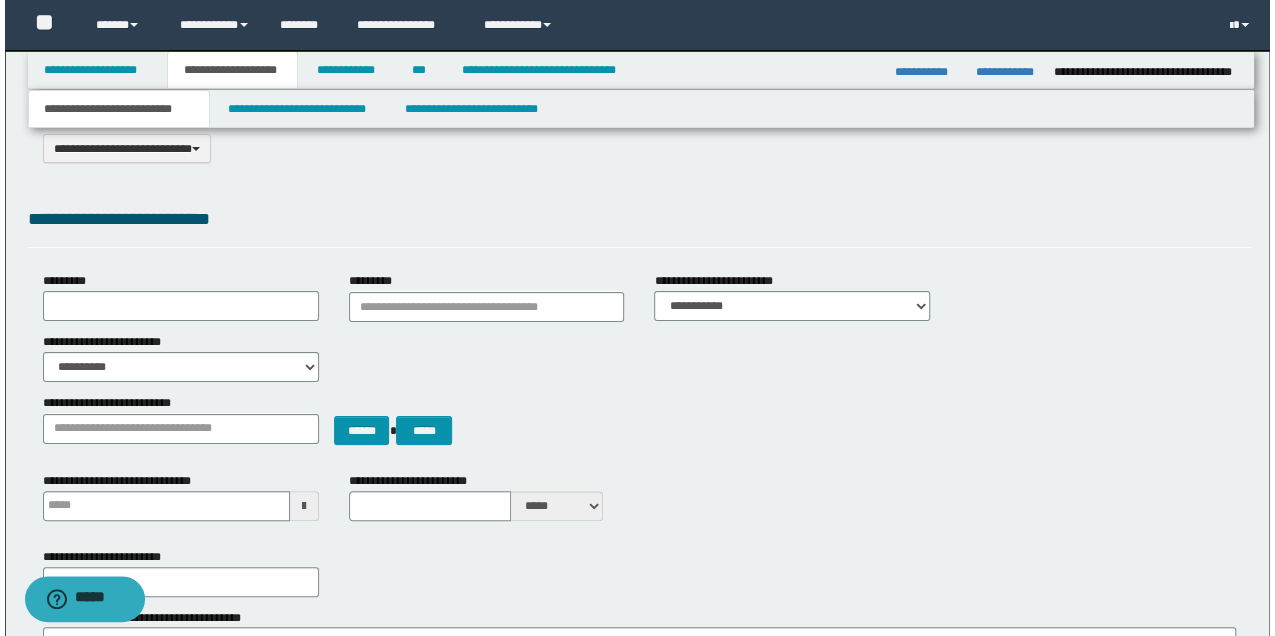scroll, scrollTop: 0, scrollLeft: 0, axis: both 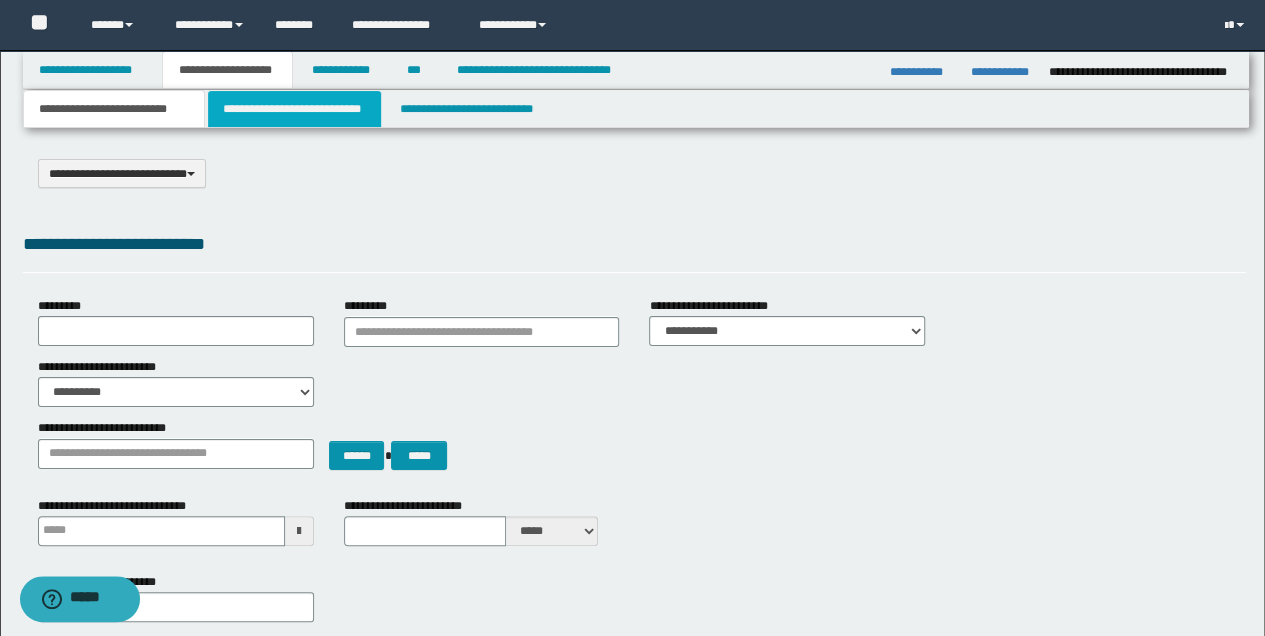 click on "**********" at bounding box center [294, 109] 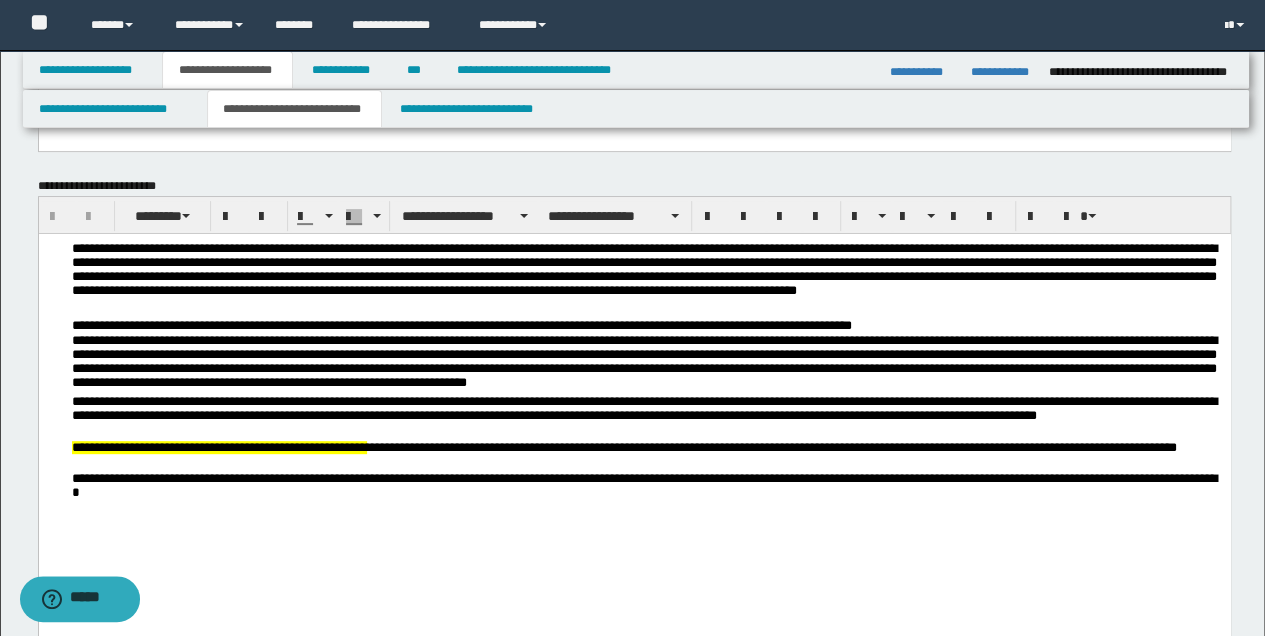 scroll, scrollTop: 200, scrollLeft: 0, axis: vertical 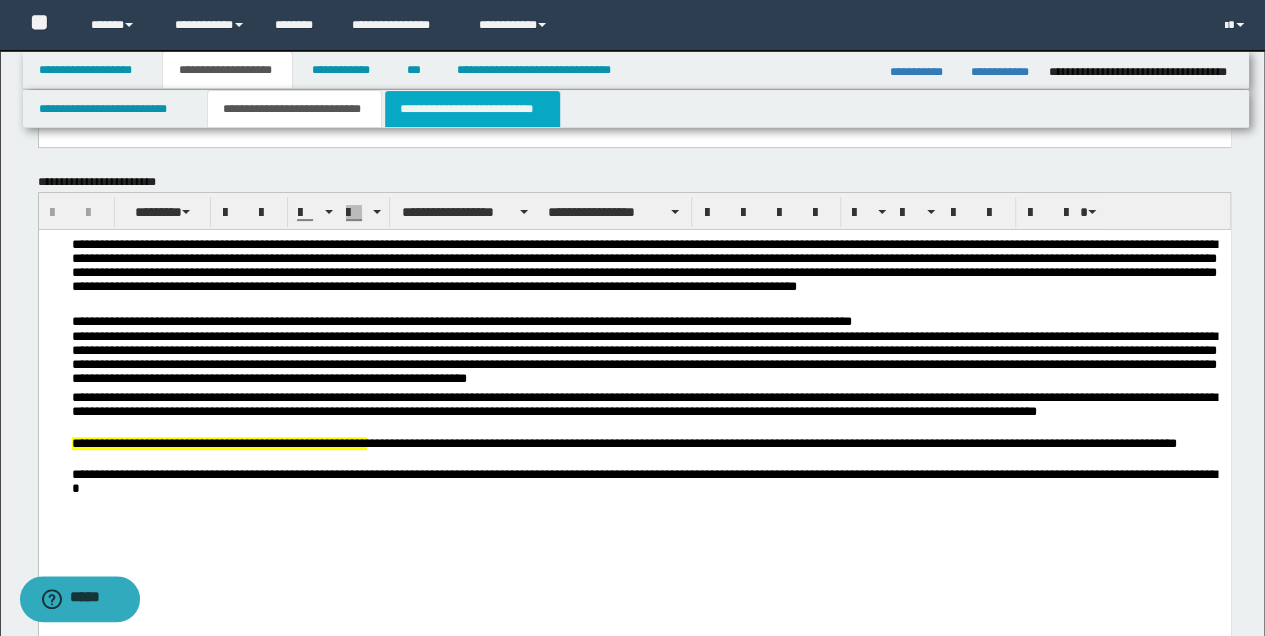 click on "**********" at bounding box center (472, 109) 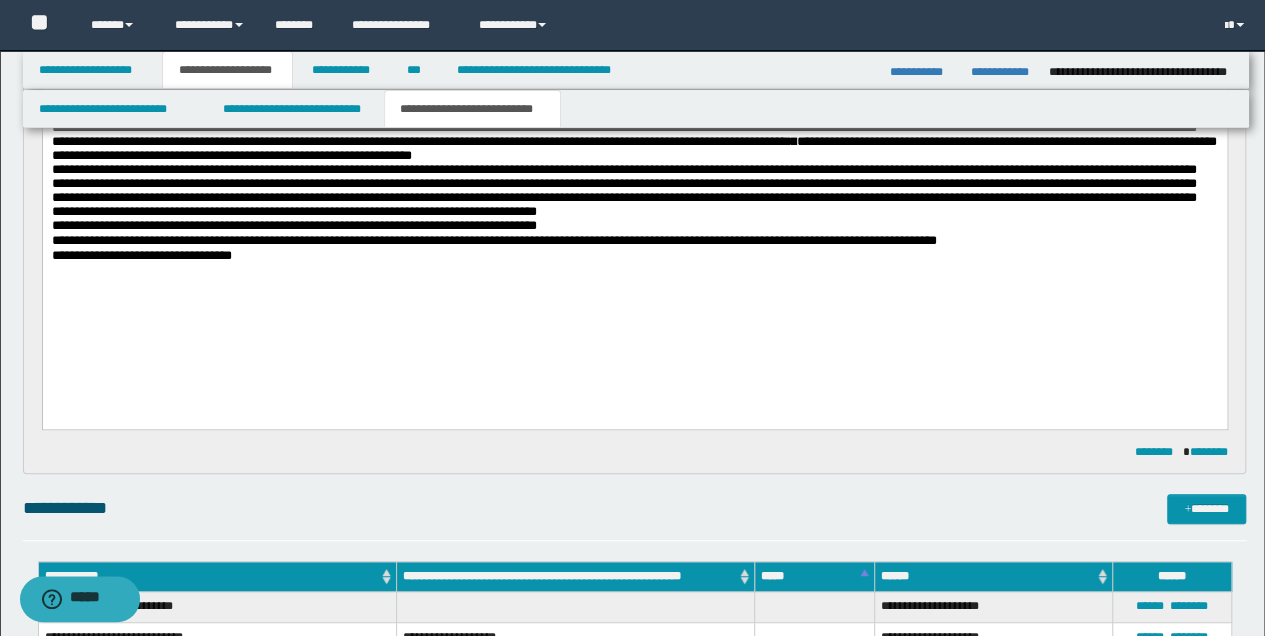 scroll, scrollTop: 266, scrollLeft: 0, axis: vertical 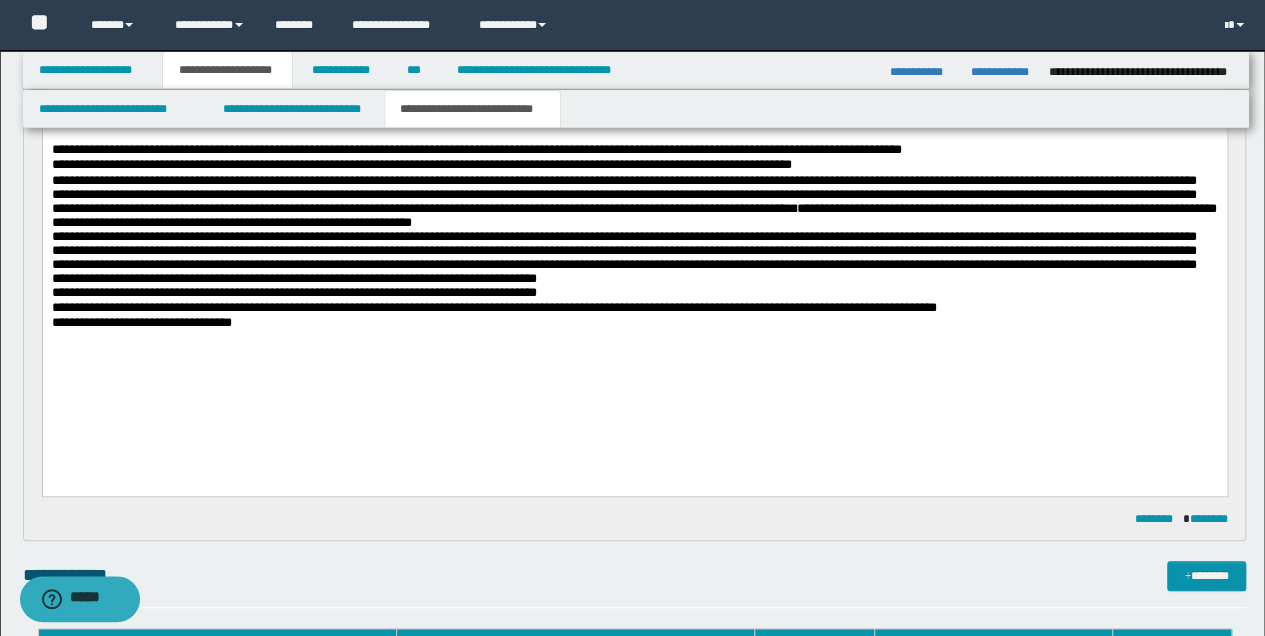 click on "**********" at bounding box center (623, 256) 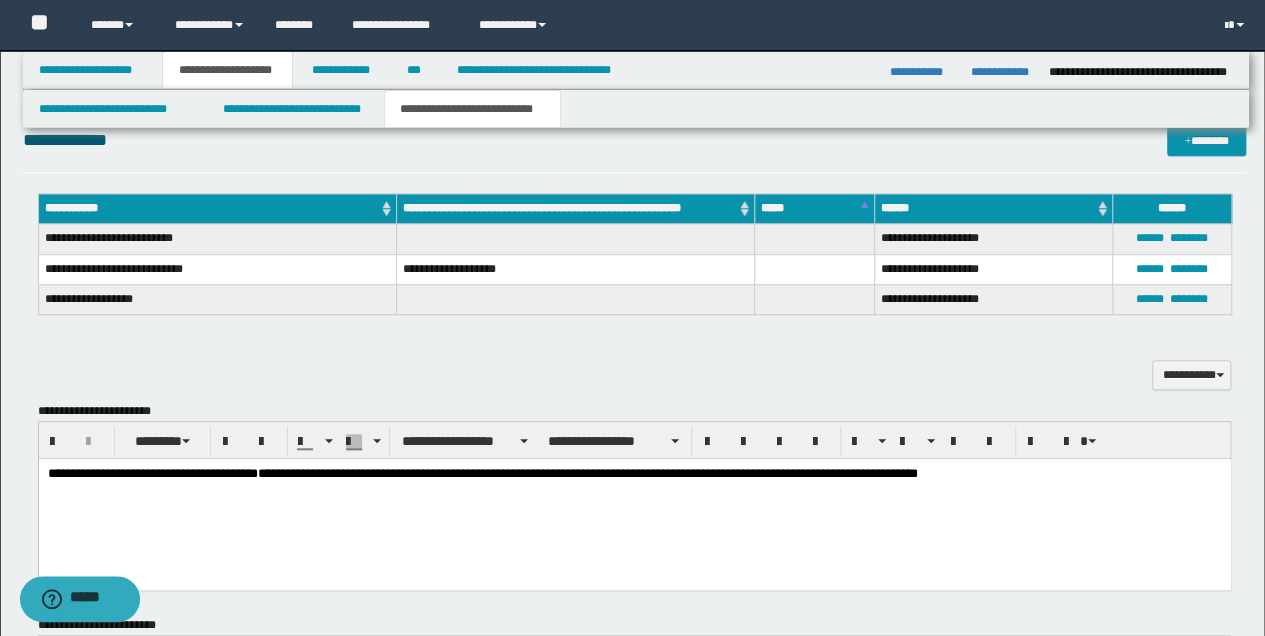 scroll, scrollTop: 733, scrollLeft: 0, axis: vertical 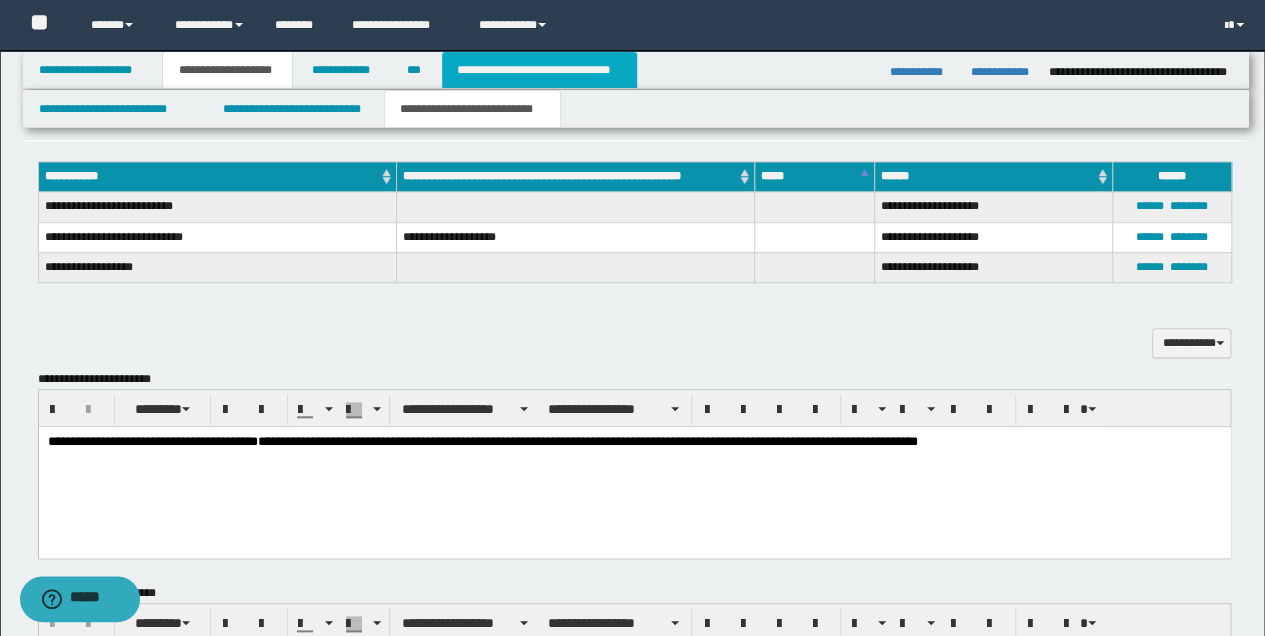 click on "**********" at bounding box center [539, 70] 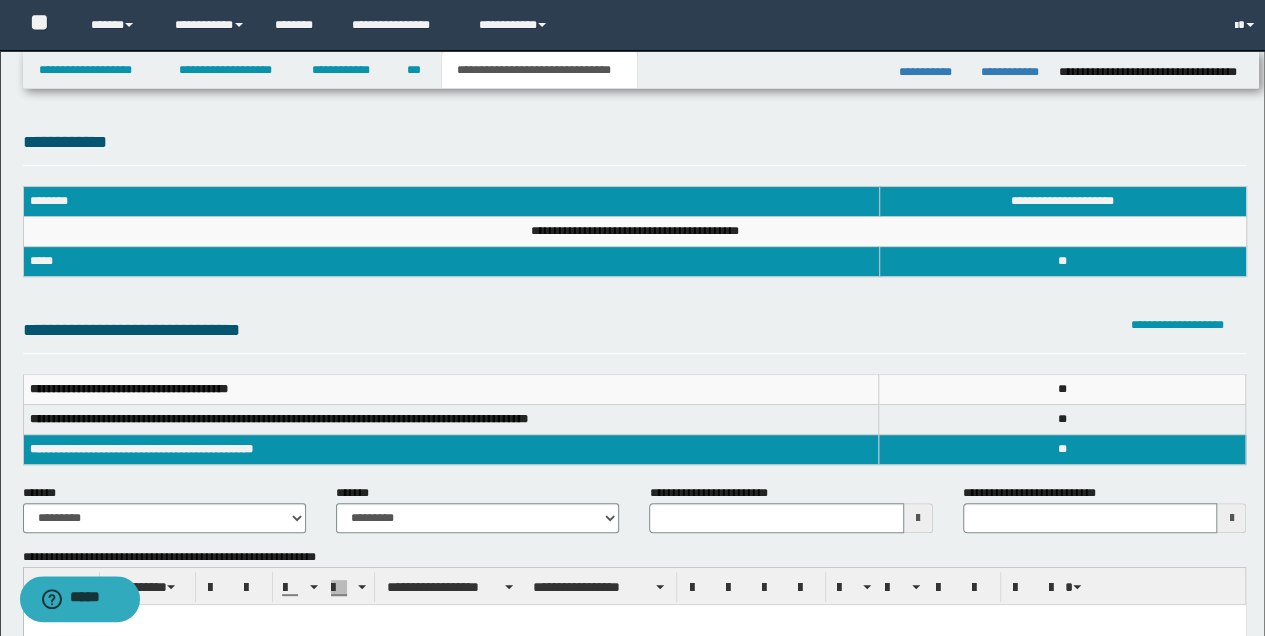 scroll, scrollTop: 0, scrollLeft: 0, axis: both 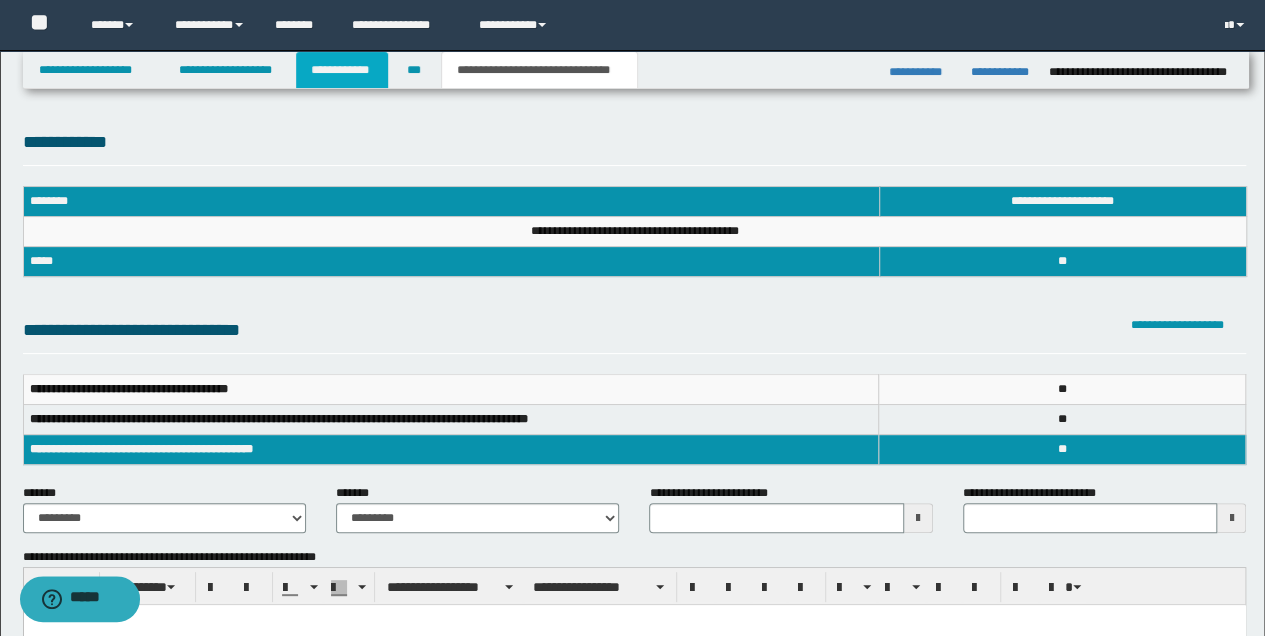 click on "**********" at bounding box center (342, 70) 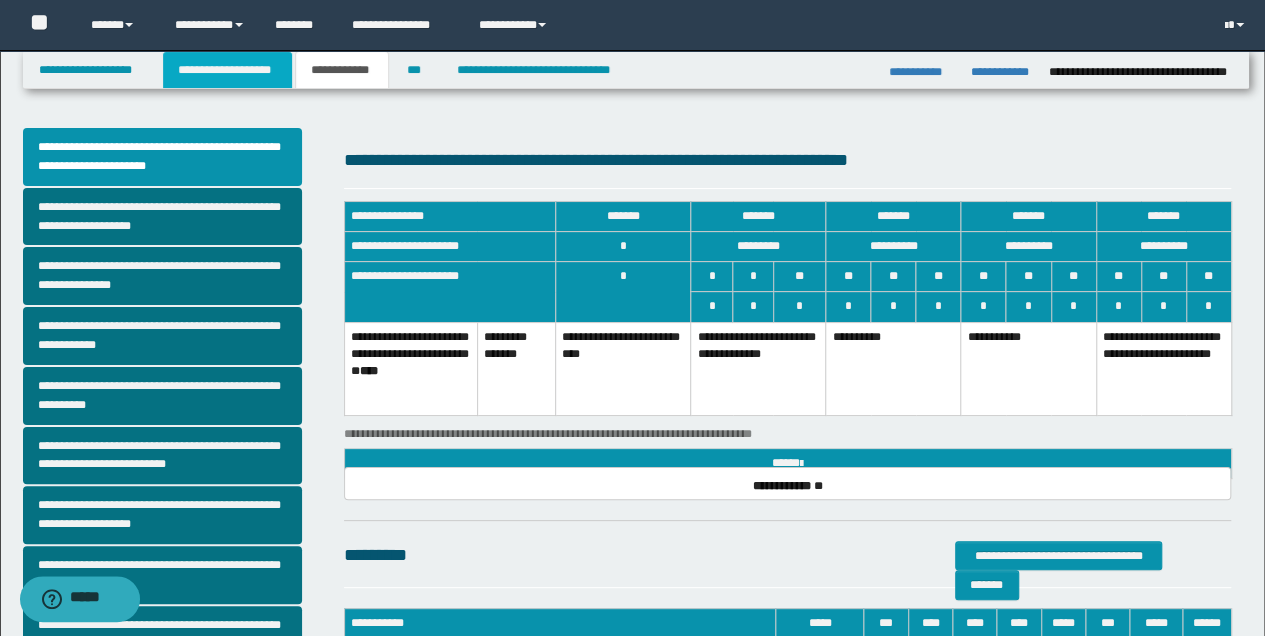 click on "**********" at bounding box center [227, 70] 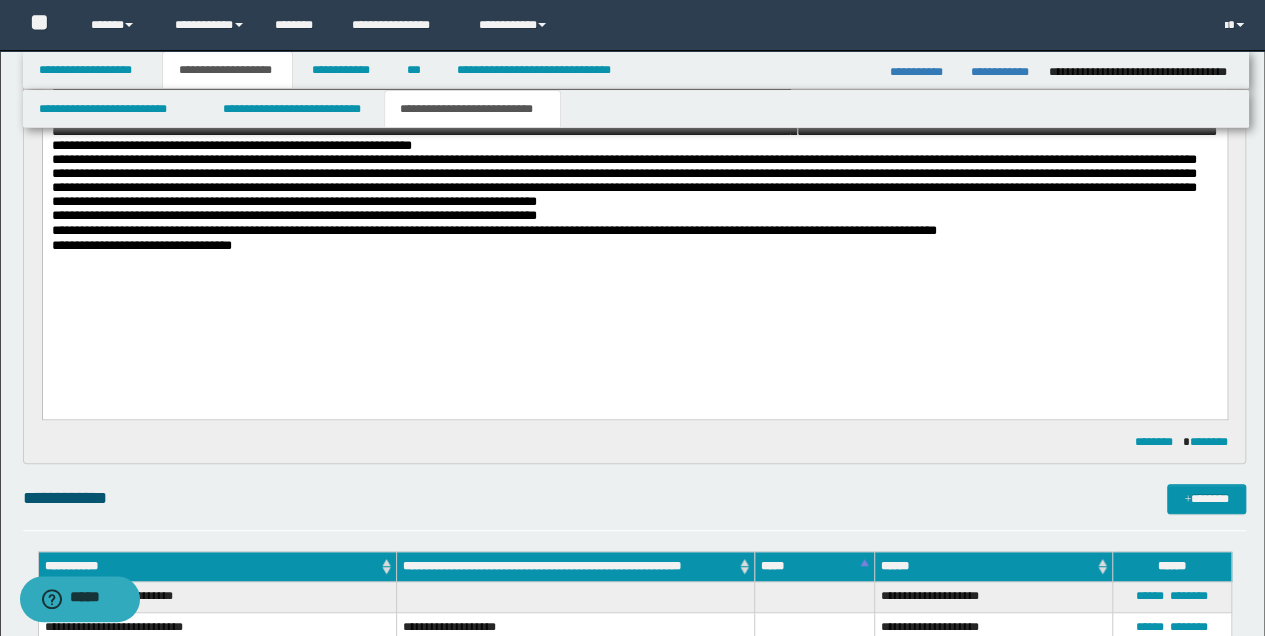 scroll, scrollTop: 266, scrollLeft: 0, axis: vertical 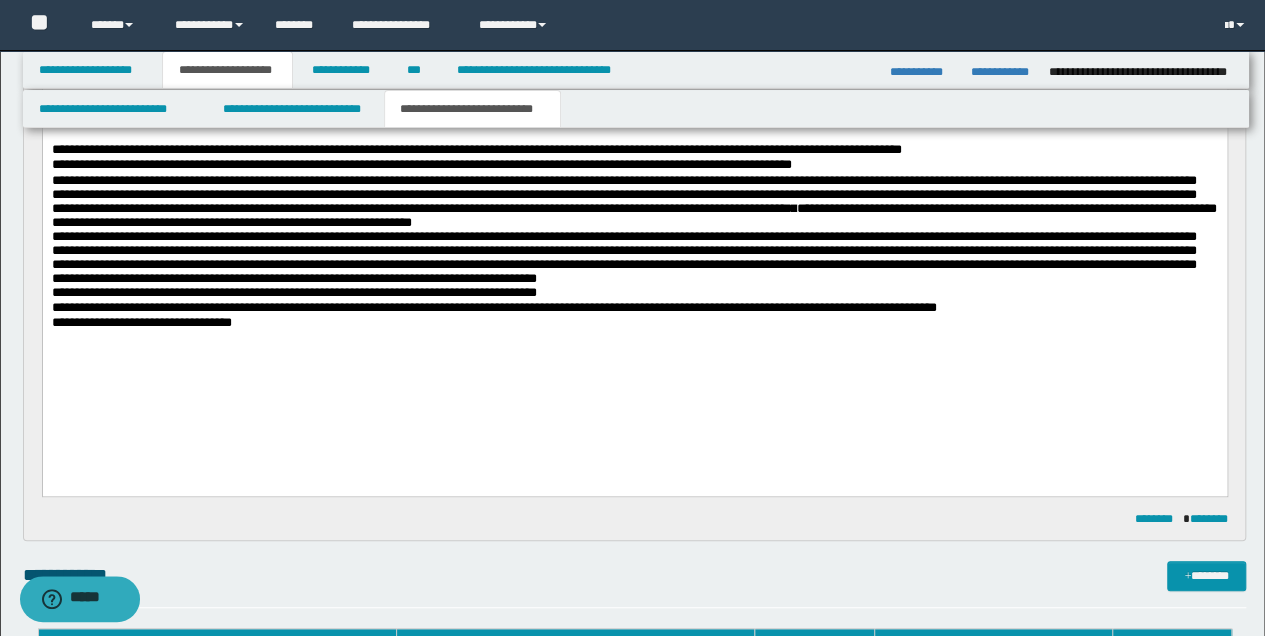 drag, startPoint x: 472, startPoint y: 240, endPoint x: 583, endPoint y: 239, distance: 111.0045 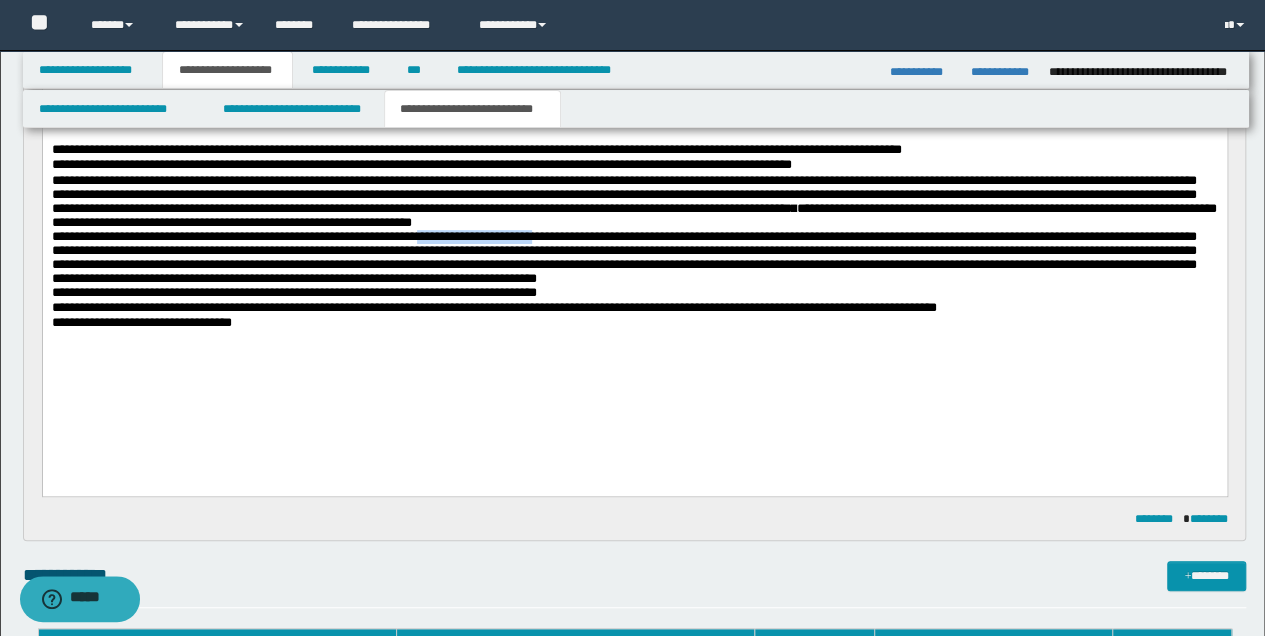 drag, startPoint x: 447, startPoint y: 241, endPoint x: 581, endPoint y: 240, distance: 134.00374 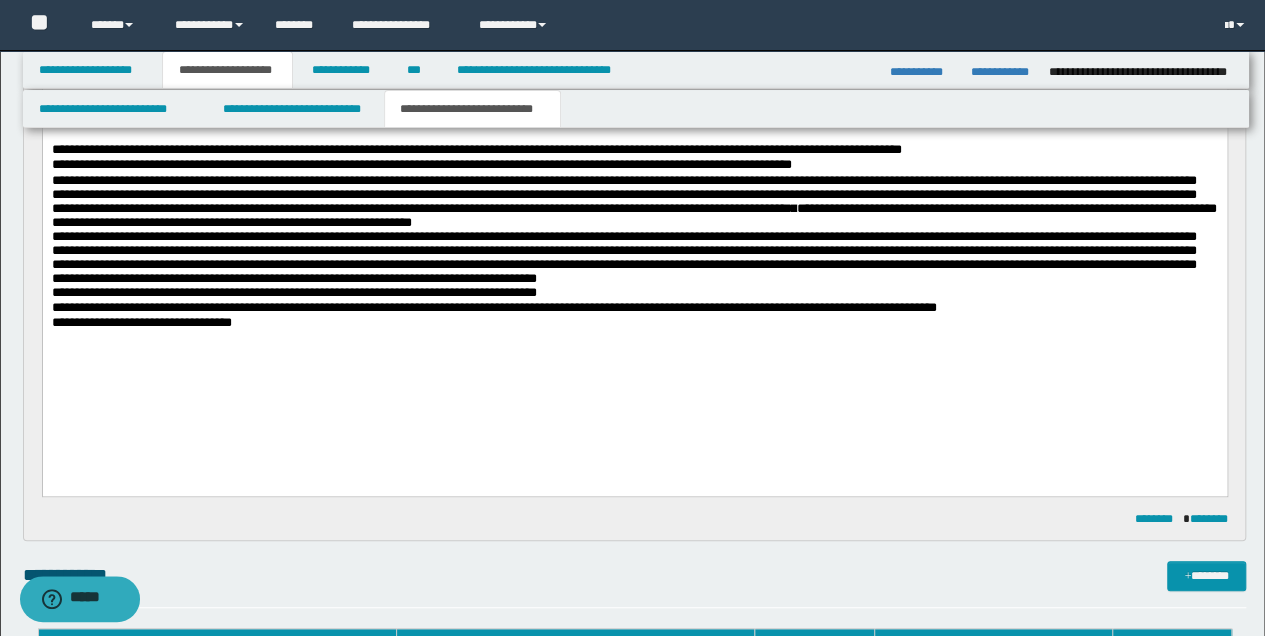 click at bounding box center [634, 368] 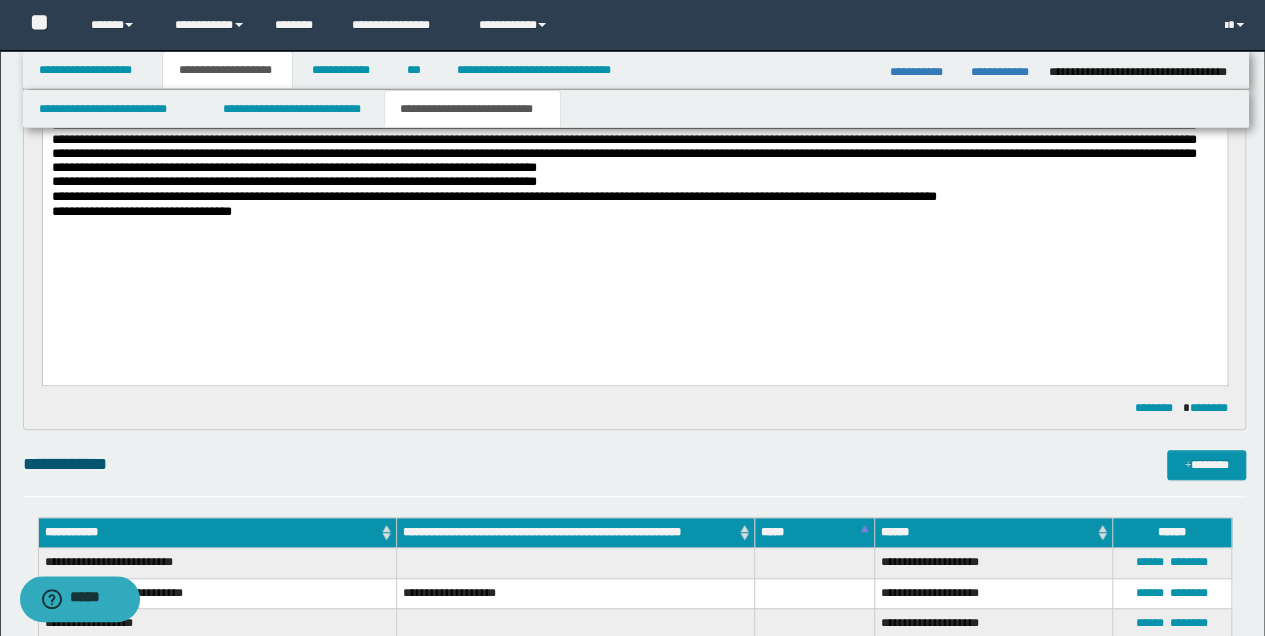 scroll, scrollTop: 333, scrollLeft: 0, axis: vertical 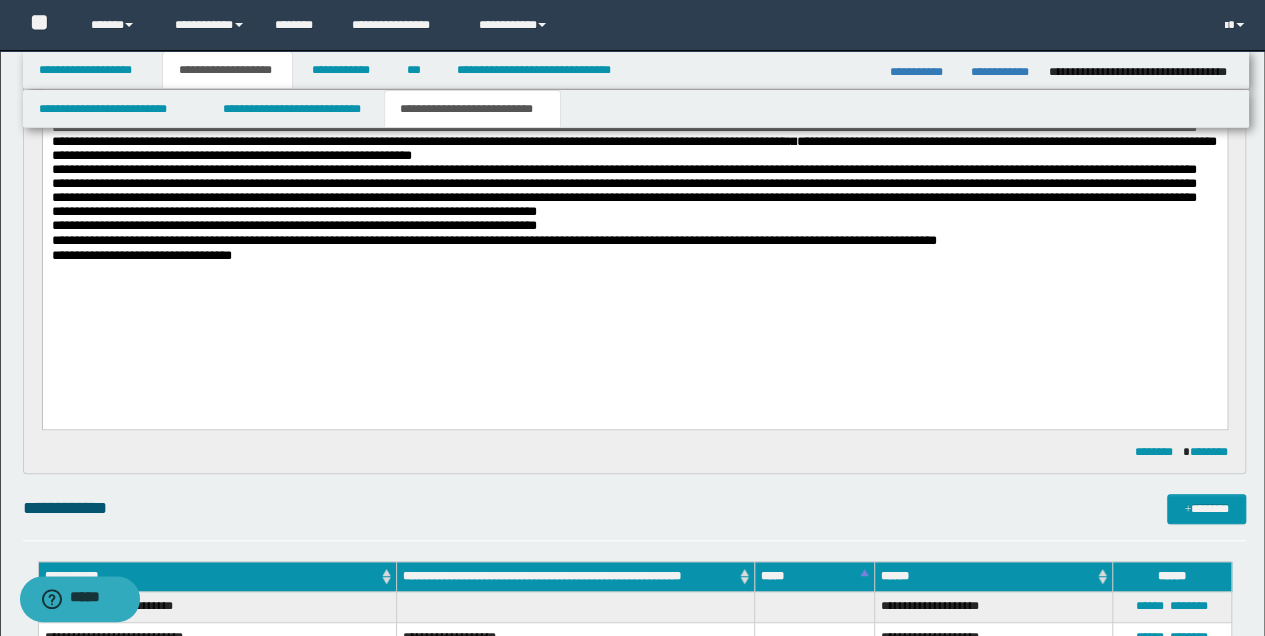 click on "**********" at bounding box center [634, 255] 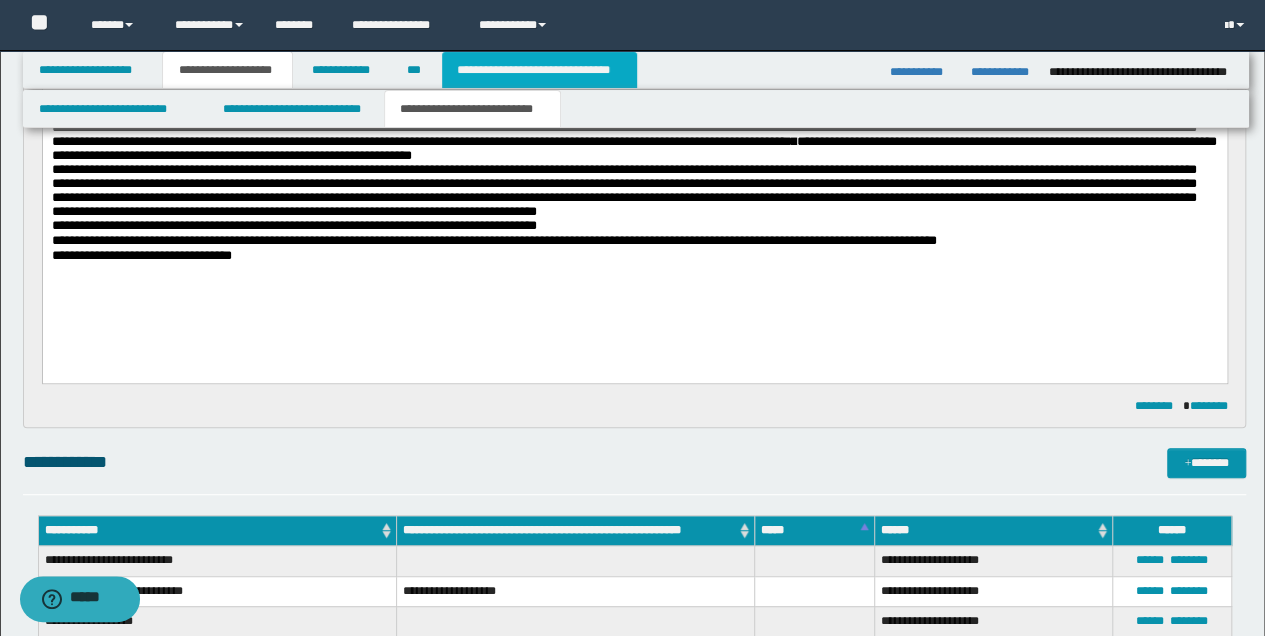 click on "**********" at bounding box center [539, 70] 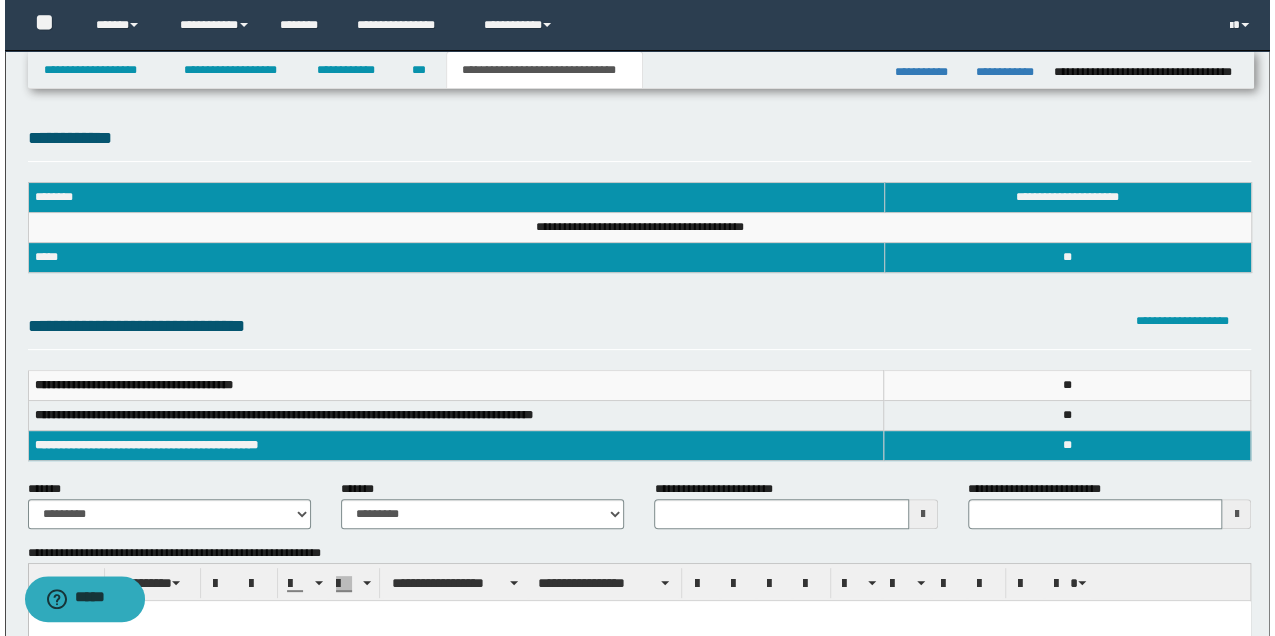 scroll, scrollTop: 0, scrollLeft: 0, axis: both 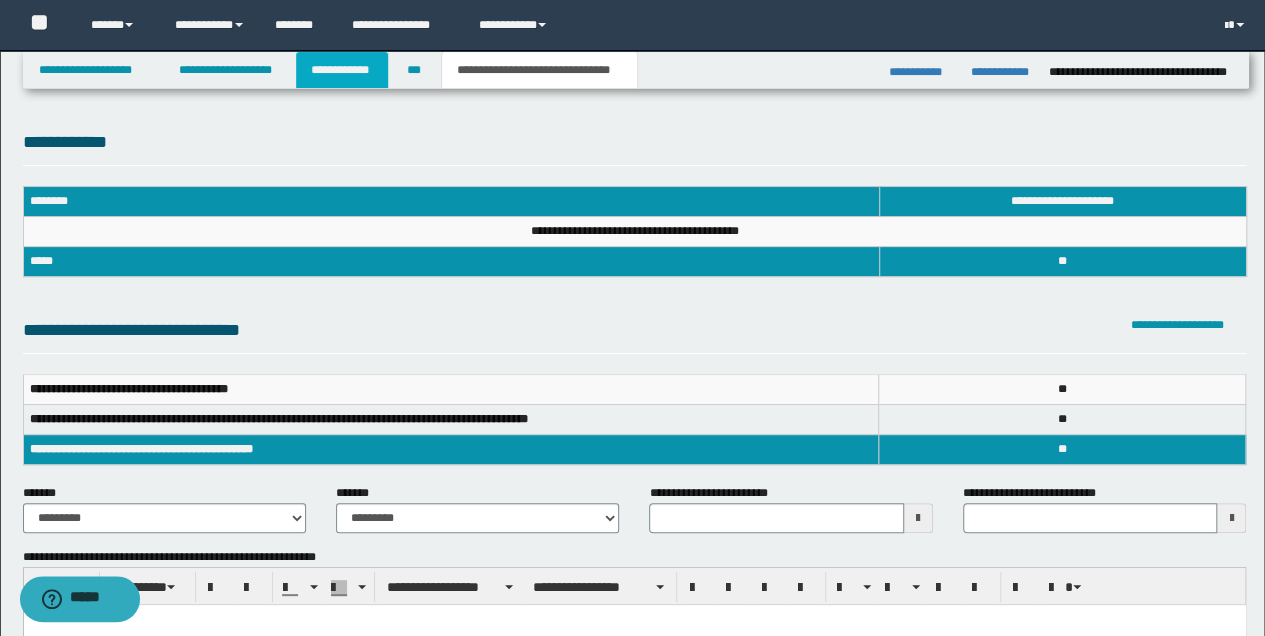 click on "**********" at bounding box center [342, 70] 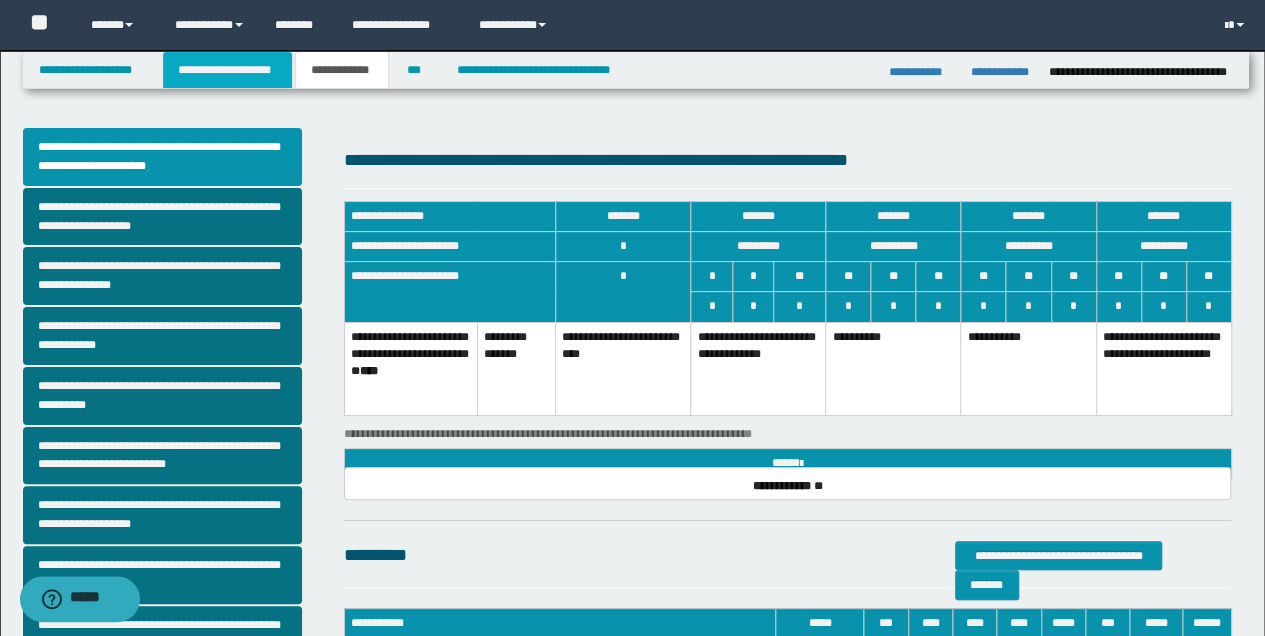 click on "**********" at bounding box center [227, 70] 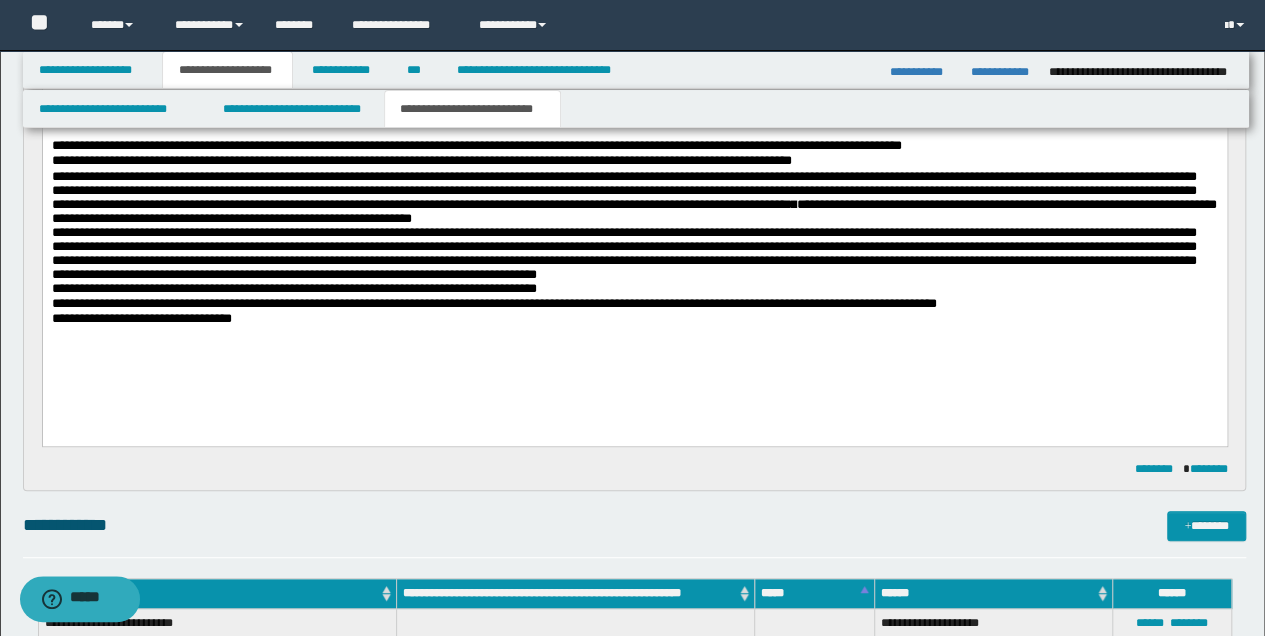 scroll, scrollTop: 533, scrollLeft: 0, axis: vertical 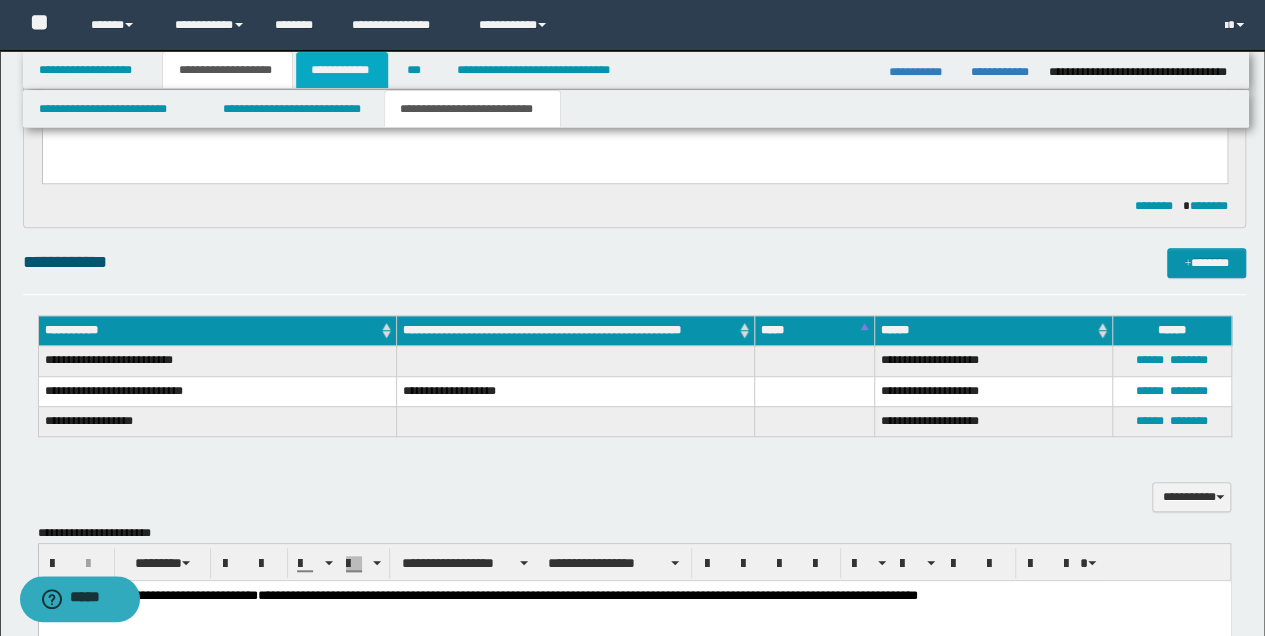 click on "**********" at bounding box center (342, 70) 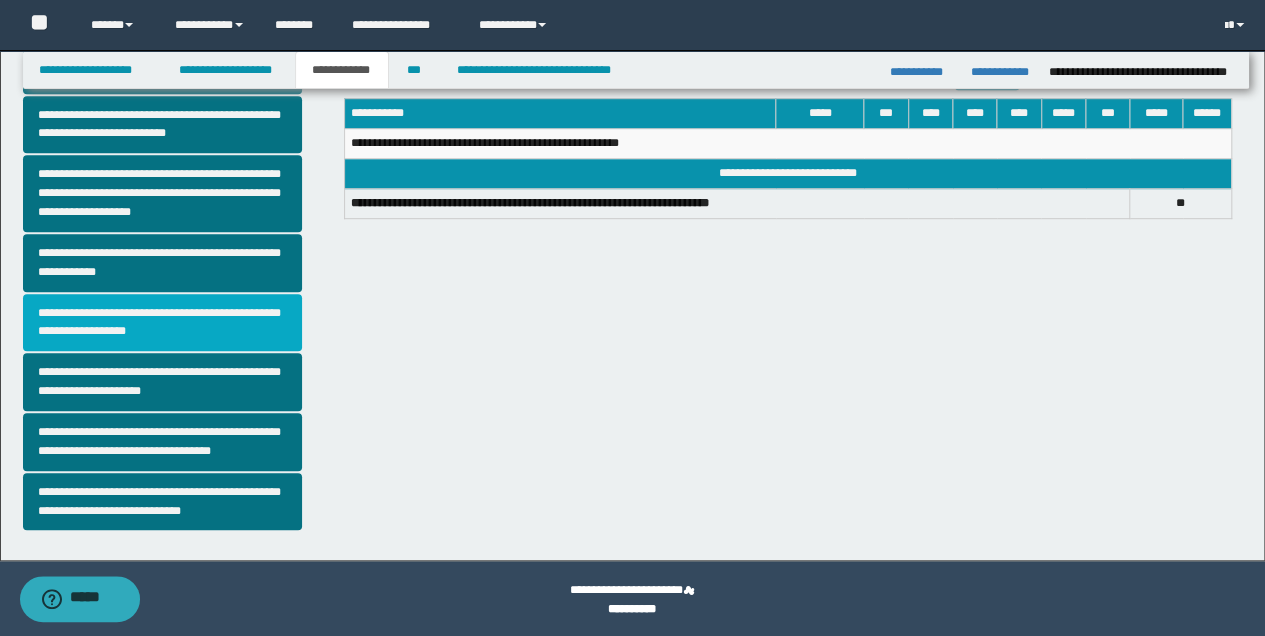 scroll, scrollTop: 512, scrollLeft: 0, axis: vertical 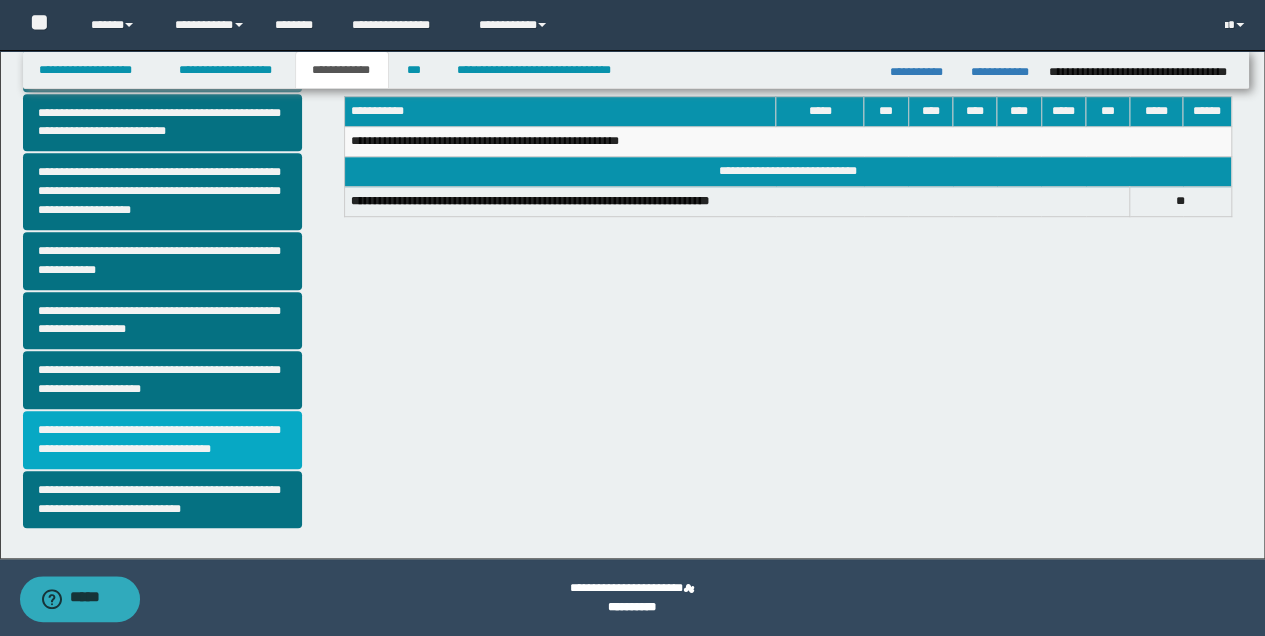 click on "**********" at bounding box center [162, 440] 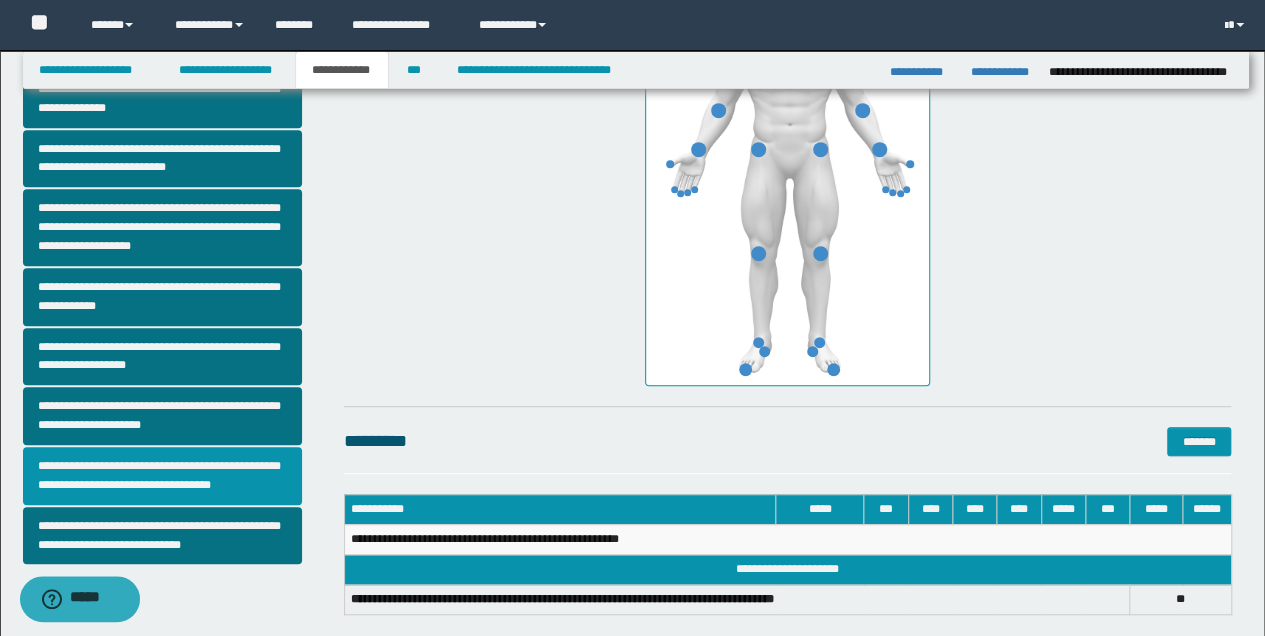 scroll, scrollTop: 581, scrollLeft: 0, axis: vertical 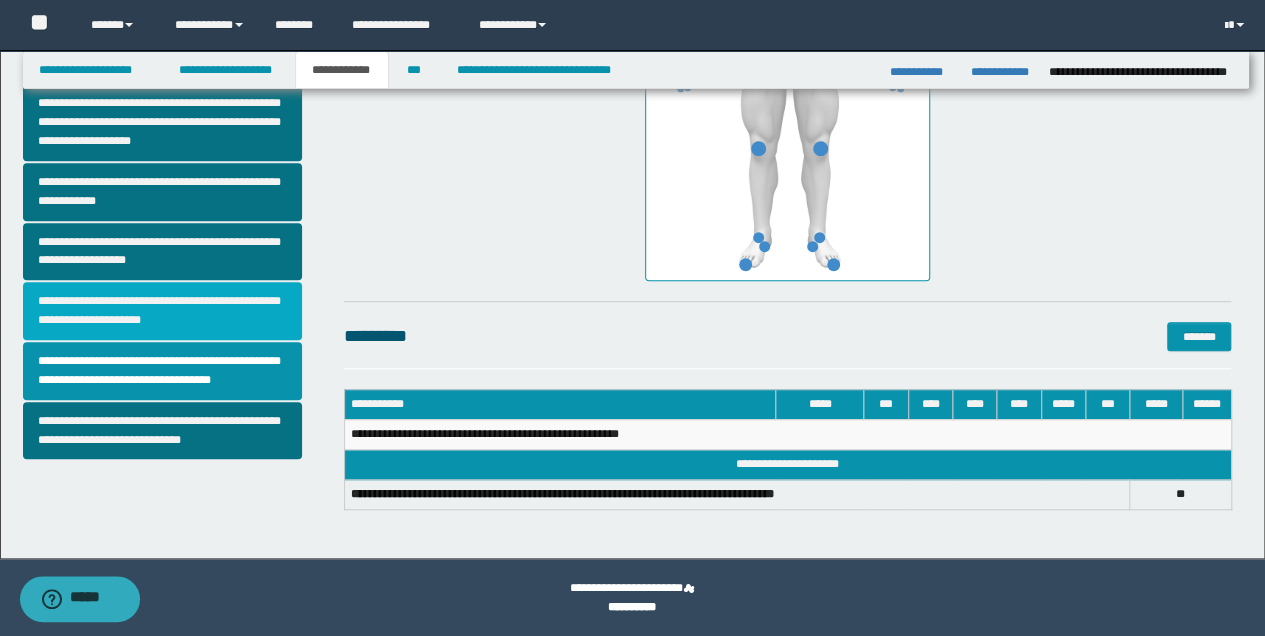 click on "**********" at bounding box center [162, 311] 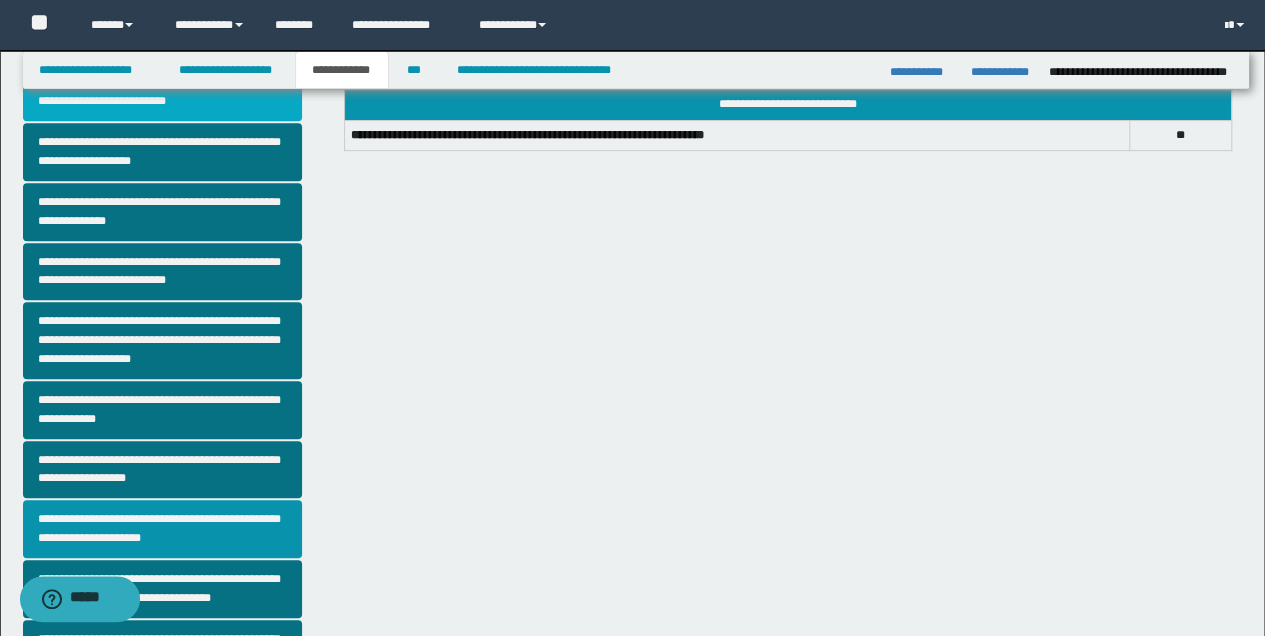 scroll, scrollTop: 512, scrollLeft: 0, axis: vertical 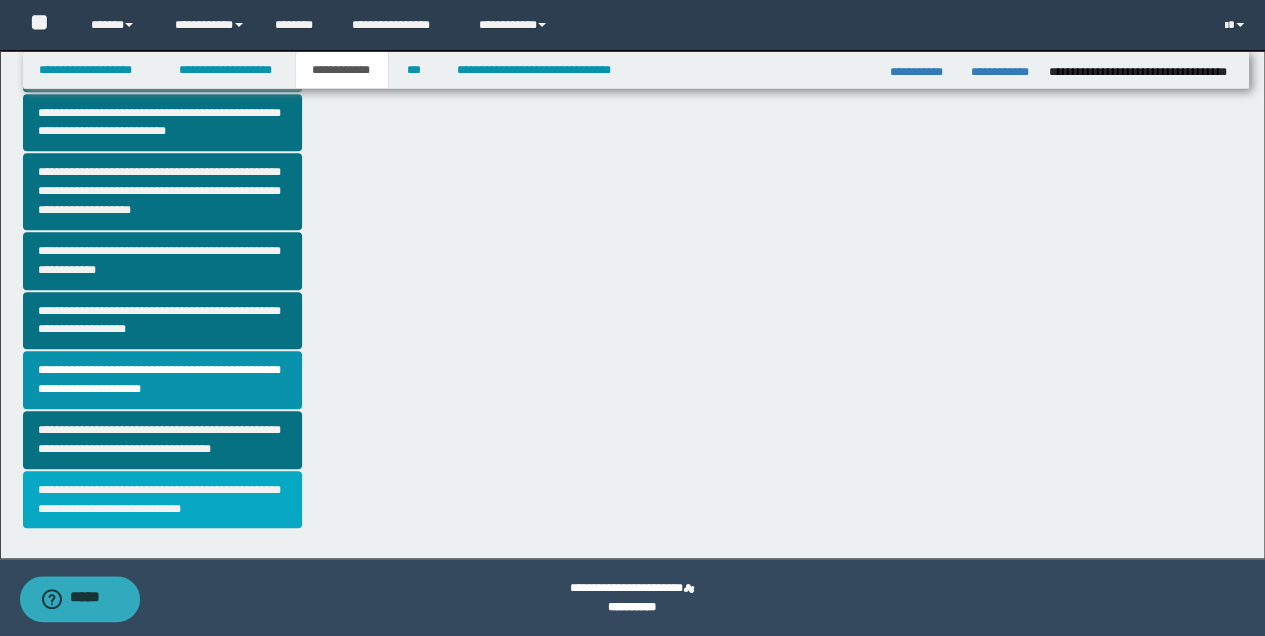 click on "**********" at bounding box center (162, 500) 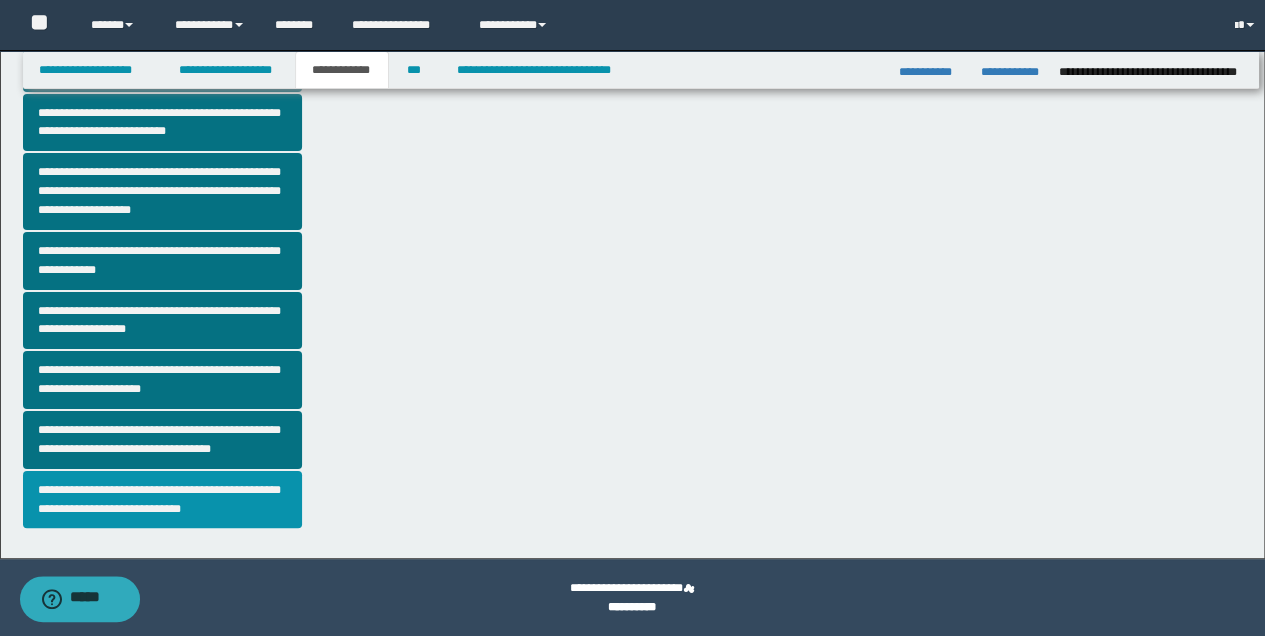 scroll, scrollTop: 0, scrollLeft: 0, axis: both 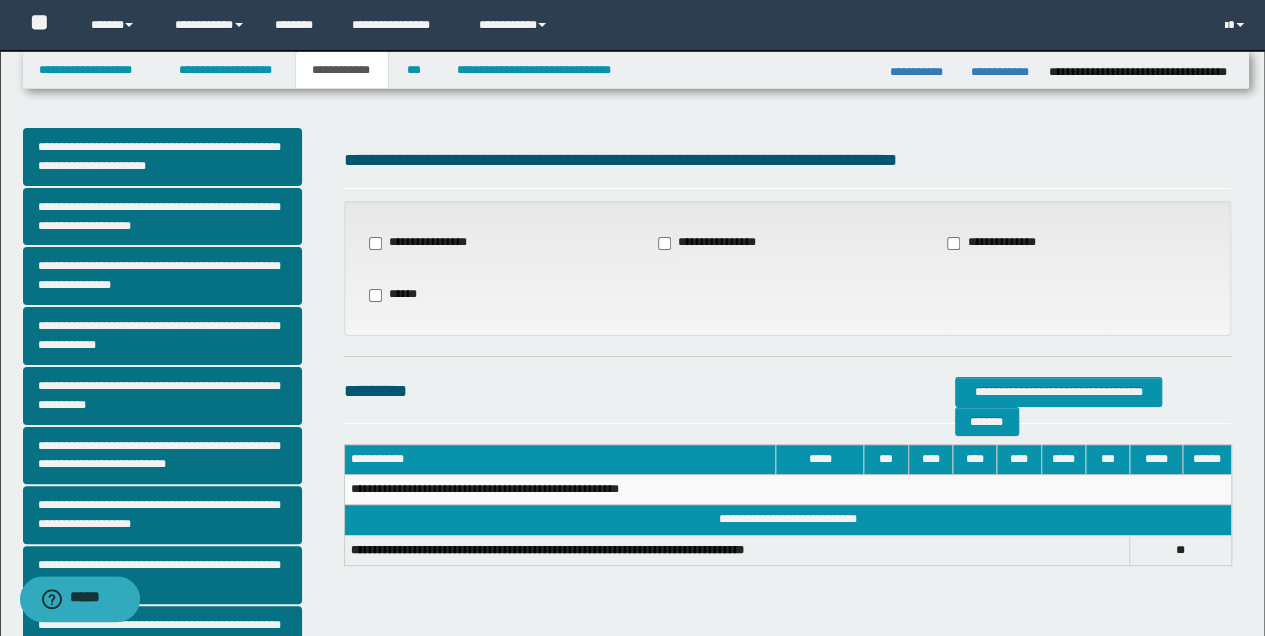 click on "**********" at bounding box center [424, 243] 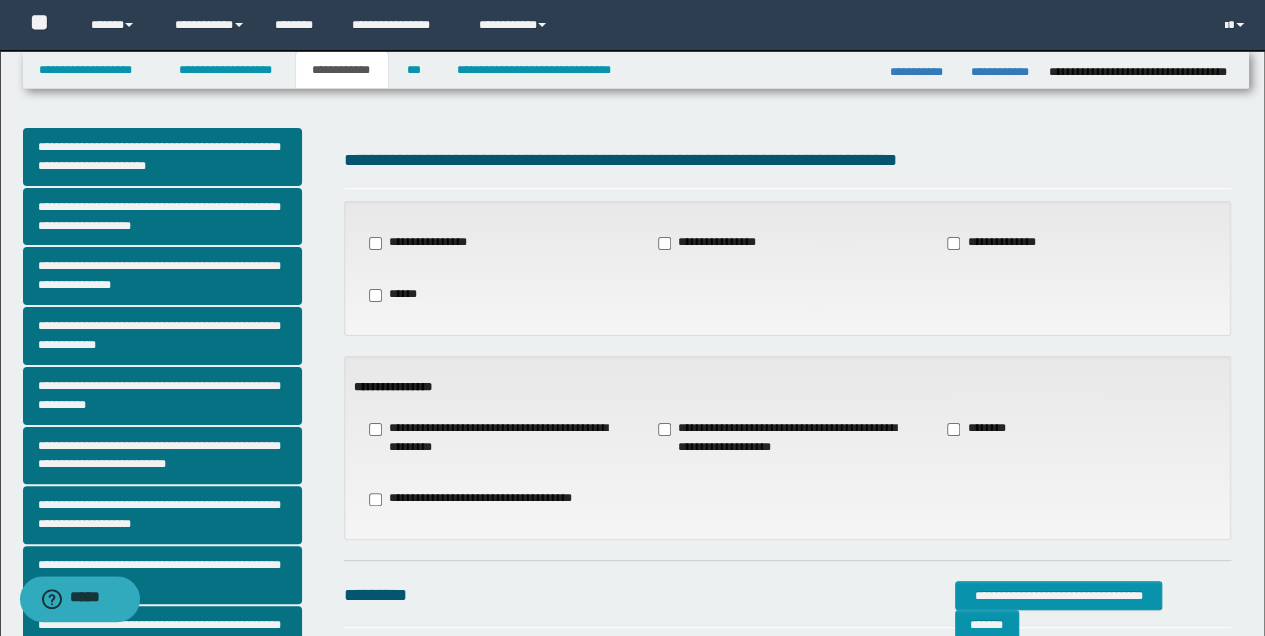 click on "**********" at bounding box center (787, 438) 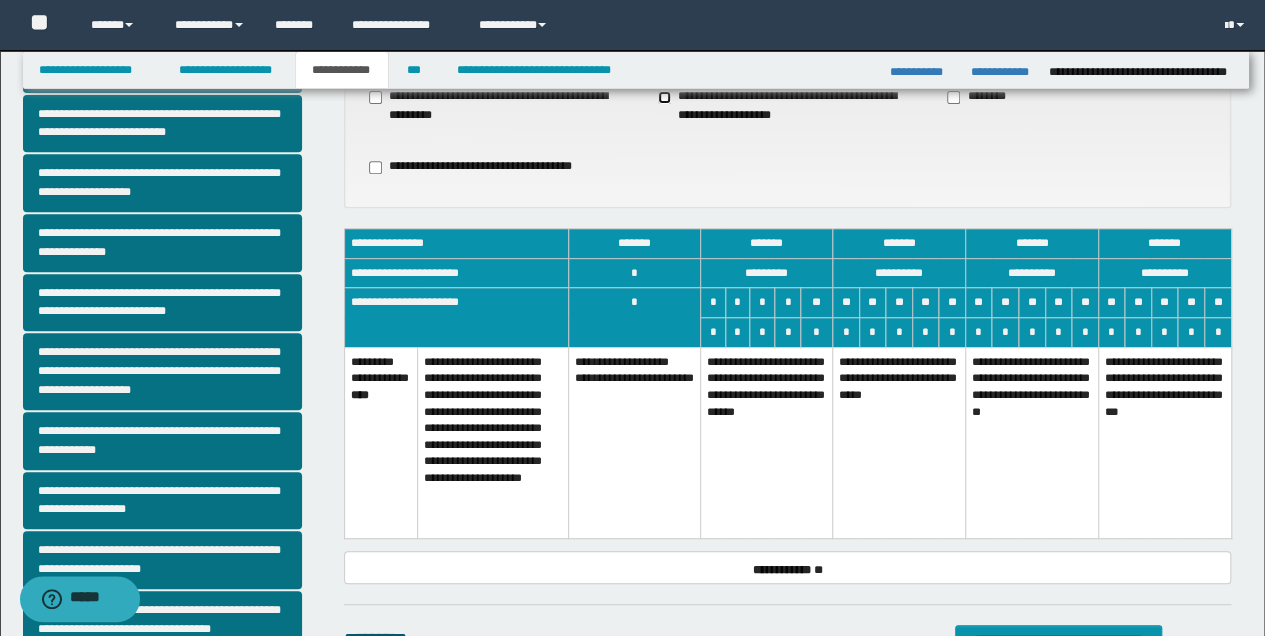 scroll, scrollTop: 333, scrollLeft: 0, axis: vertical 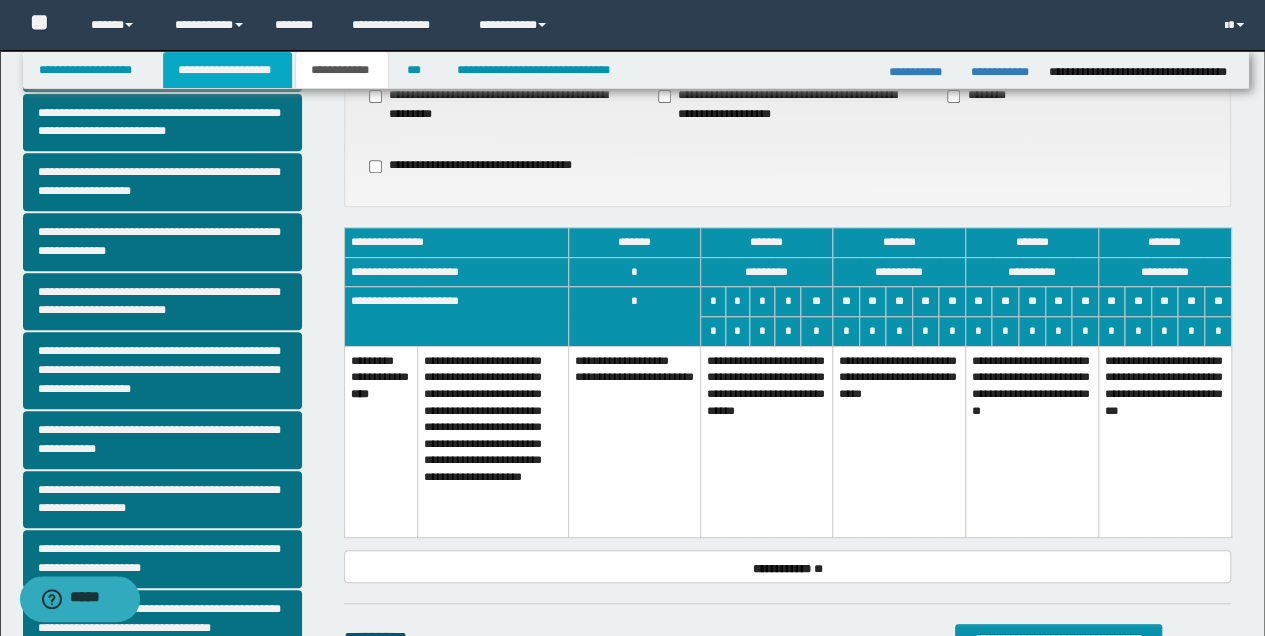 click on "**********" at bounding box center [227, 70] 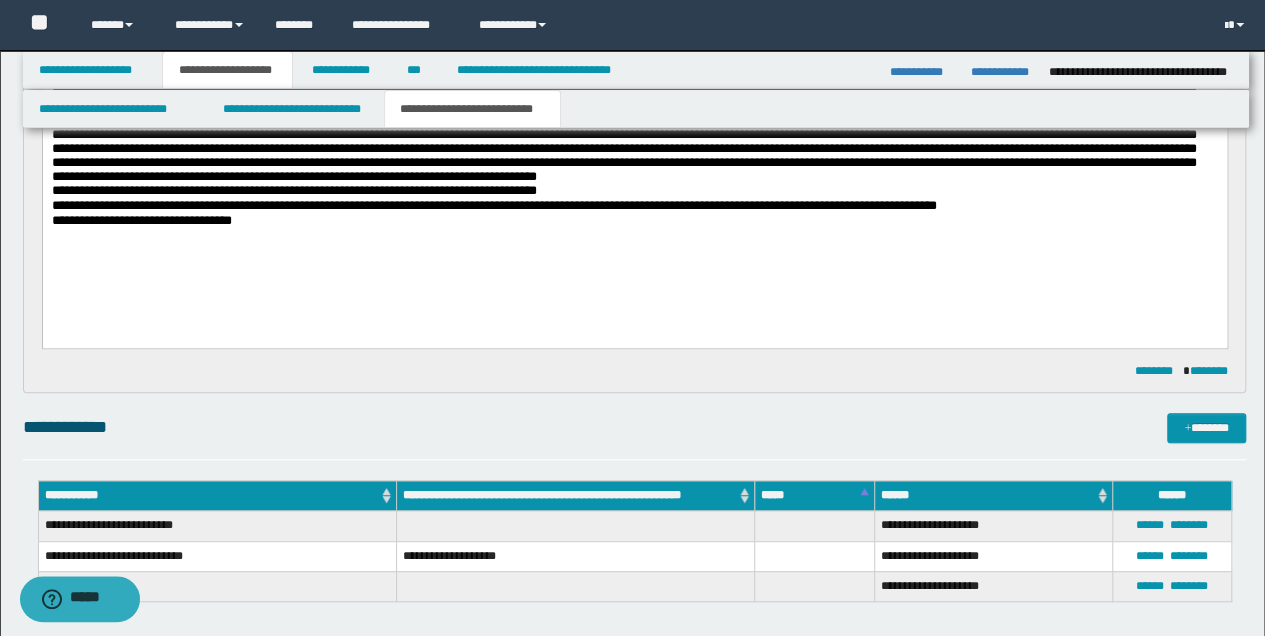 scroll, scrollTop: 364, scrollLeft: 0, axis: vertical 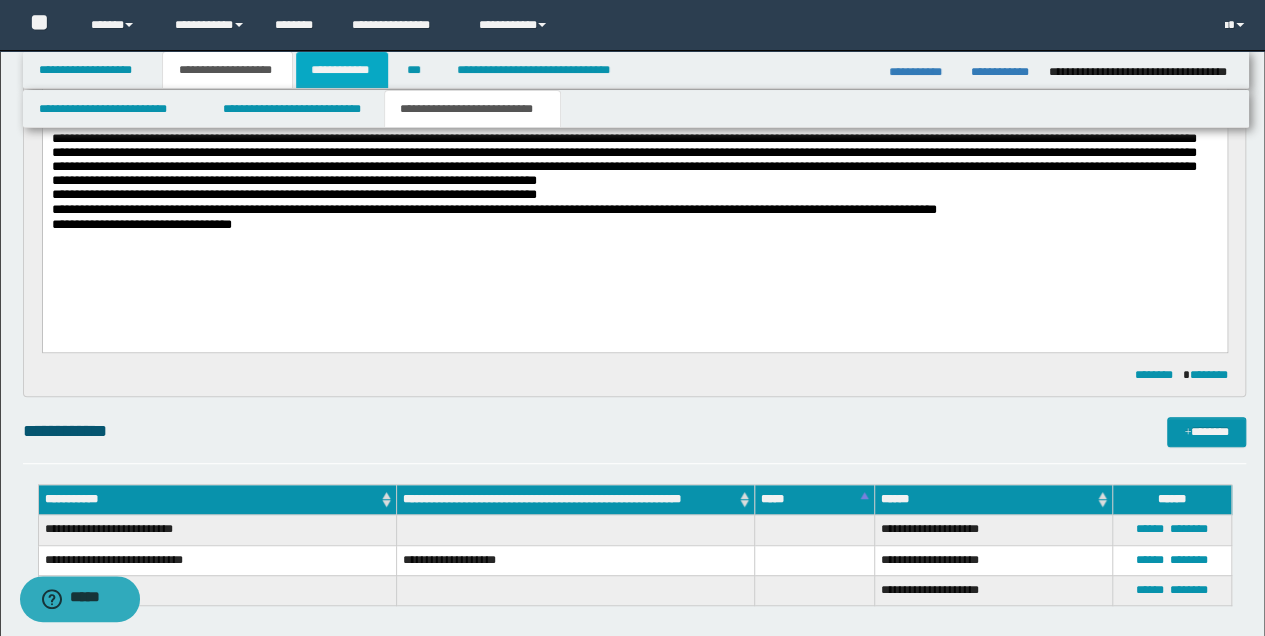 click on "**********" at bounding box center [342, 70] 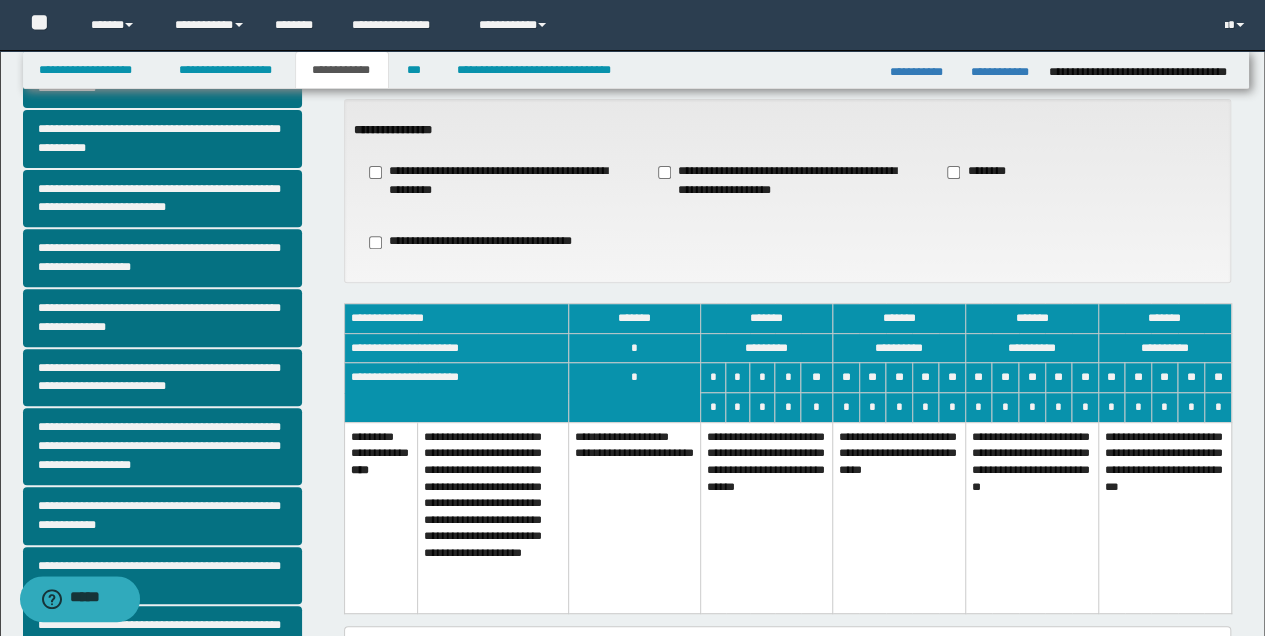 scroll, scrollTop: 266, scrollLeft: 0, axis: vertical 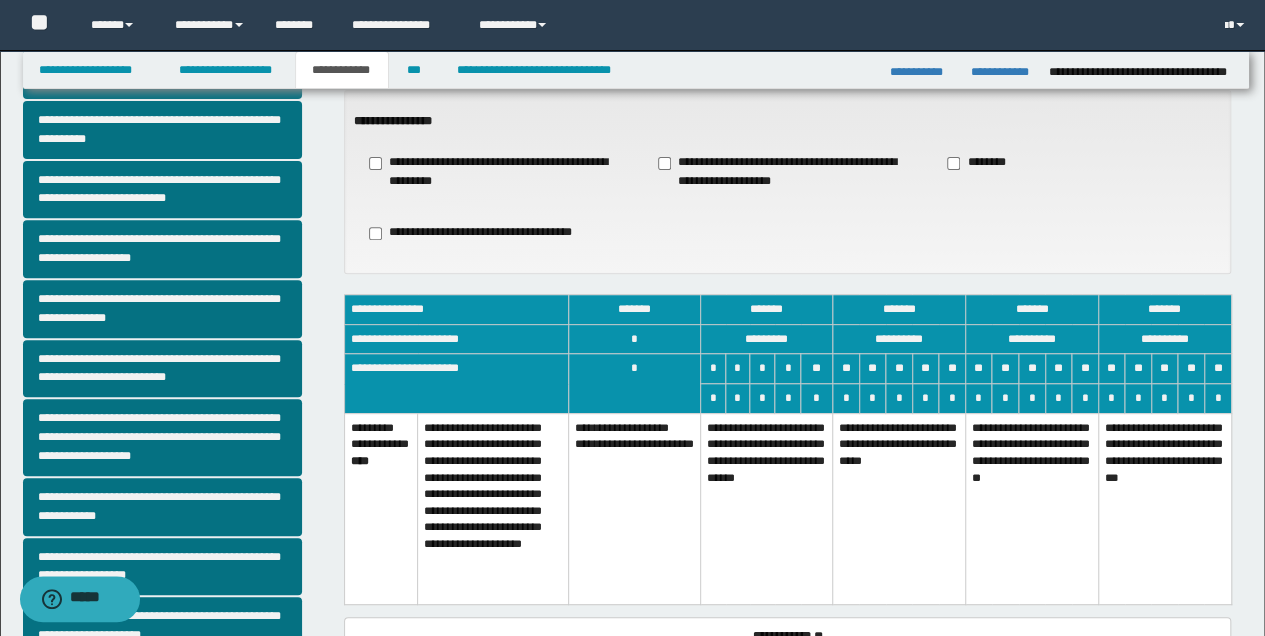 click on "**********" at bounding box center (766, 508) 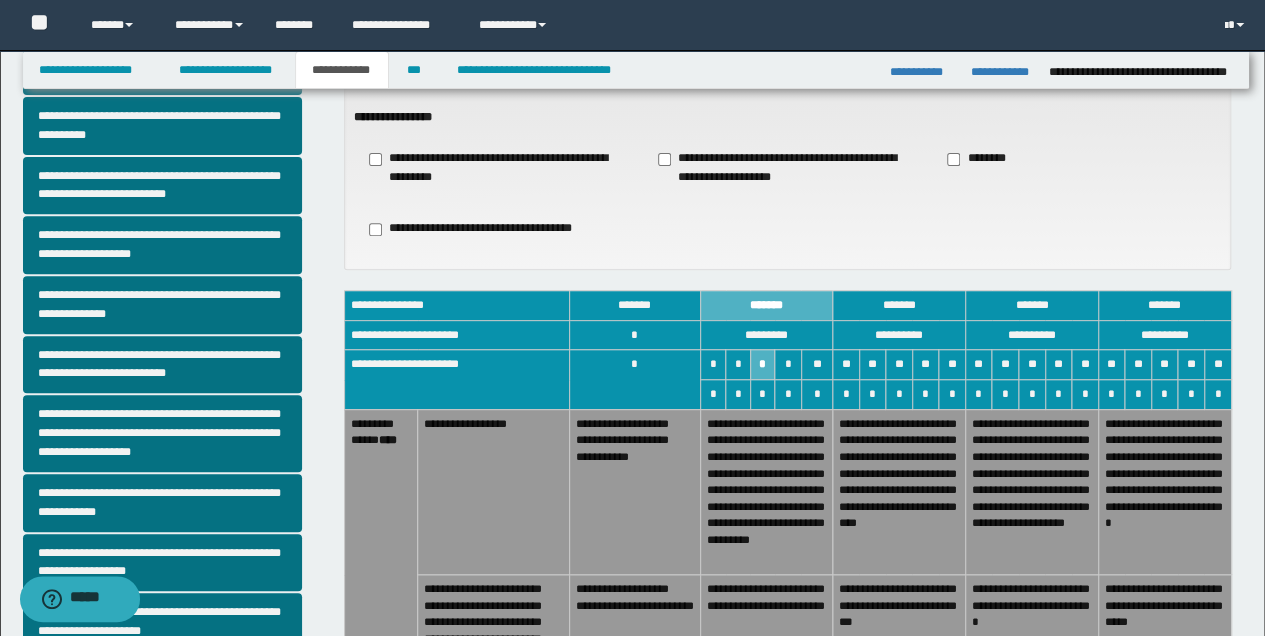 scroll, scrollTop: 400, scrollLeft: 0, axis: vertical 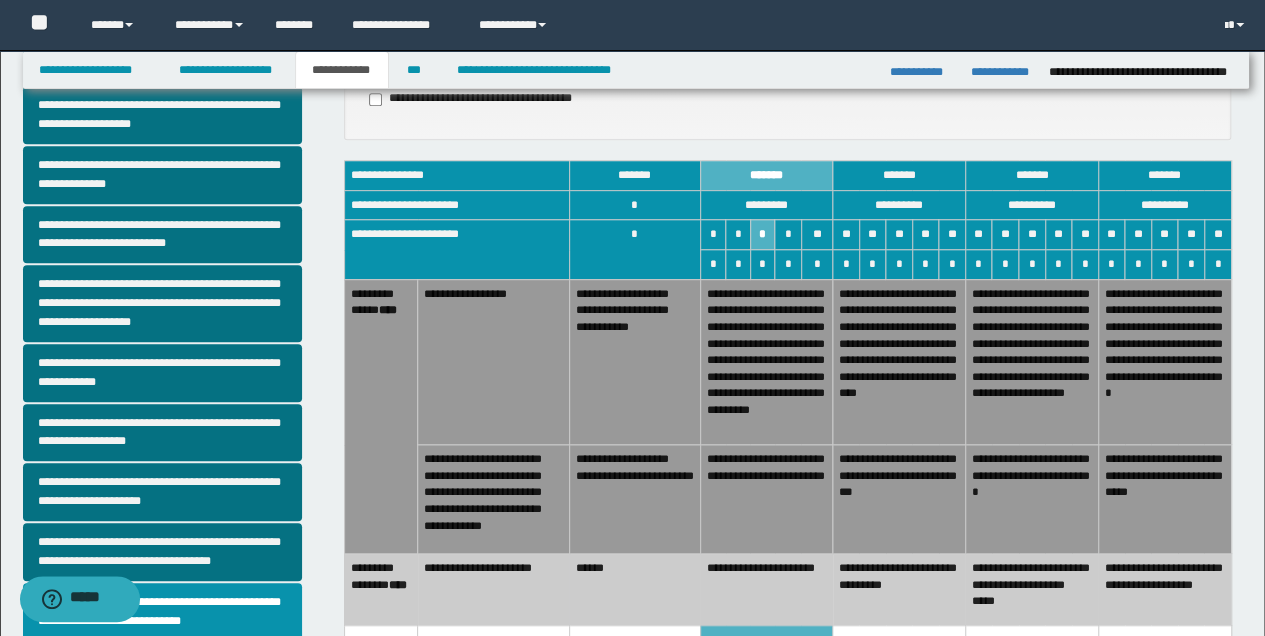 click on "**********" at bounding box center [766, 499] 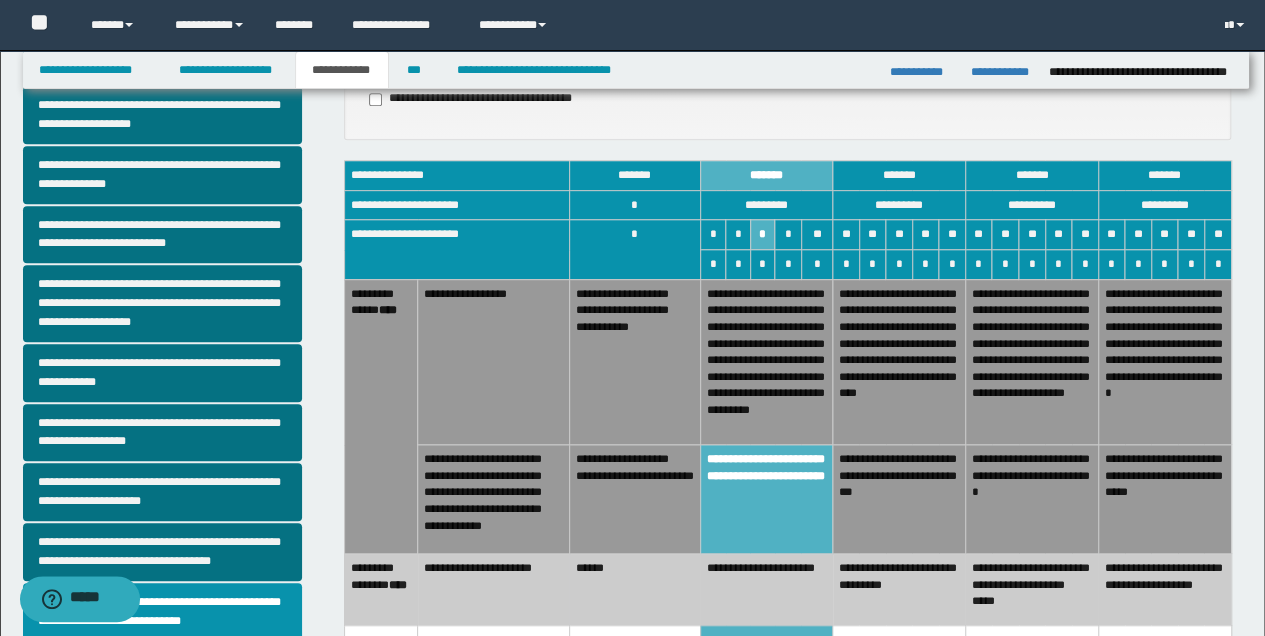 click on "**********" at bounding box center (766, 362) 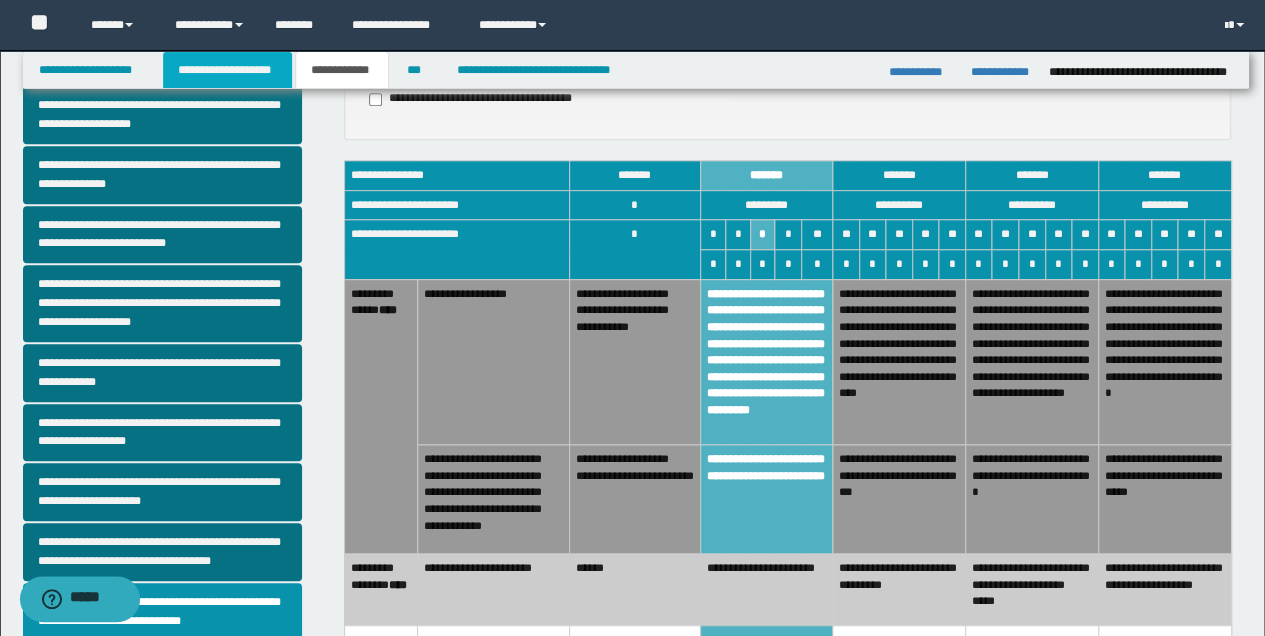 click on "**********" at bounding box center [227, 70] 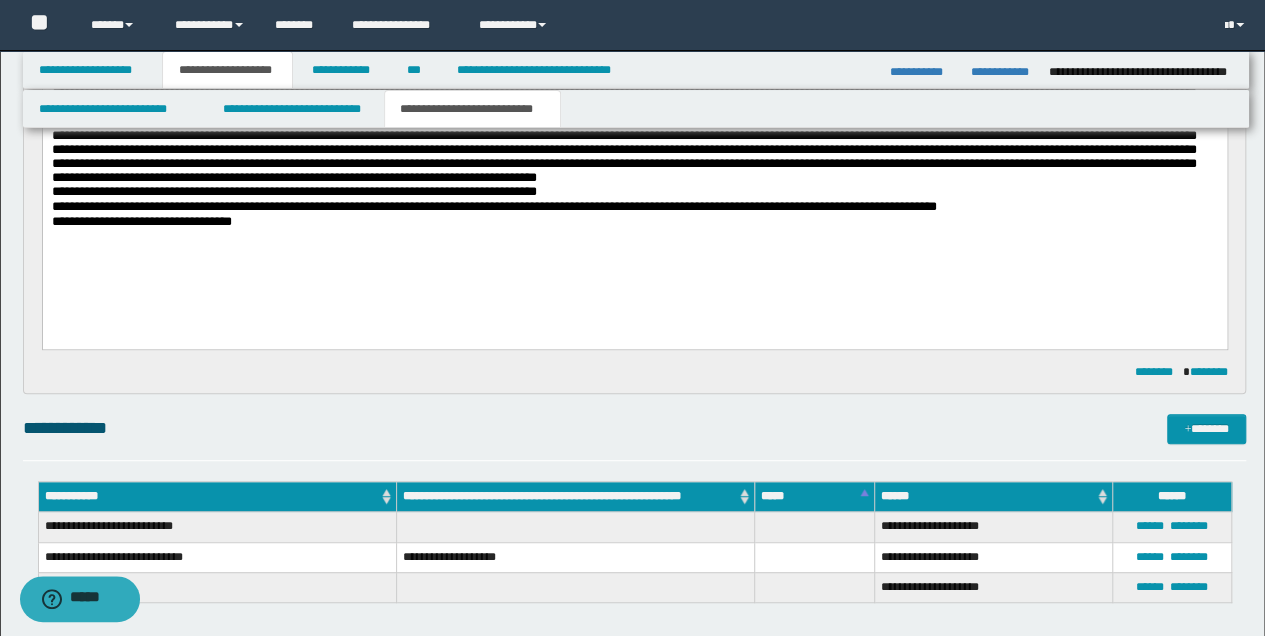 scroll, scrollTop: 364, scrollLeft: 0, axis: vertical 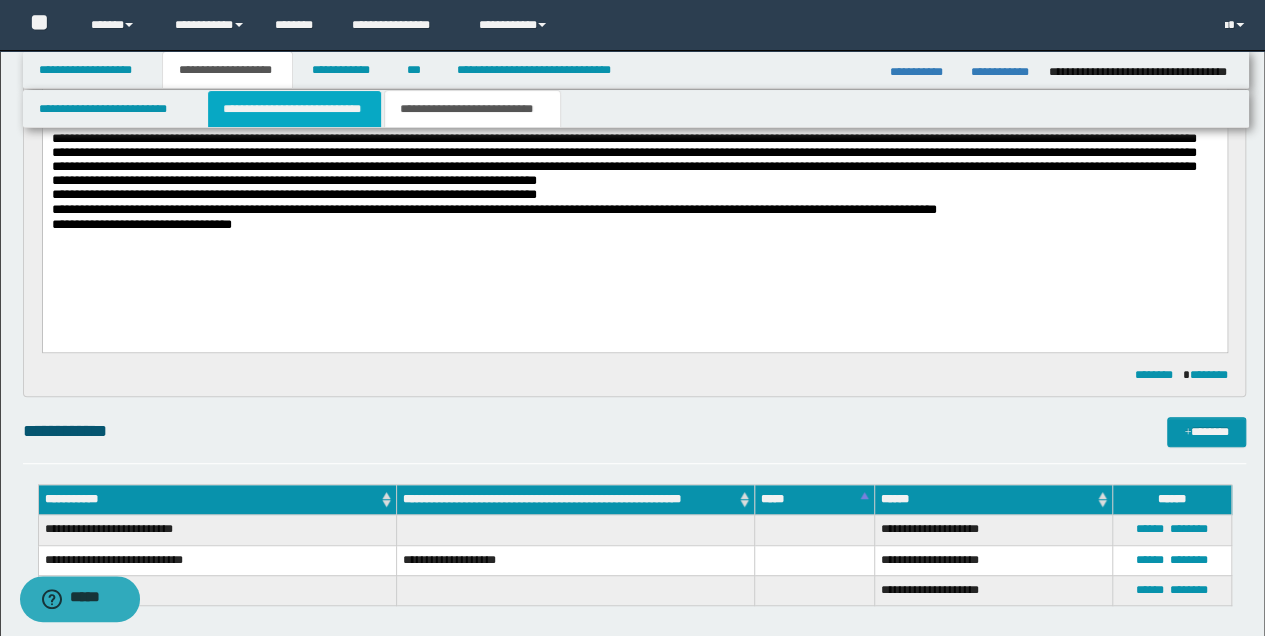 click on "**********" at bounding box center [294, 109] 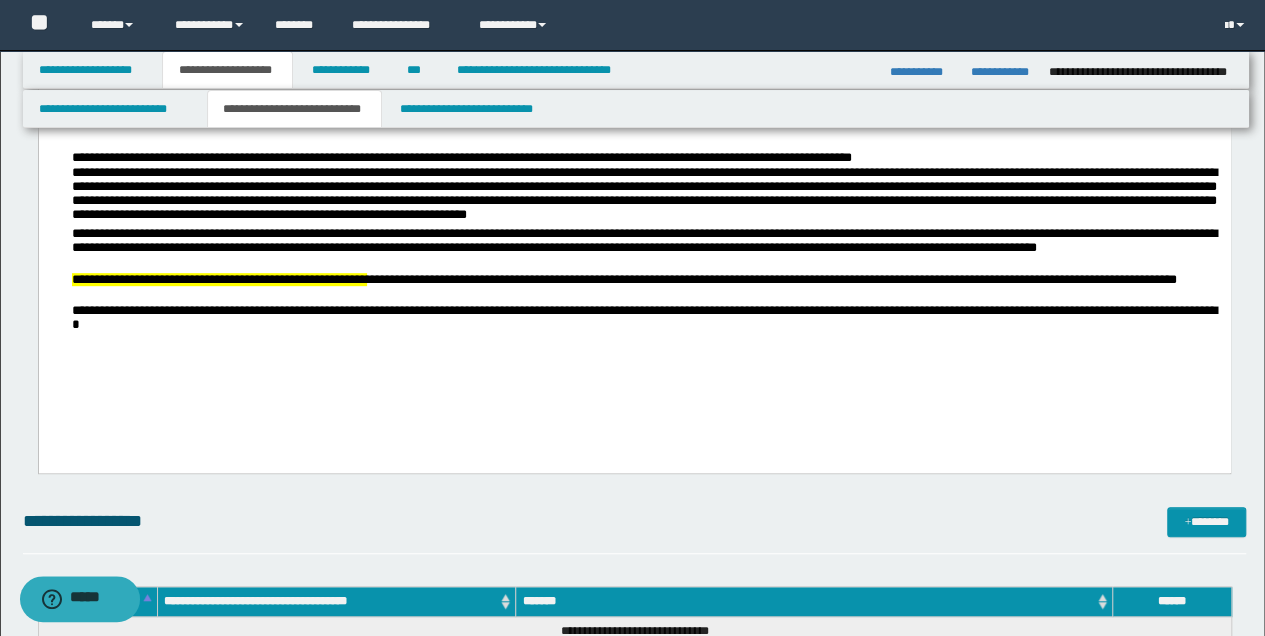 scroll, scrollTop: 230, scrollLeft: 0, axis: vertical 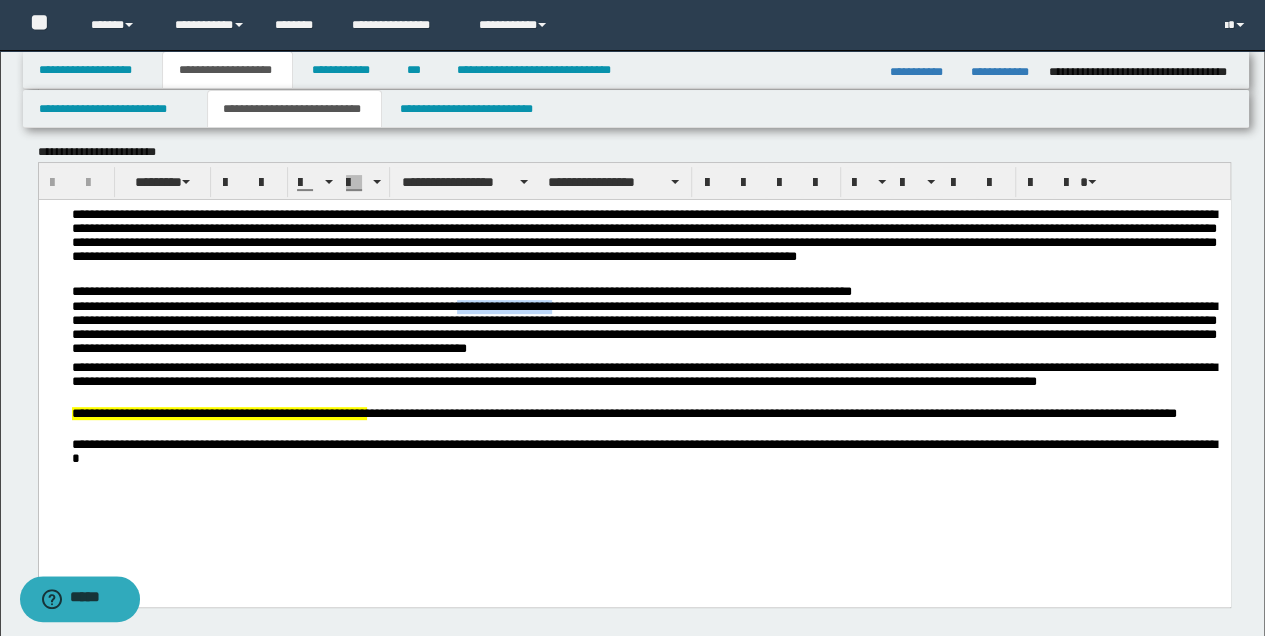 drag, startPoint x: 490, startPoint y: 308, endPoint x: 600, endPoint y: 310, distance: 110.01818 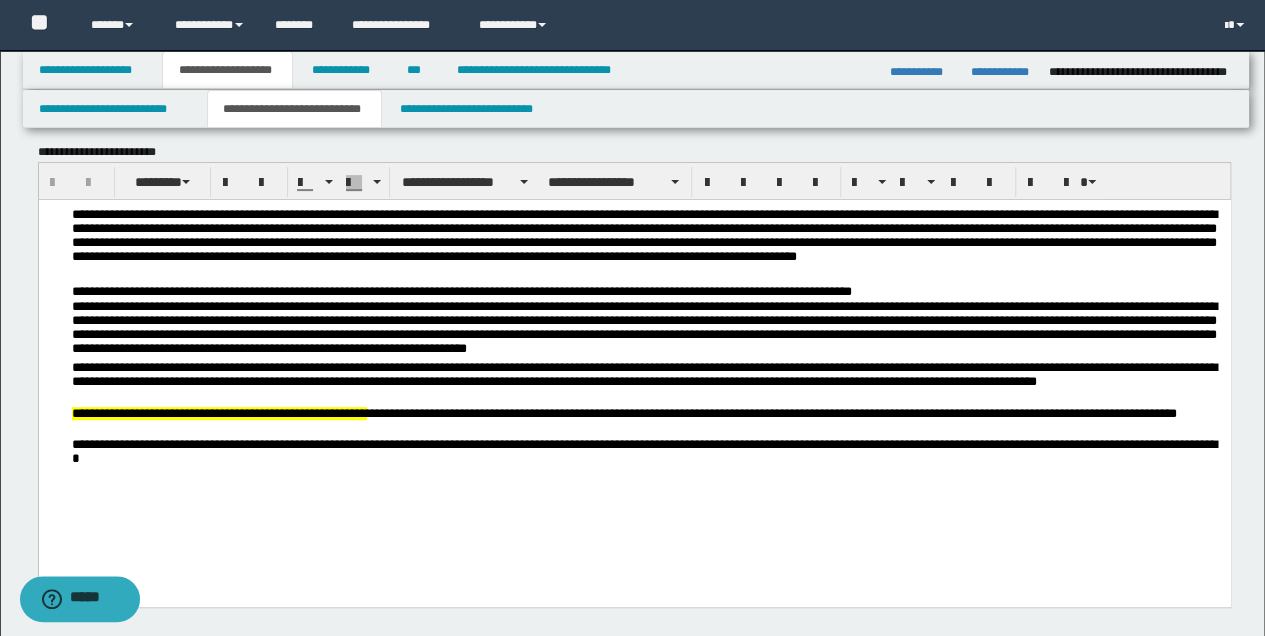 click on "**********" at bounding box center (646, 384) 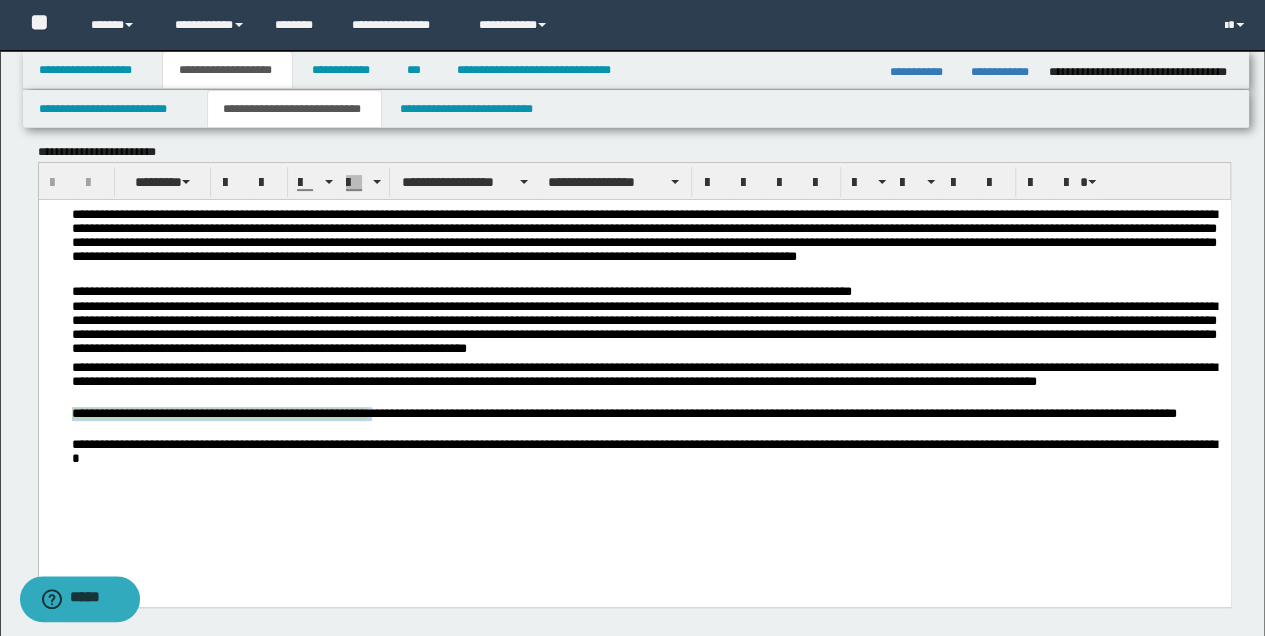 drag, startPoint x: 407, startPoint y: 416, endPoint x: 74, endPoint y: 613, distance: 386.90826 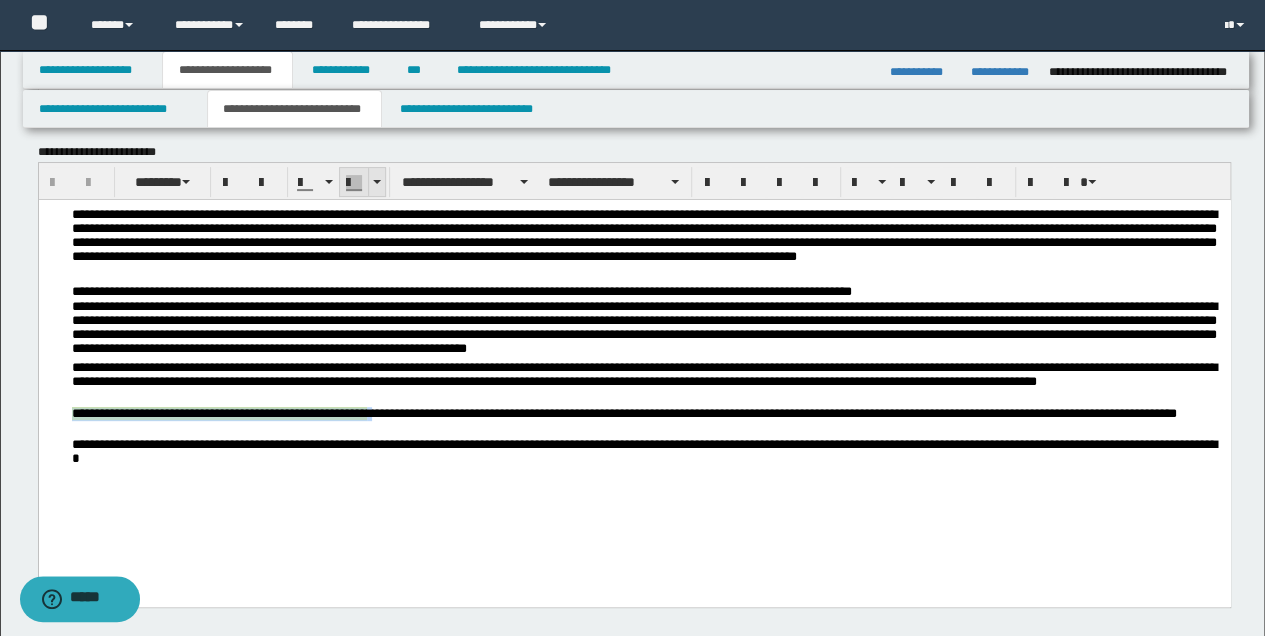 click at bounding box center [376, 182] 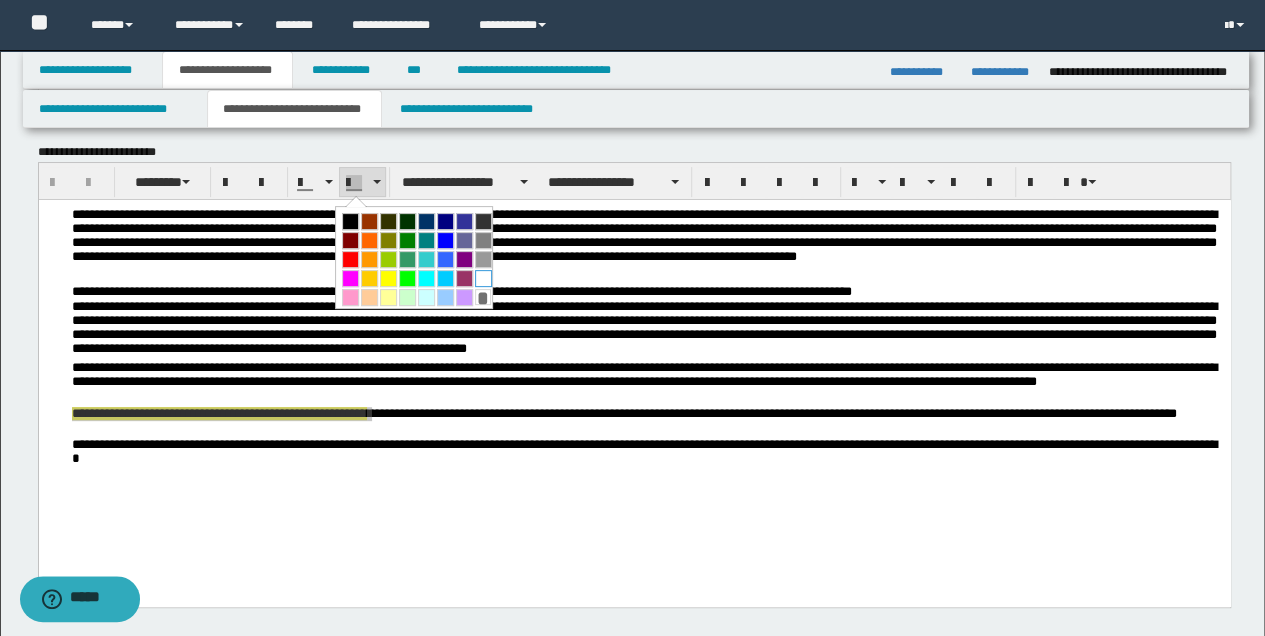 click at bounding box center [483, 278] 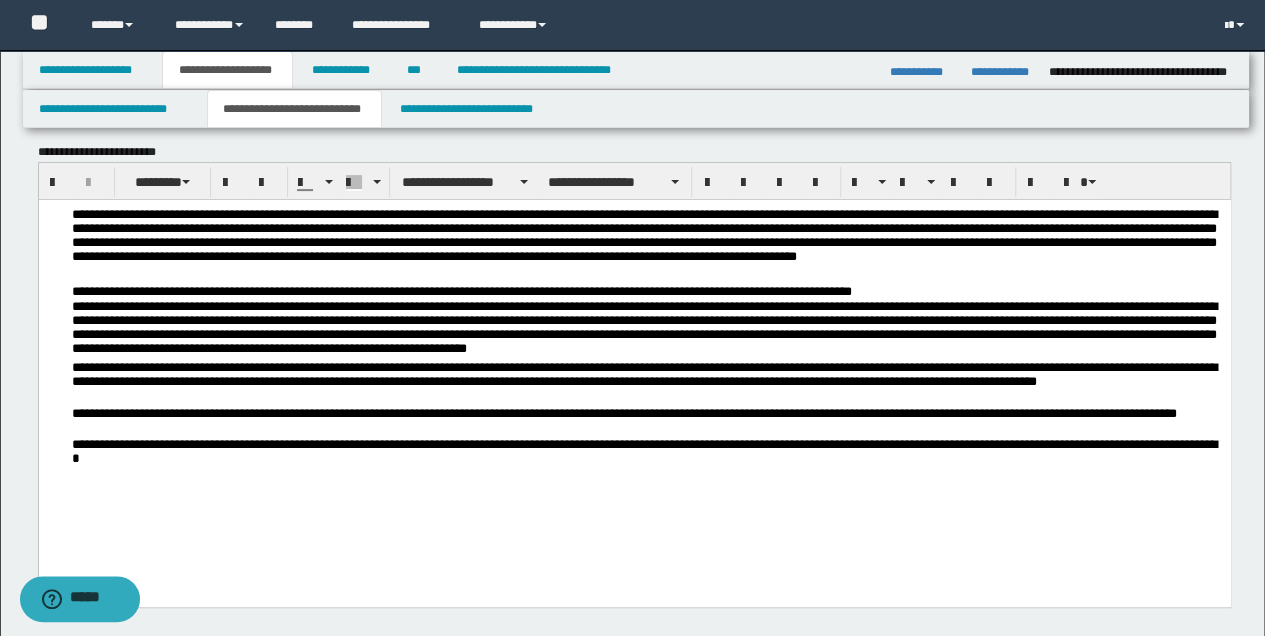 click on "**********" at bounding box center (646, 384) 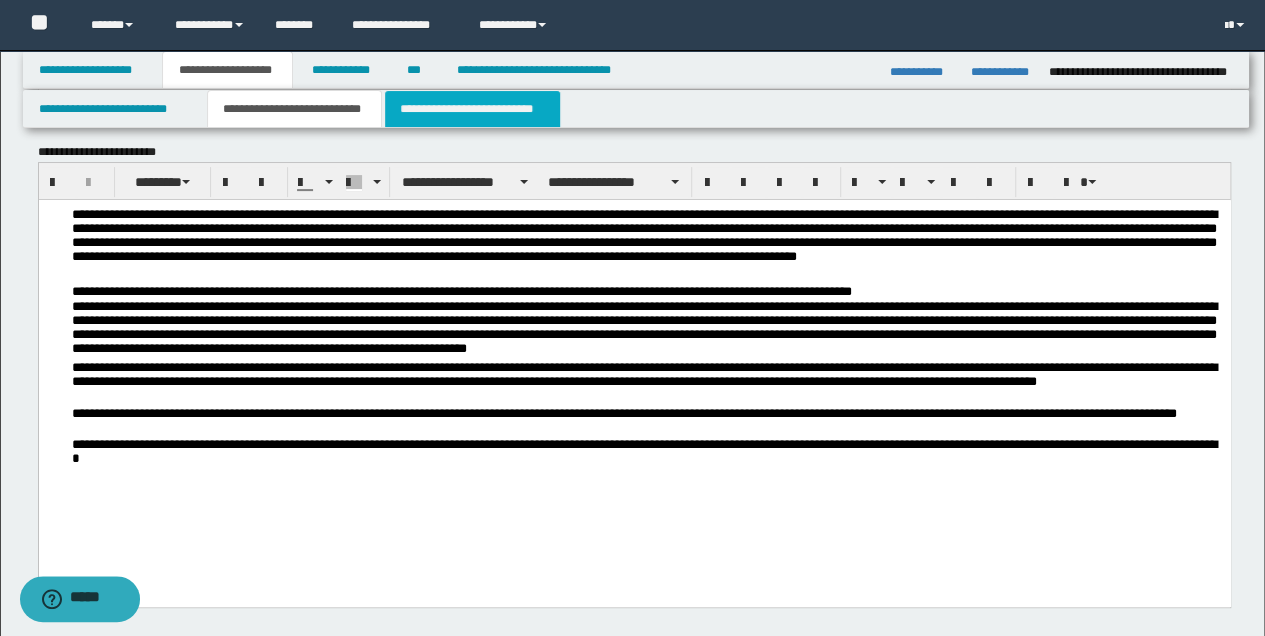 click on "**********" at bounding box center (472, 109) 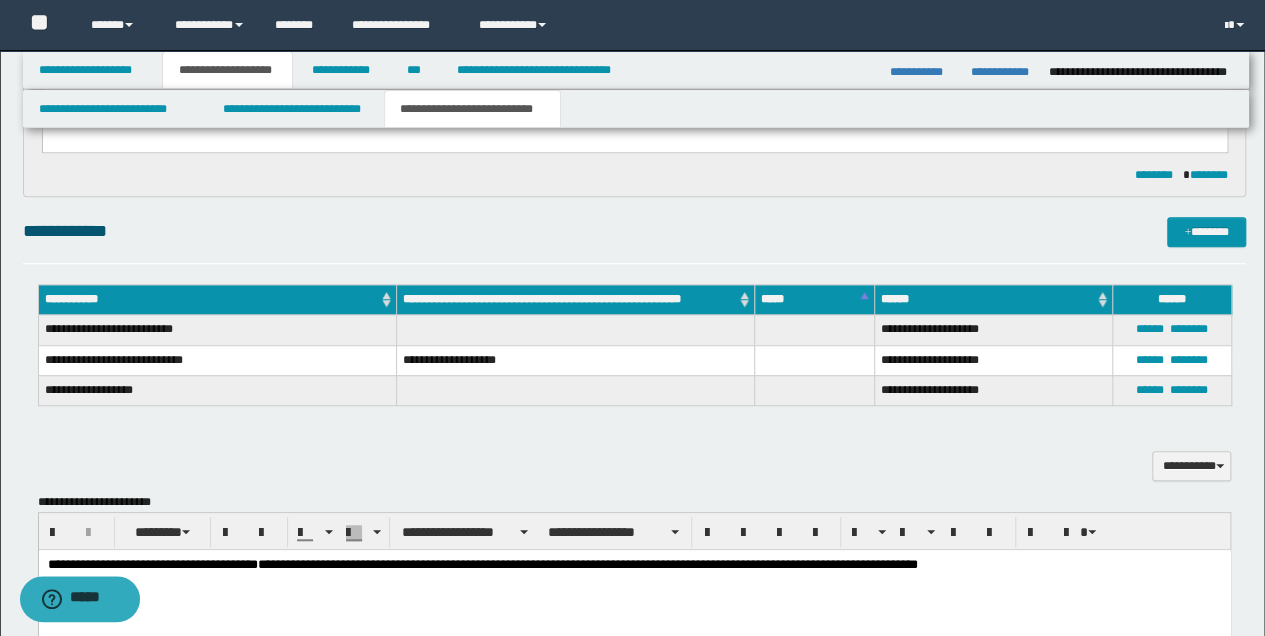 scroll, scrollTop: 697, scrollLeft: 0, axis: vertical 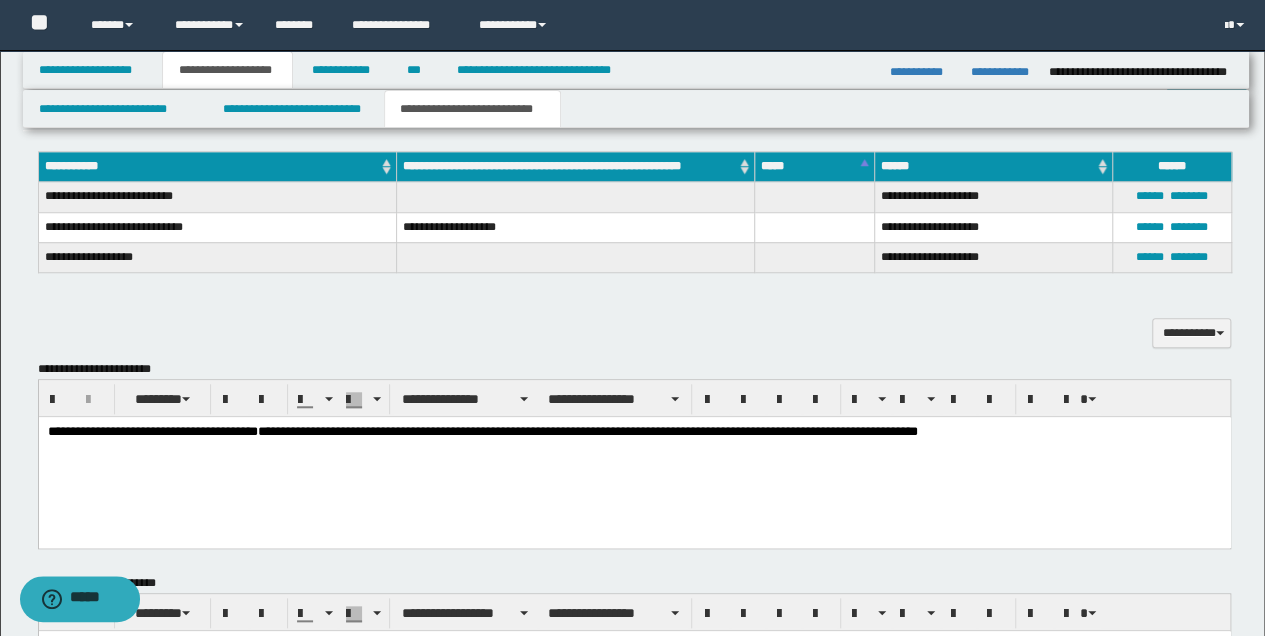 click on "[FIRST] [LAST] [ADDRESS]" at bounding box center [634, 431] 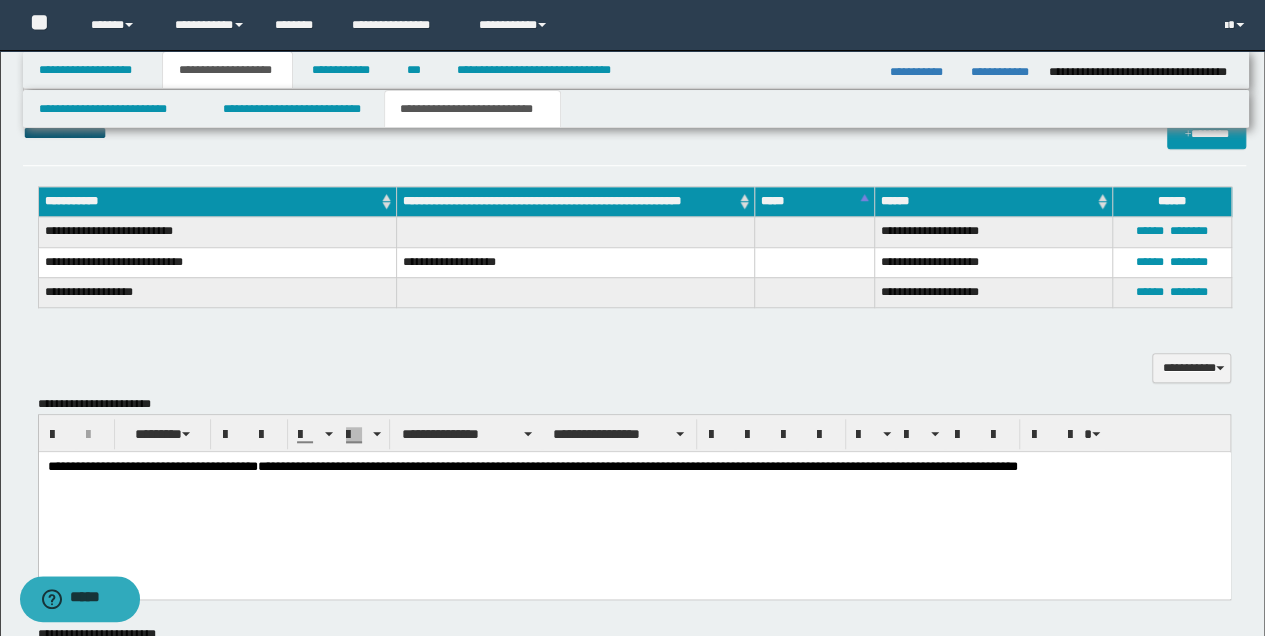 scroll, scrollTop: 697, scrollLeft: 0, axis: vertical 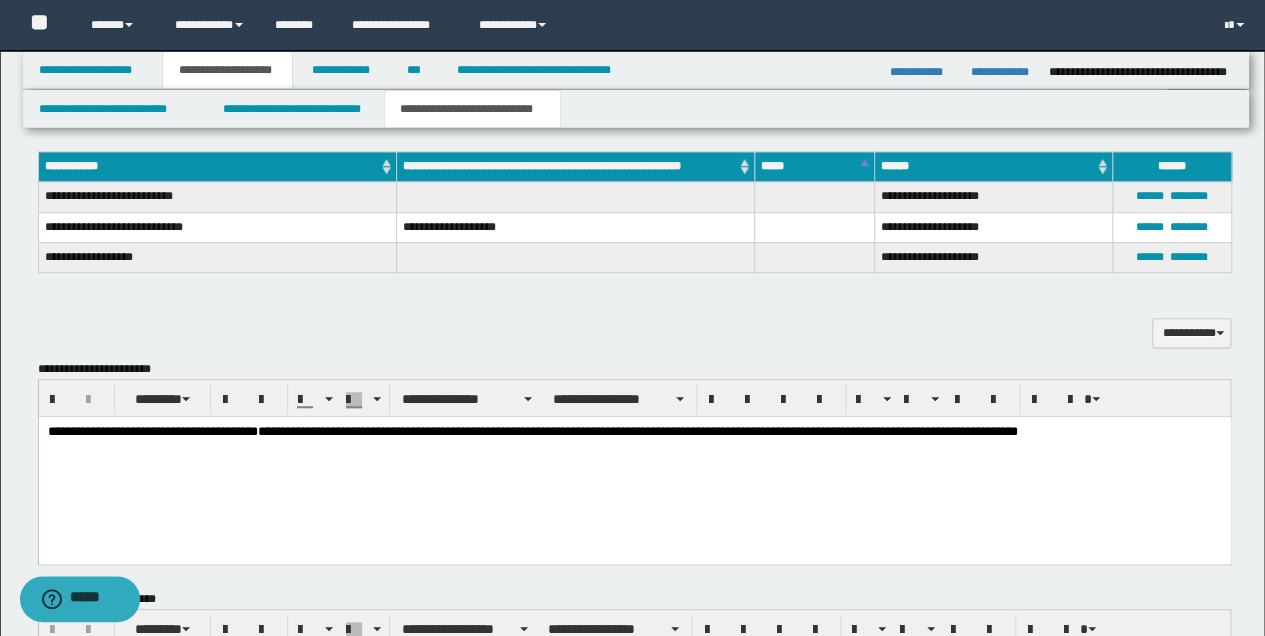 click on "**********" at bounding box center (217, 167) 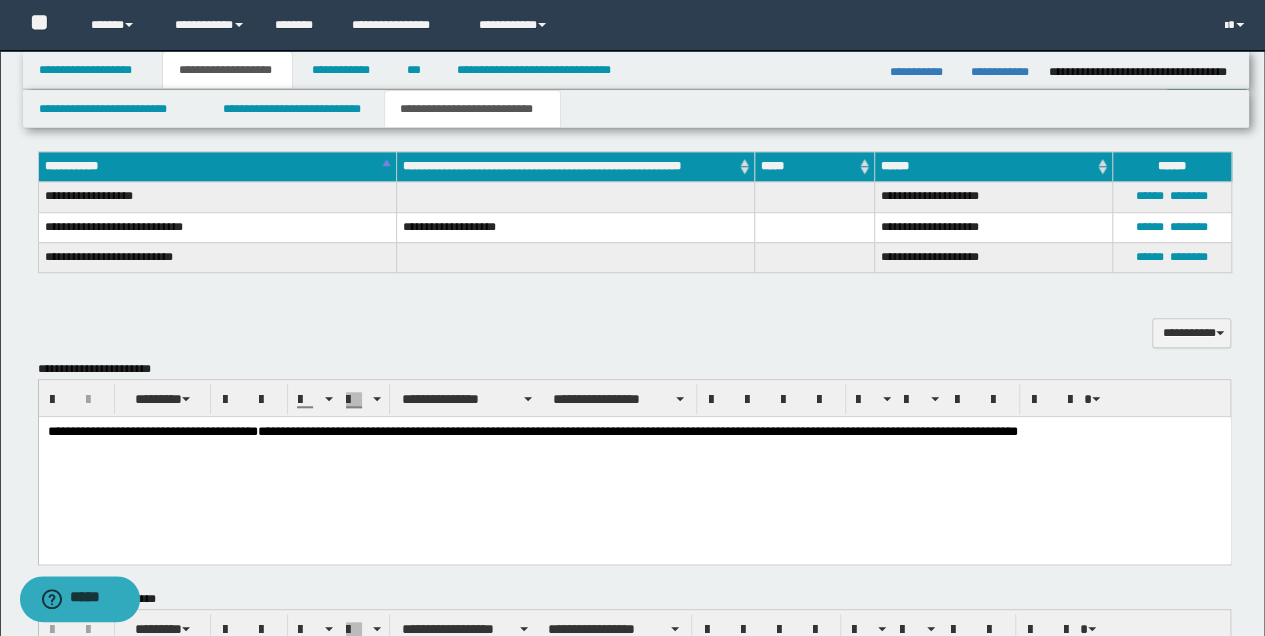 click on "[FIRST] [LAST] [ADDRESS]" at bounding box center (634, 431) 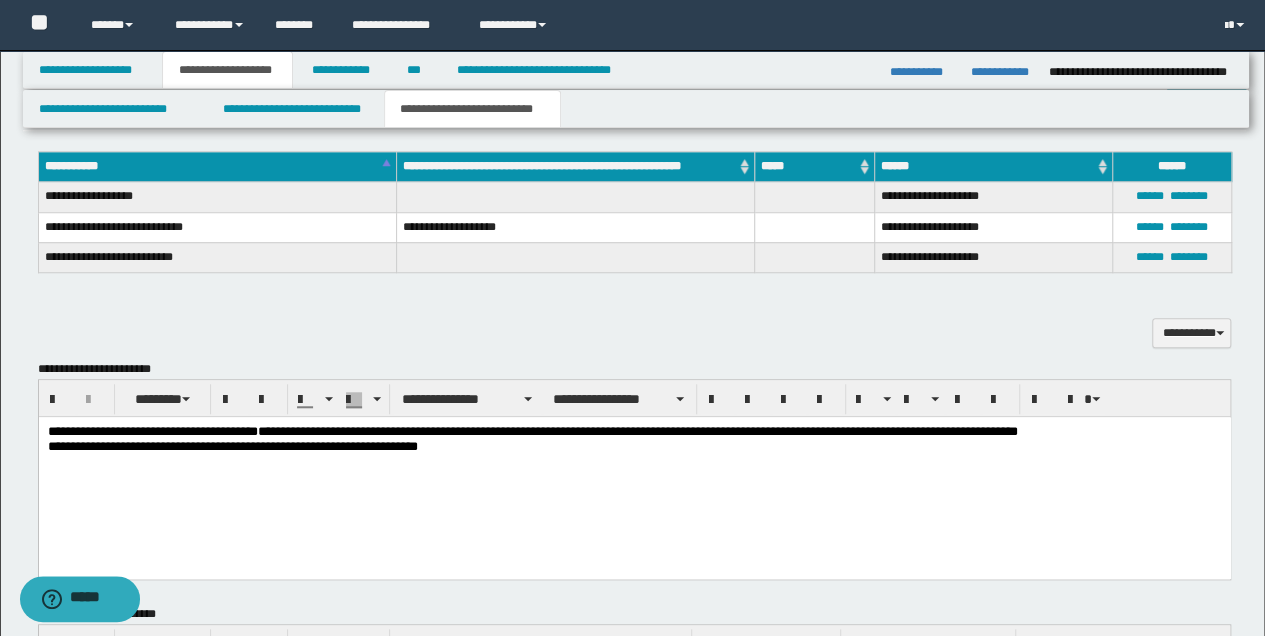 click on "**********" at bounding box center [634, 446] 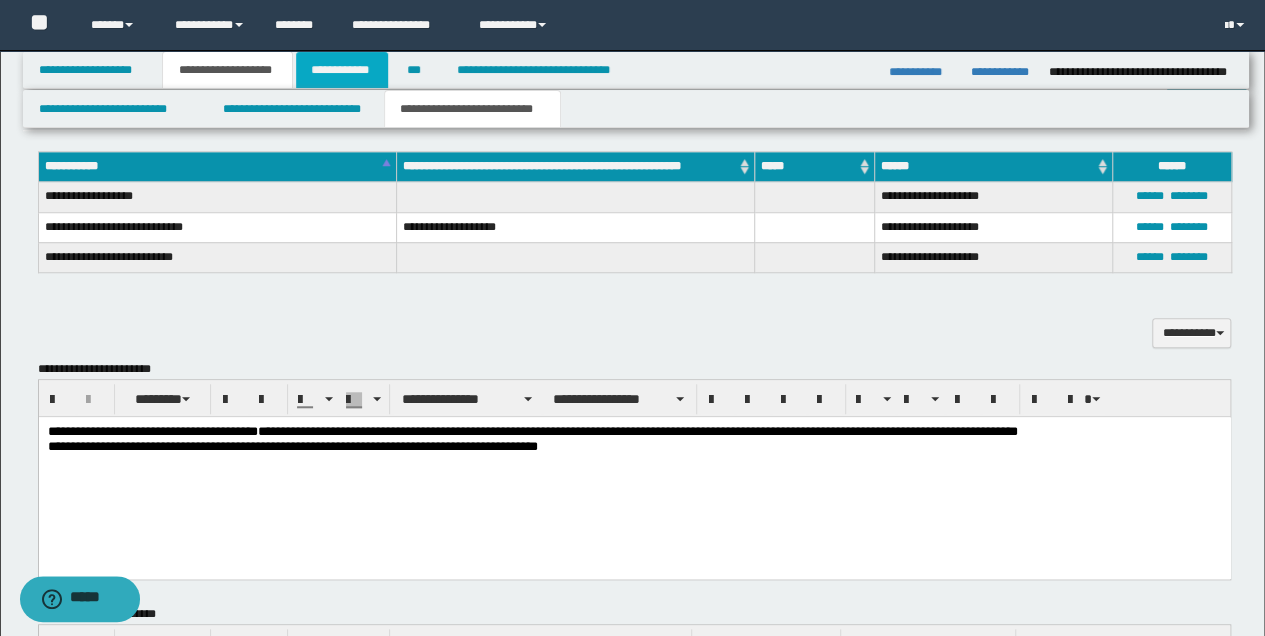 click on "**********" at bounding box center [342, 70] 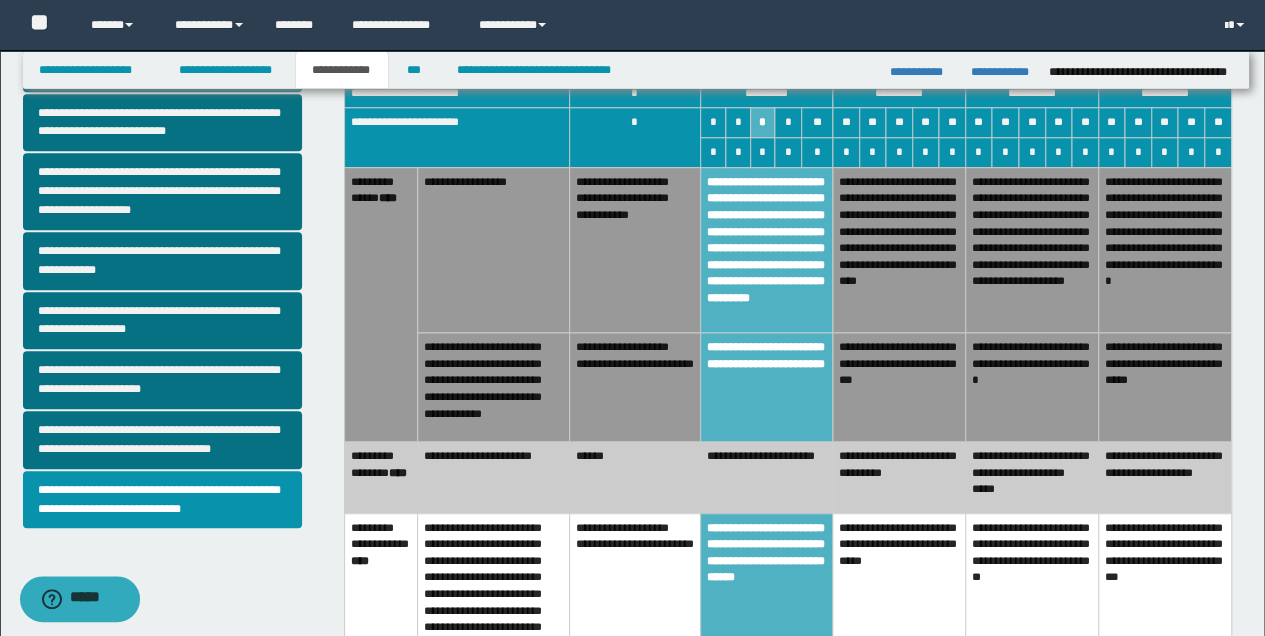 scroll, scrollTop: 466, scrollLeft: 0, axis: vertical 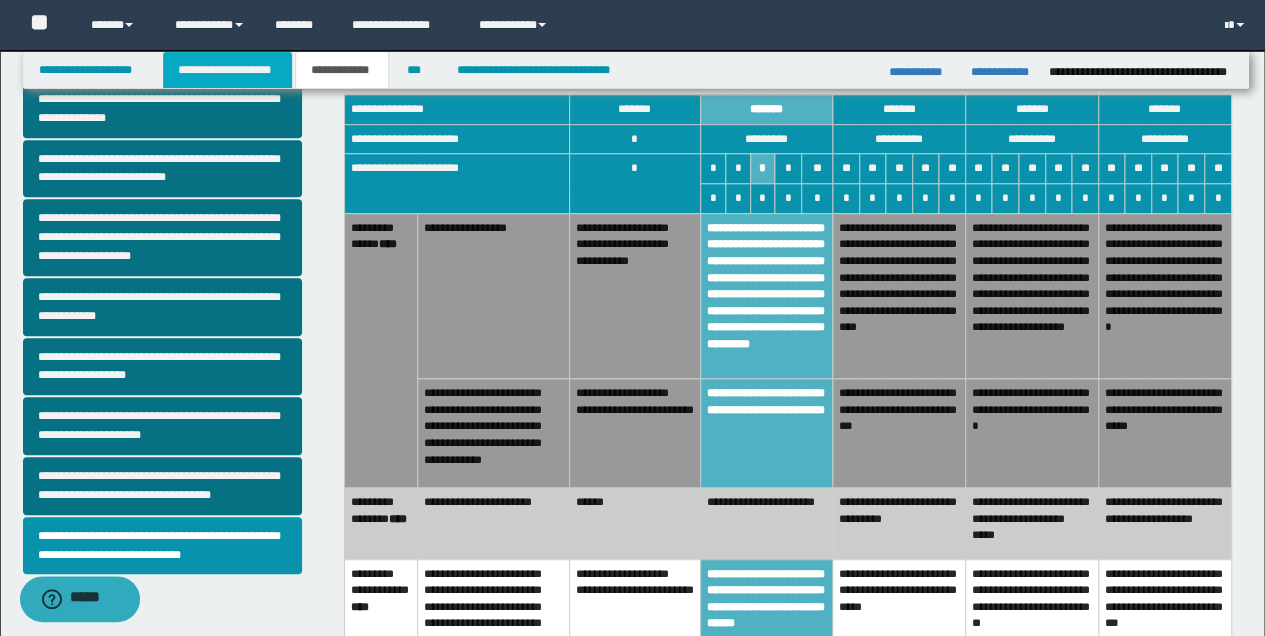 click on "**********" at bounding box center (227, 70) 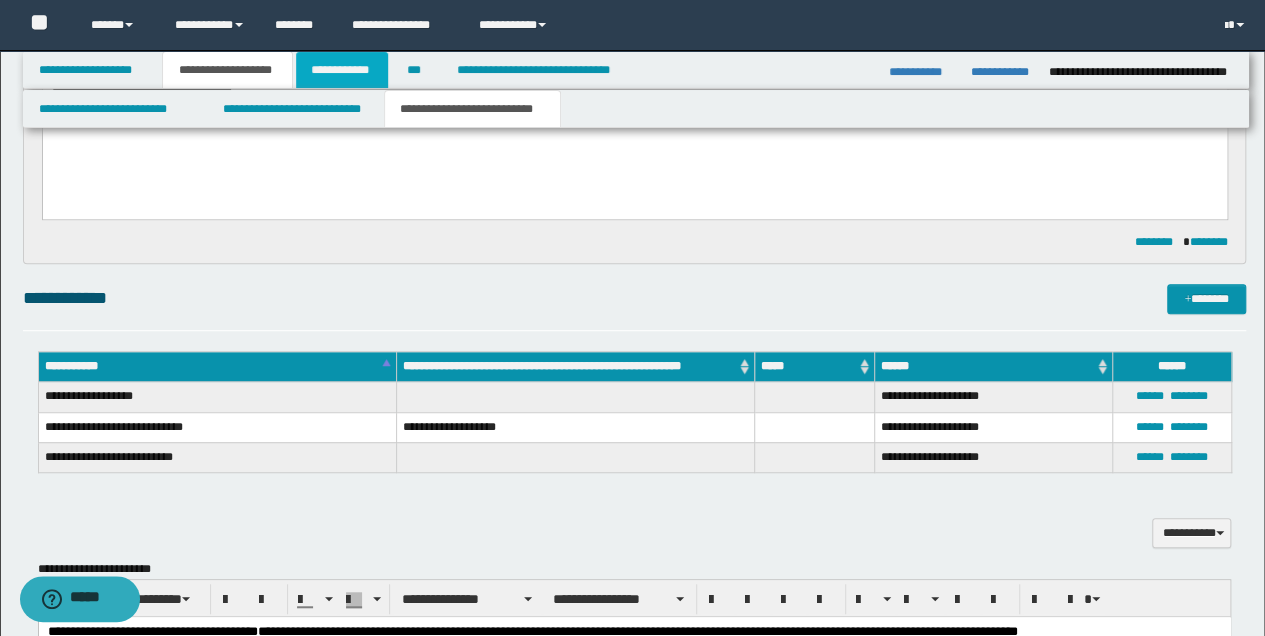 click on "**********" at bounding box center (342, 70) 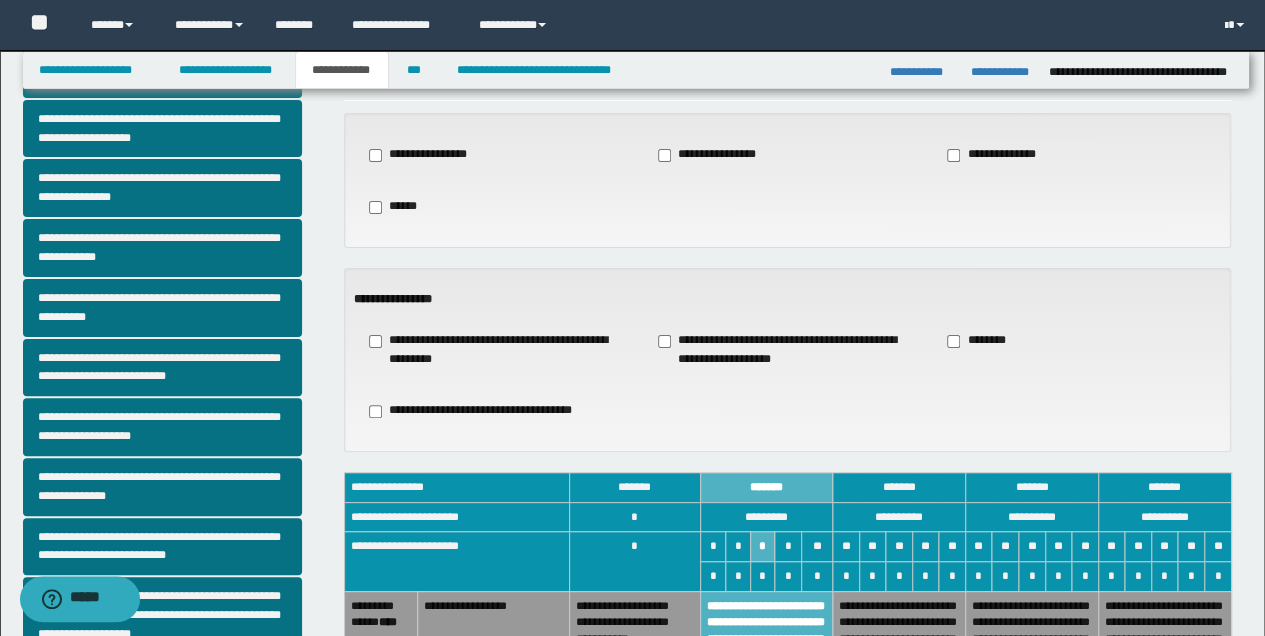 scroll, scrollTop: 66, scrollLeft: 0, axis: vertical 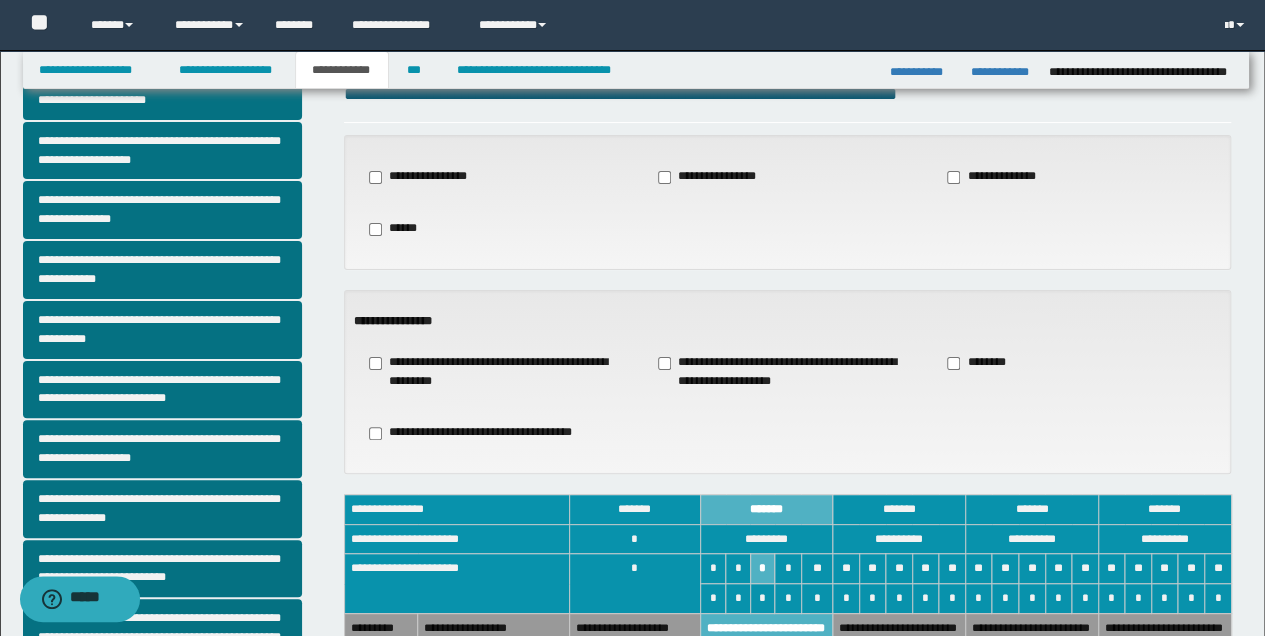 click on "**********" at bounding box center (1001, 177) 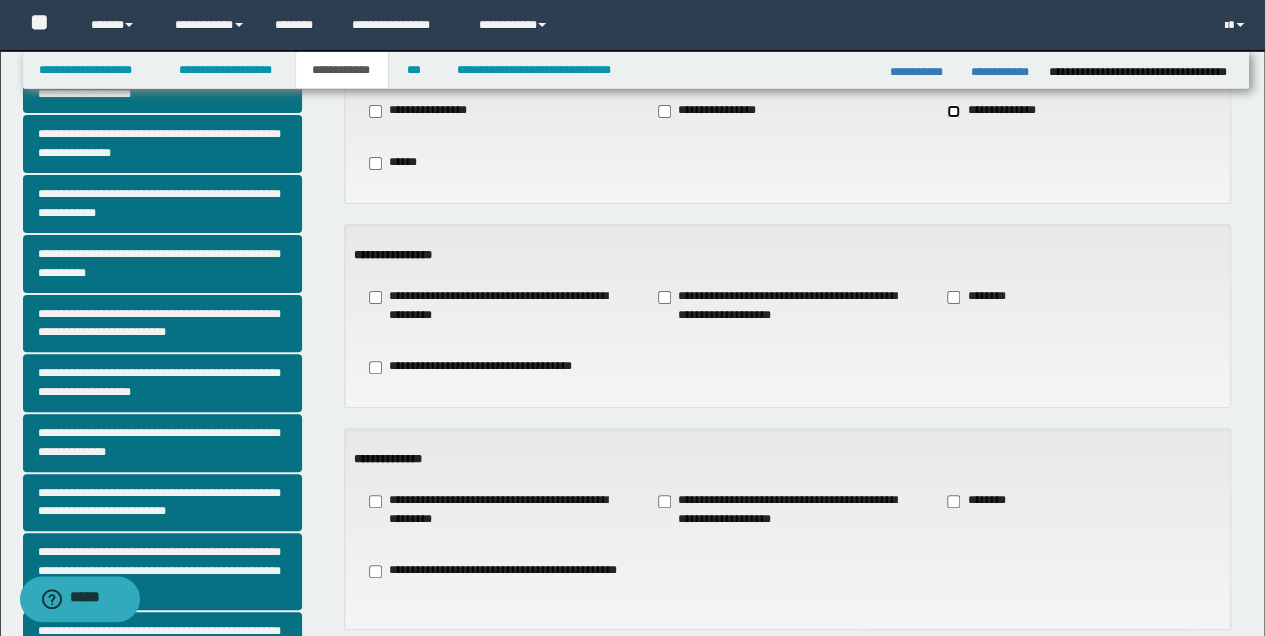 scroll, scrollTop: 266, scrollLeft: 0, axis: vertical 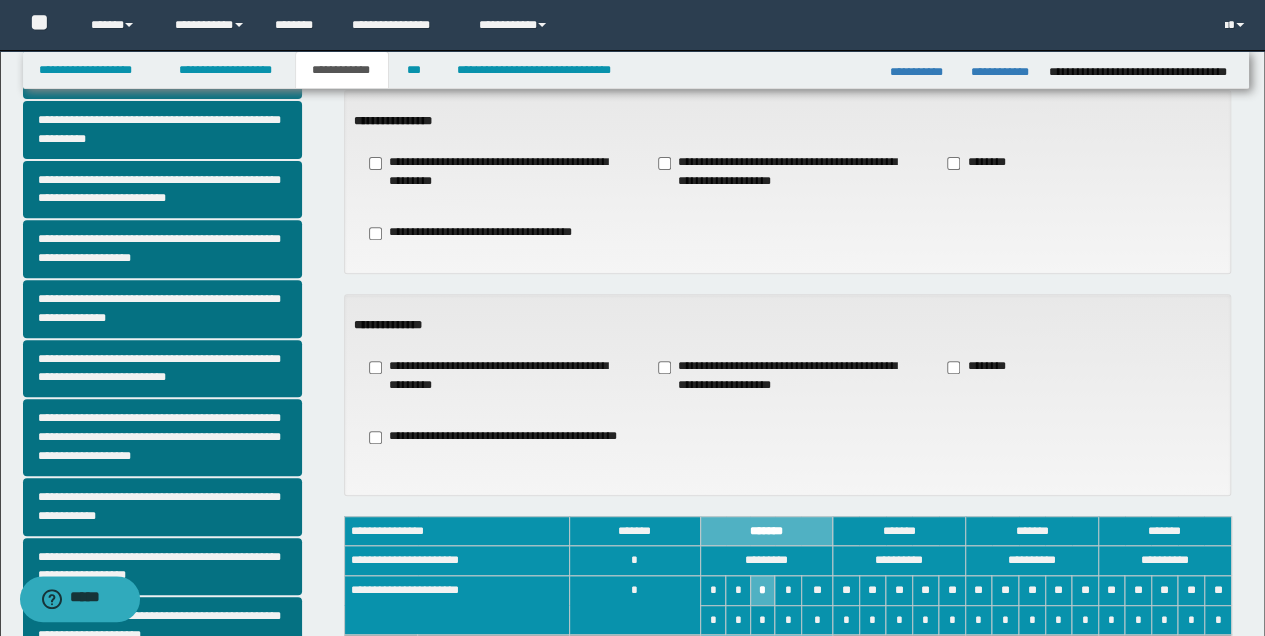 click on "**********" at bounding box center [787, 376] 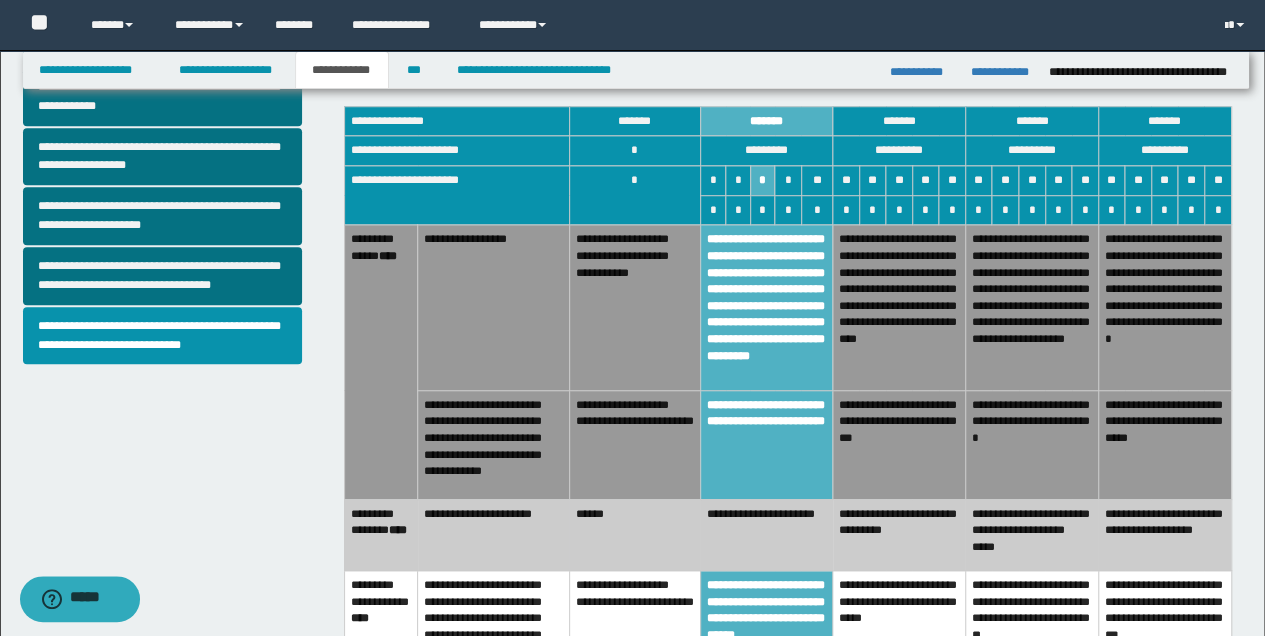 scroll, scrollTop: 866, scrollLeft: 0, axis: vertical 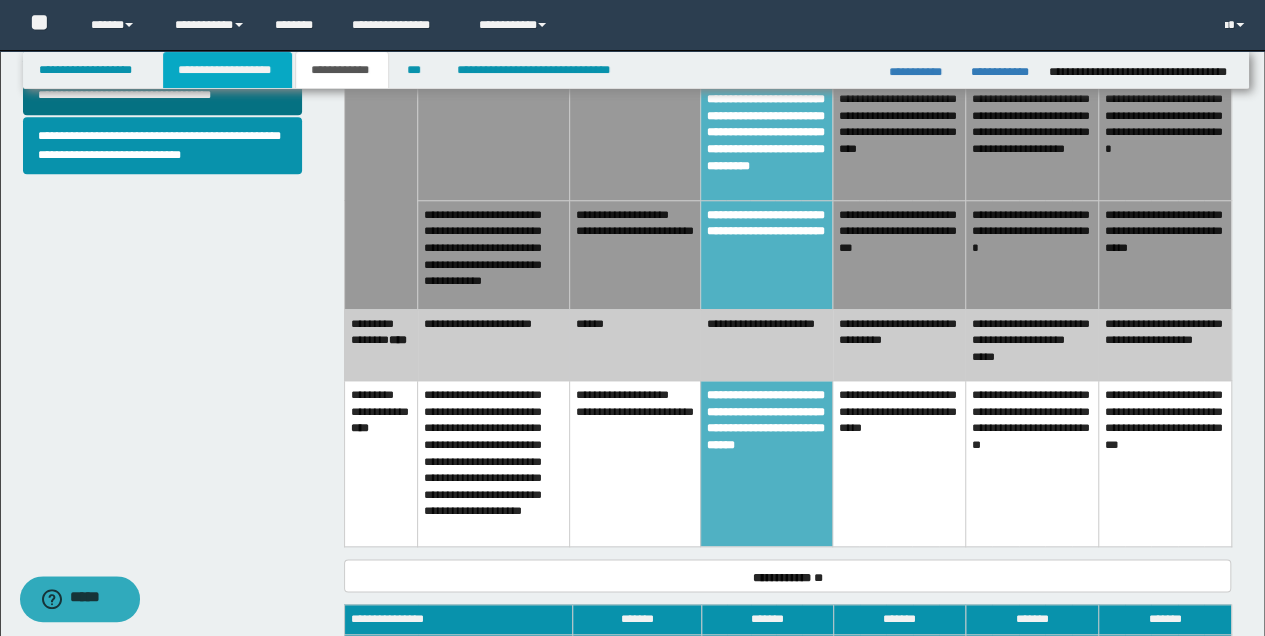 click on "**********" at bounding box center (227, 70) 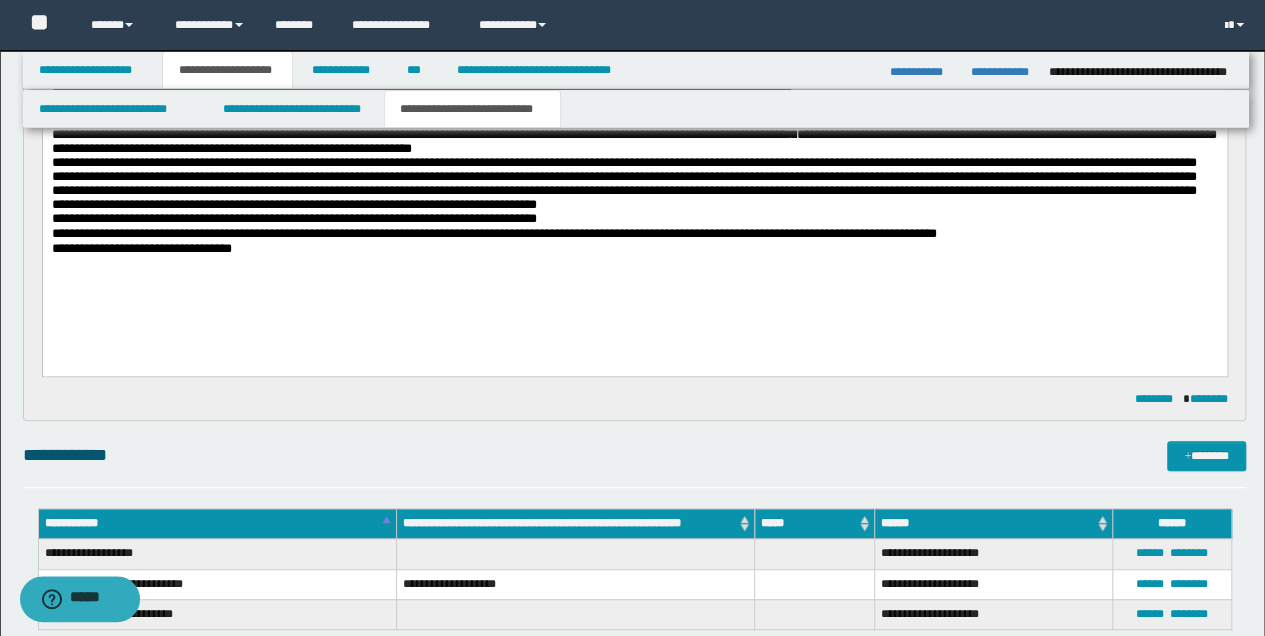 scroll, scrollTop: 230, scrollLeft: 0, axis: vertical 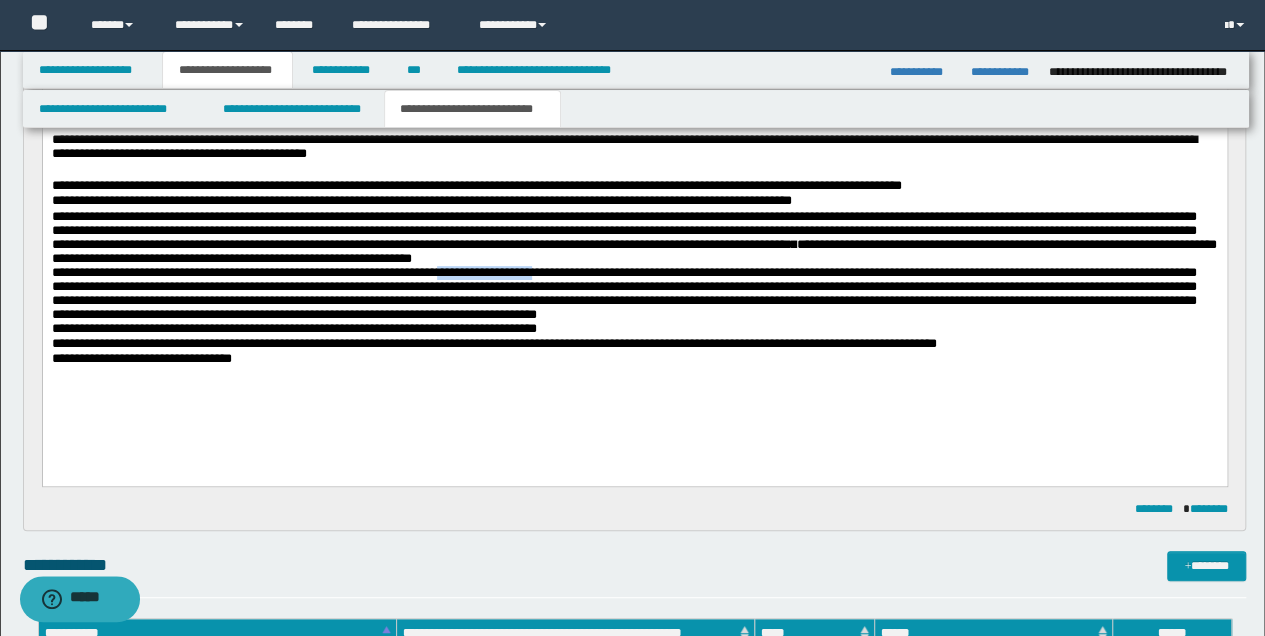 drag, startPoint x: 469, startPoint y: 278, endPoint x: 579, endPoint y: 283, distance: 110.11358 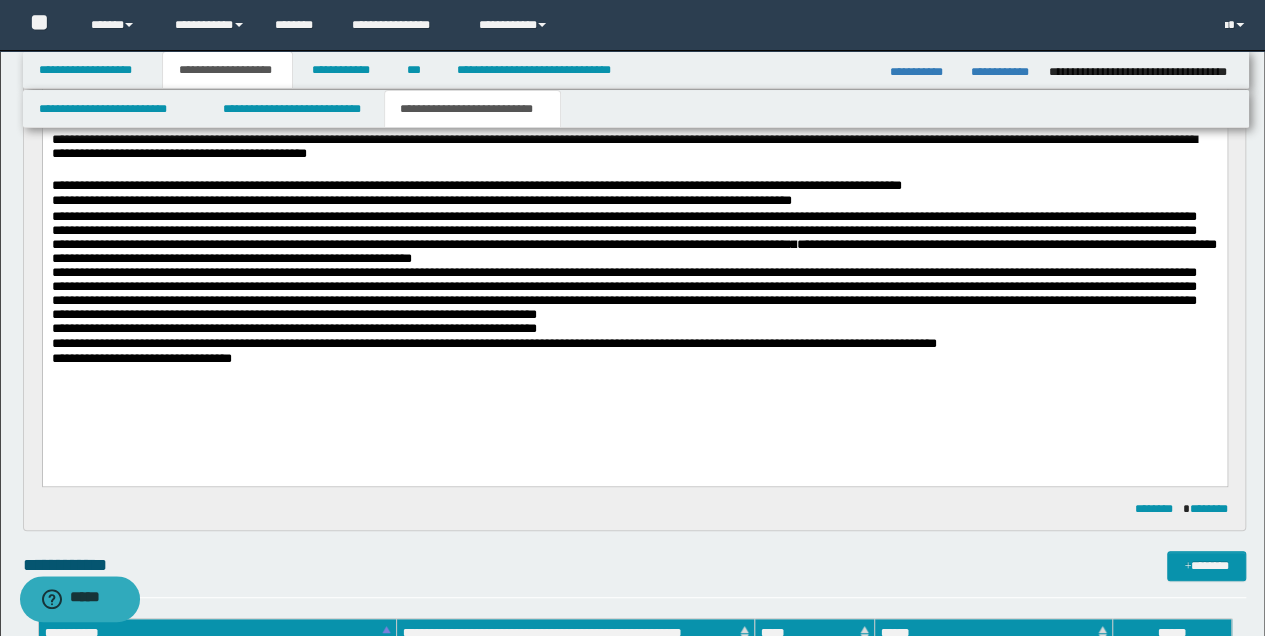 click on "**********" at bounding box center [623, 292] 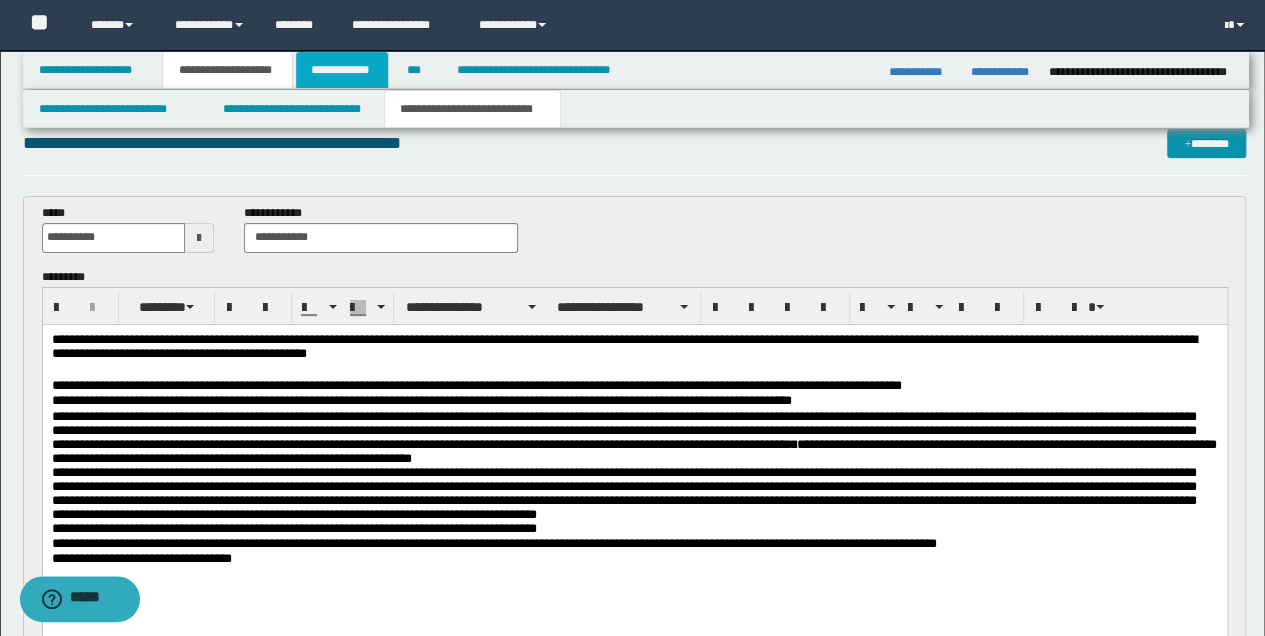 click on "**********" at bounding box center [342, 70] 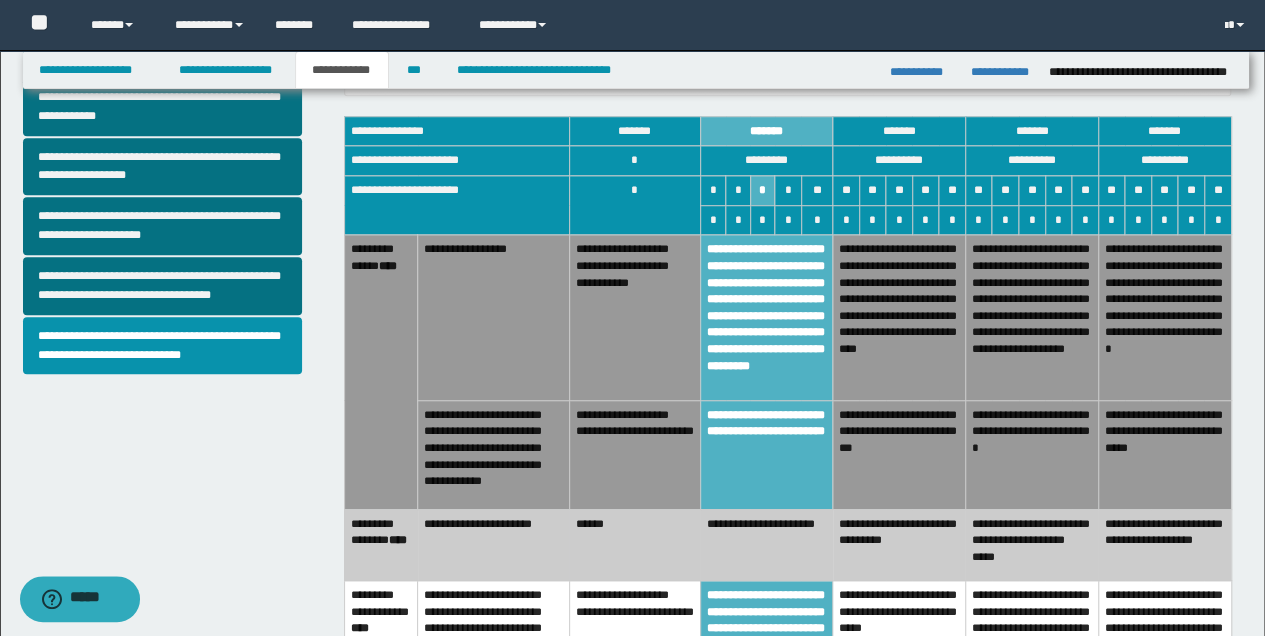 scroll, scrollTop: 666, scrollLeft: 0, axis: vertical 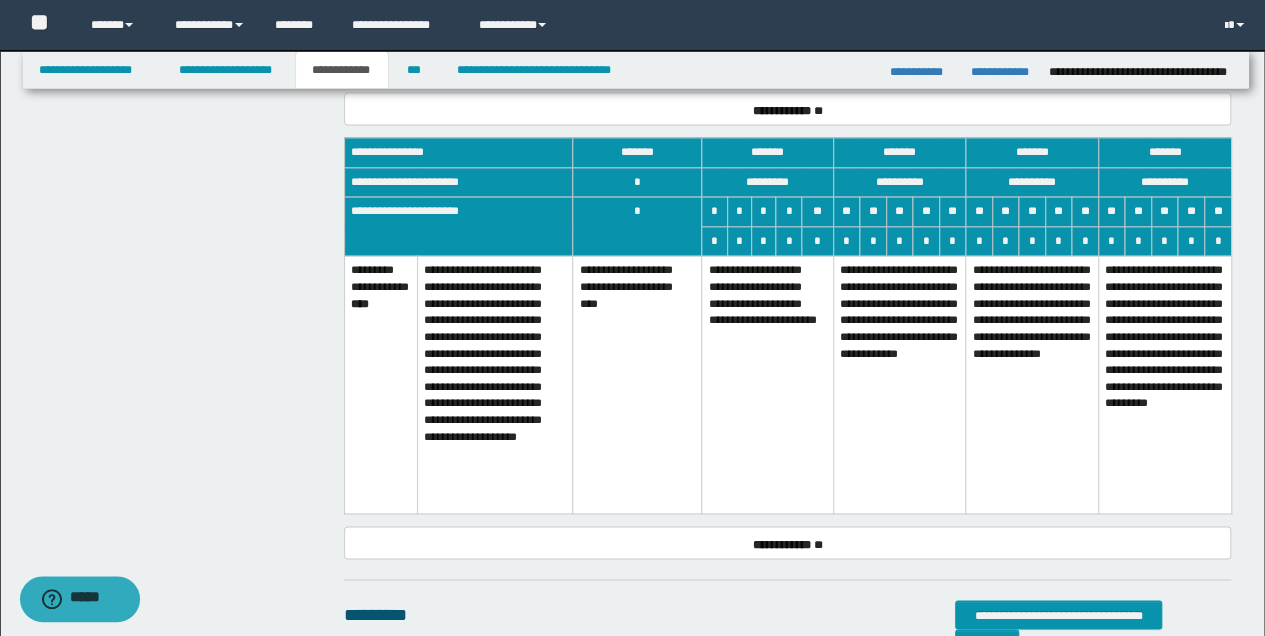 click on "**********" at bounding box center [767, 384] 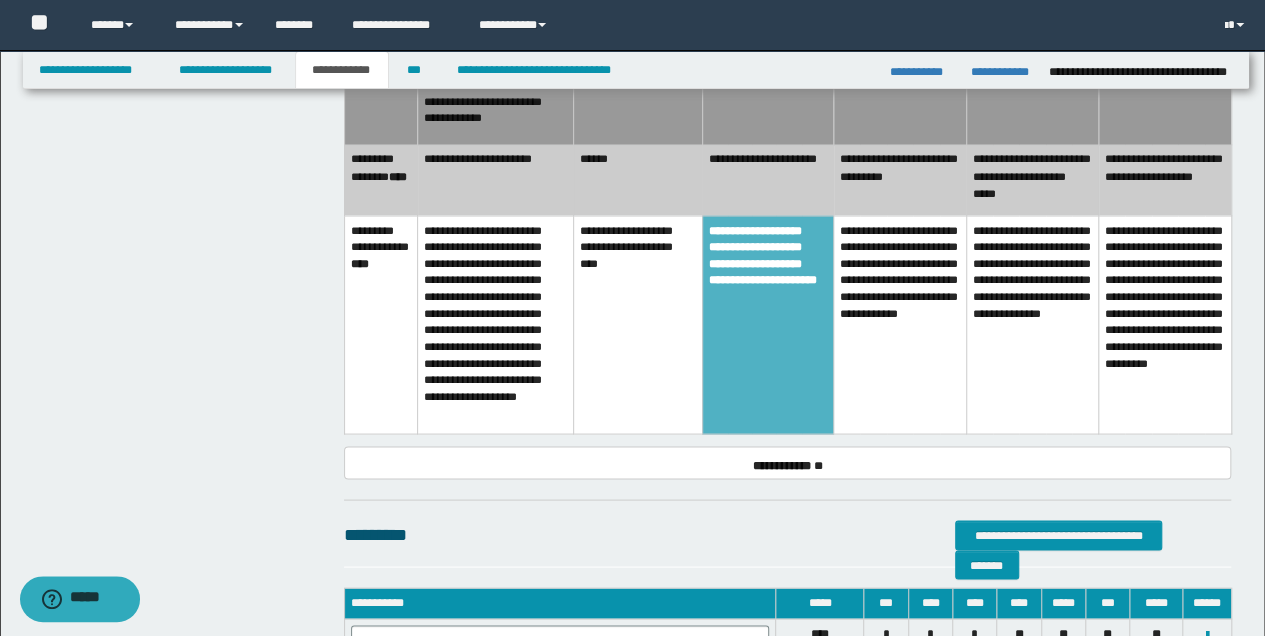 scroll, scrollTop: 1466, scrollLeft: 0, axis: vertical 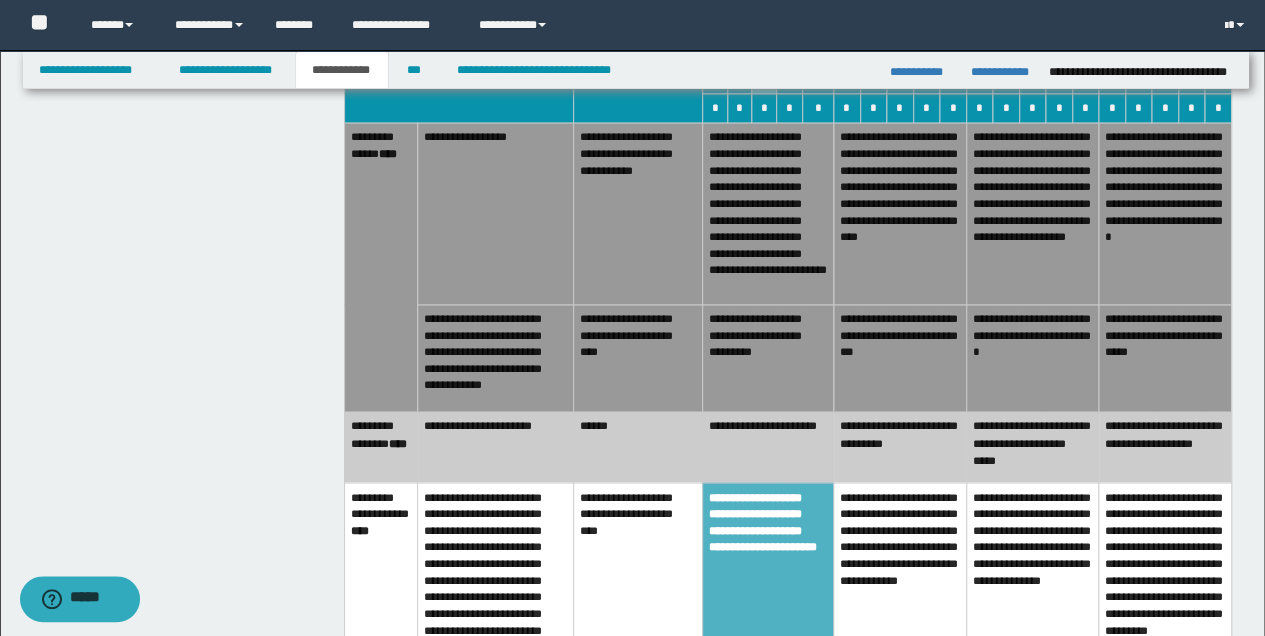 click on "**********" at bounding box center [767, 447] 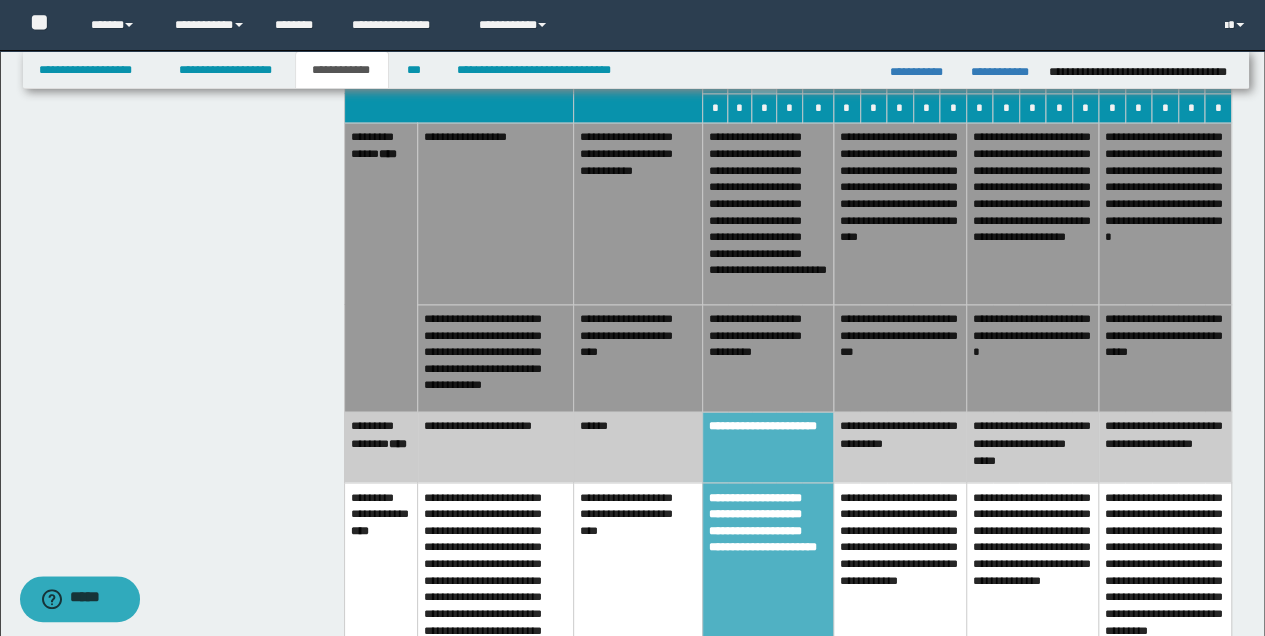 click on "**********" at bounding box center [767, 357] 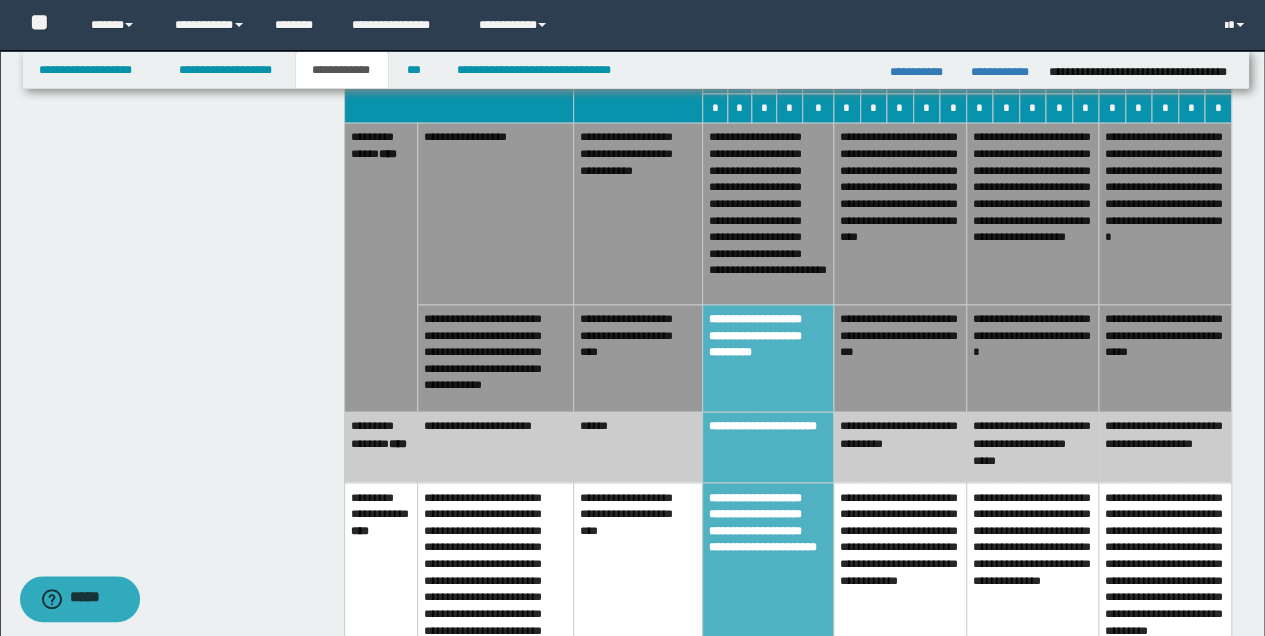 click on "**********" at bounding box center [767, 214] 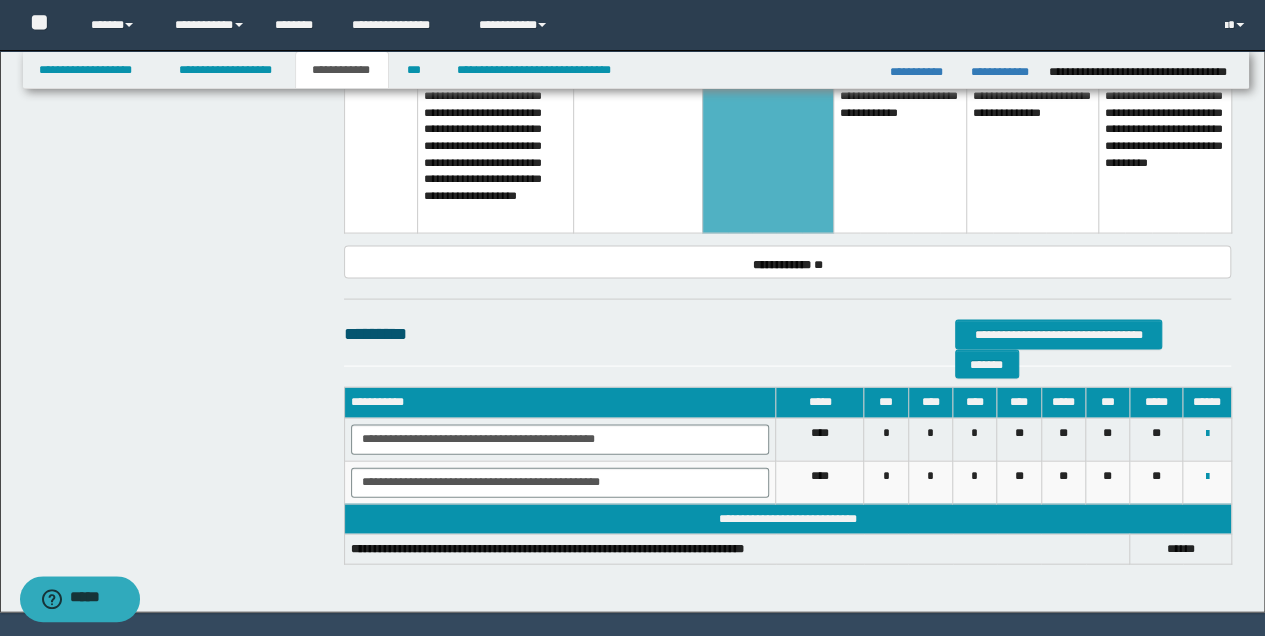 scroll, scrollTop: 1733, scrollLeft: 0, axis: vertical 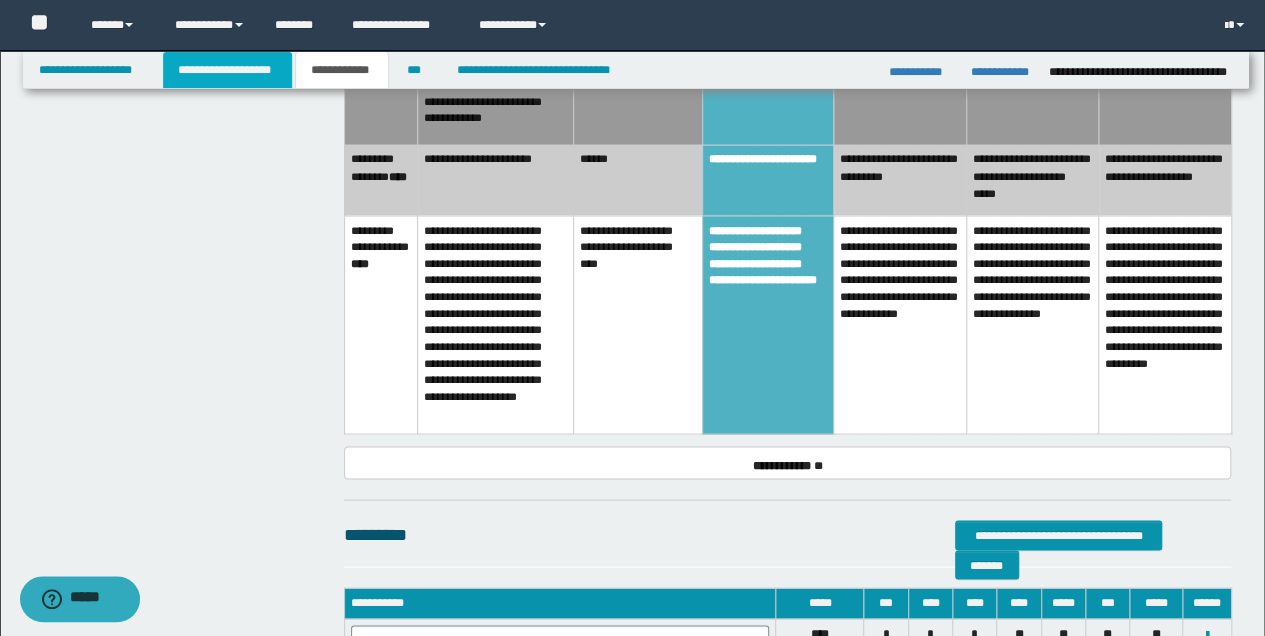 click on "**********" at bounding box center (227, 70) 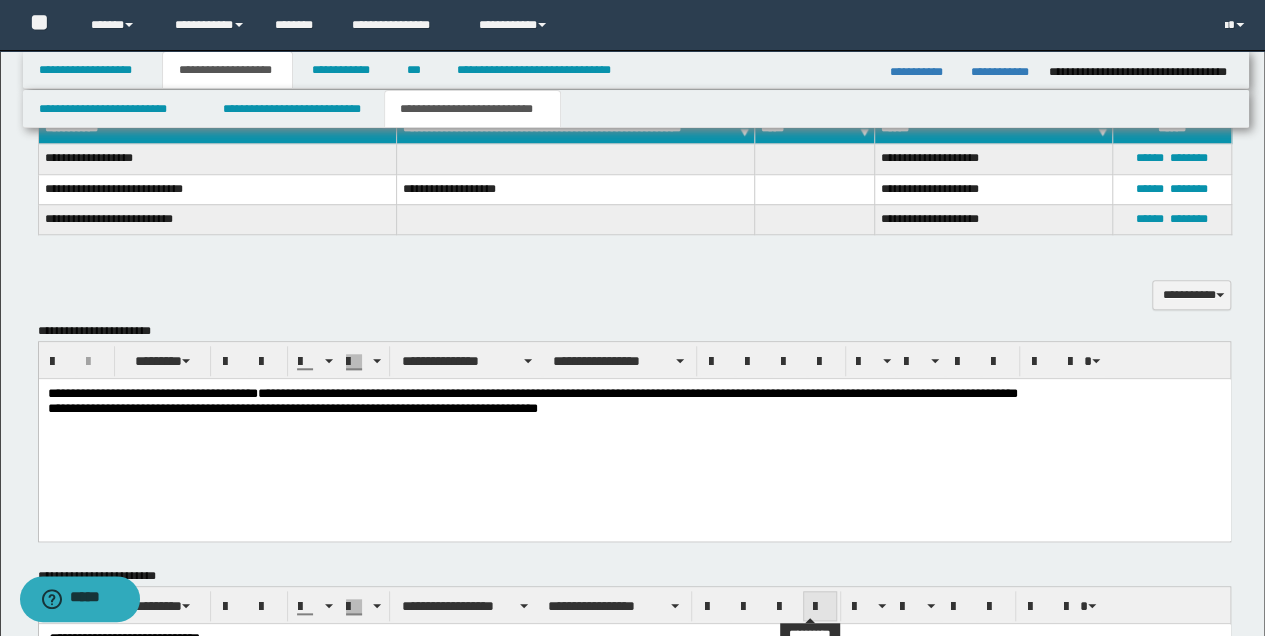 scroll, scrollTop: 720, scrollLeft: 0, axis: vertical 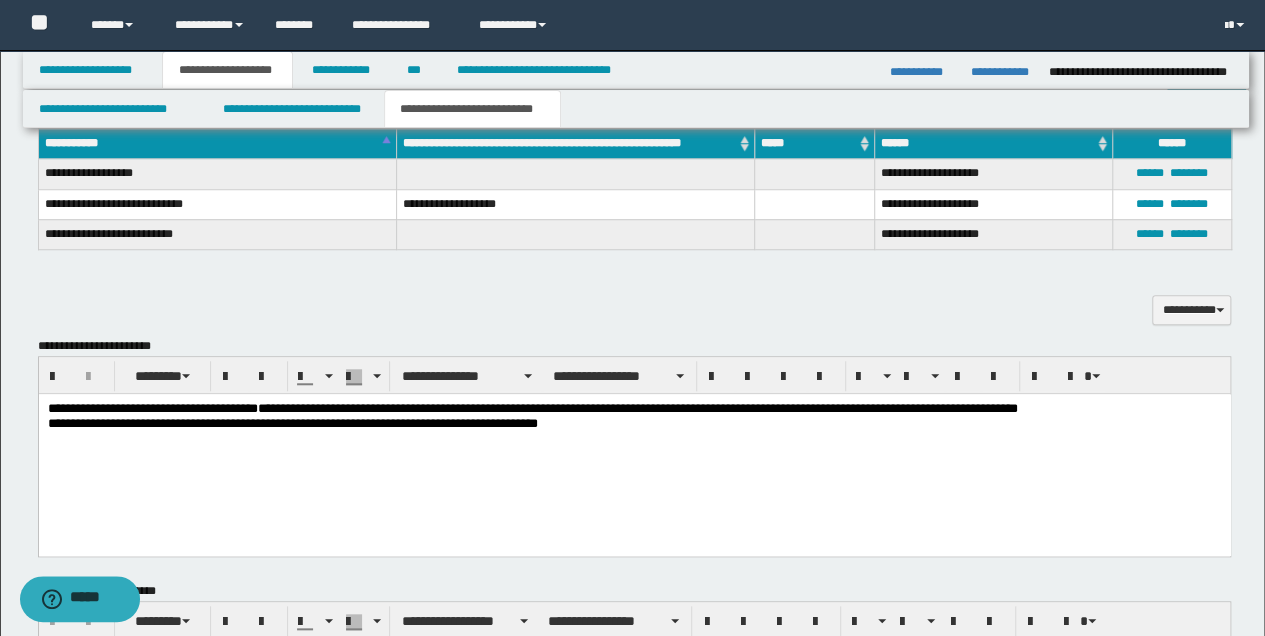 click on "**********" at bounding box center (634, 423) 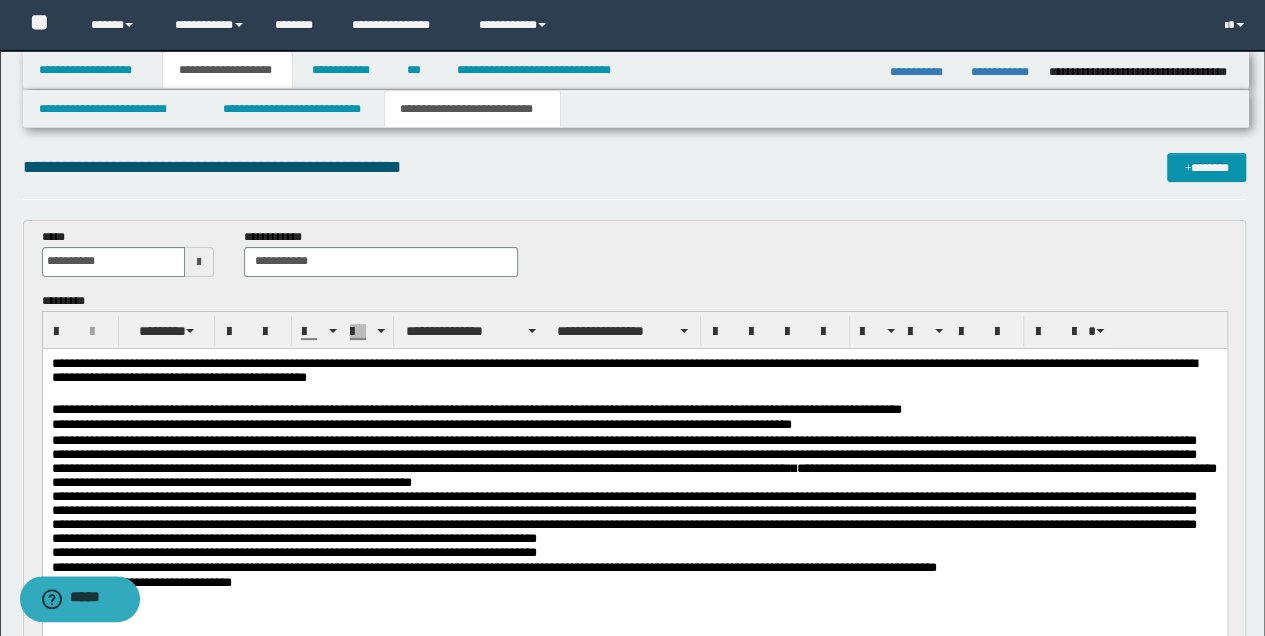 scroll, scrollTop: 0, scrollLeft: 0, axis: both 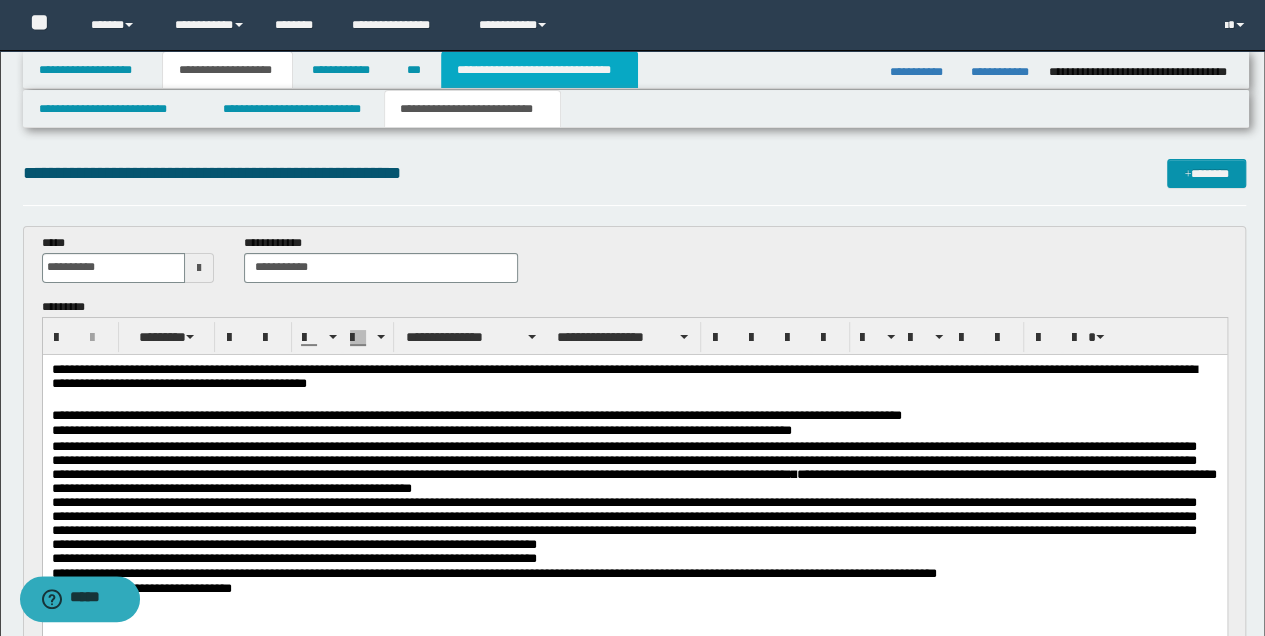 drag, startPoint x: 506, startPoint y: 75, endPoint x: 516, endPoint y: 93, distance: 20.59126 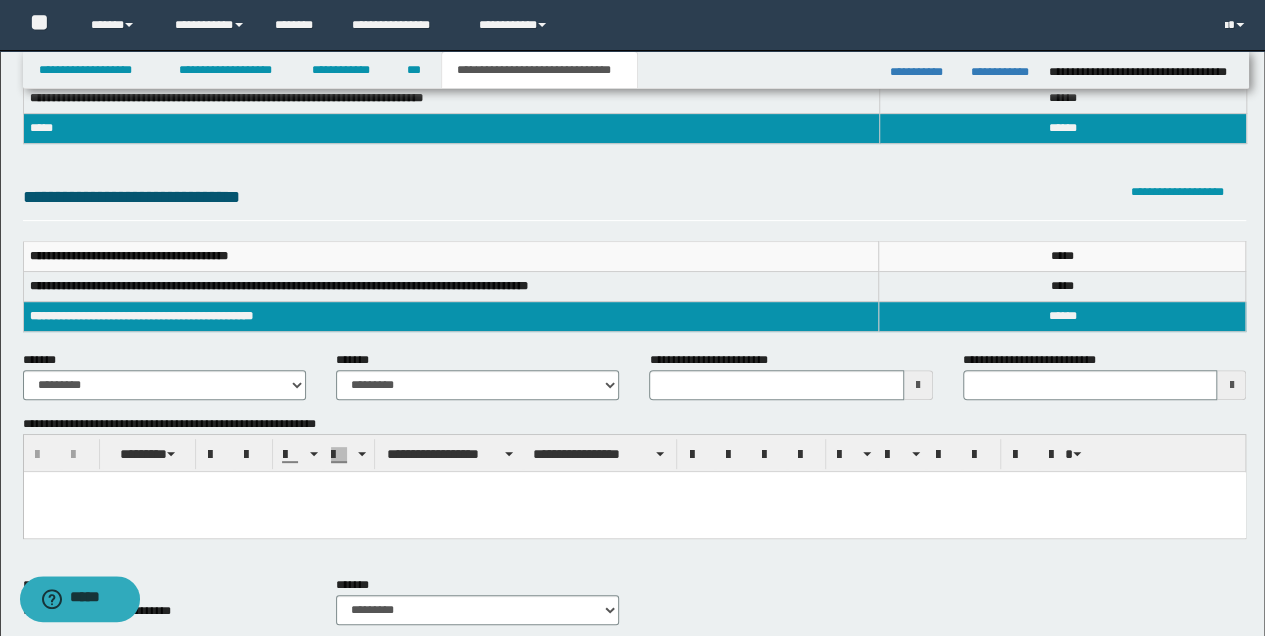 scroll, scrollTop: 0, scrollLeft: 0, axis: both 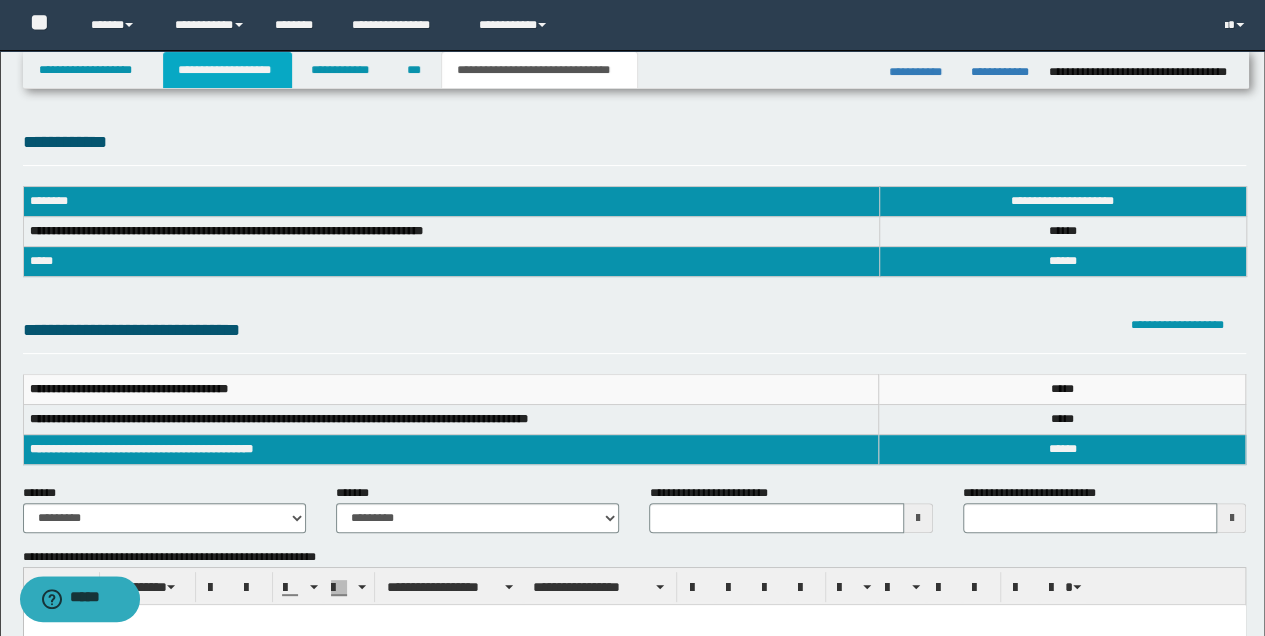click on "**********" at bounding box center [227, 70] 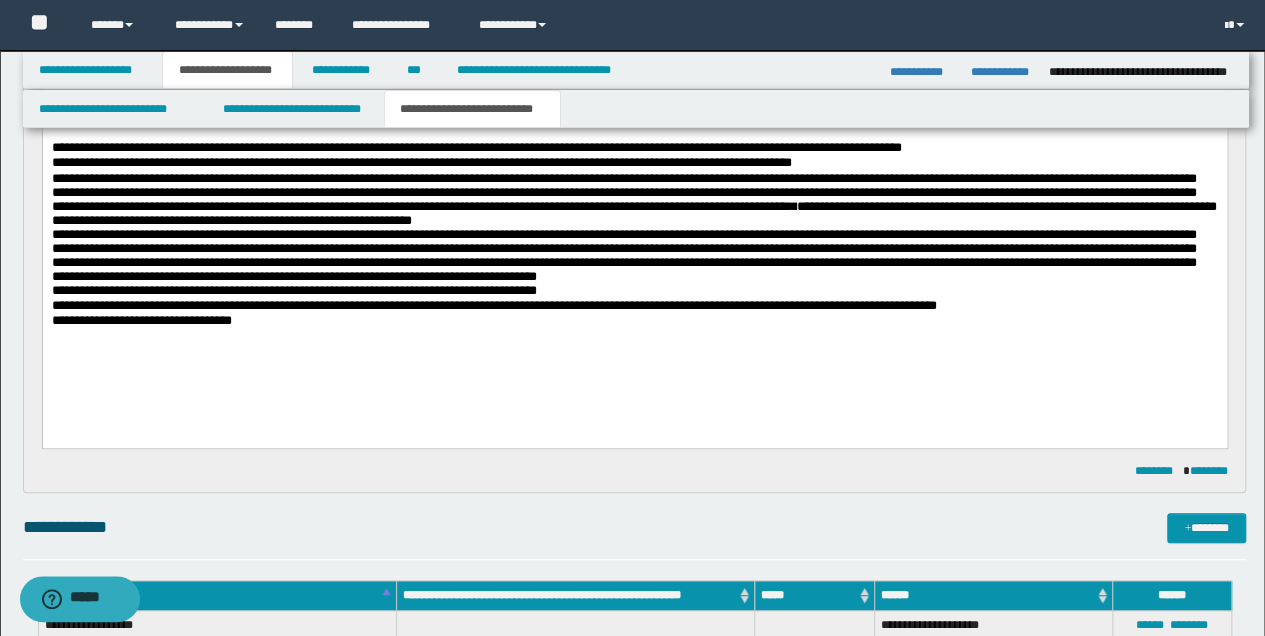 scroll, scrollTop: 200, scrollLeft: 0, axis: vertical 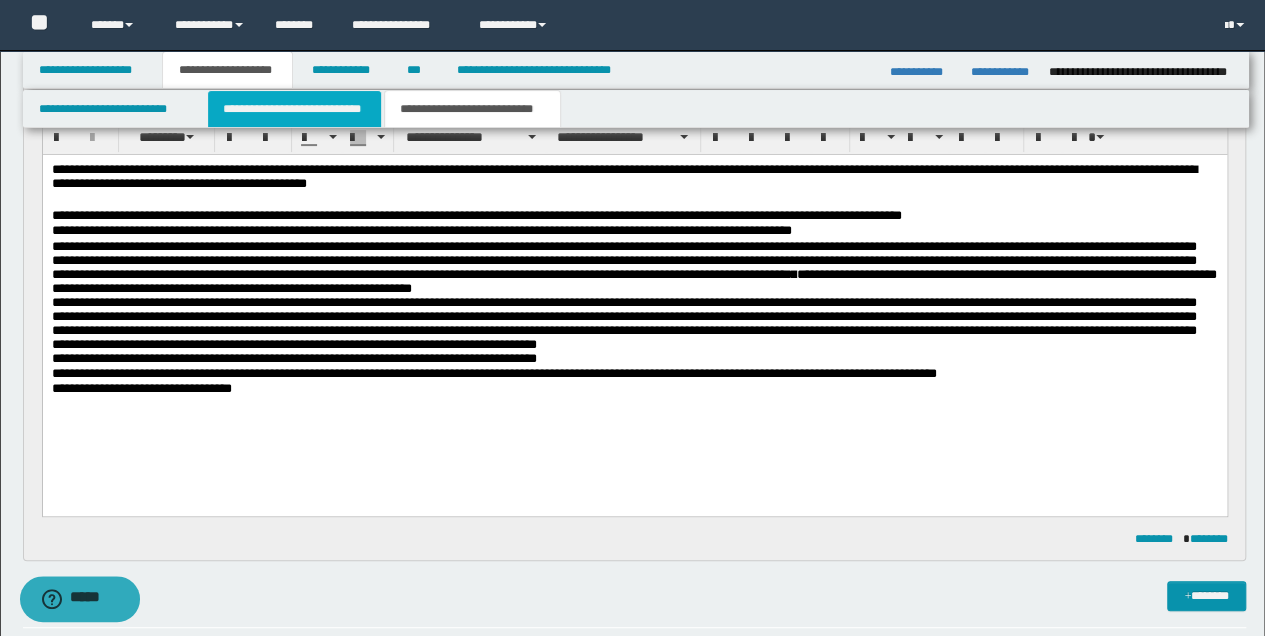 click on "**********" at bounding box center (294, 109) 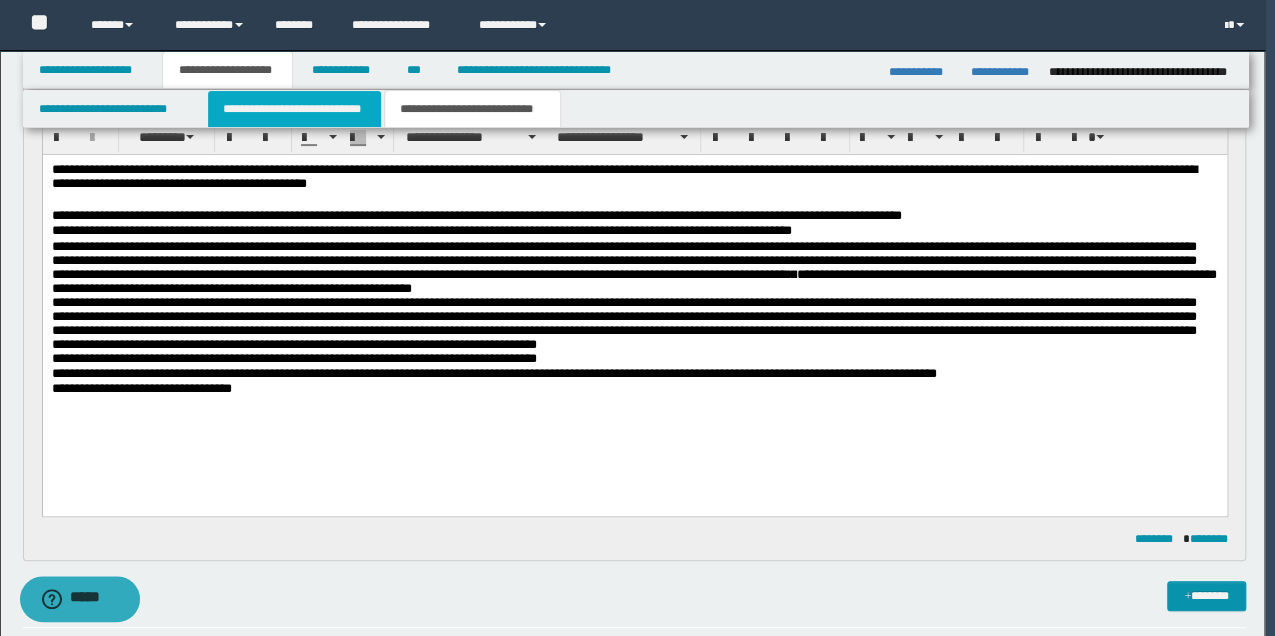 type 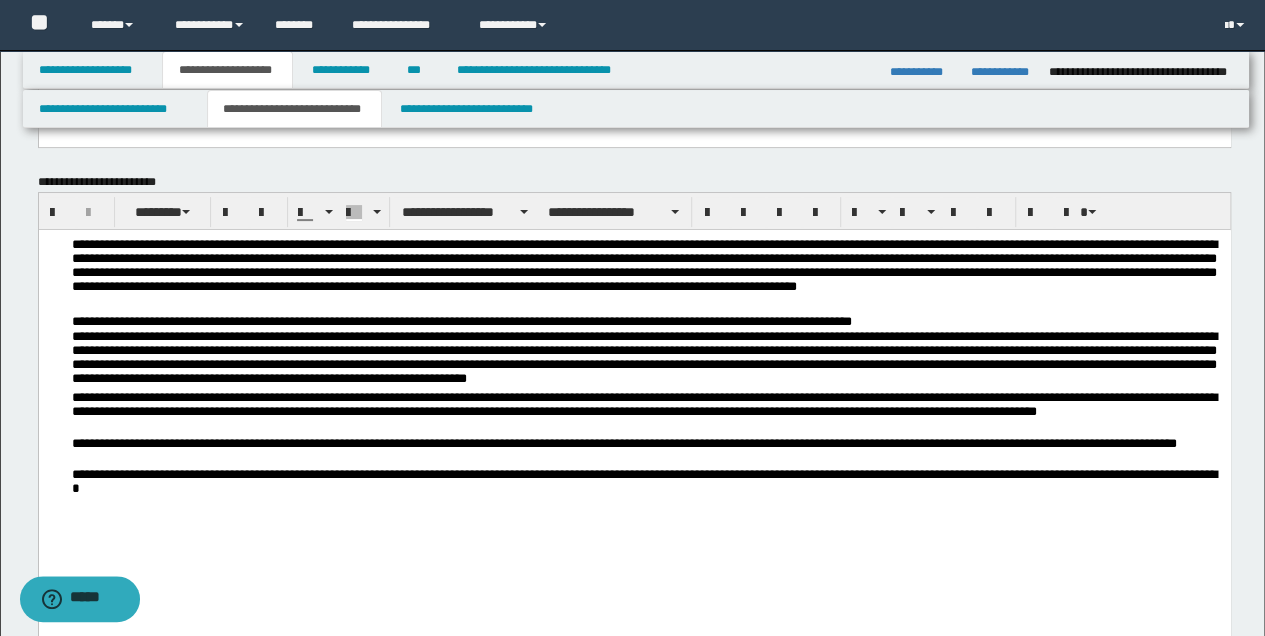 click at bounding box center (646, 506) 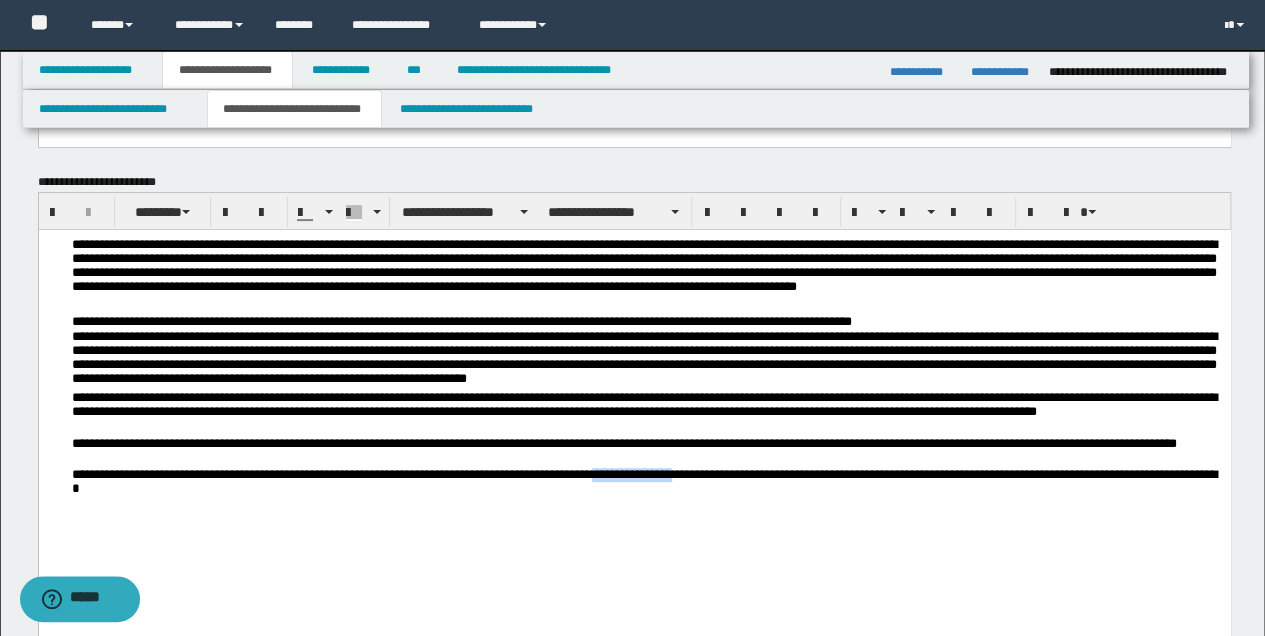 drag, startPoint x: 713, startPoint y: 475, endPoint x: 792, endPoint y: 476, distance: 79.00633 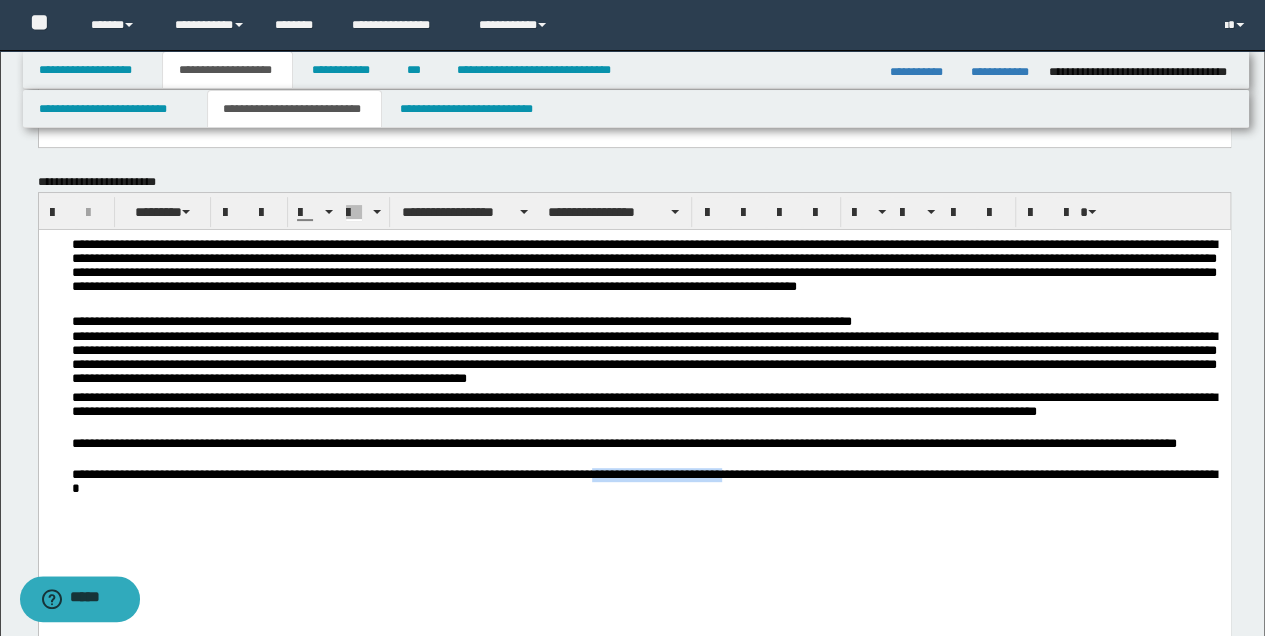 drag, startPoint x: 710, startPoint y: 476, endPoint x: 849, endPoint y: 475, distance: 139.0036 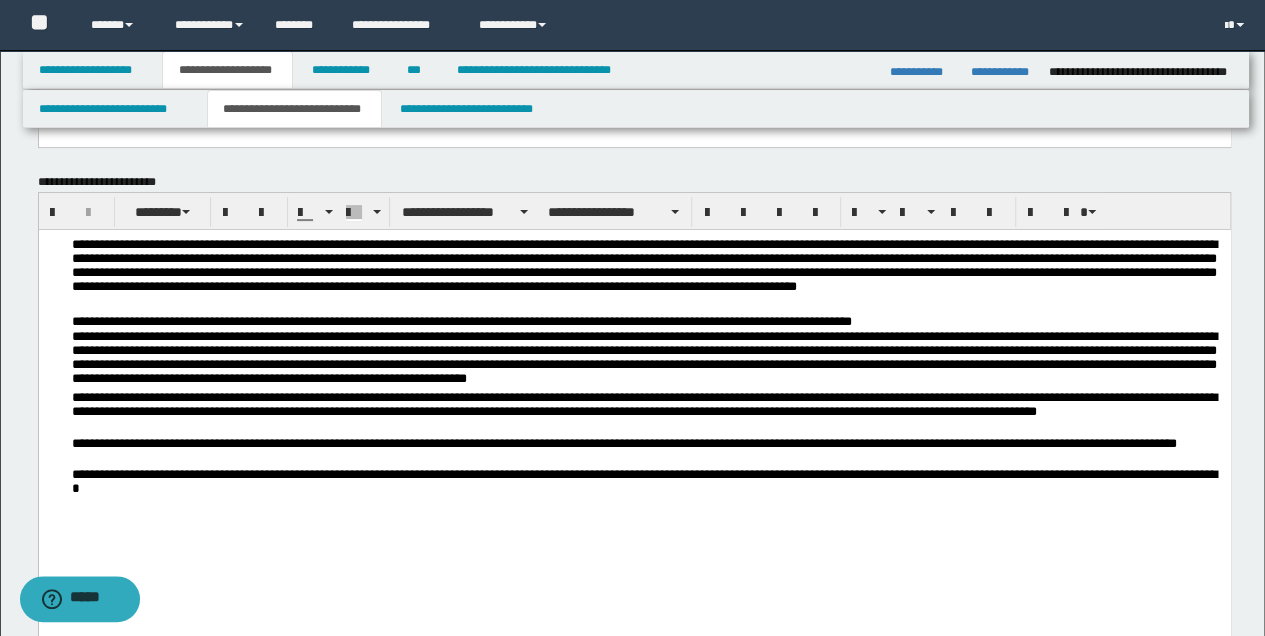 click on "**********" at bounding box center (634, 408) 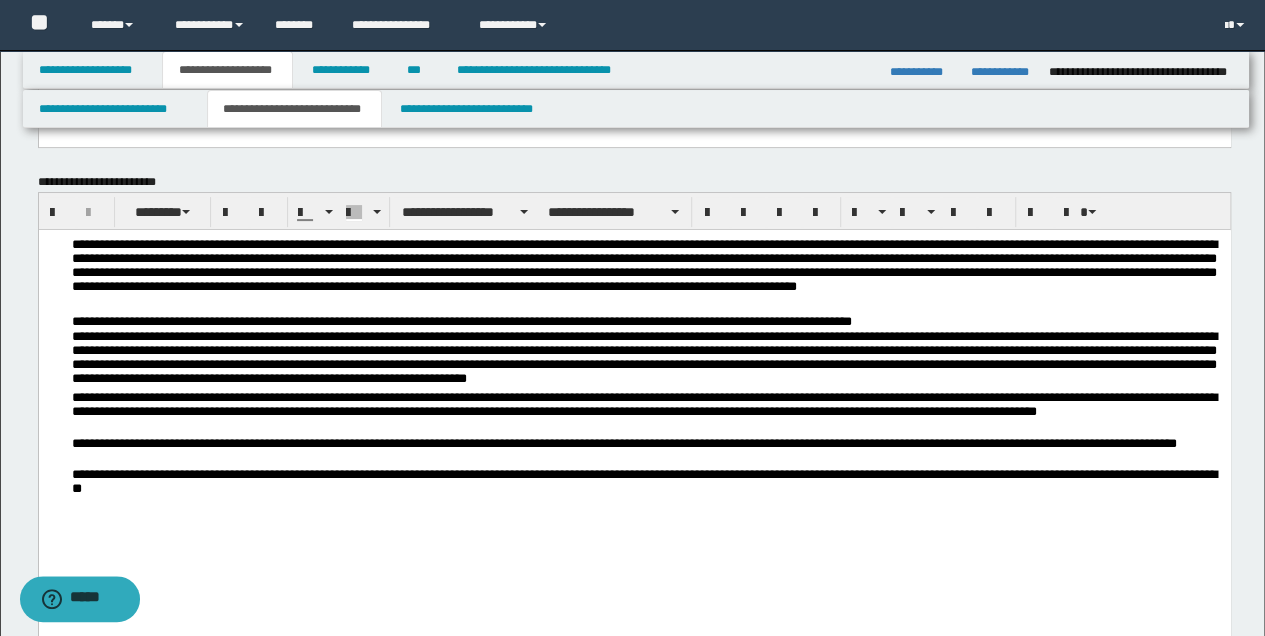 type 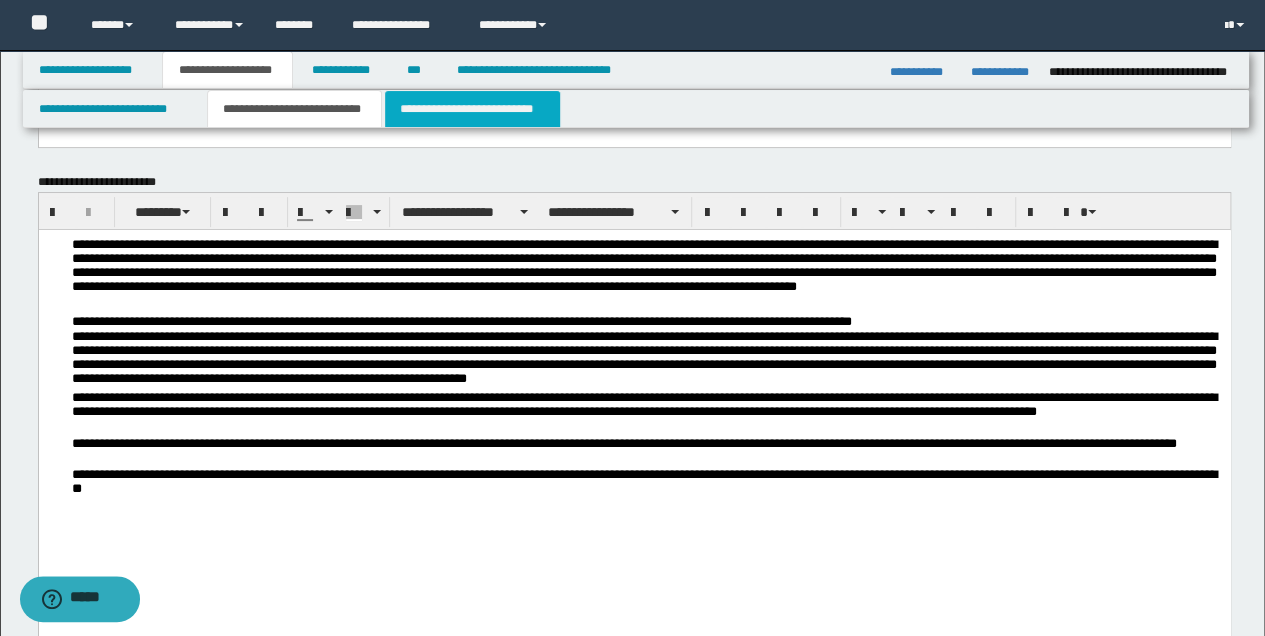 click on "**********" at bounding box center [472, 109] 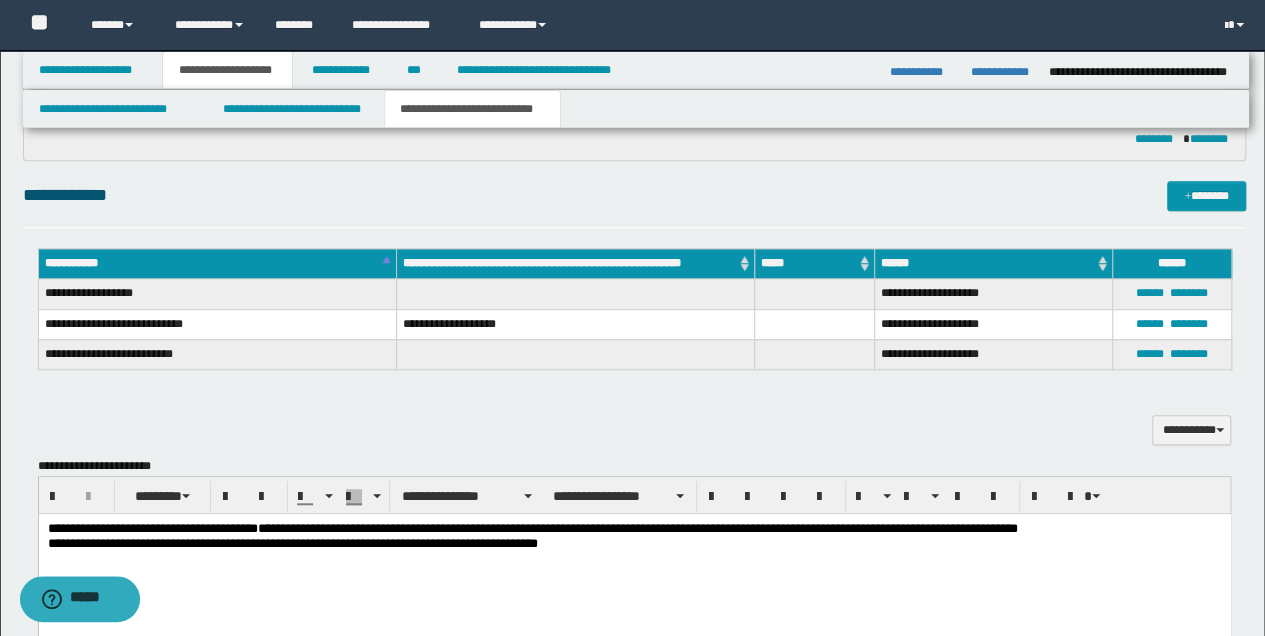 scroll, scrollTop: 600, scrollLeft: 0, axis: vertical 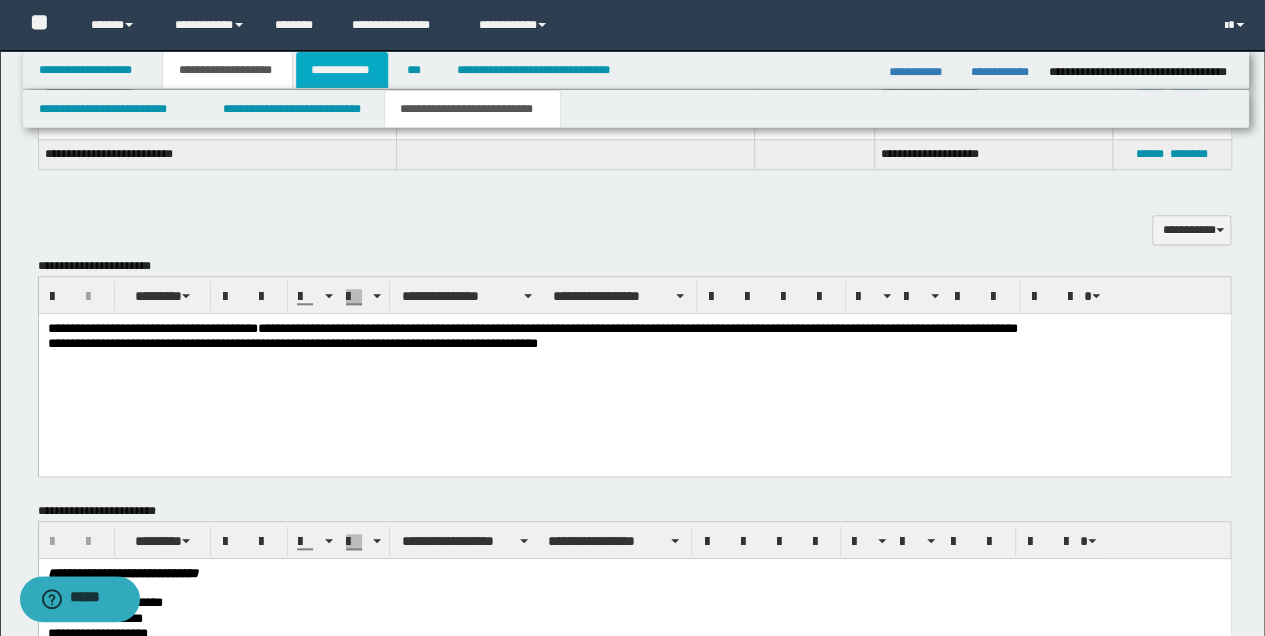 click on "**********" at bounding box center (342, 70) 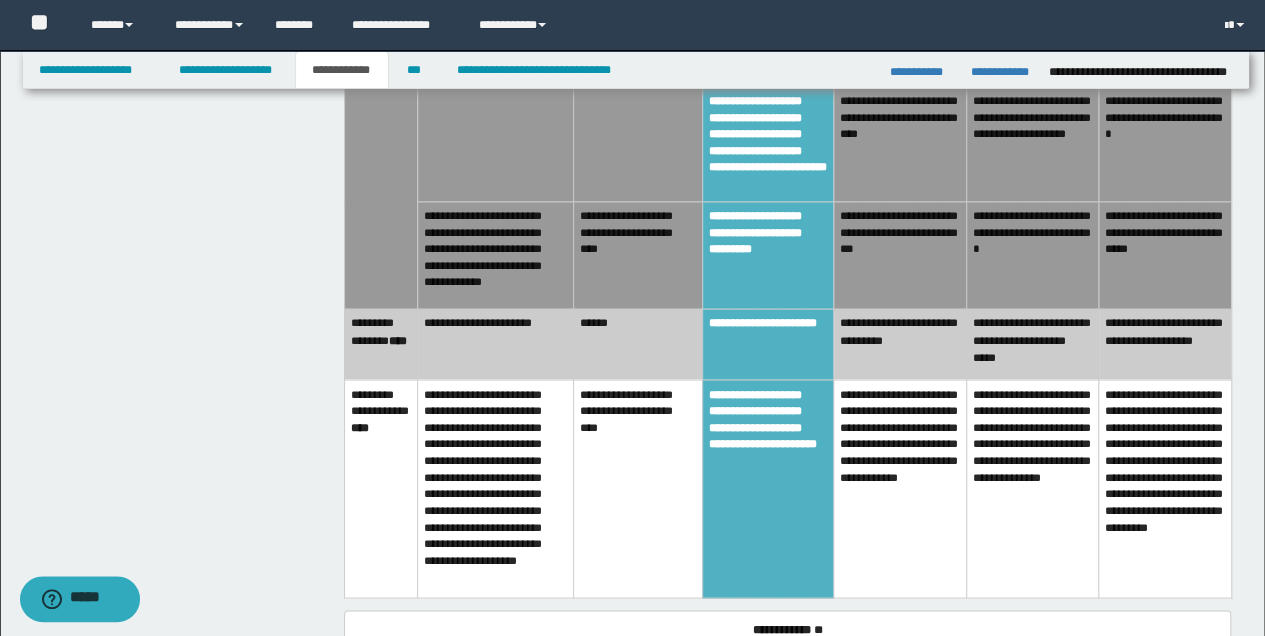 scroll, scrollTop: 1836, scrollLeft: 0, axis: vertical 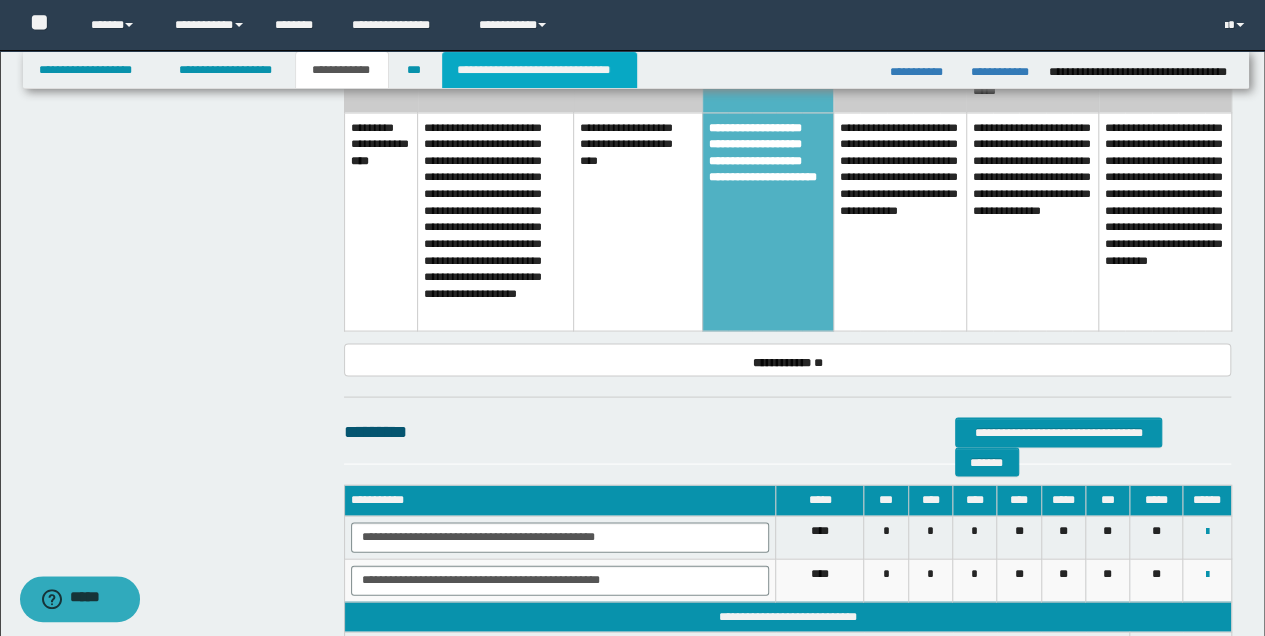 click on "**********" at bounding box center [539, 70] 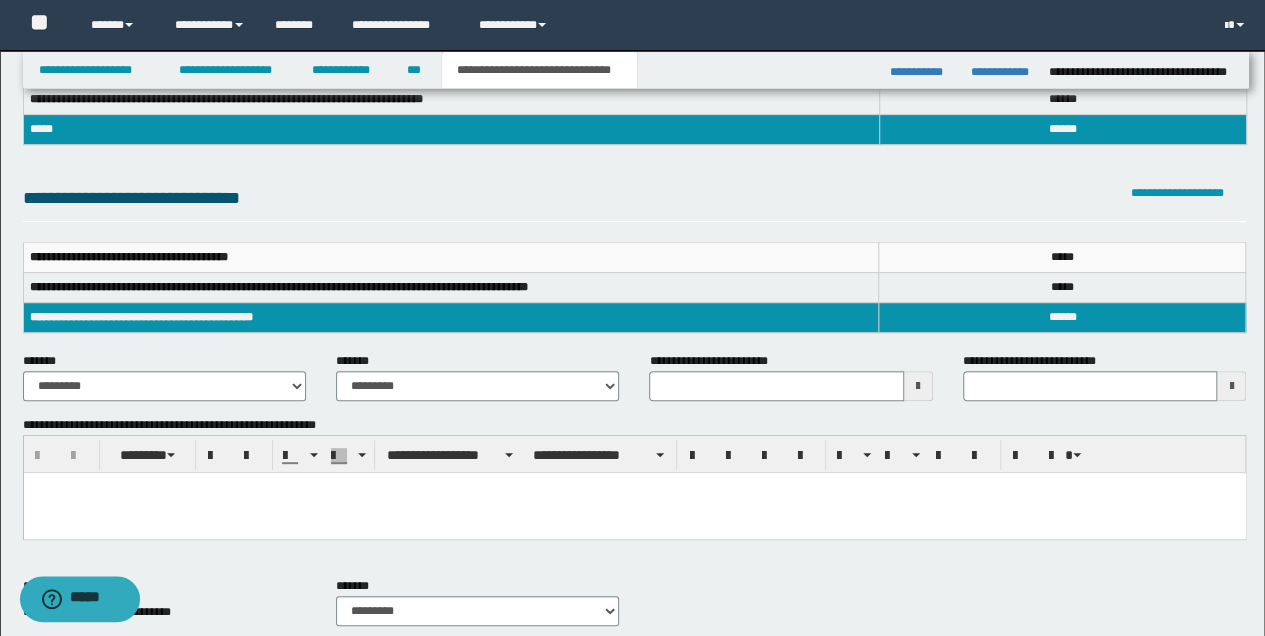 scroll, scrollTop: 0, scrollLeft: 0, axis: both 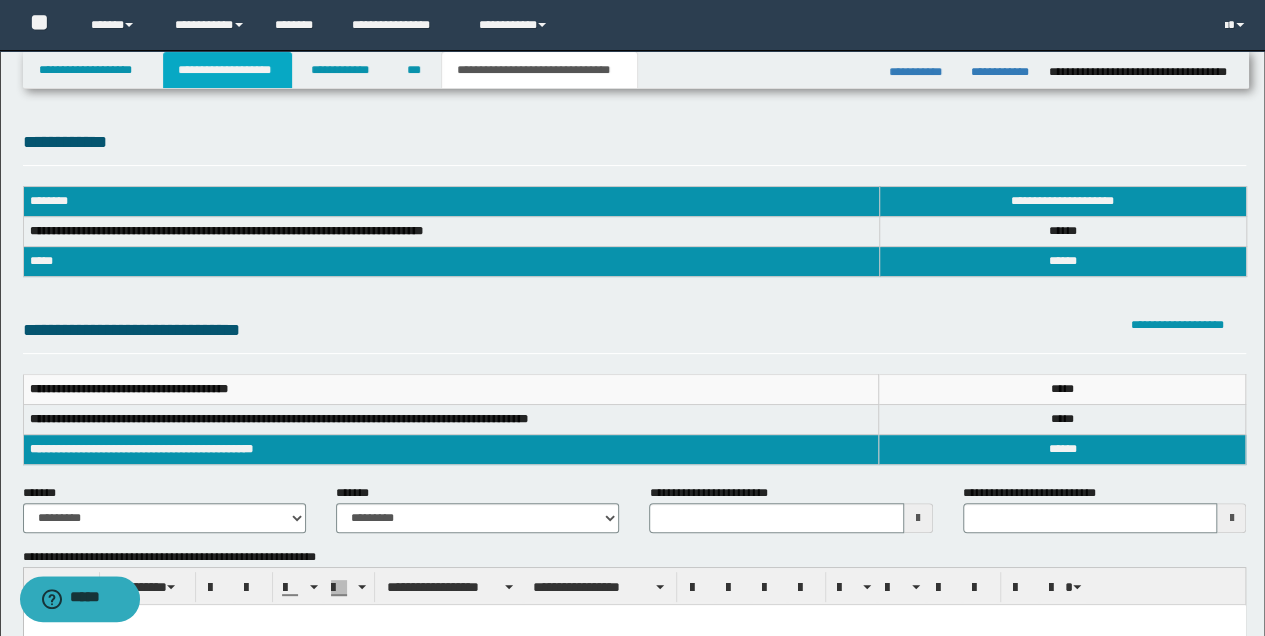 click on "**********" at bounding box center (227, 70) 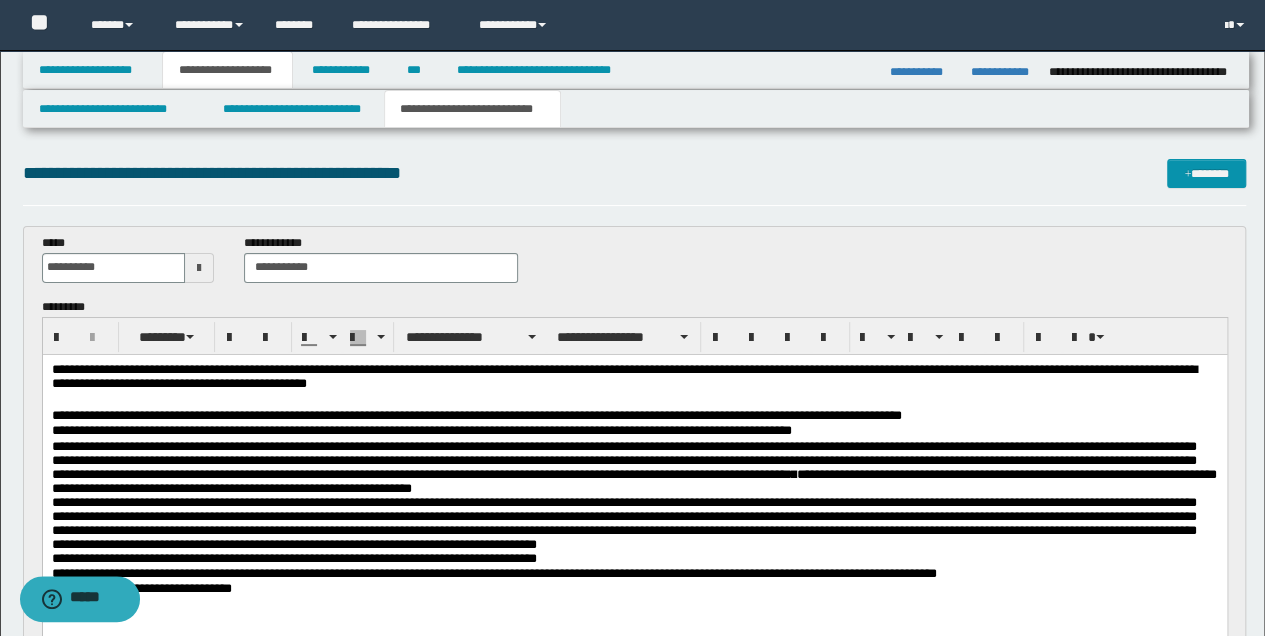 scroll, scrollTop: 200, scrollLeft: 0, axis: vertical 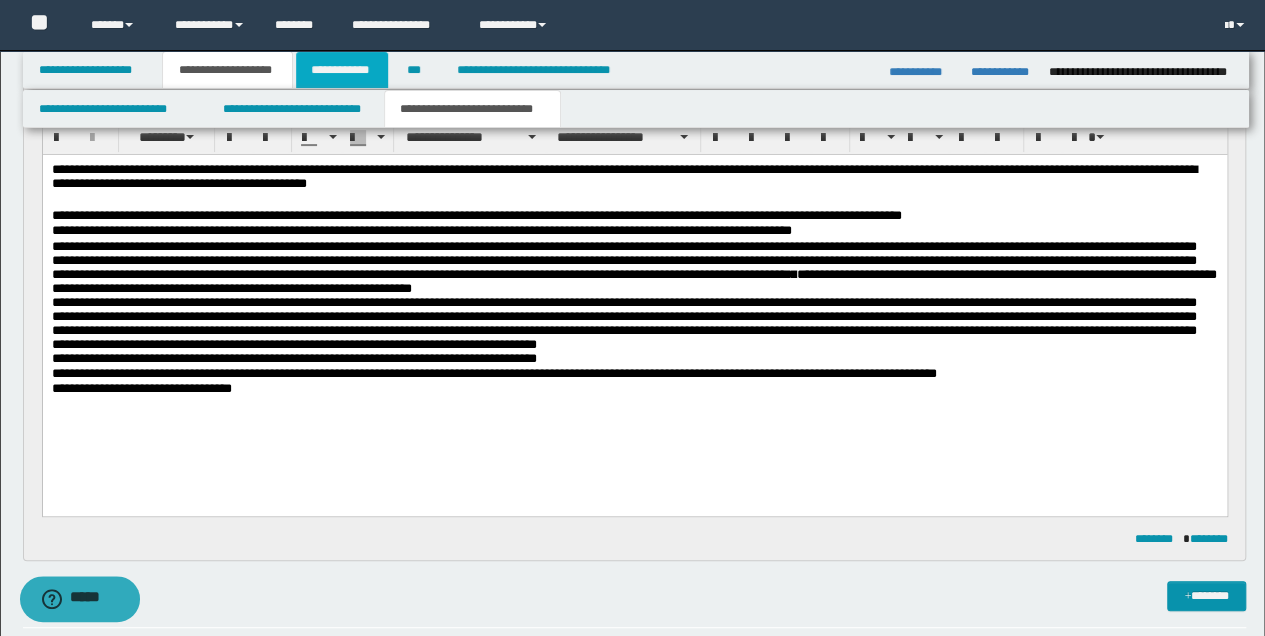 click on "**********" at bounding box center (342, 70) 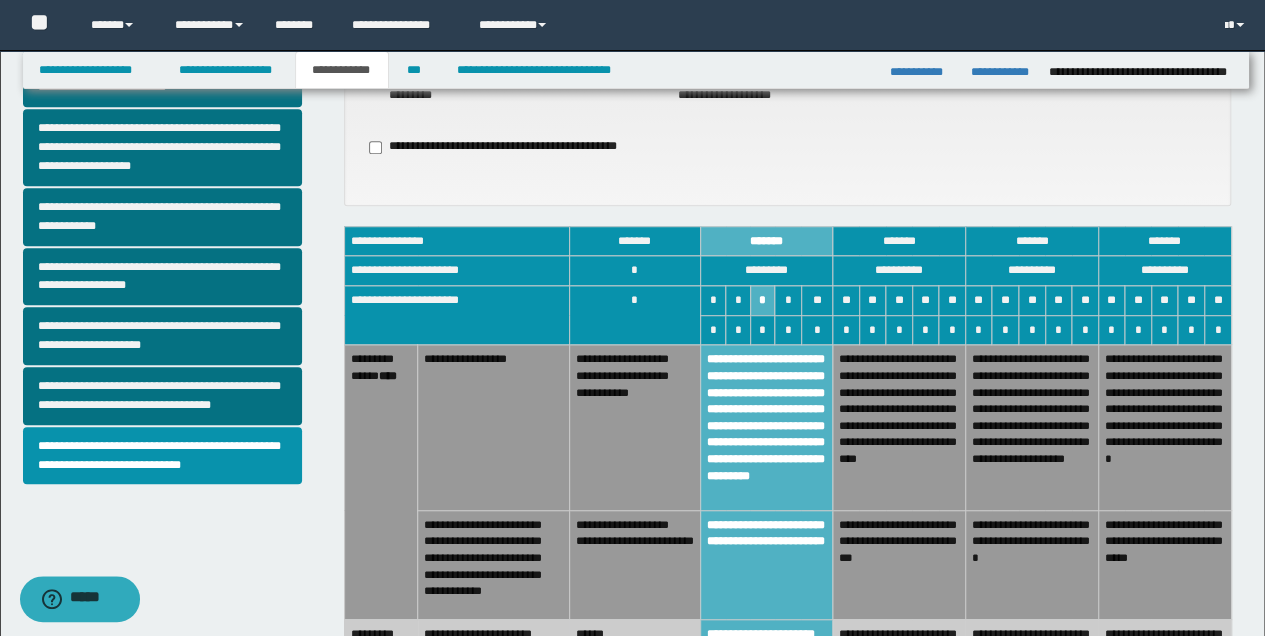 scroll, scrollTop: 569, scrollLeft: 0, axis: vertical 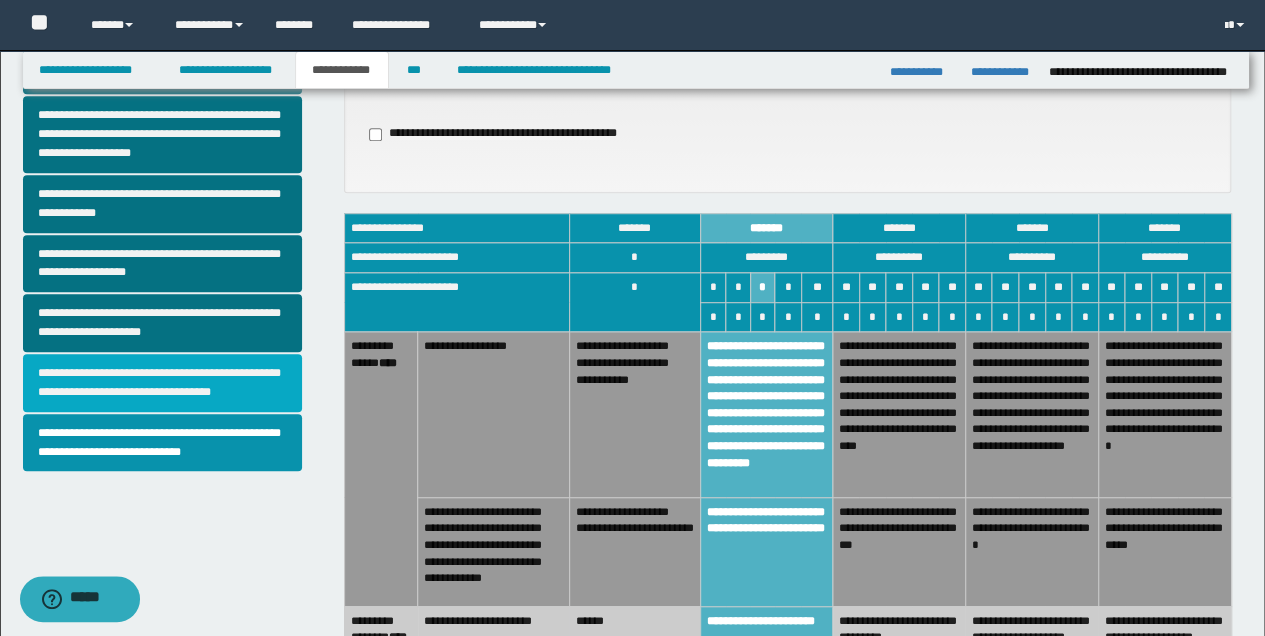 click on "**********" at bounding box center [162, 383] 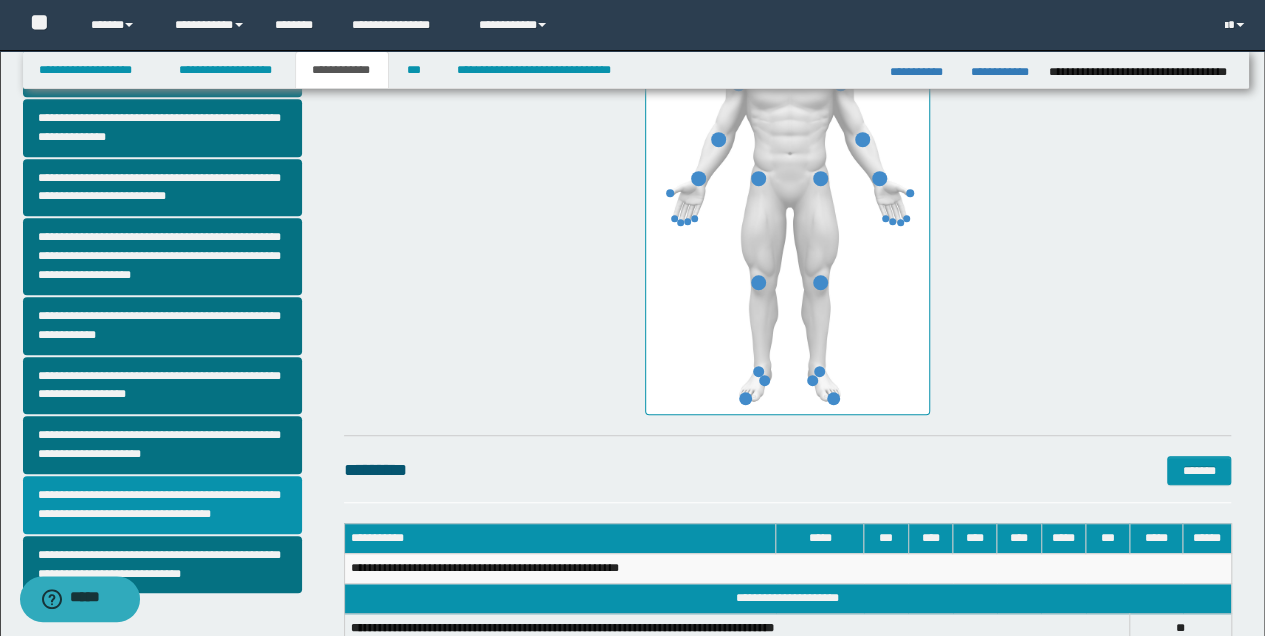 scroll, scrollTop: 466, scrollLeft: 0, axis: vertical 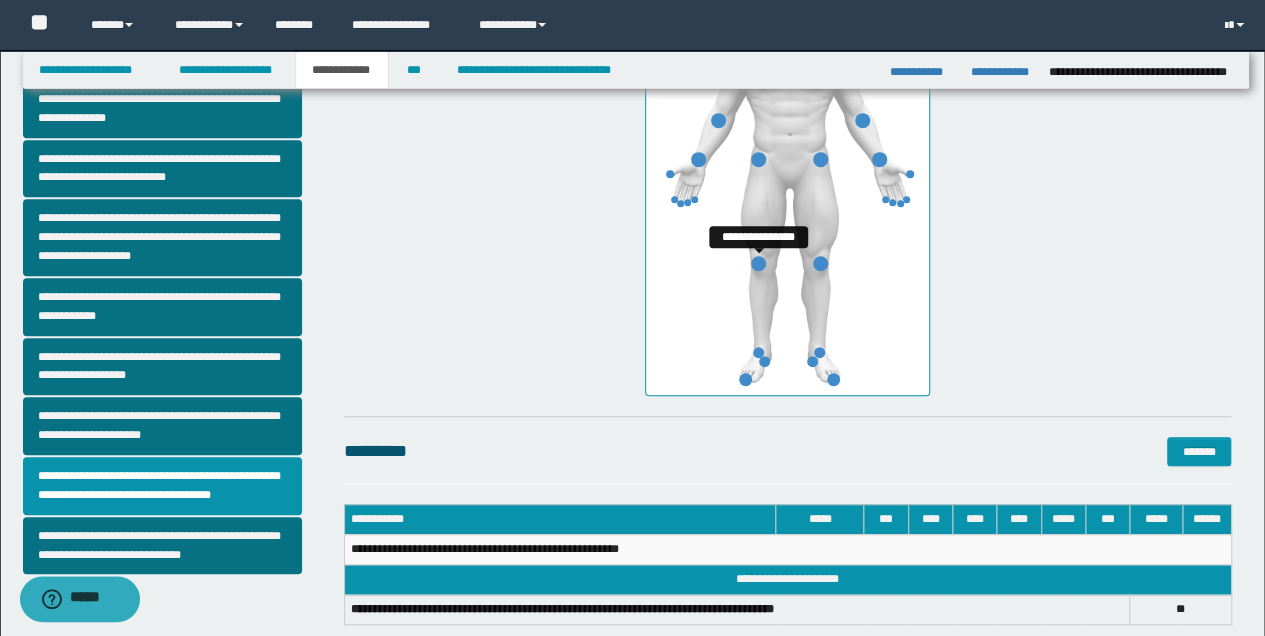 click at bounding box center [758, 263] 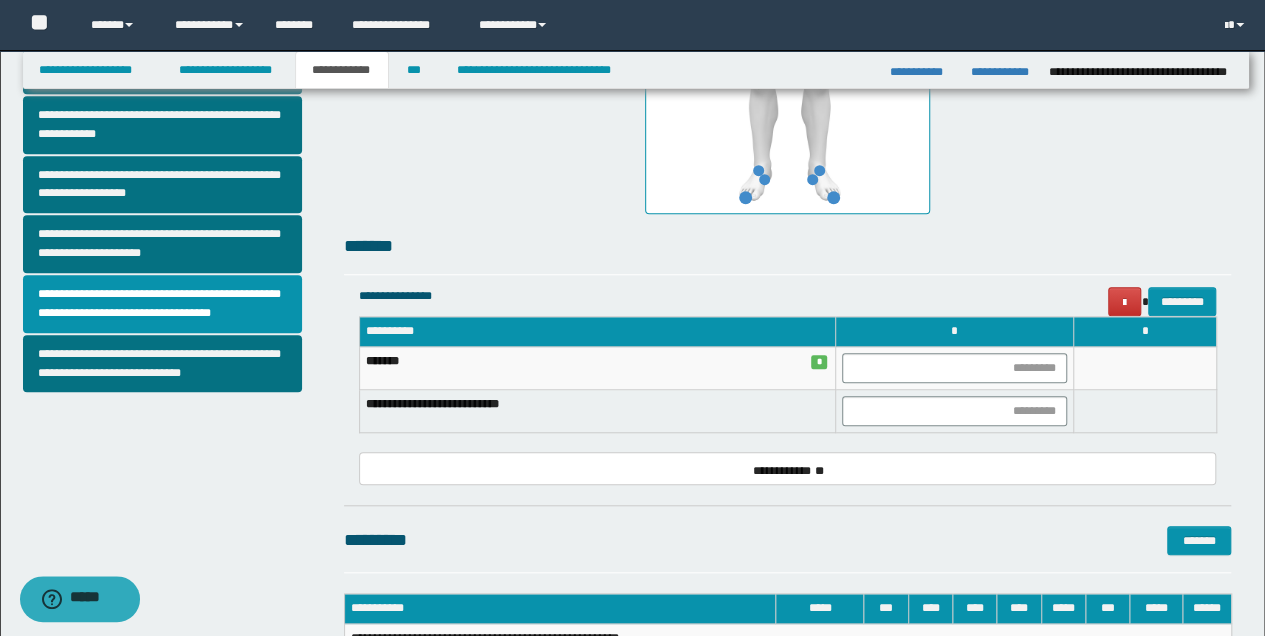 scroll, scrollTop: 533, scrollLeft: 0, axis: vertical 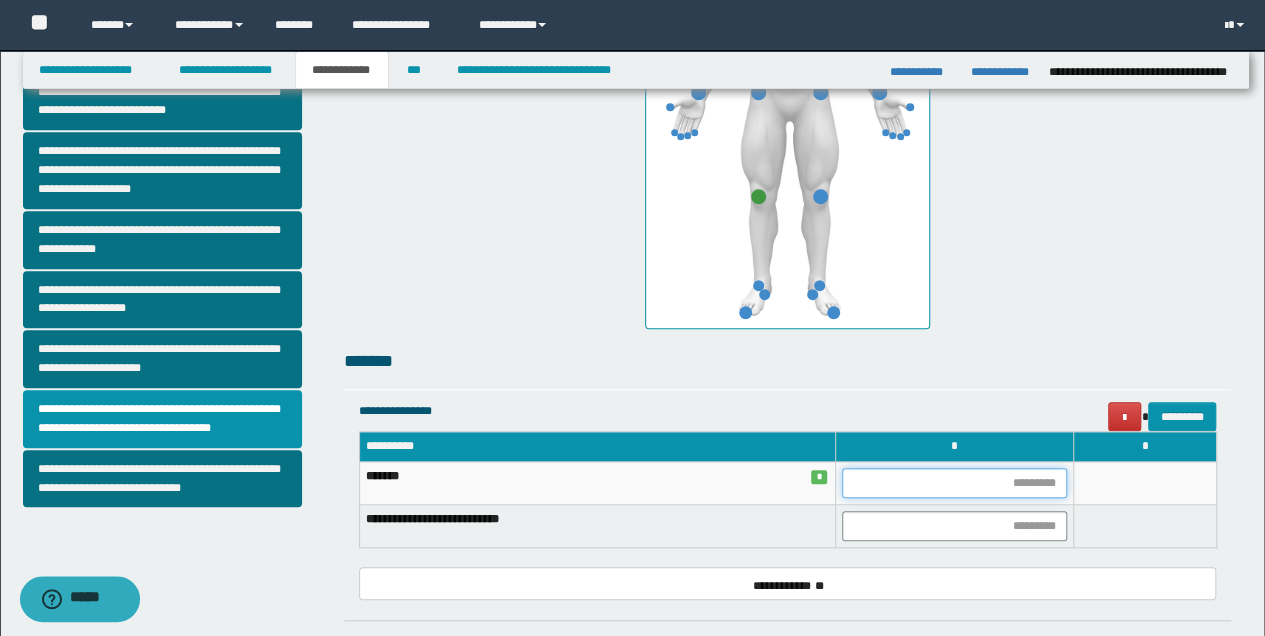 click at bounding box center [954, 483] 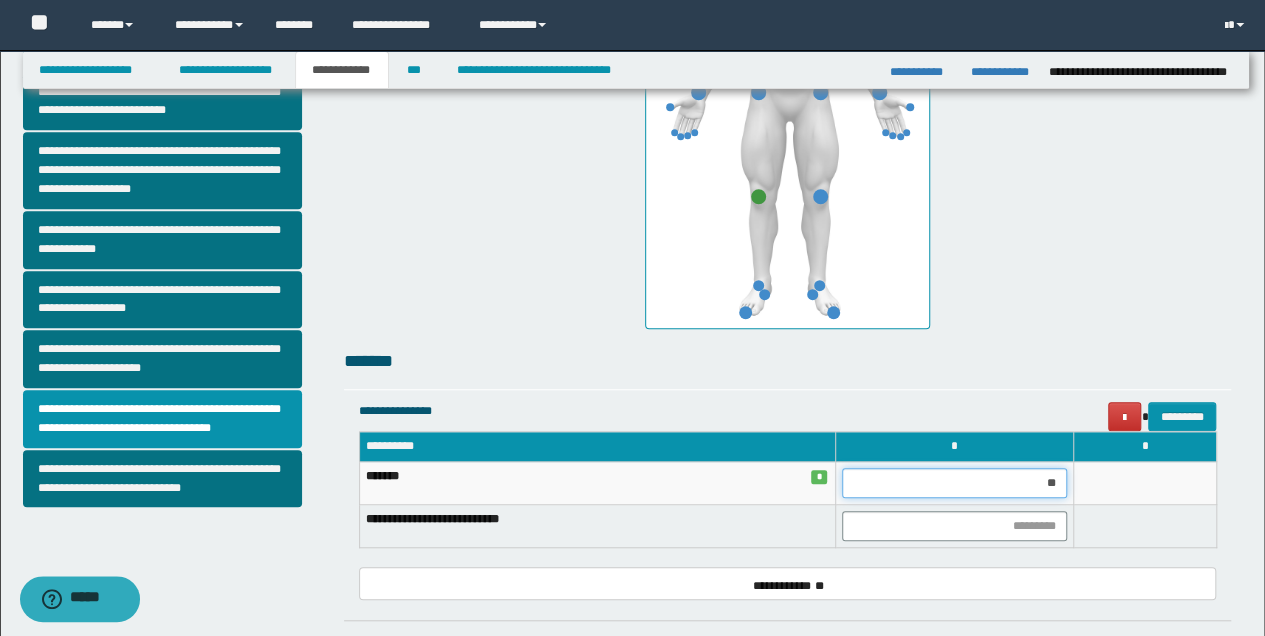 type on "***" 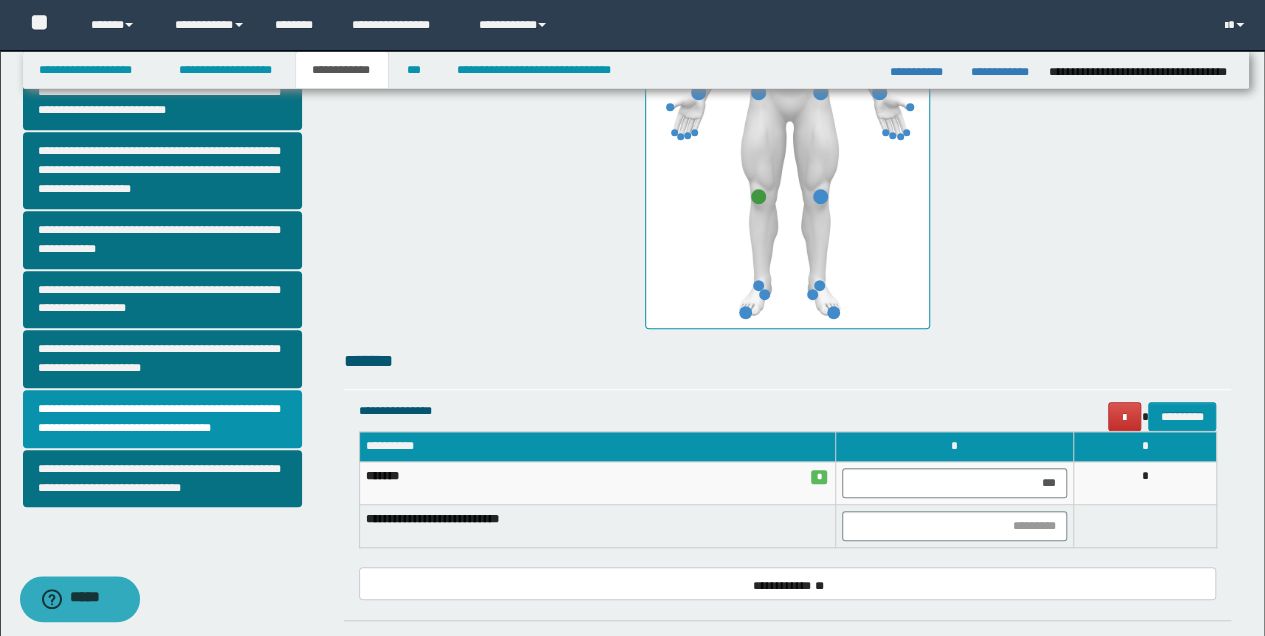 click at bounding box center (1144, 526) 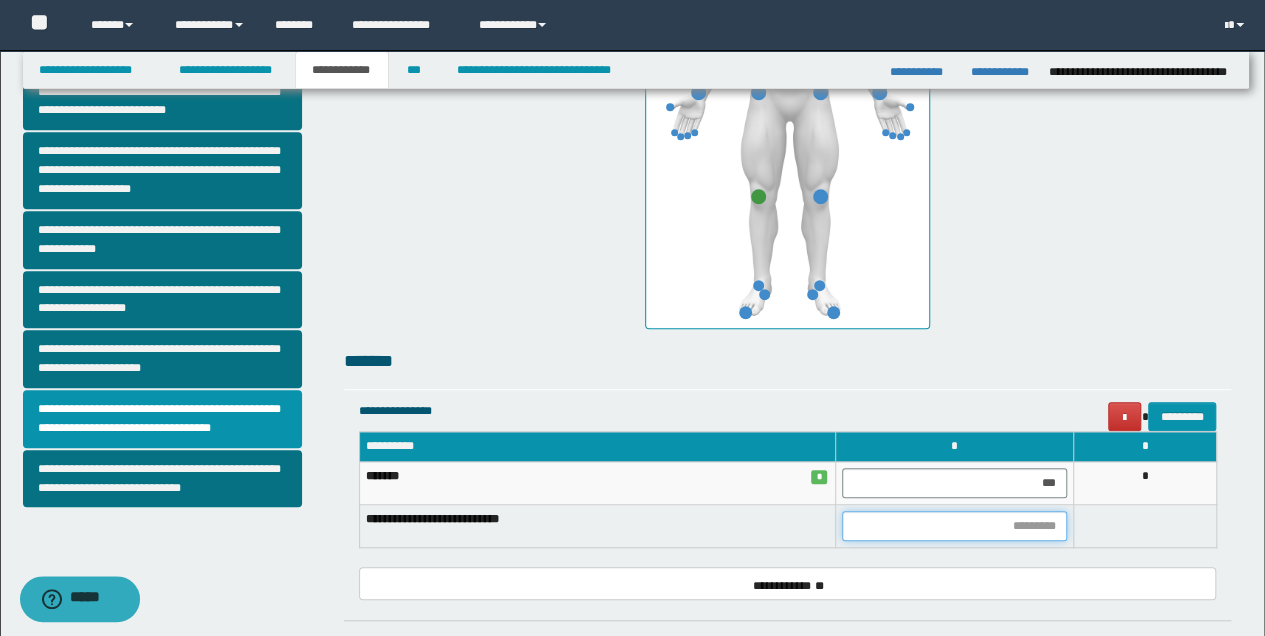 click at bounding box center [954, 526] 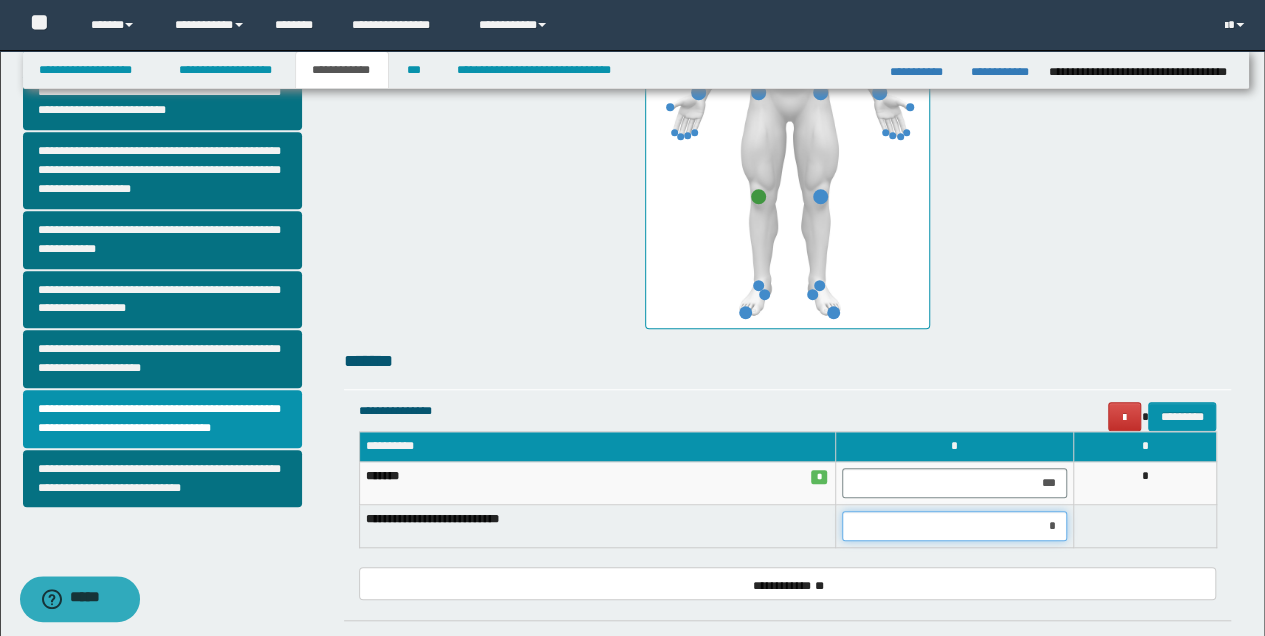 type on "**" 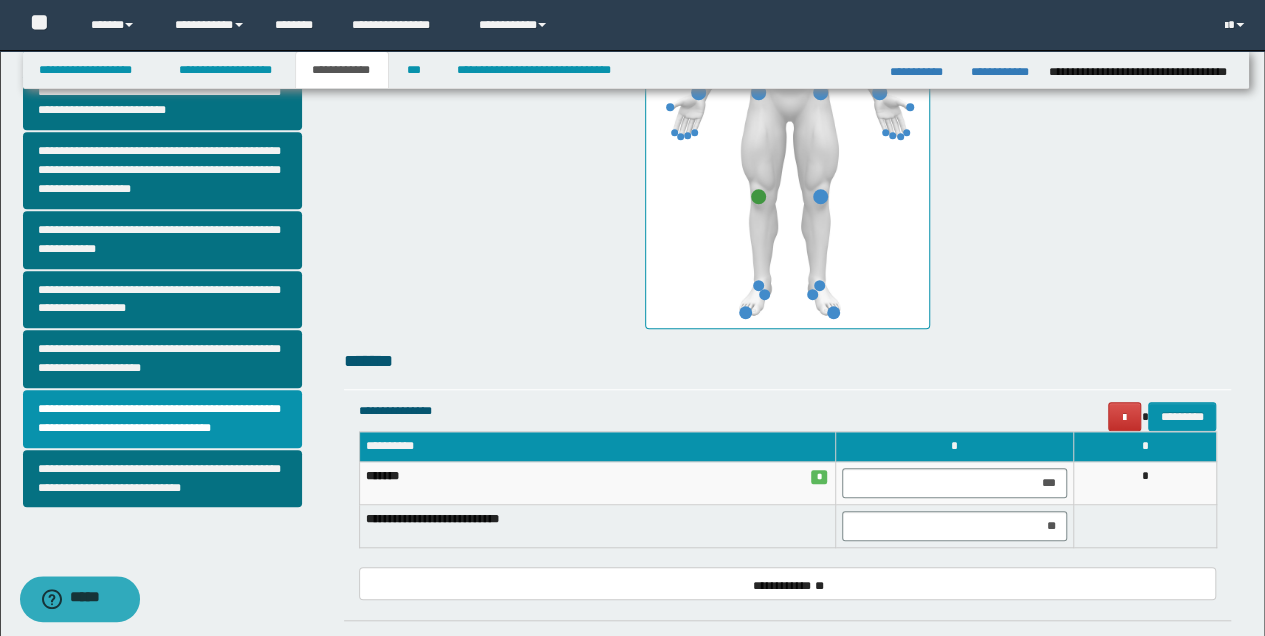click at bounding box center [1144, 526] 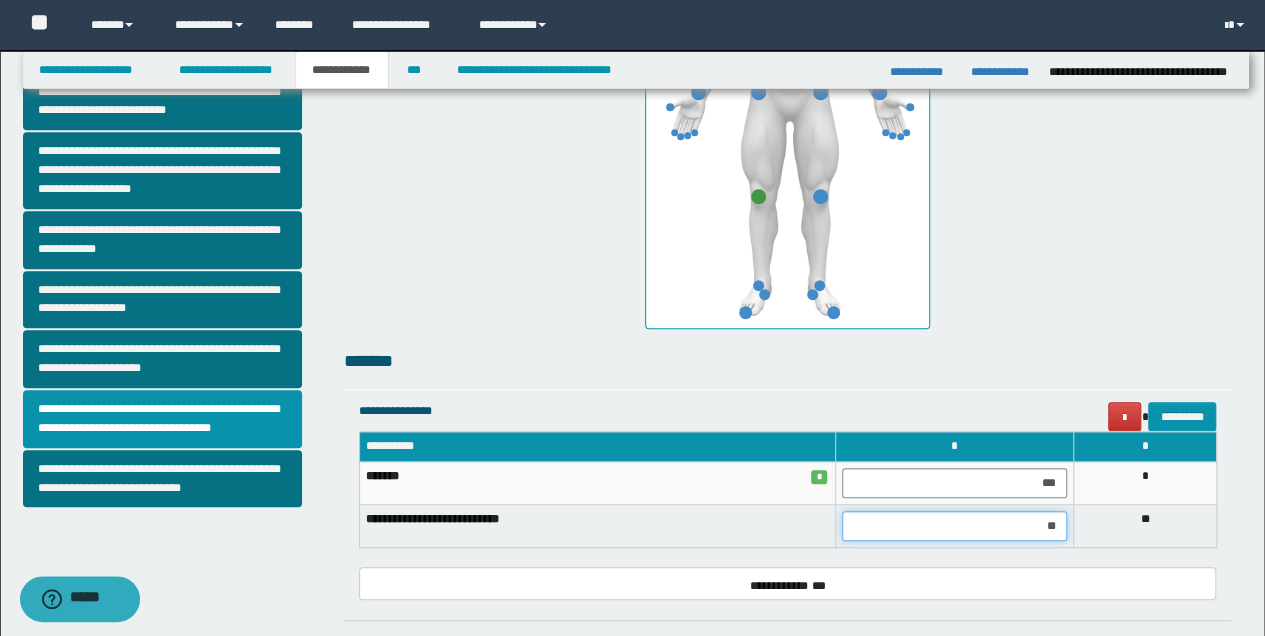 drag, startPoint x: 1023, startPoint y: 530, endPoint x: 1062, endPoint y: 530, distance: 39 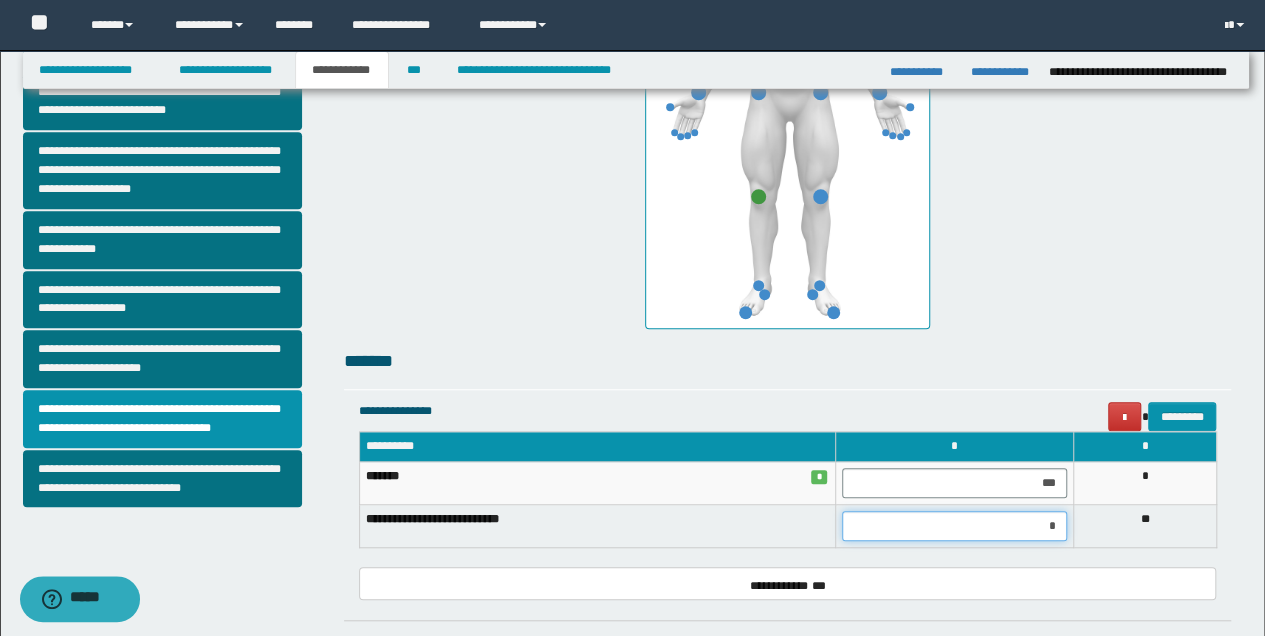 type on "**" 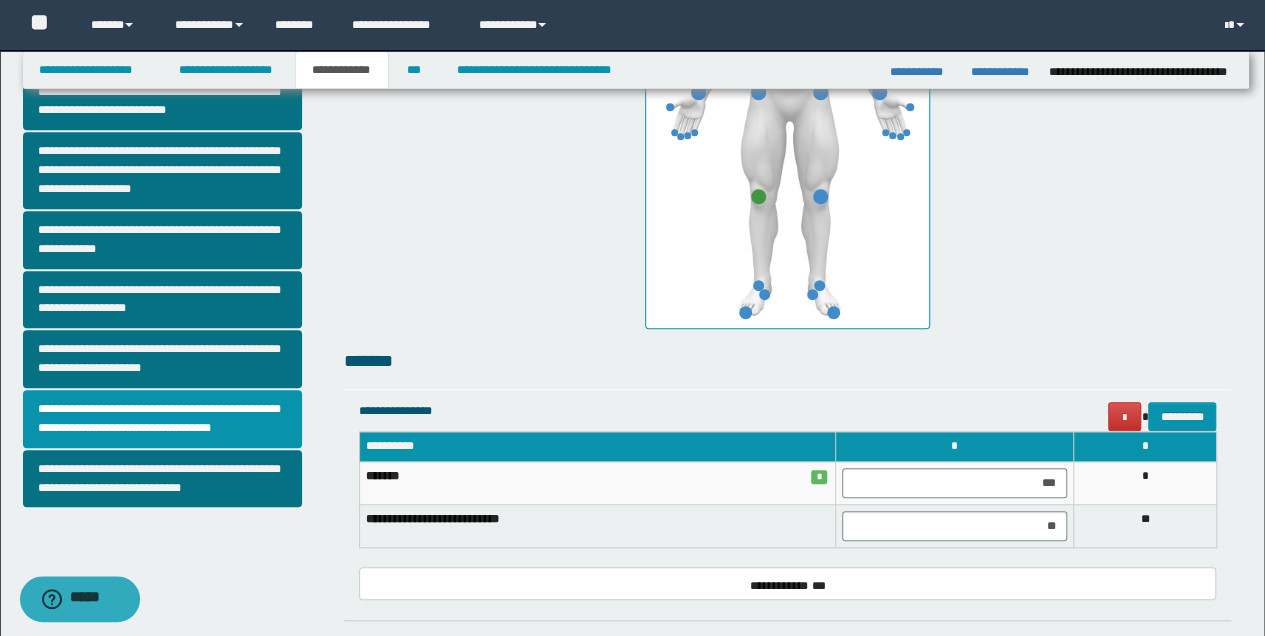 click on "**********" at bounding box center (788, 583) 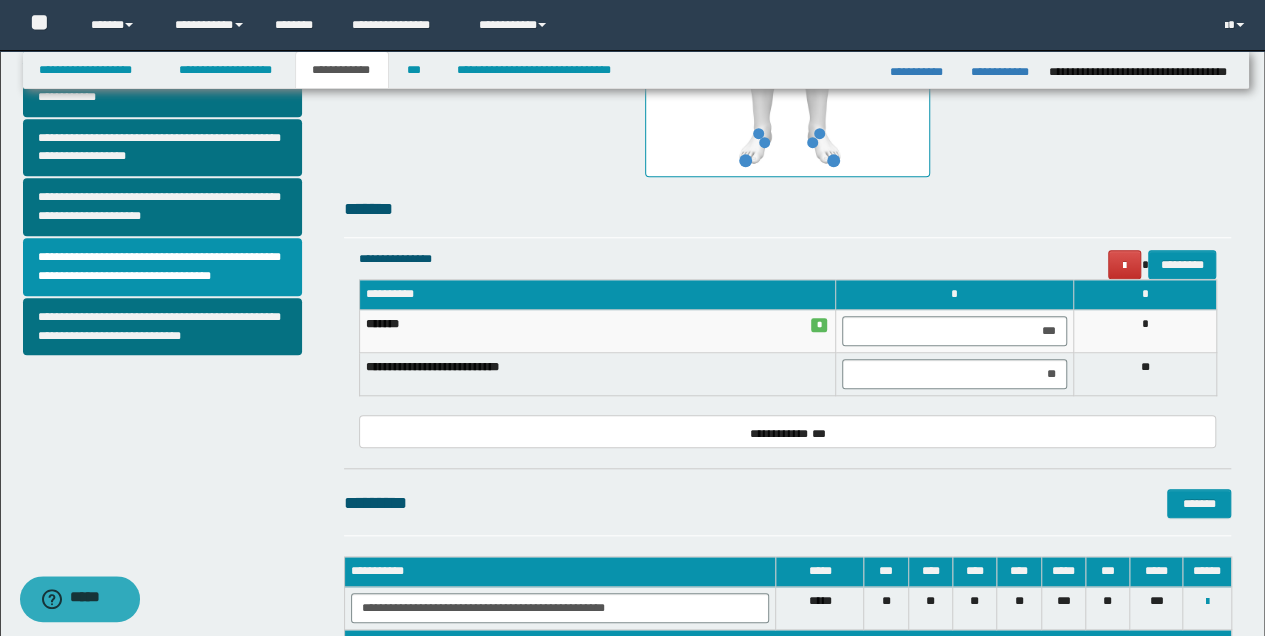 scroll, scrollTop: 600, scrollLeft: 0, axis: vertical 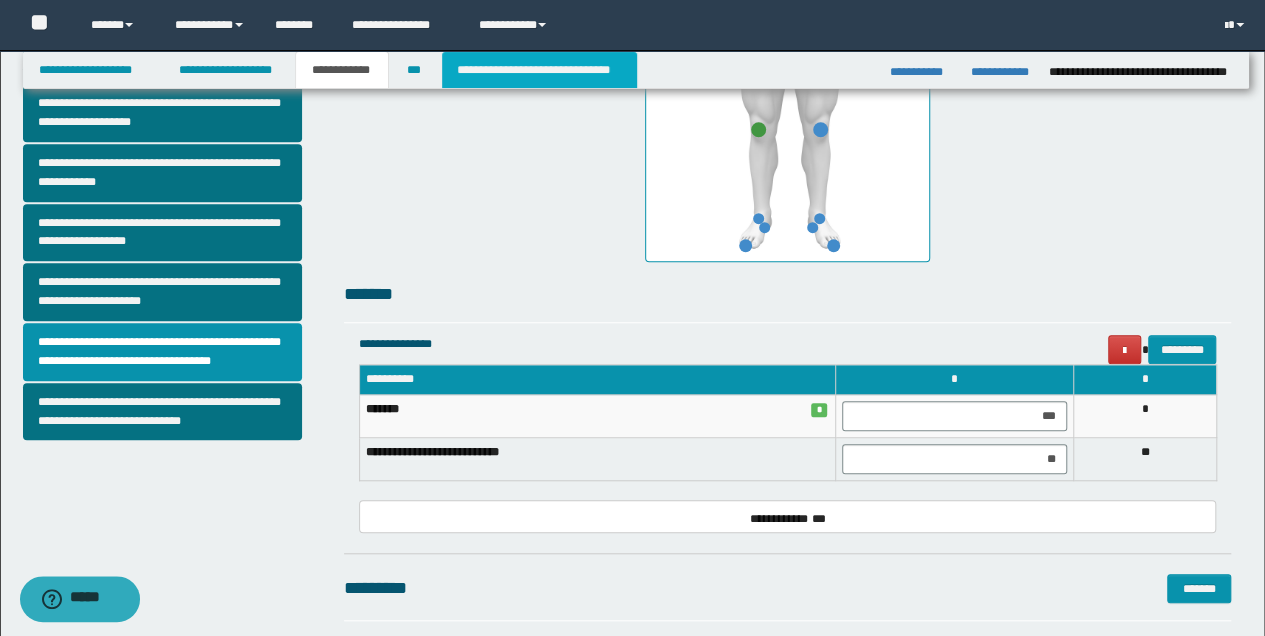 click on "**********" at bounding box center (539, 70) 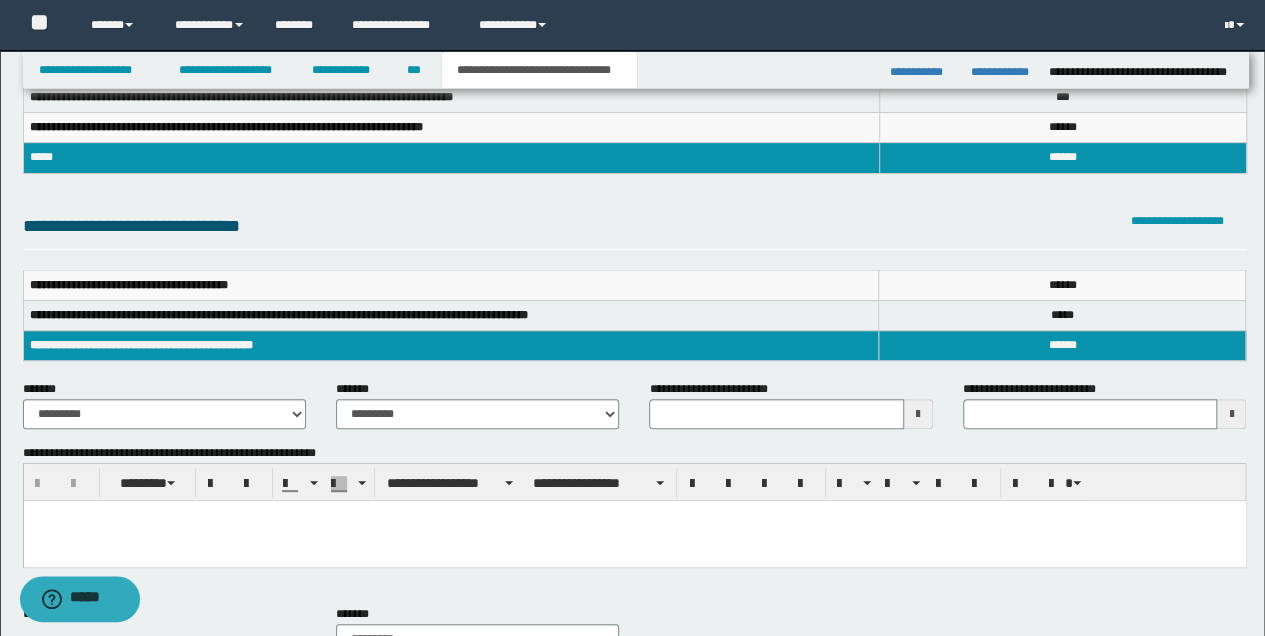 scroll, scrollTop: 133, scrollLeft: 0, axis: vertical 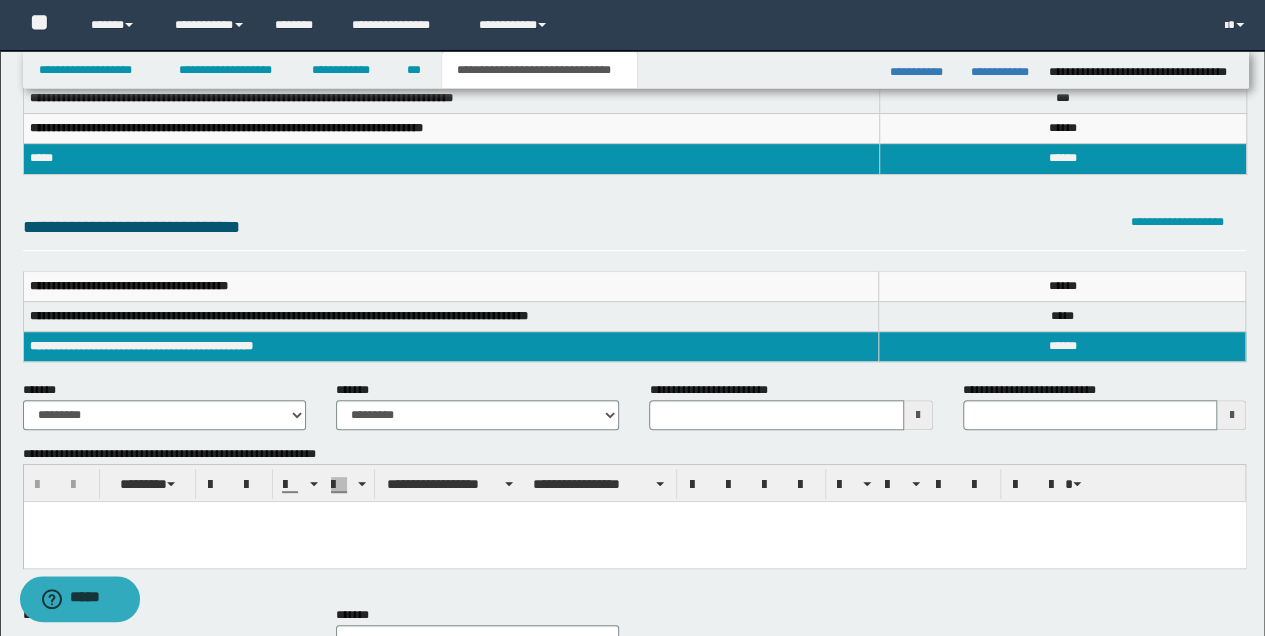 type 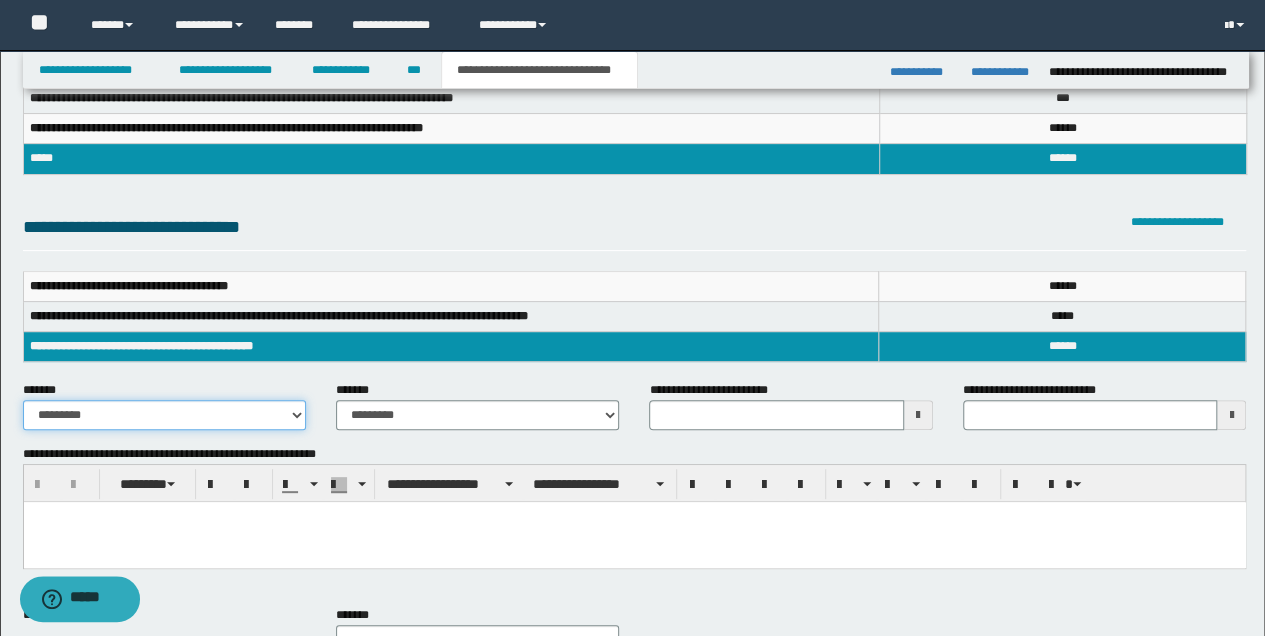 click on "**********" at bounding box center (164, 415) 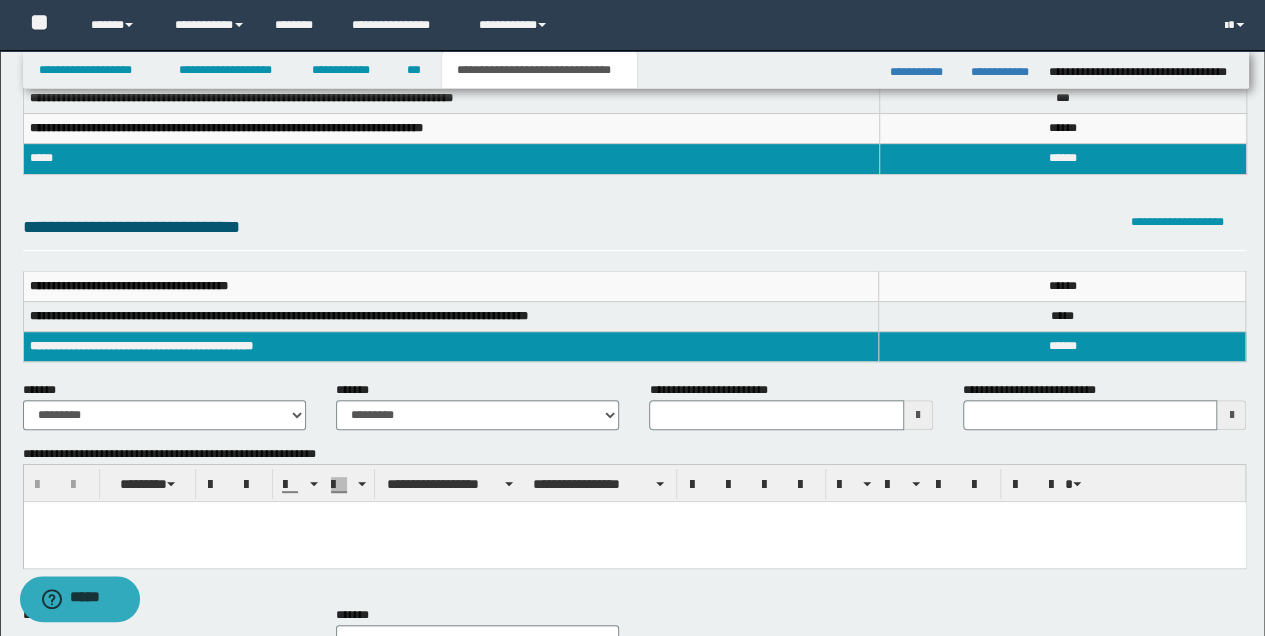 click on "**********" at bounding box center [635, 232] 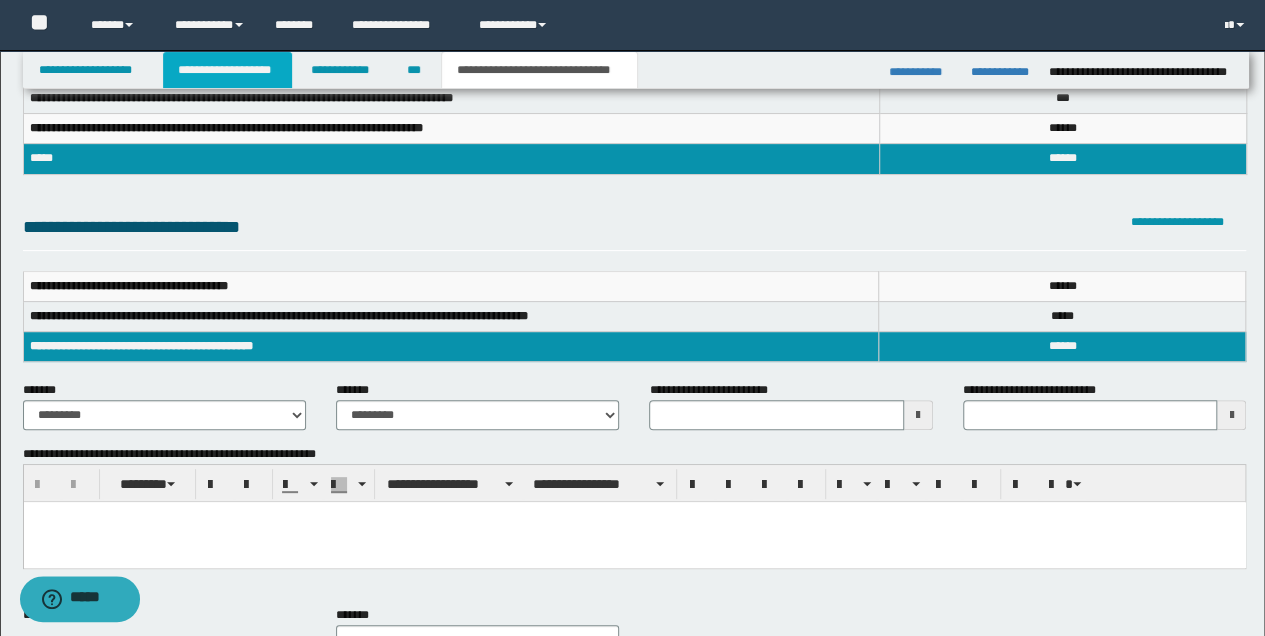 click on "**********" at bounding box center [227, 70] 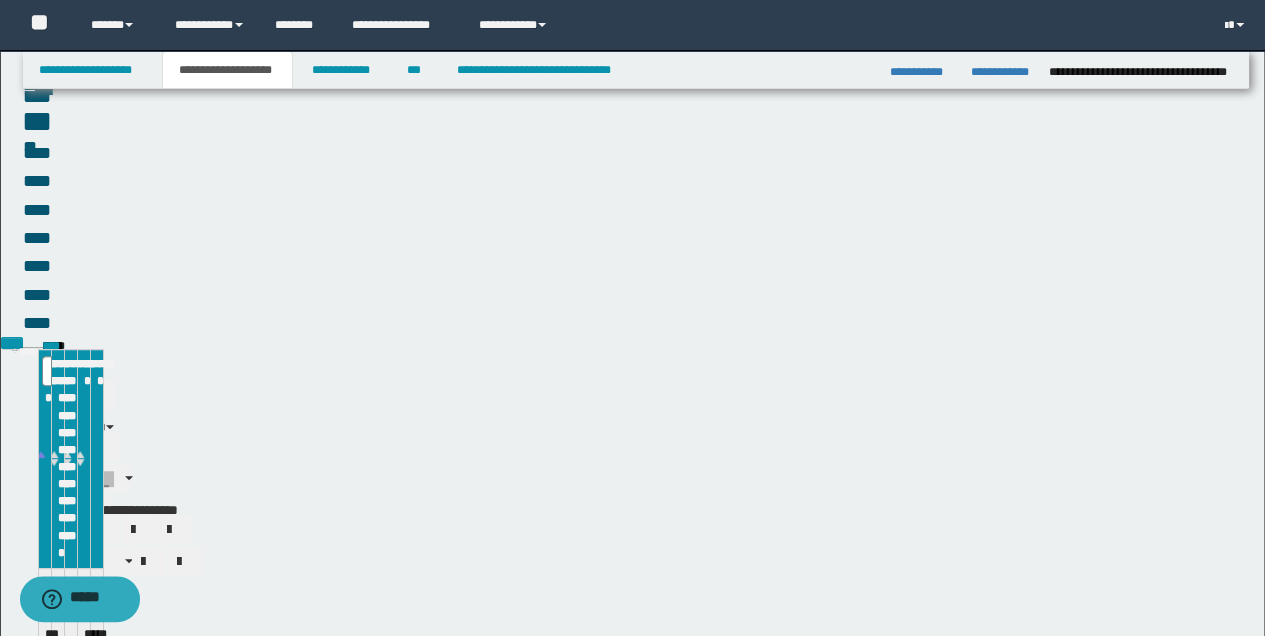 scroll, scrollTop: 164, scrollLeft: 0, axis: vertical 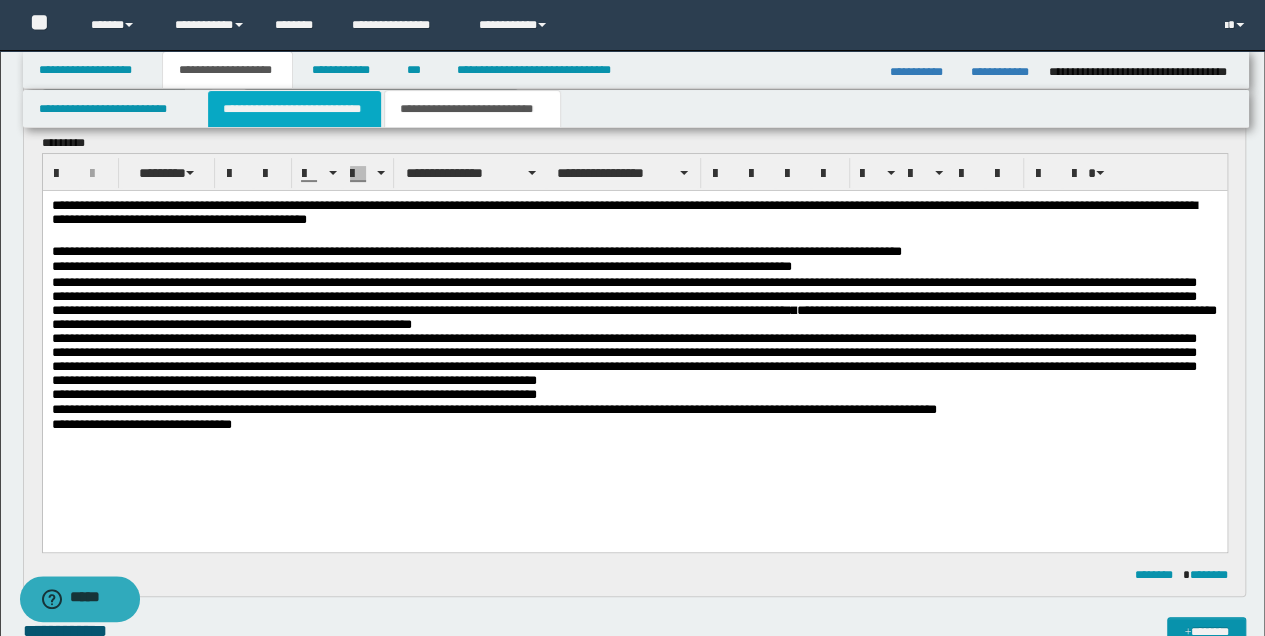 click on "**********" at bounding box center [294, 109] 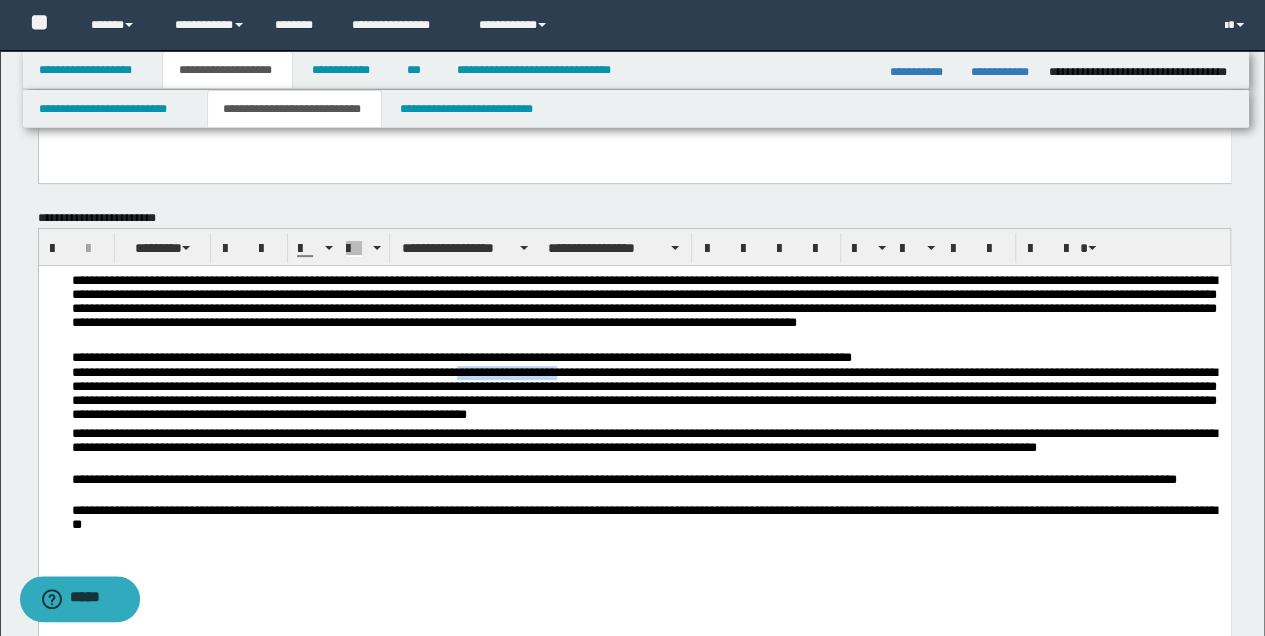 drag, startPoint x: 489, startPoint y: 374, endPoint x: 604, endPoint y: 368, distance: 115.15642 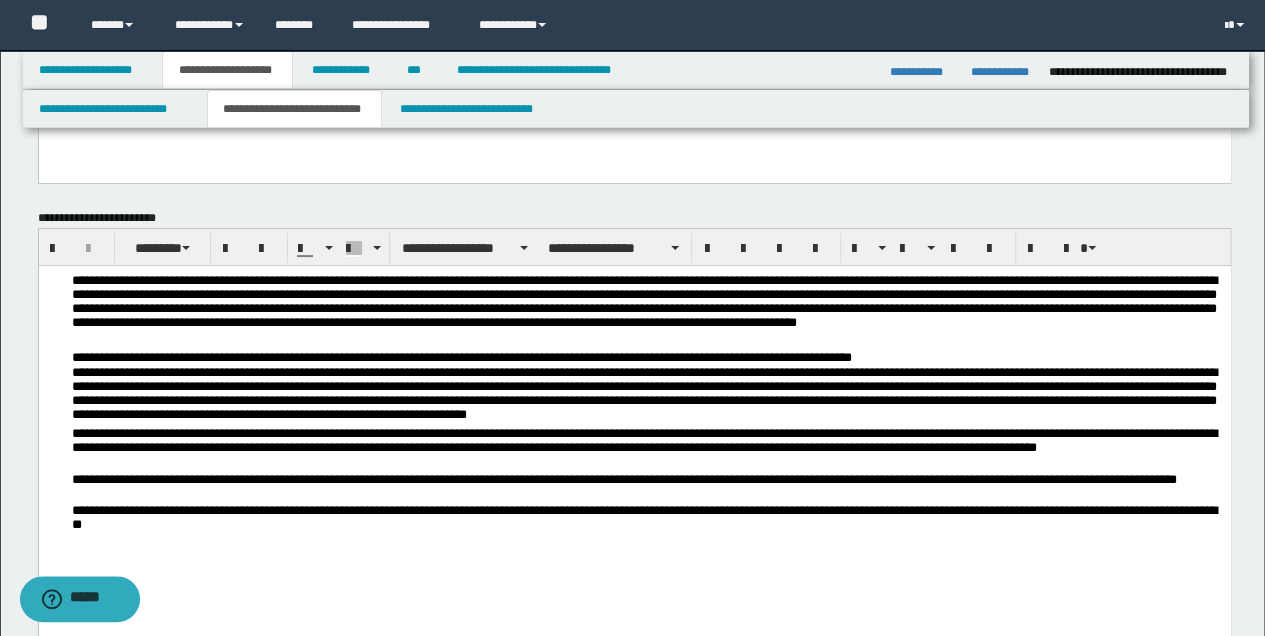 click on "**********" at bounding box center [646, 450] 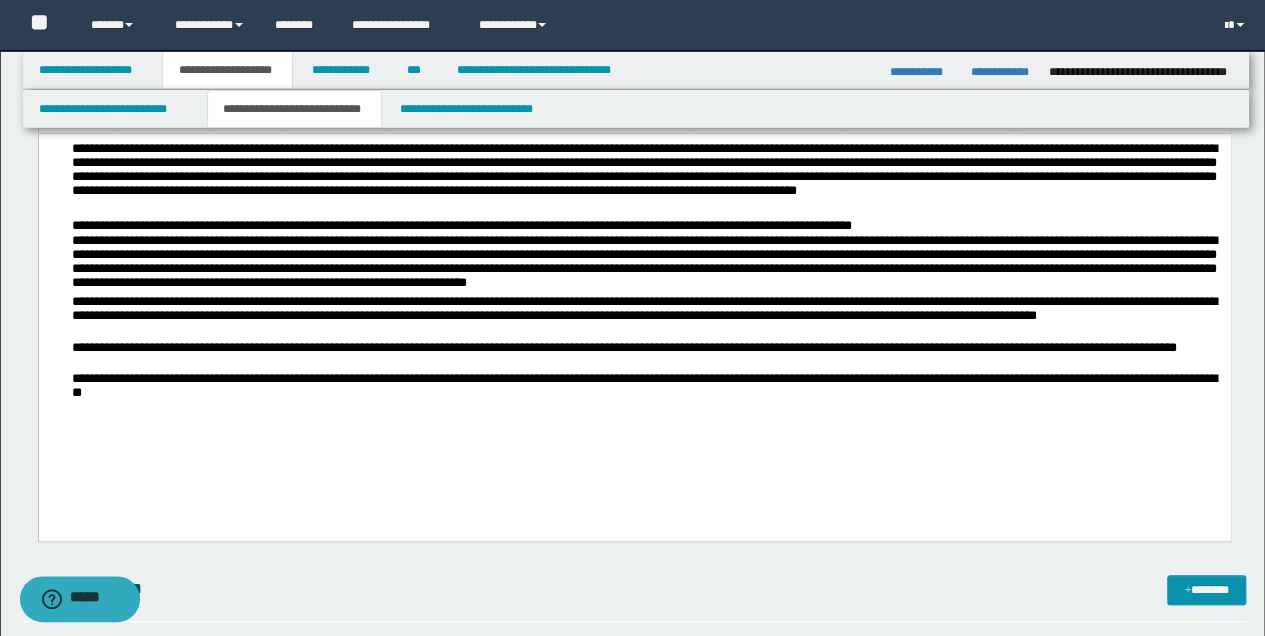 scroll, scrollTop: 297, scrollLeft: 0, axis: vertical 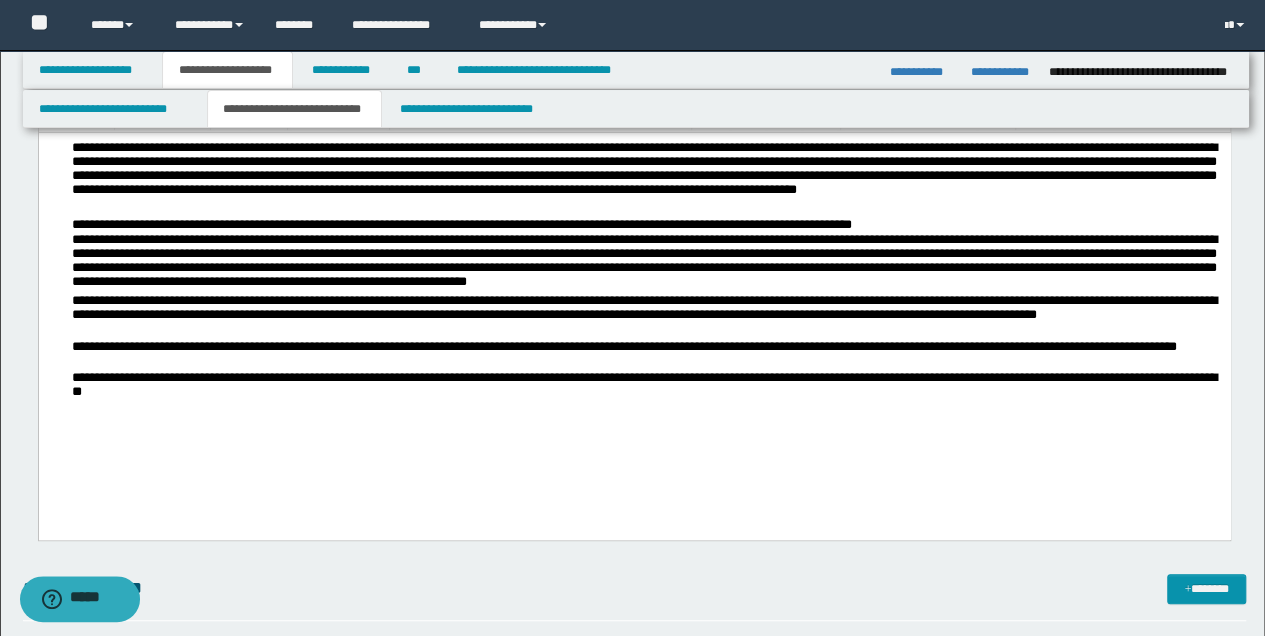 click on "**********" at bounding box center (646, 386) 